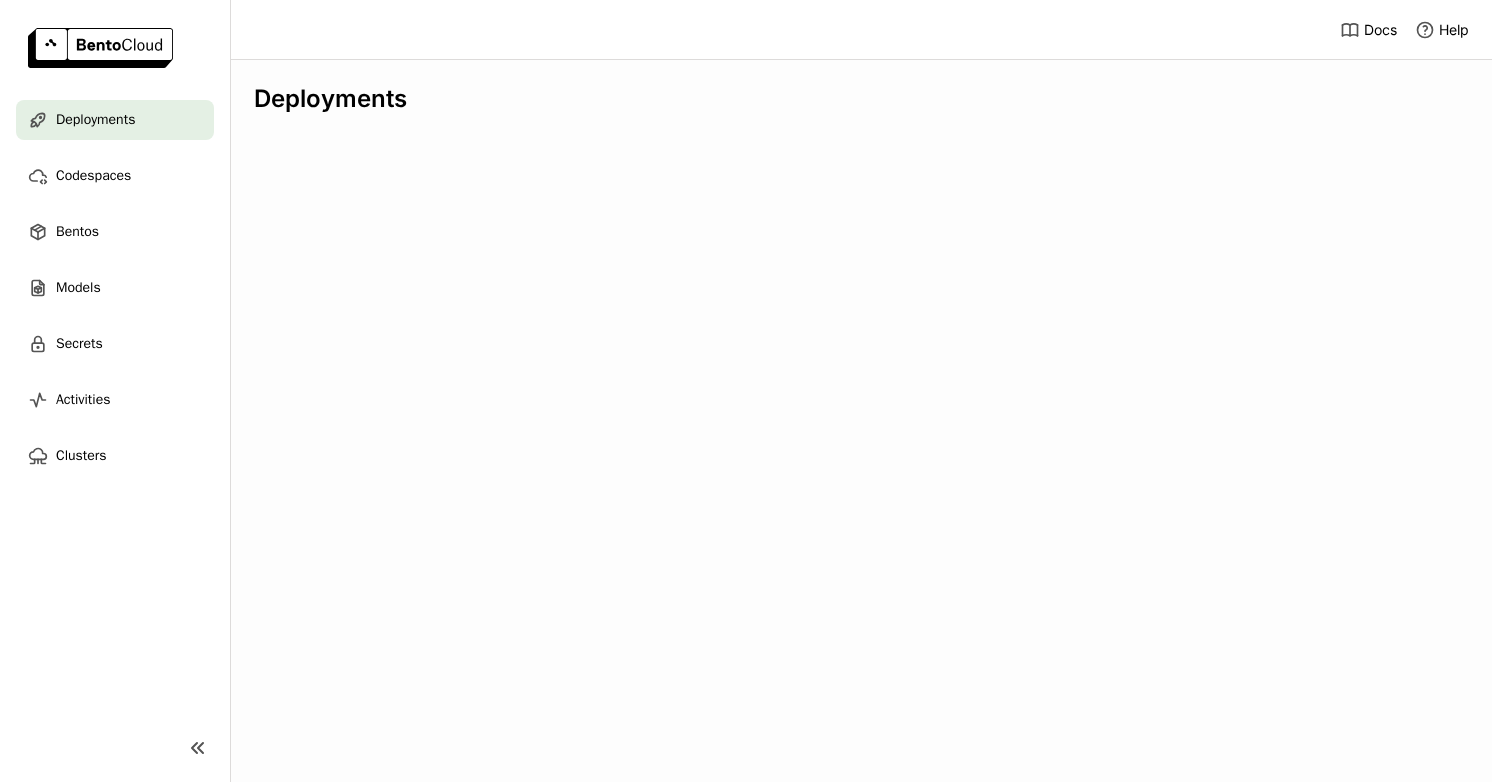 scroll, scrollTop: 0, scrollLeft: 0, axis: both 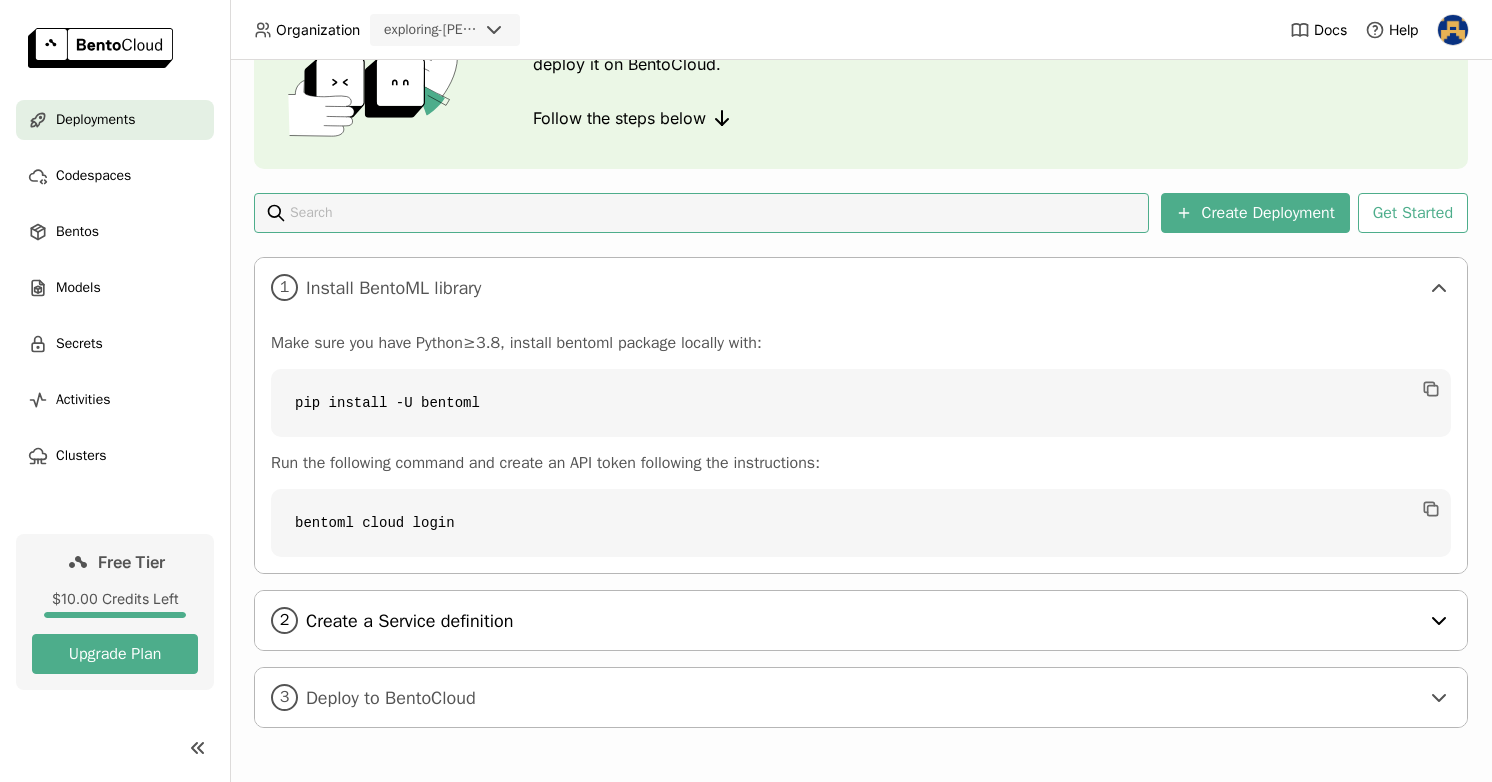 click on "Create a Service definition" at bounding box center (862, 621) 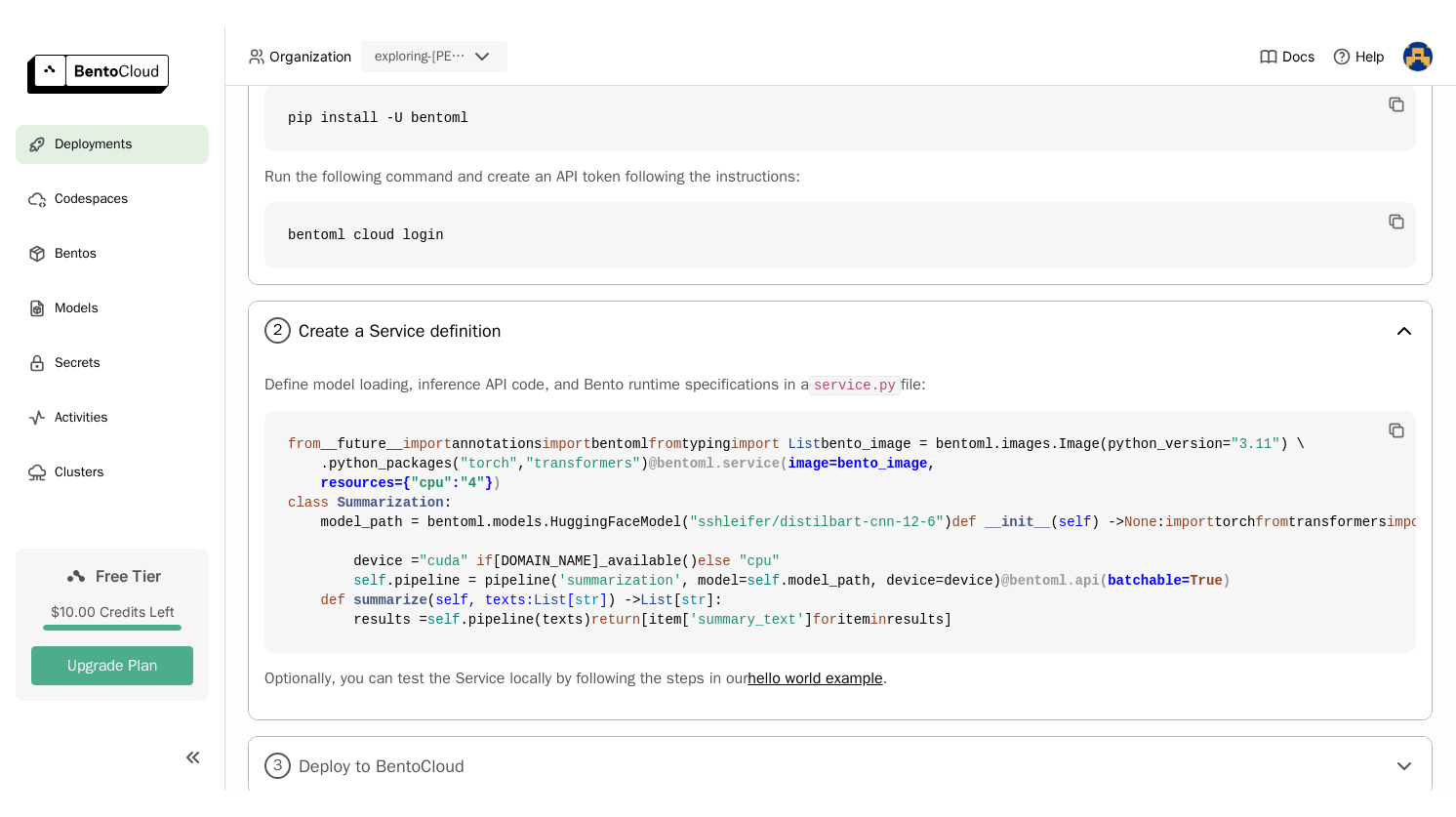 scroll, scrollTop: 97, scrollLeft: 0, axis: vertical 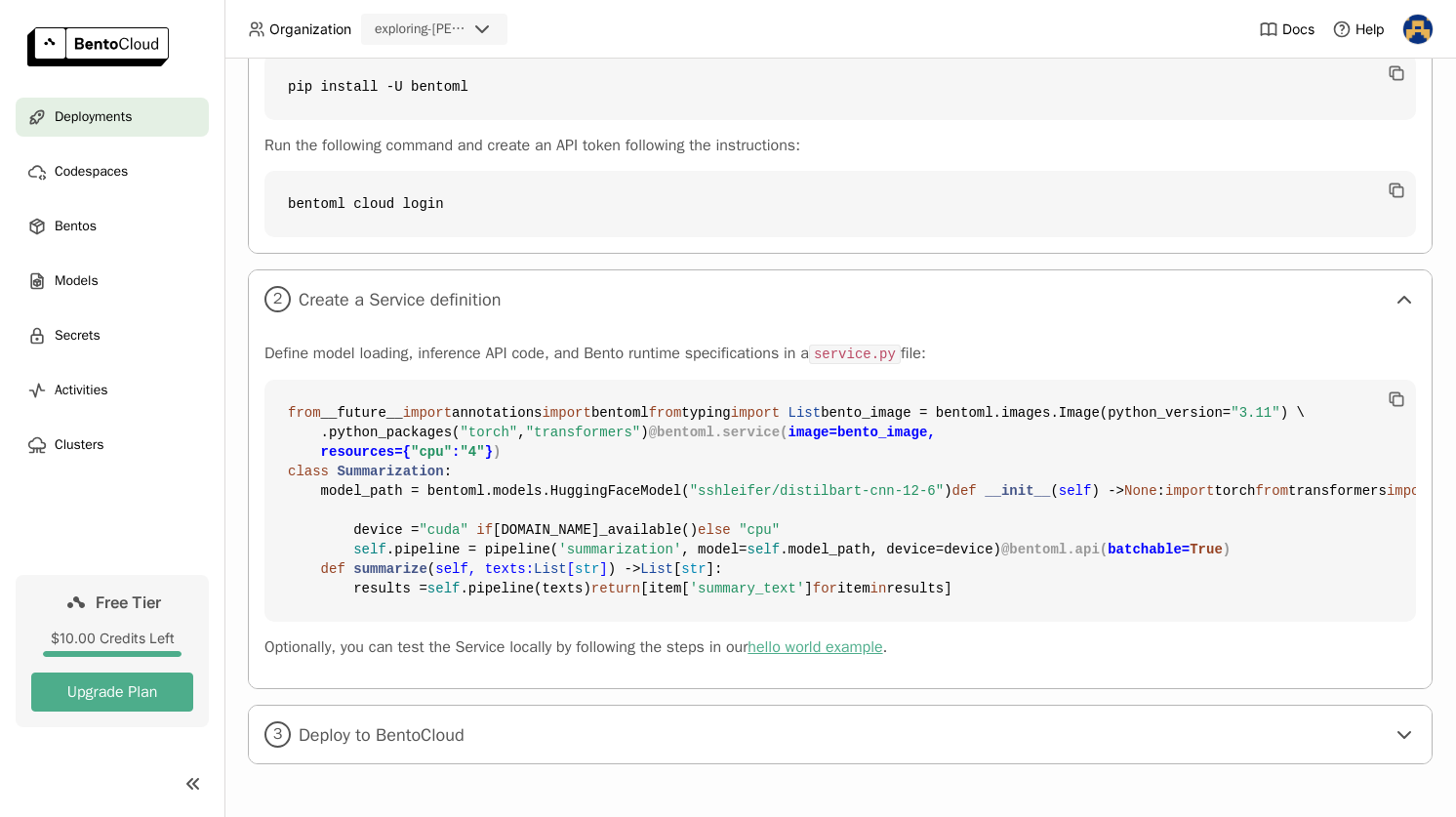 click on "hello world example" at bounding box center [815, 647] 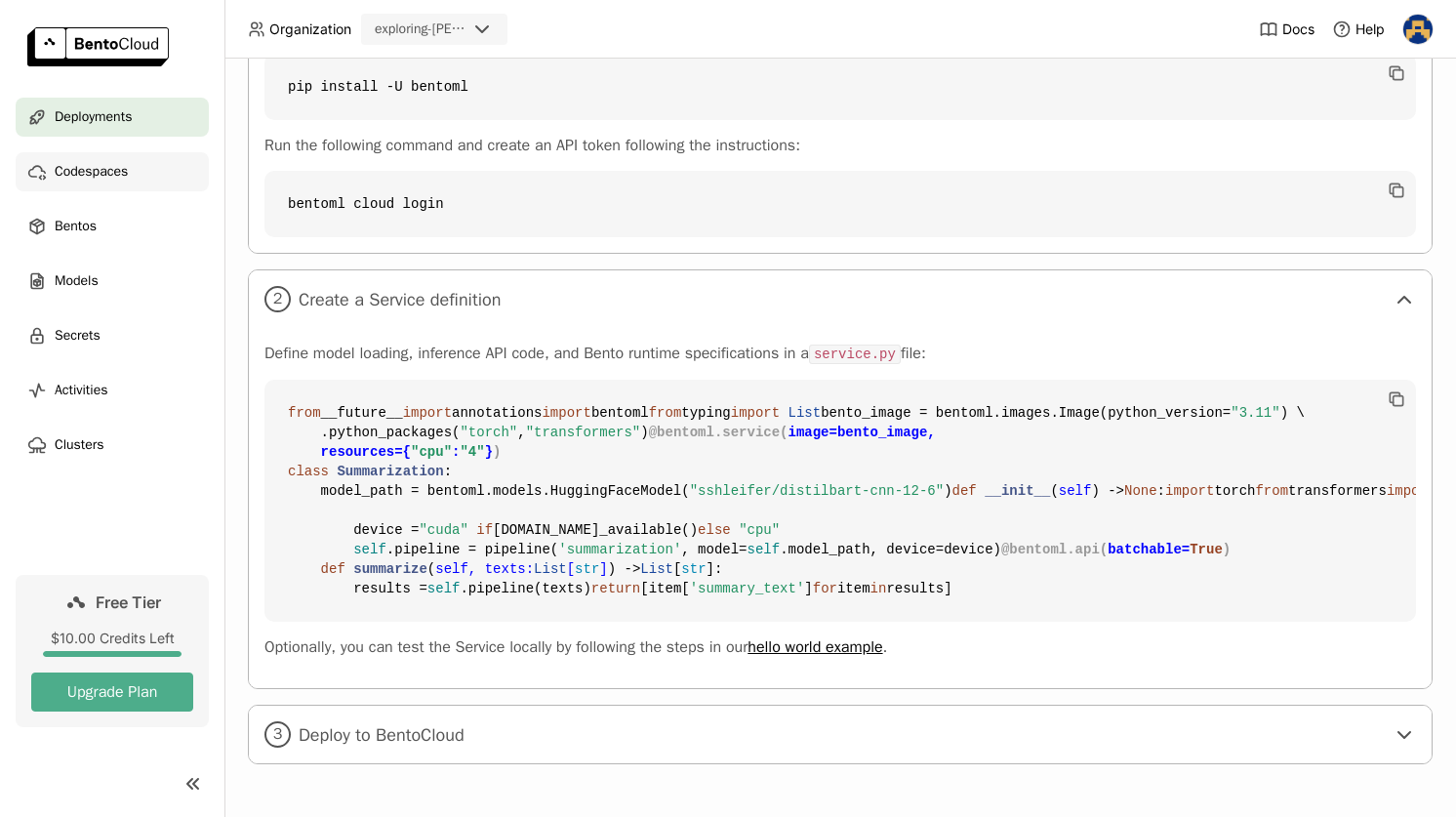 click on "Codespaces" at bounding box center (112, 172) 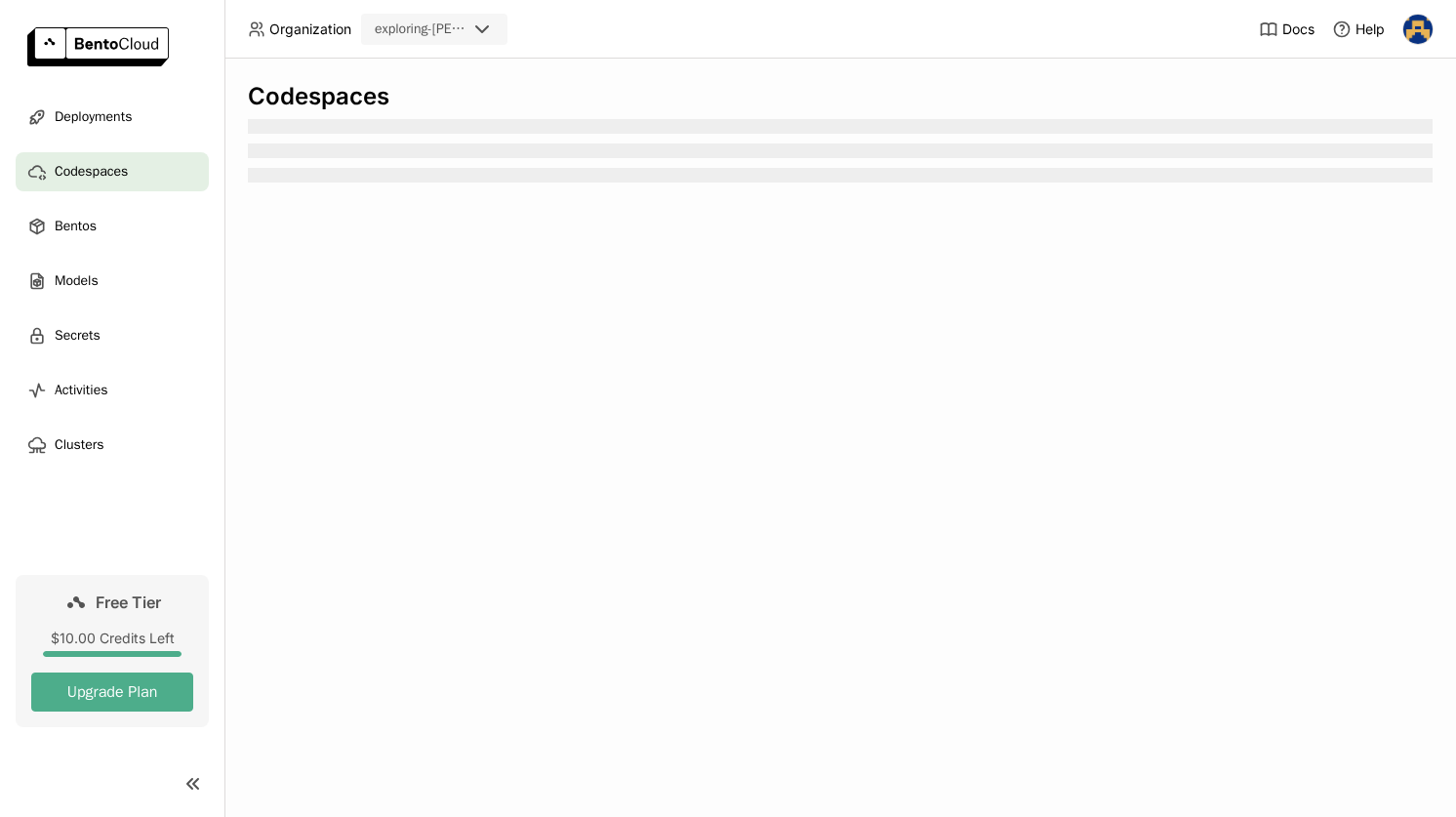 scroll, scrollTop: 0, scrollLeft: 0, axis: both 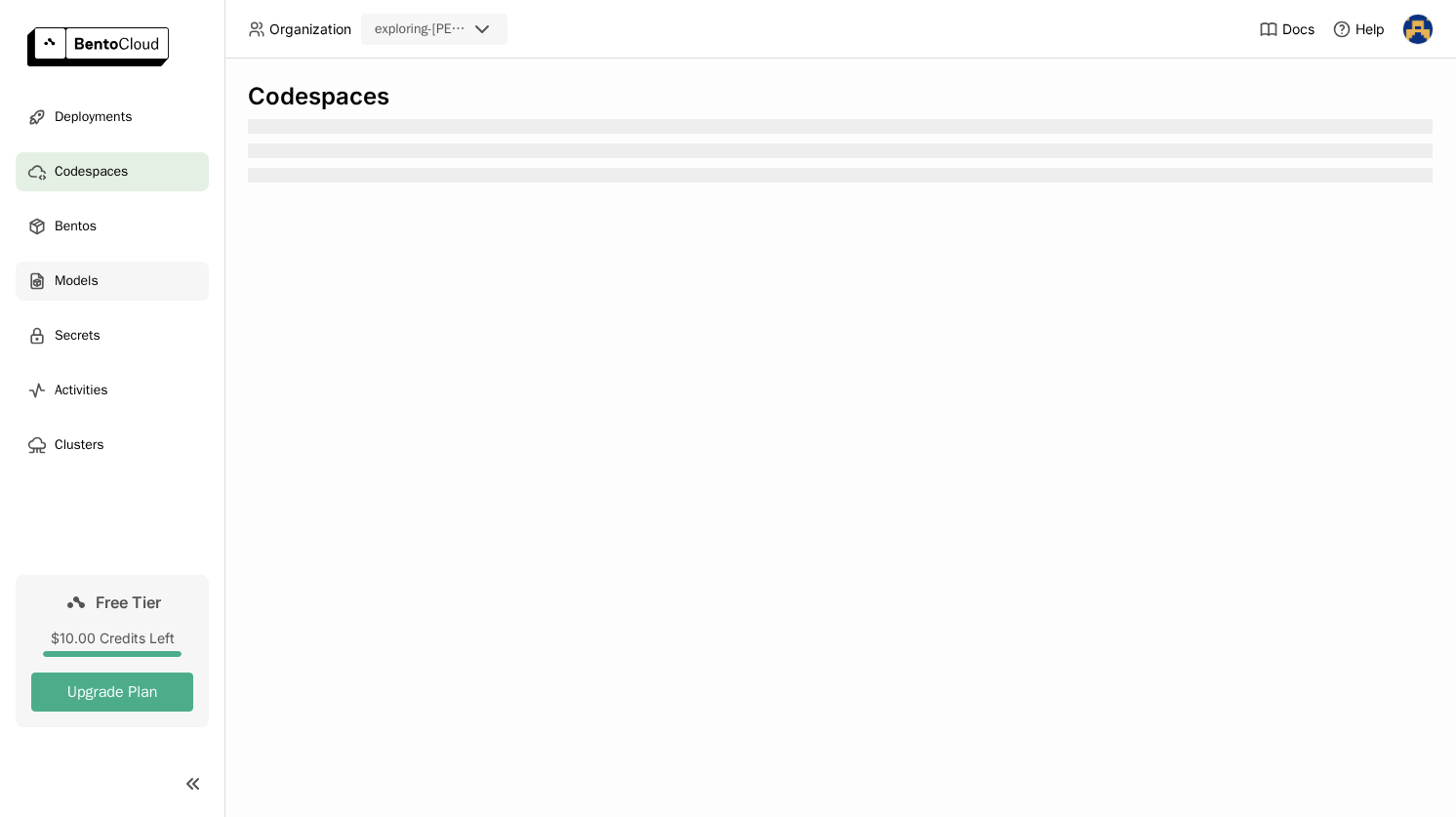 click on "Models" at bounding box center [76, 281] 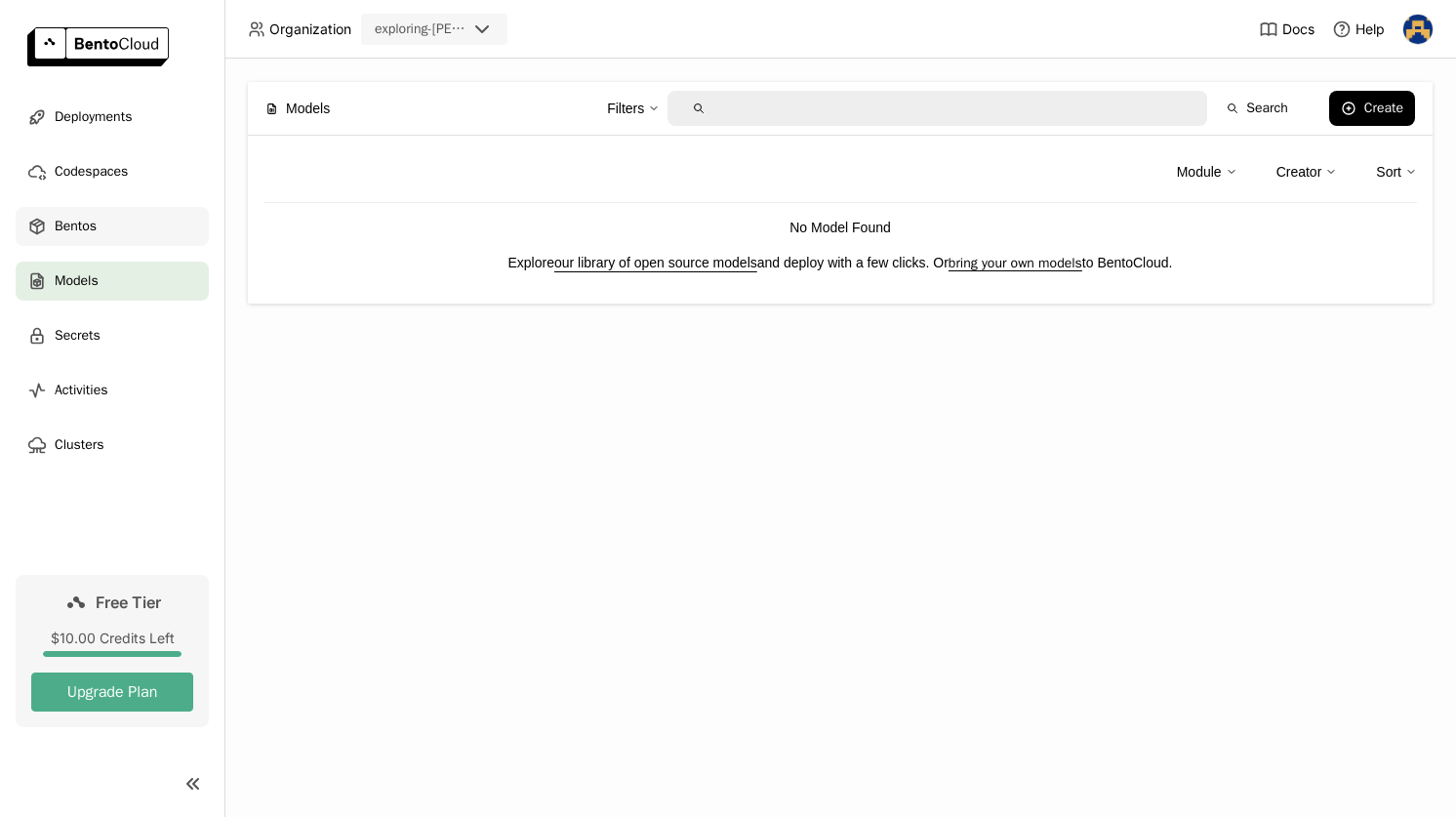 click on "Bentos" at bounding box center (112, 226) 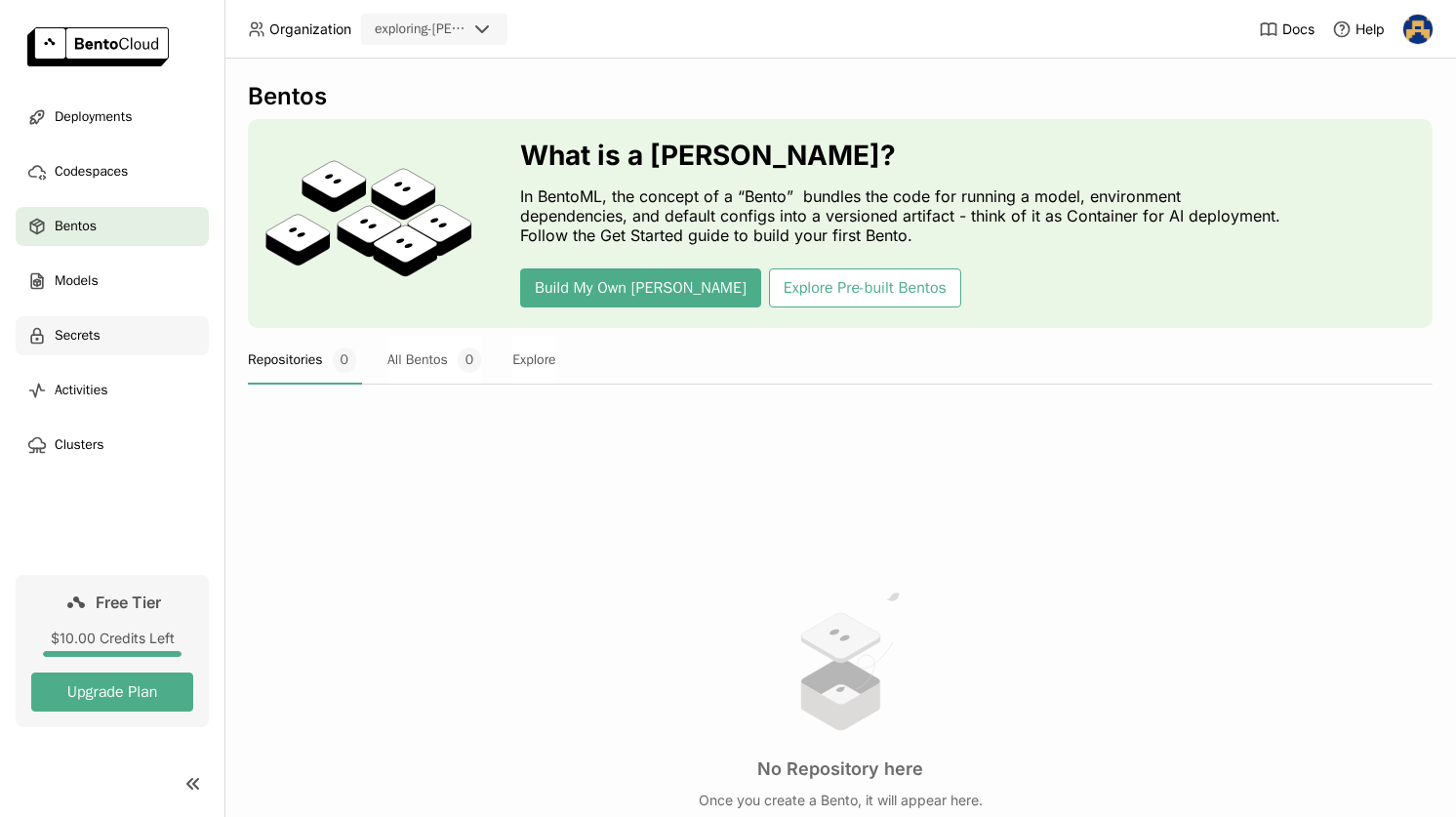 click on "Secrets" at bounding box center (112, 336) 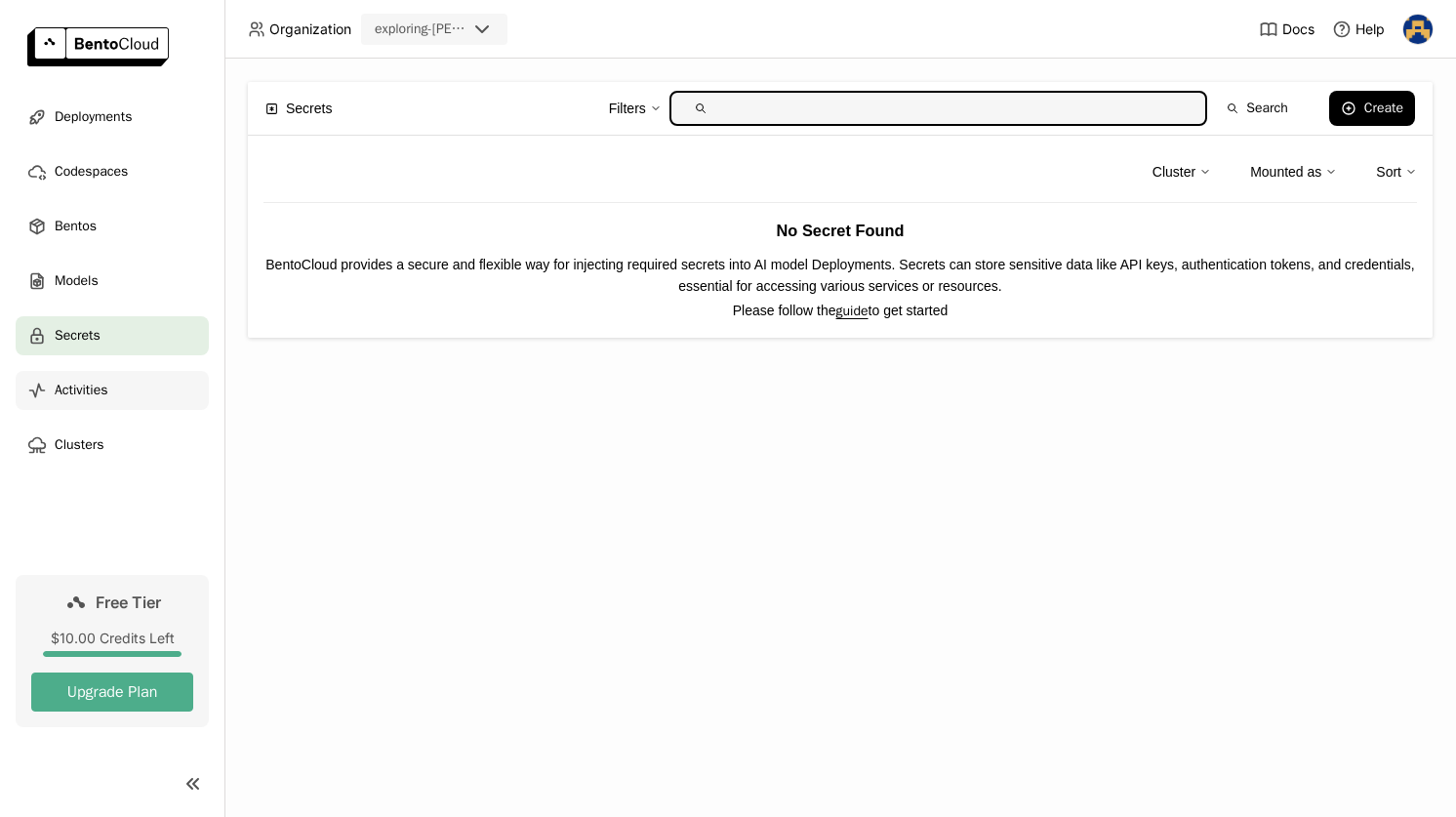 click on "Activities" at bounding box center [81, 390] 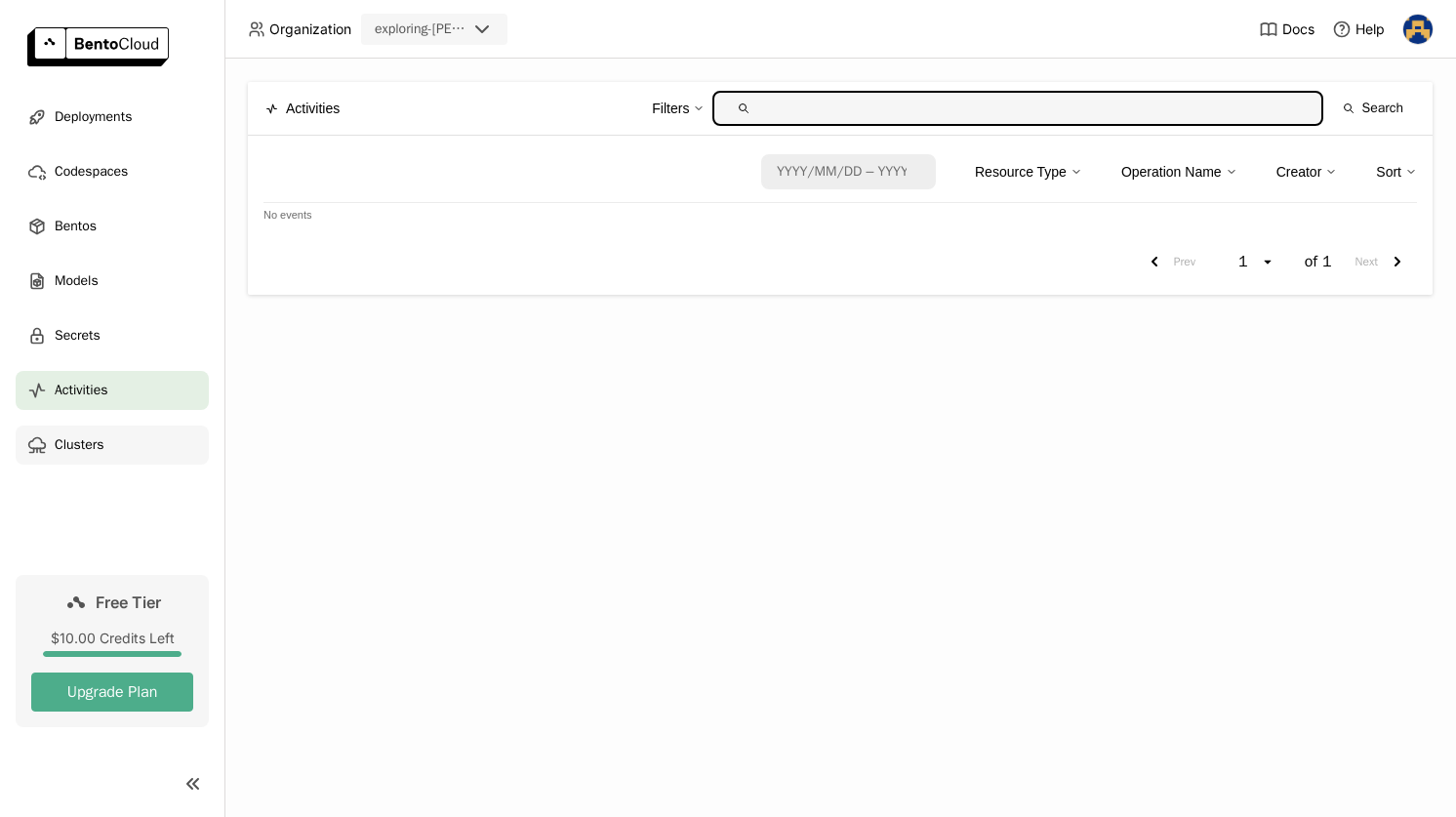 click on "Clusters" at bounding box center [112, 445] 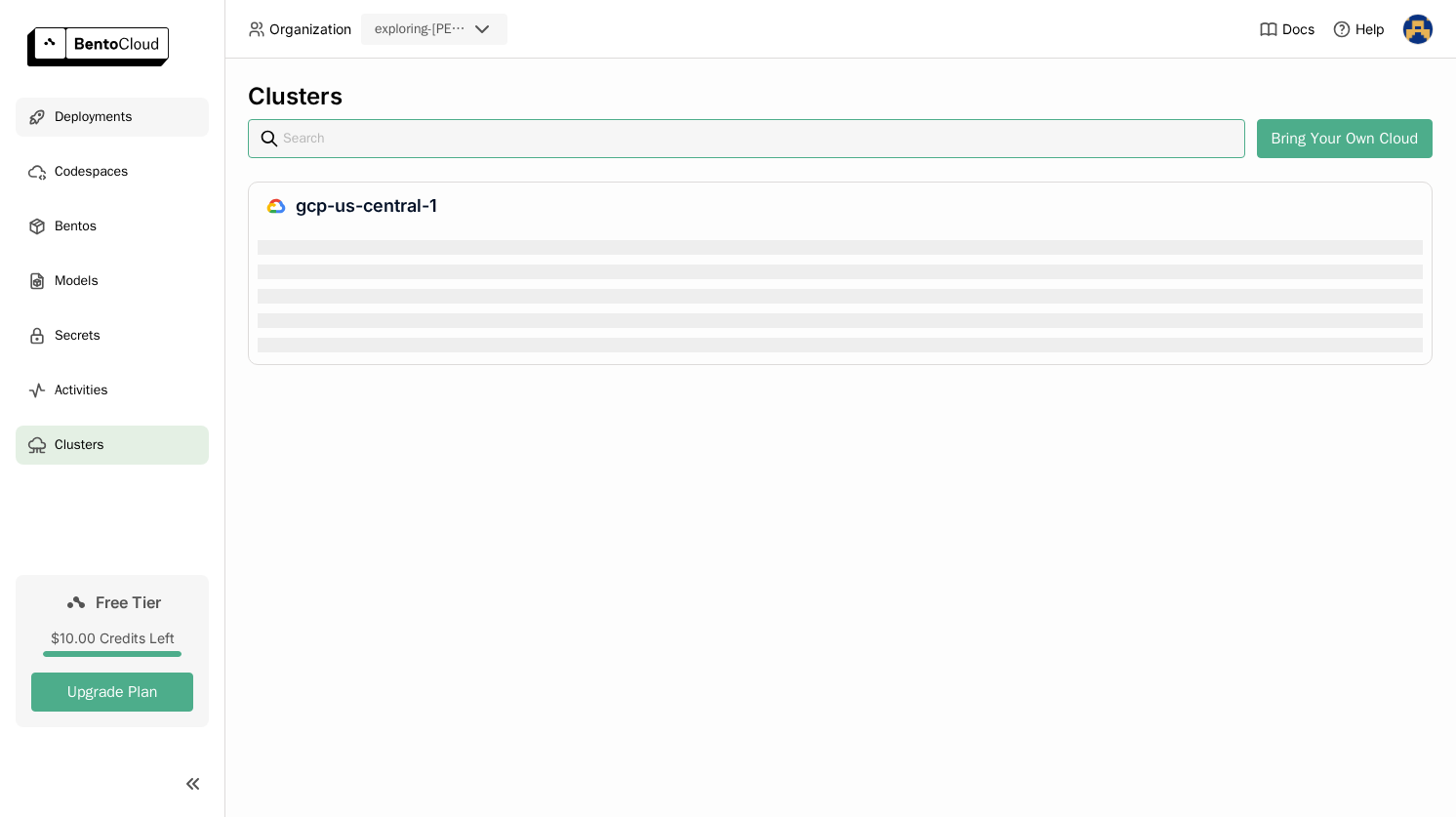 scroll, scrollTop: 0, scrollLeft: 0, axis: both 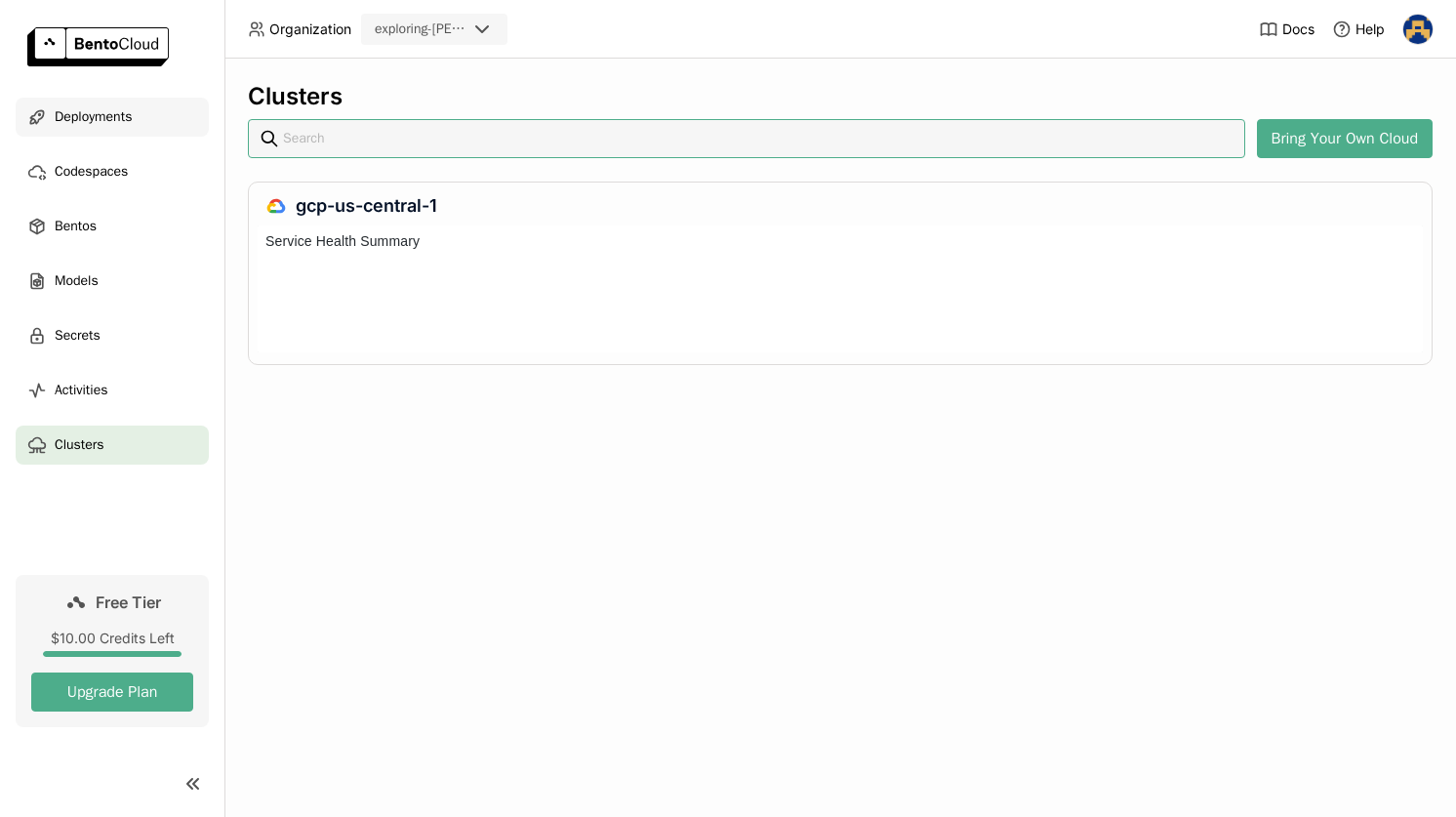 click on "Deployments" at bounding box center [93, 117] 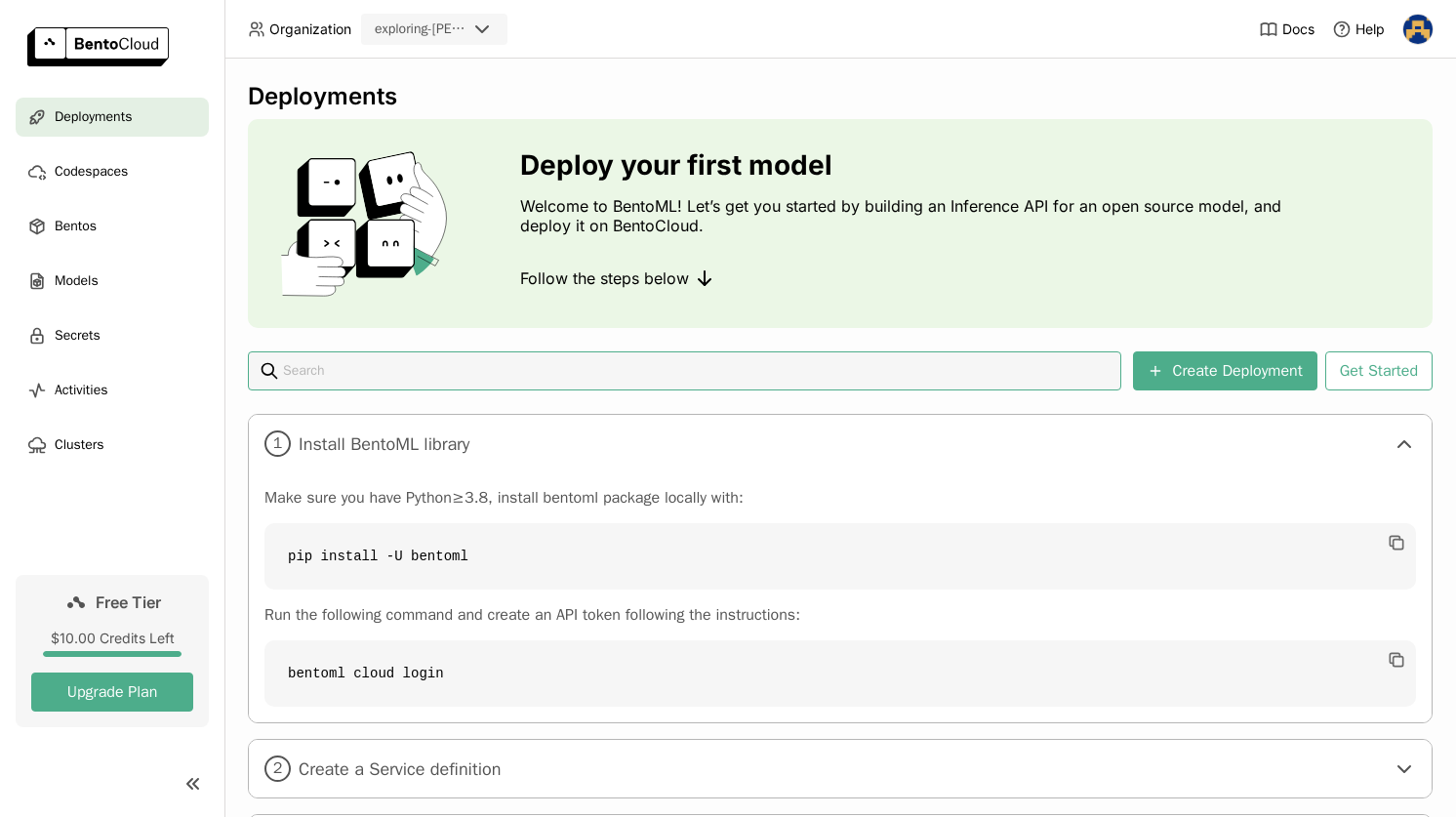 scroll, scrollTop: 109, scrollLeft: 0, axis: vertical 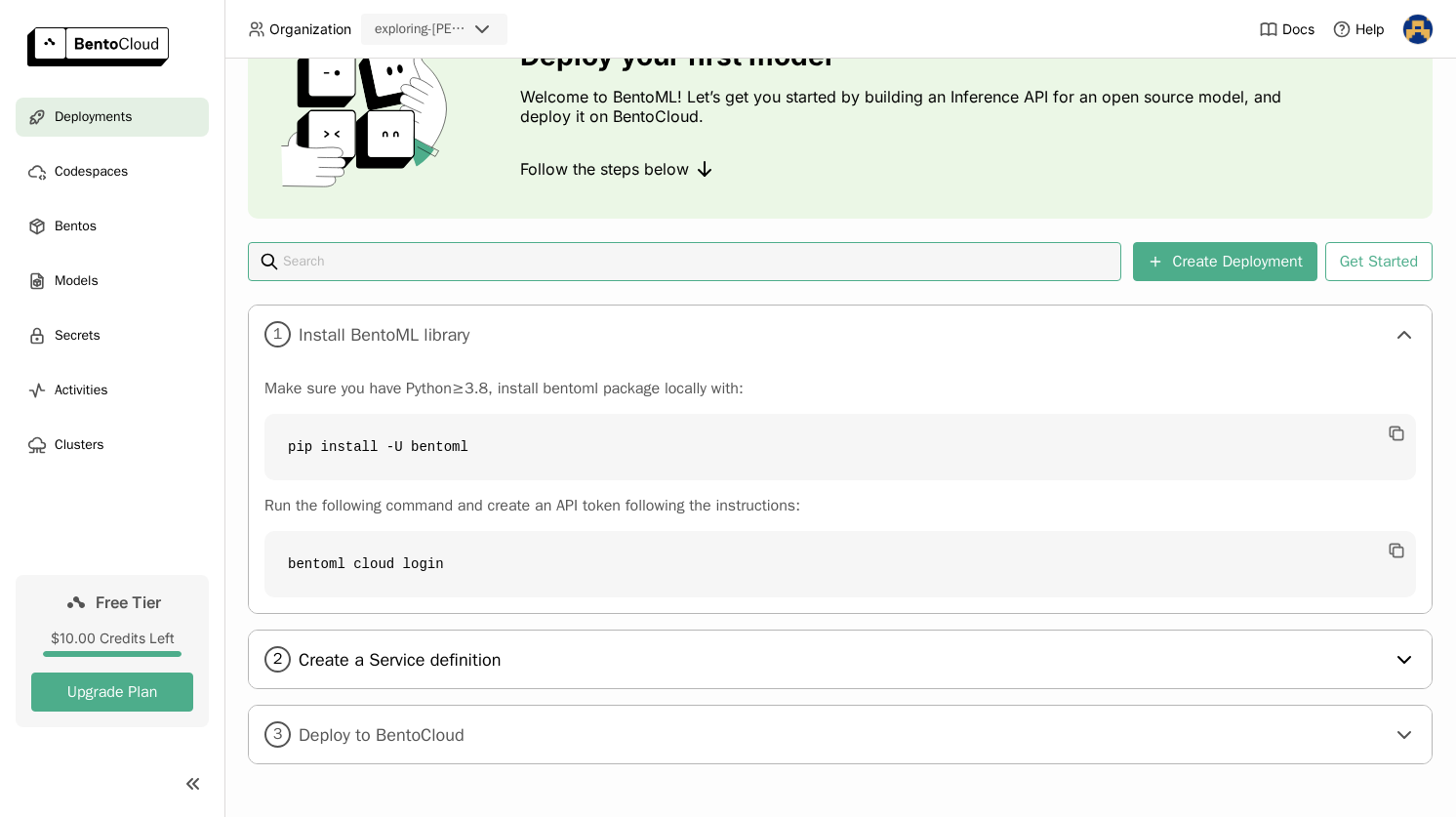 click on "Create a Service definition" at bounding box center [841, 660] 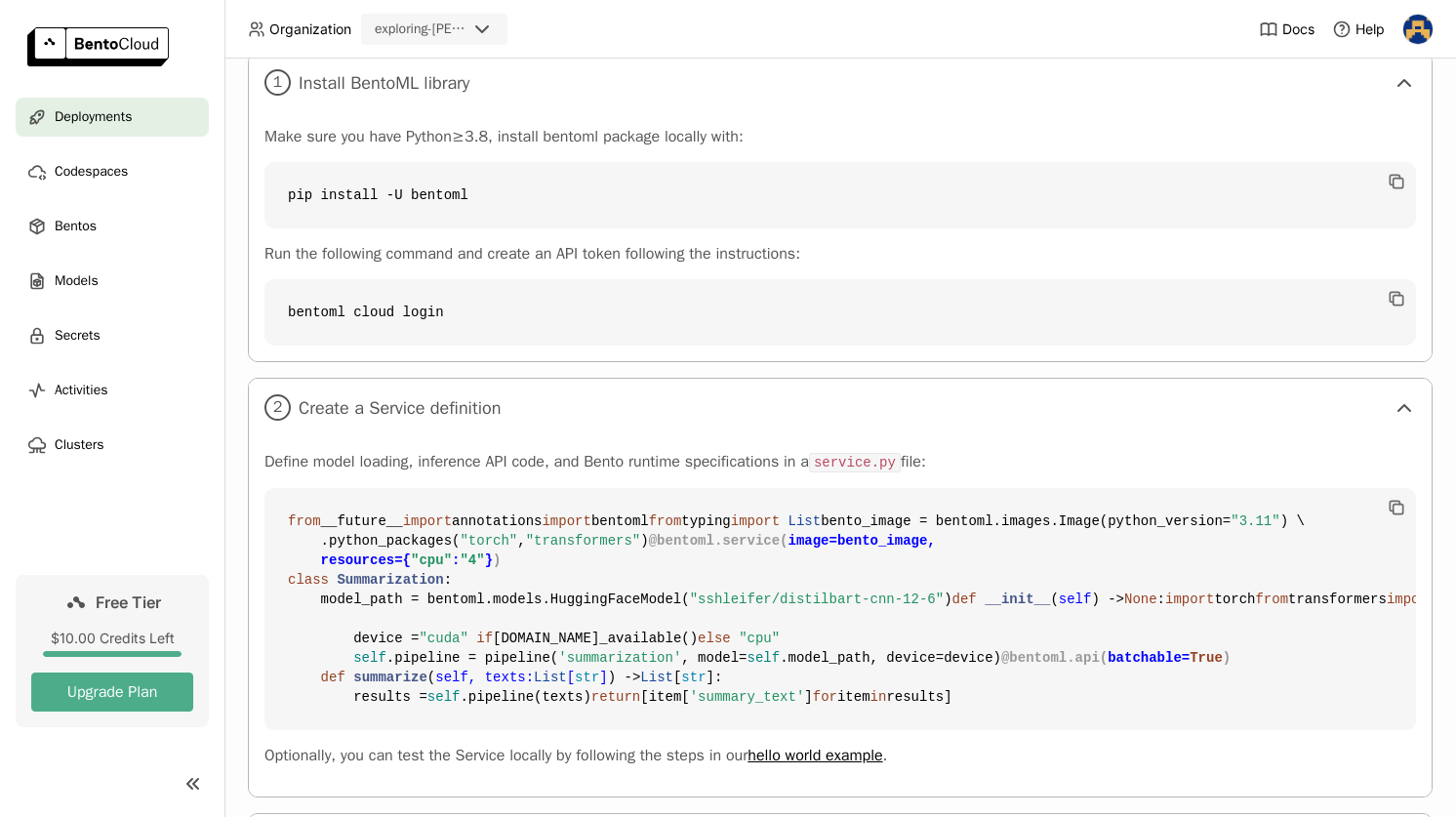 scroll, scrollTop: 821, scrollLeft: 0, axis: vertical 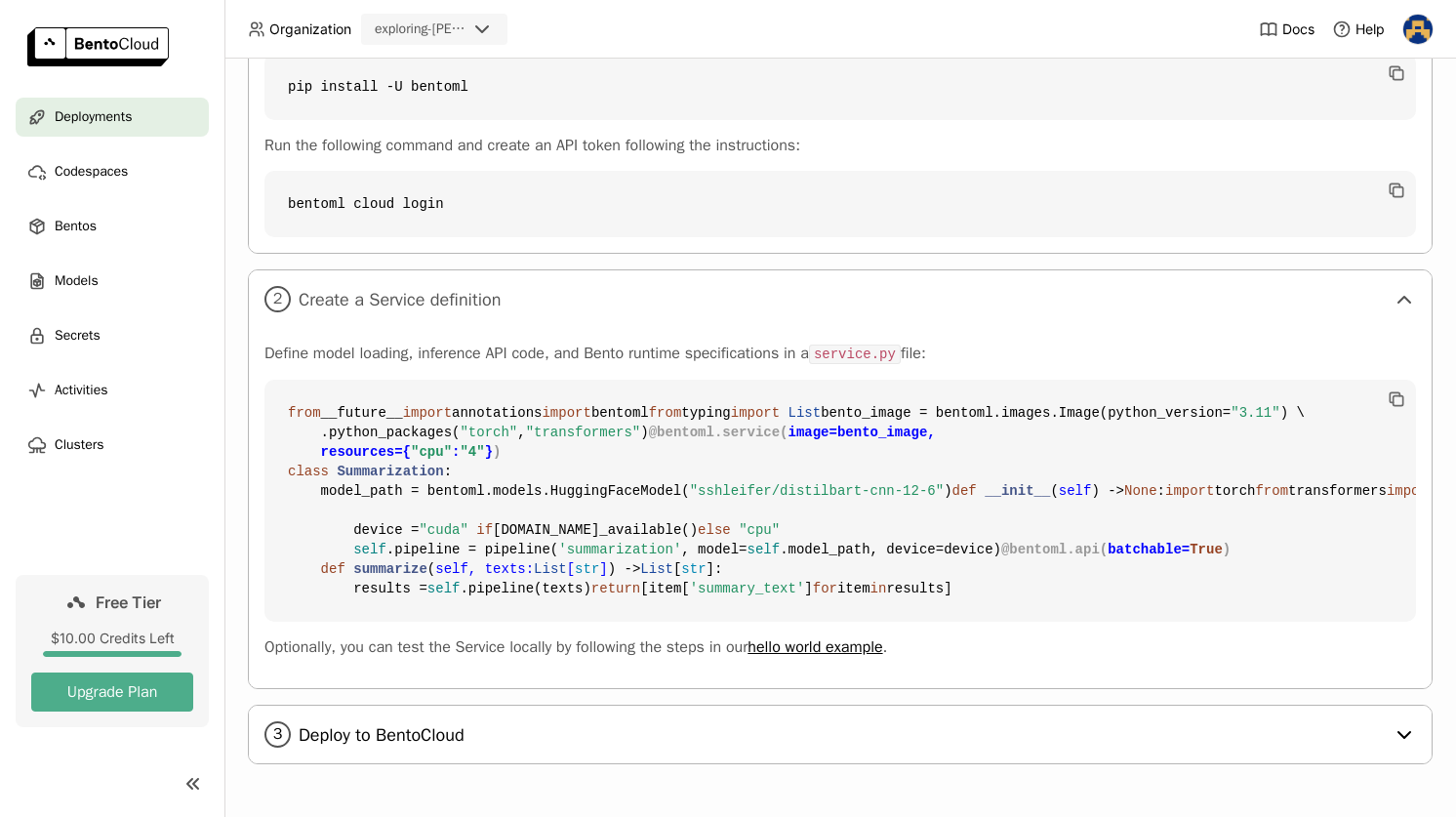 click on "3 Deploy to BentoCloud" at bounding box center (840, 734) 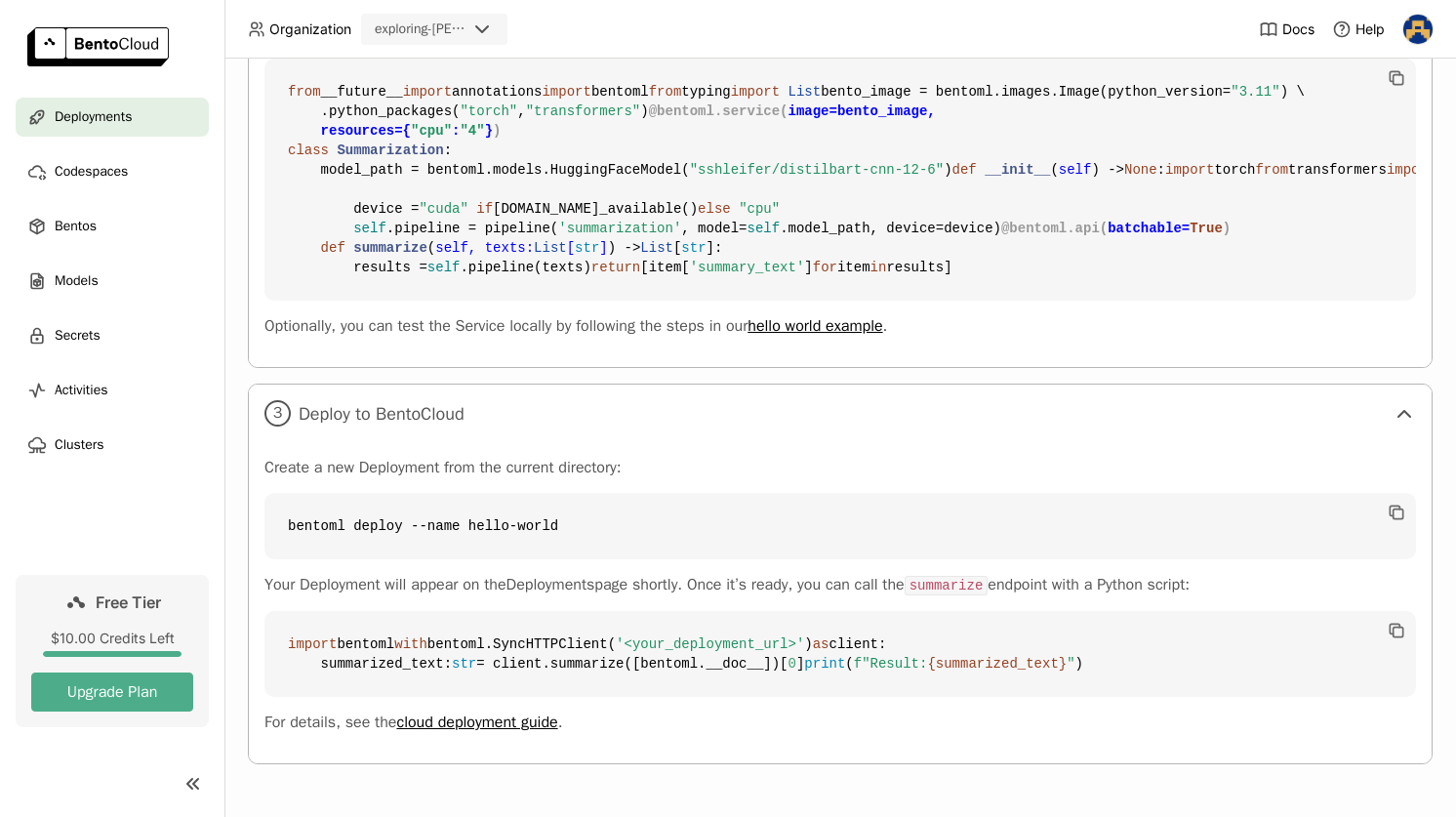 scroll, scrollTop: 1202, scrollLeft: 0, axis: vertical 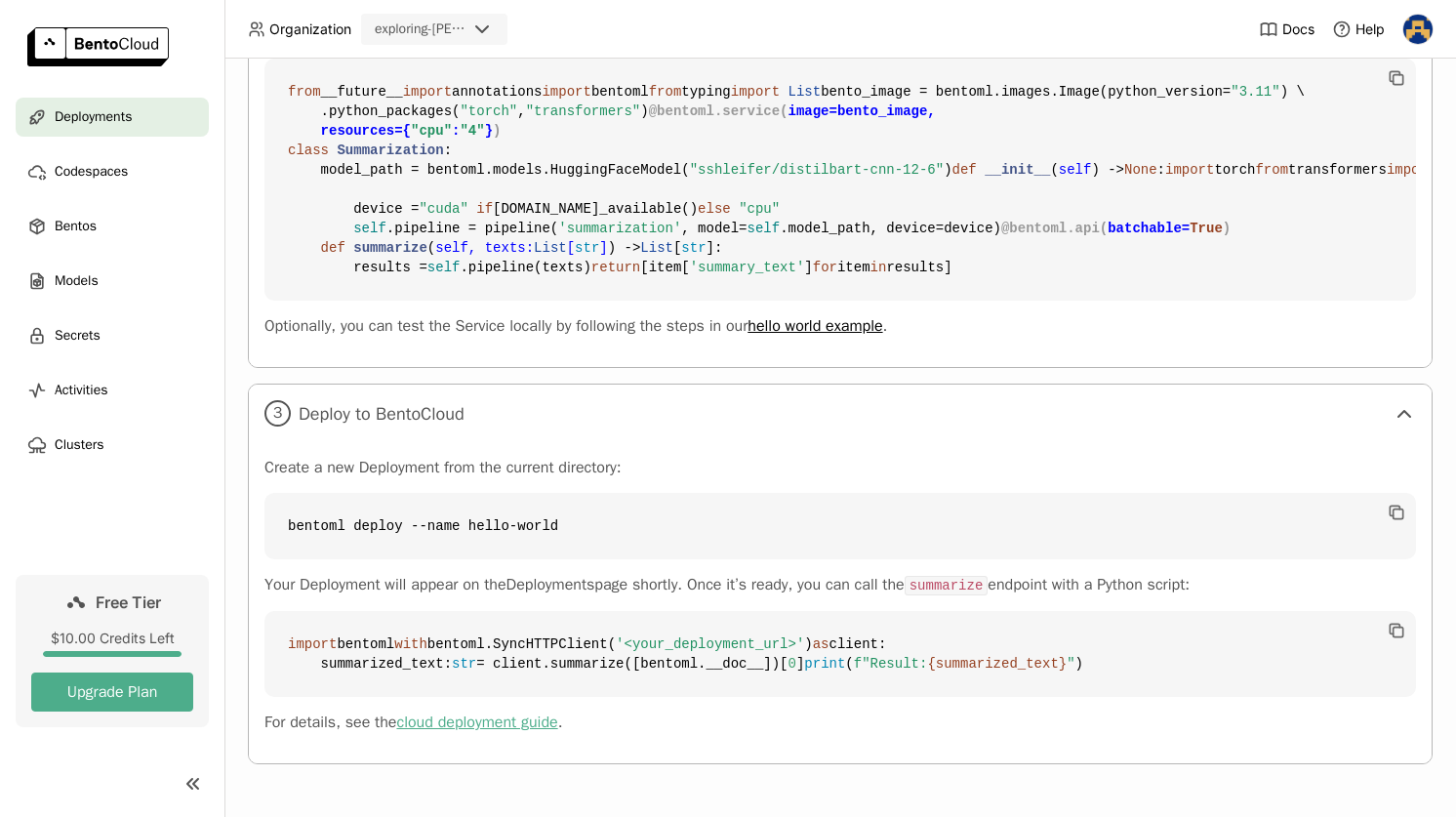 click on "cloud deployment guide" at bounding box center (476, 722) 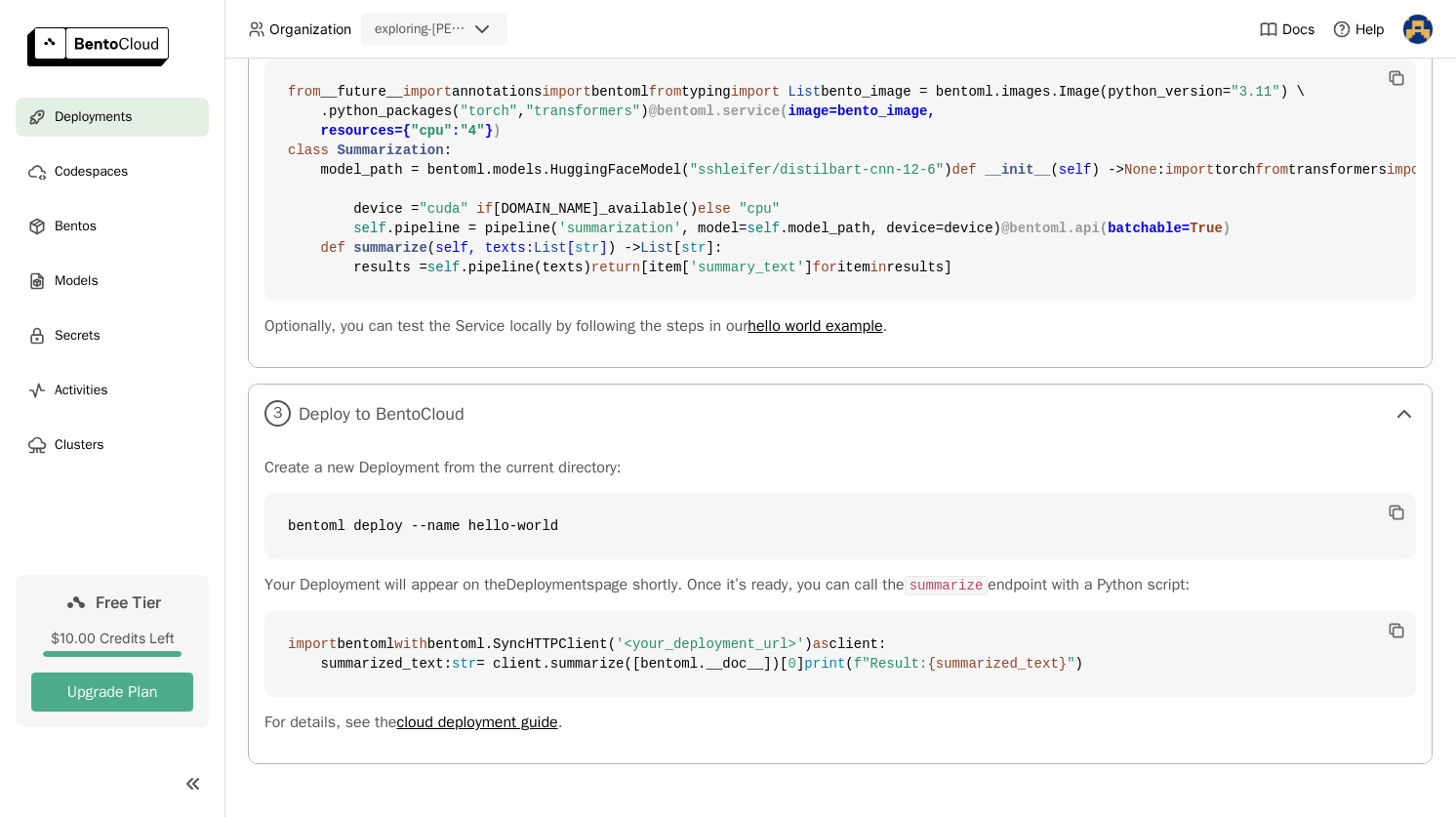 scroll, scrollTop: 0, scrollLeft: 0, axis: both 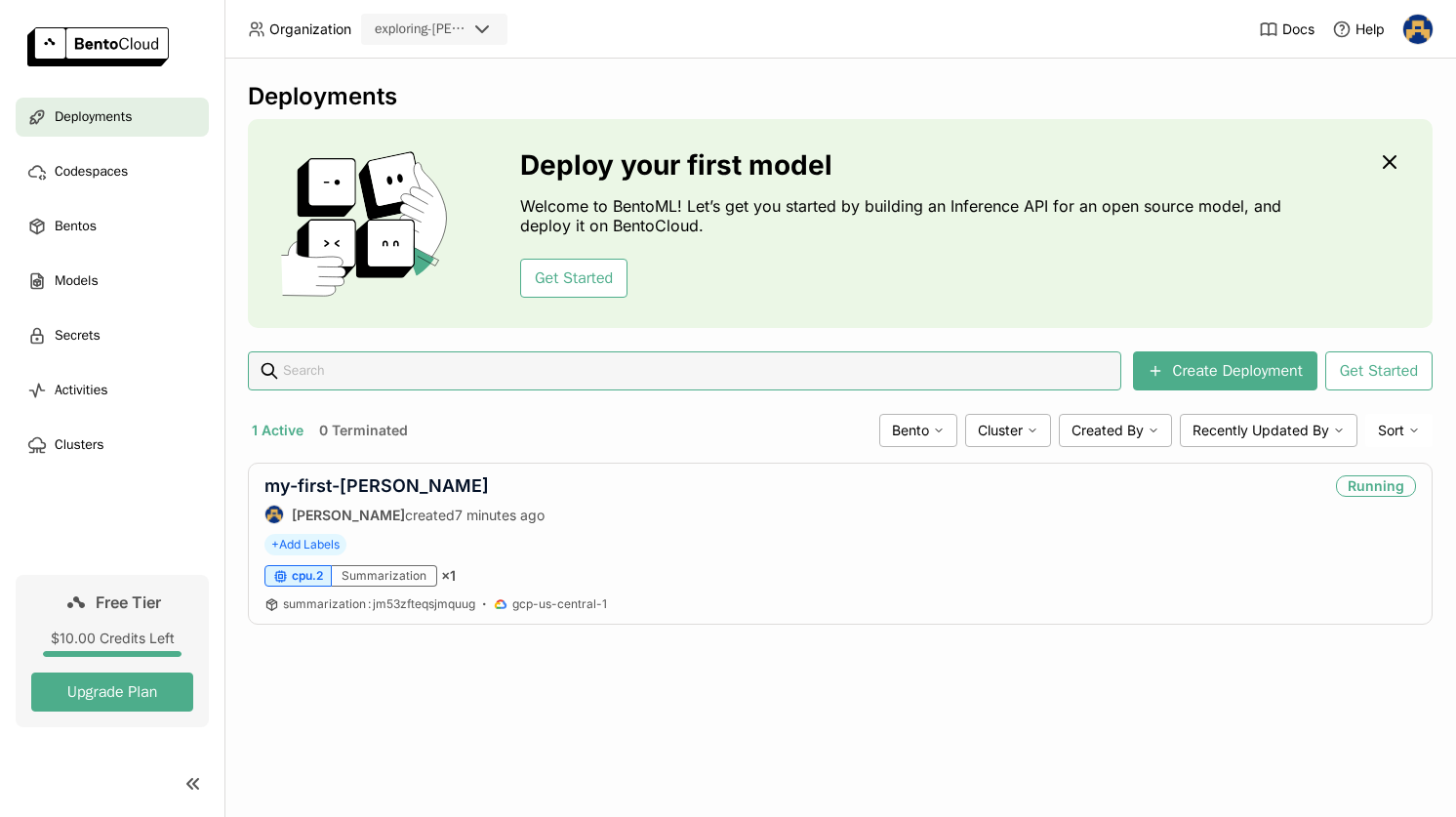 click on "Deployments" at bounding box center (112, 117) 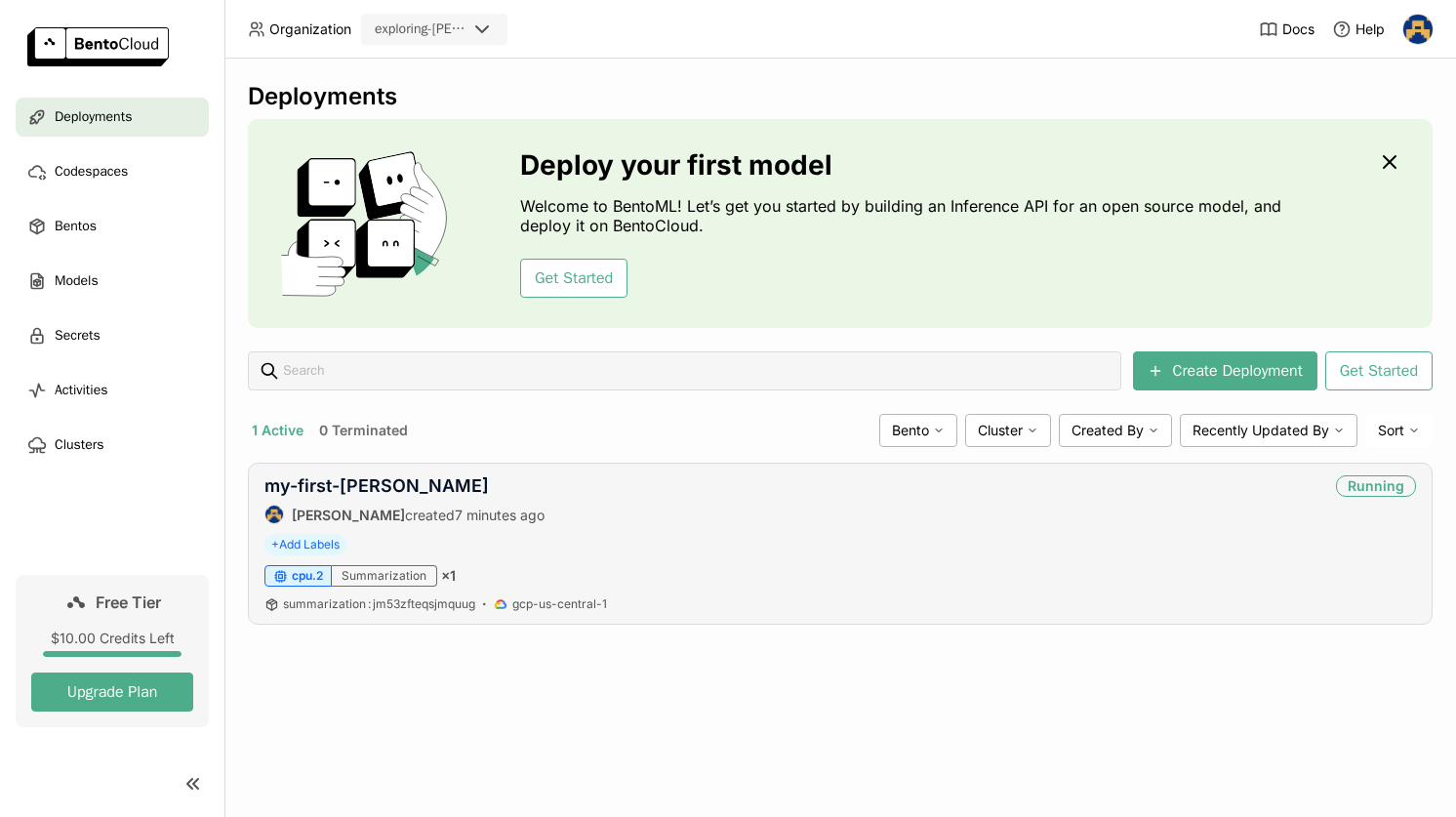 click on "+  Add Labels" at bounding box center (840, 545) 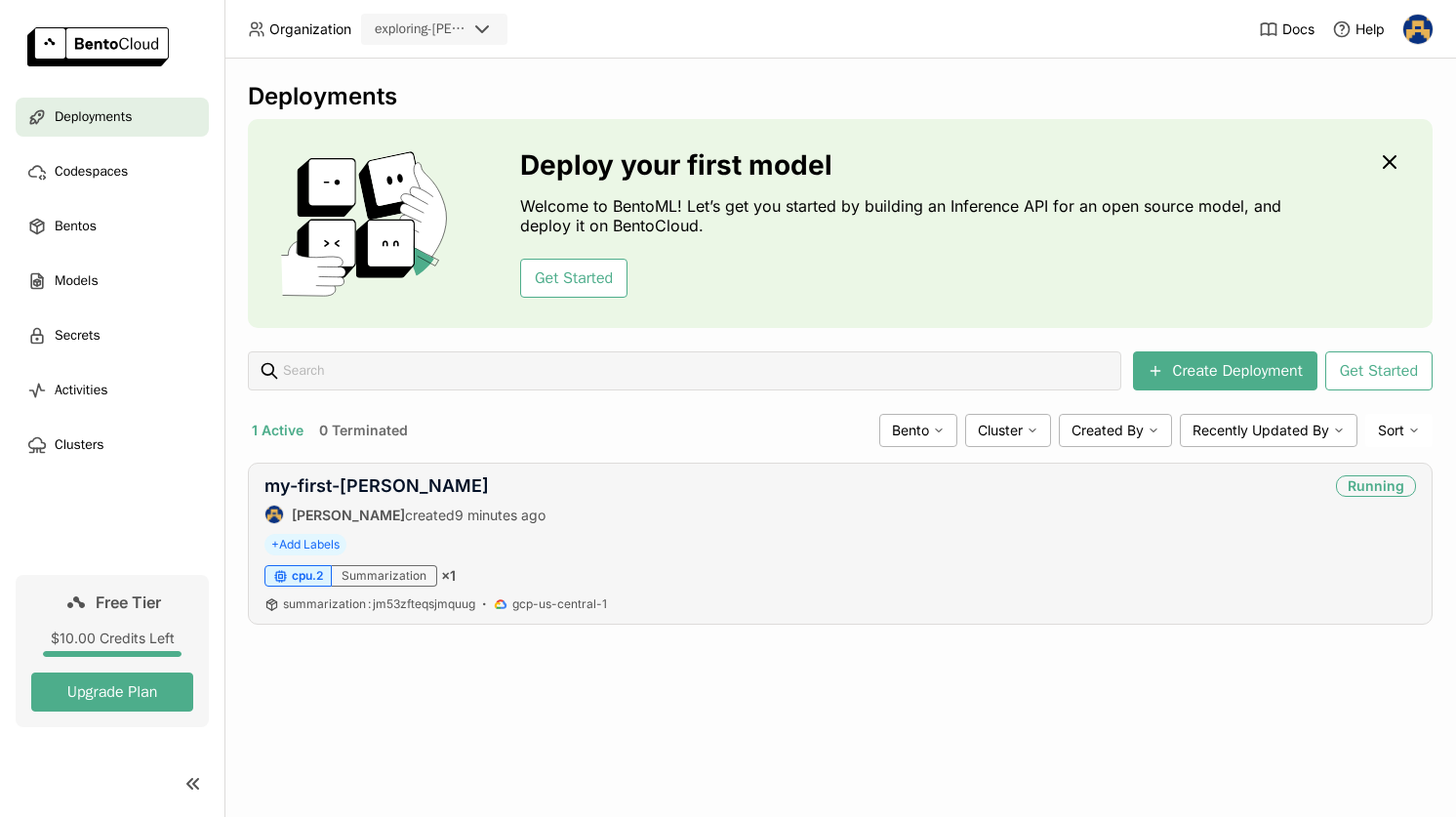 drag, startPoint x: 384, startPoint y: 516, endPoint x: 346, endPoint y: 528, distance: 39.849718 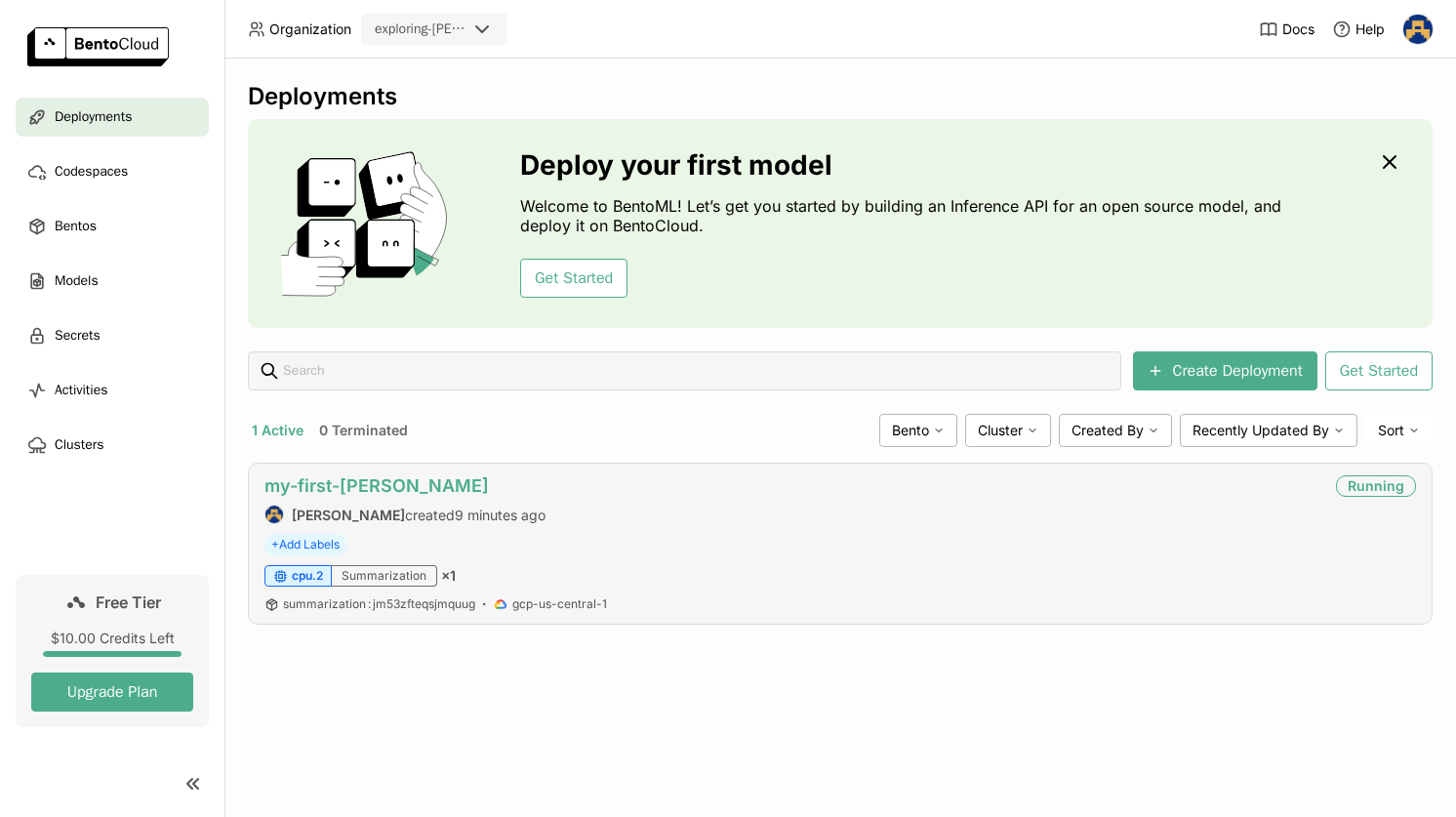 click on "my-first-[PERSON_NAME]" at bounding box center (377, 485) 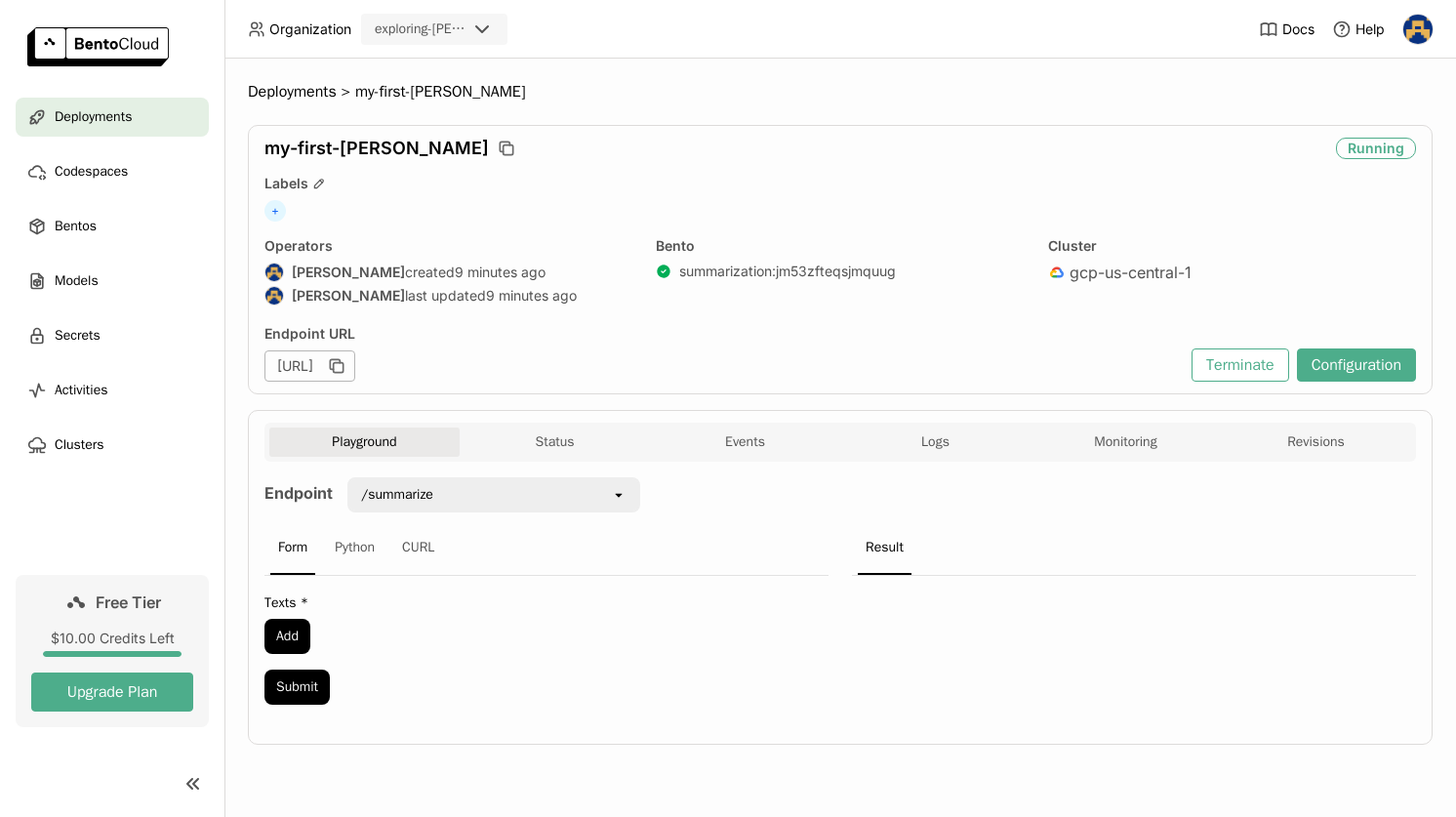 scroll, scrollTop: 0, scrollLeft: 0, axis: both 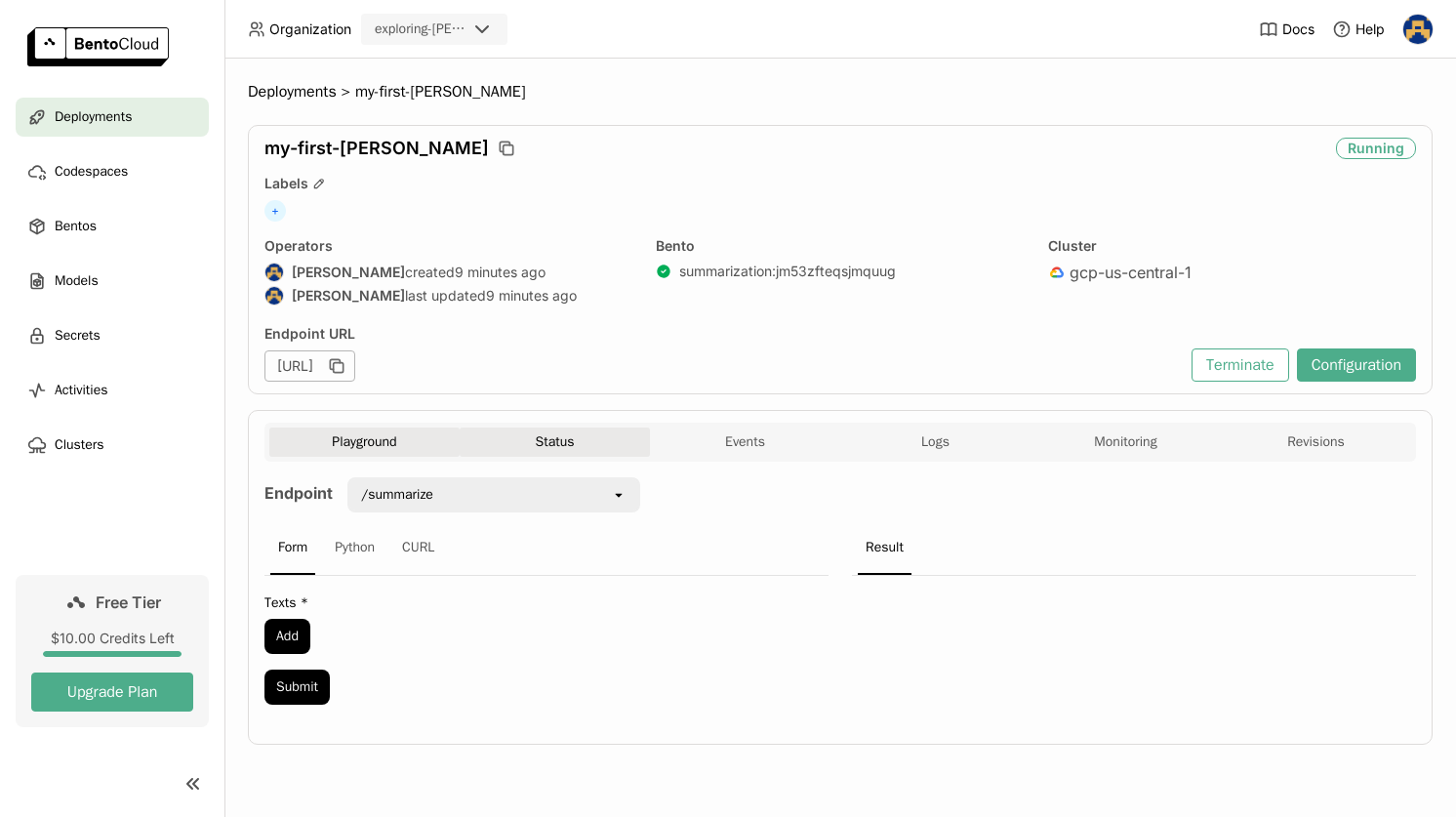 click on "Status" at bounding box center (554, 442) 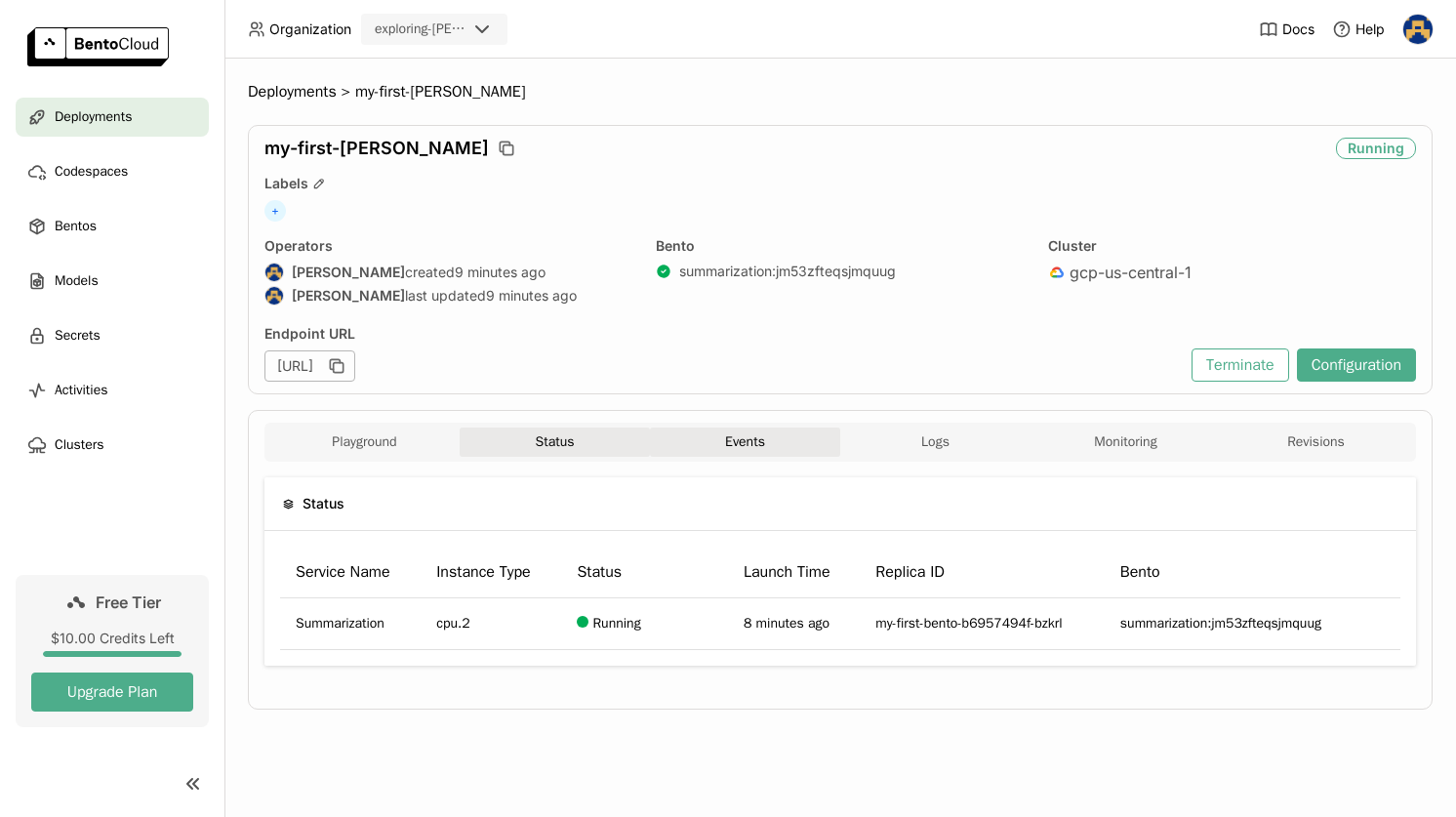 click on "Events" at bounding box center (745, 442) 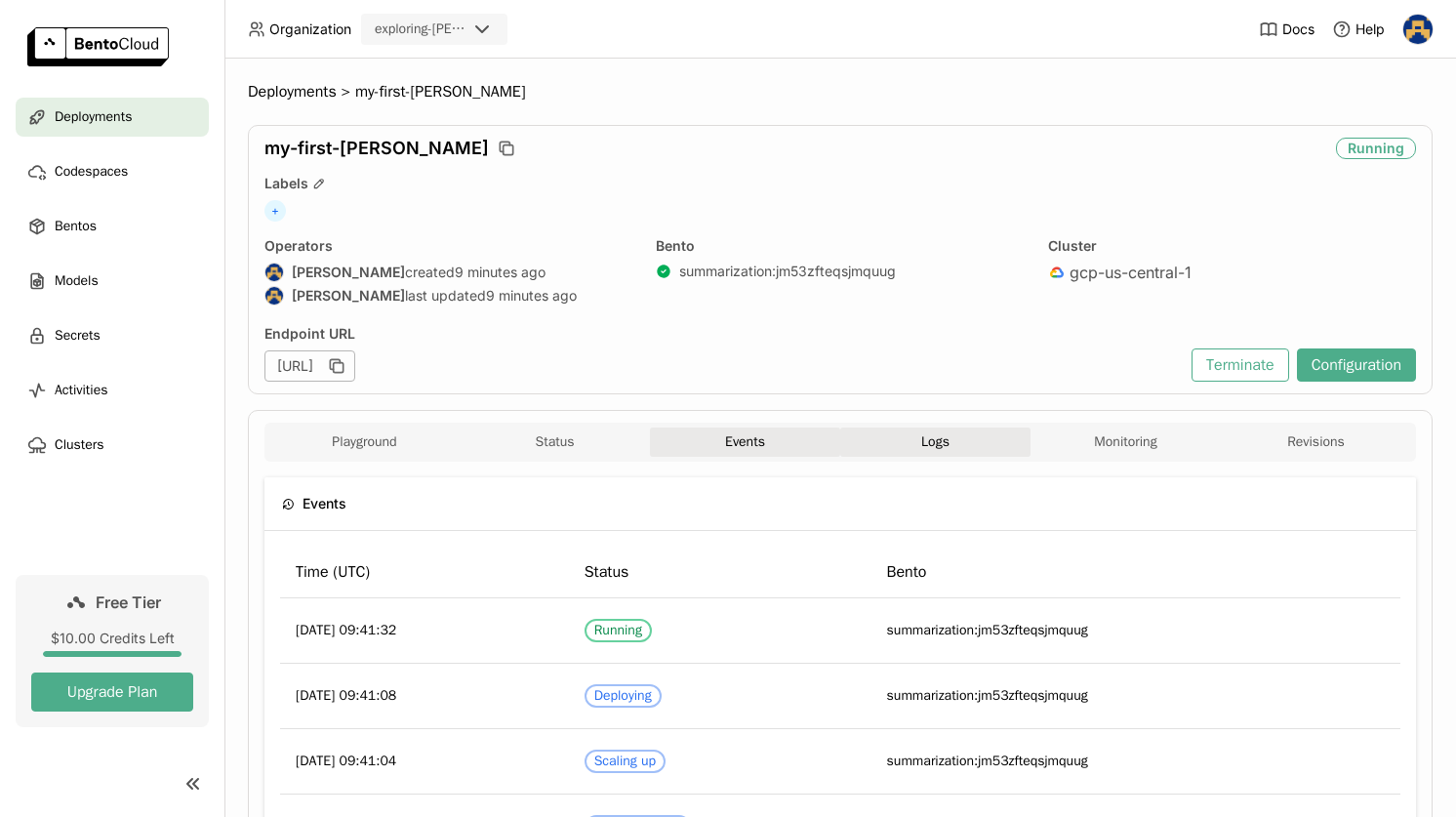 click on "Logs" at bounding box center (935, 442) 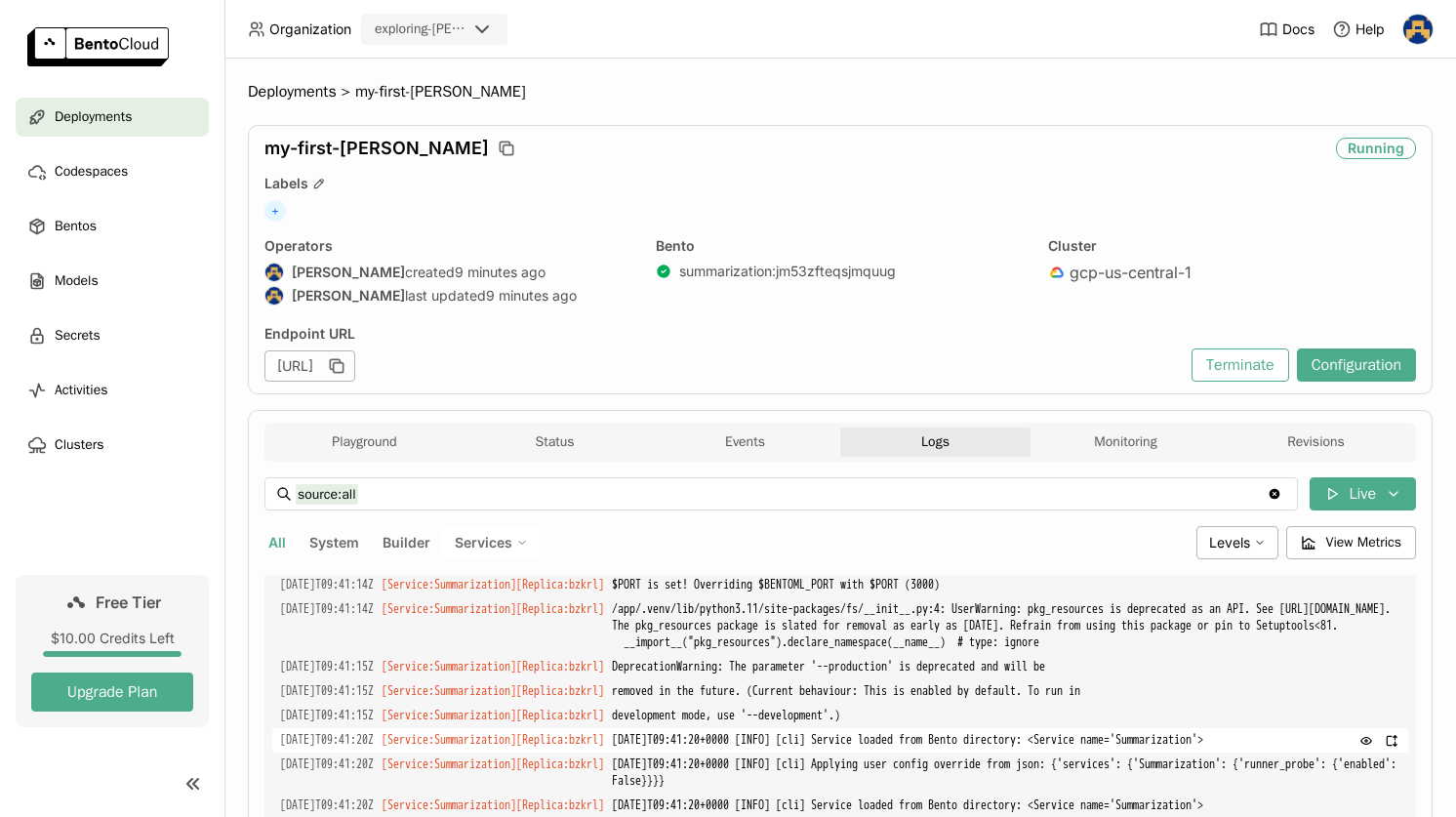 scroll, scrollTop: 3896, scrollLeft: 0, axis: vertical 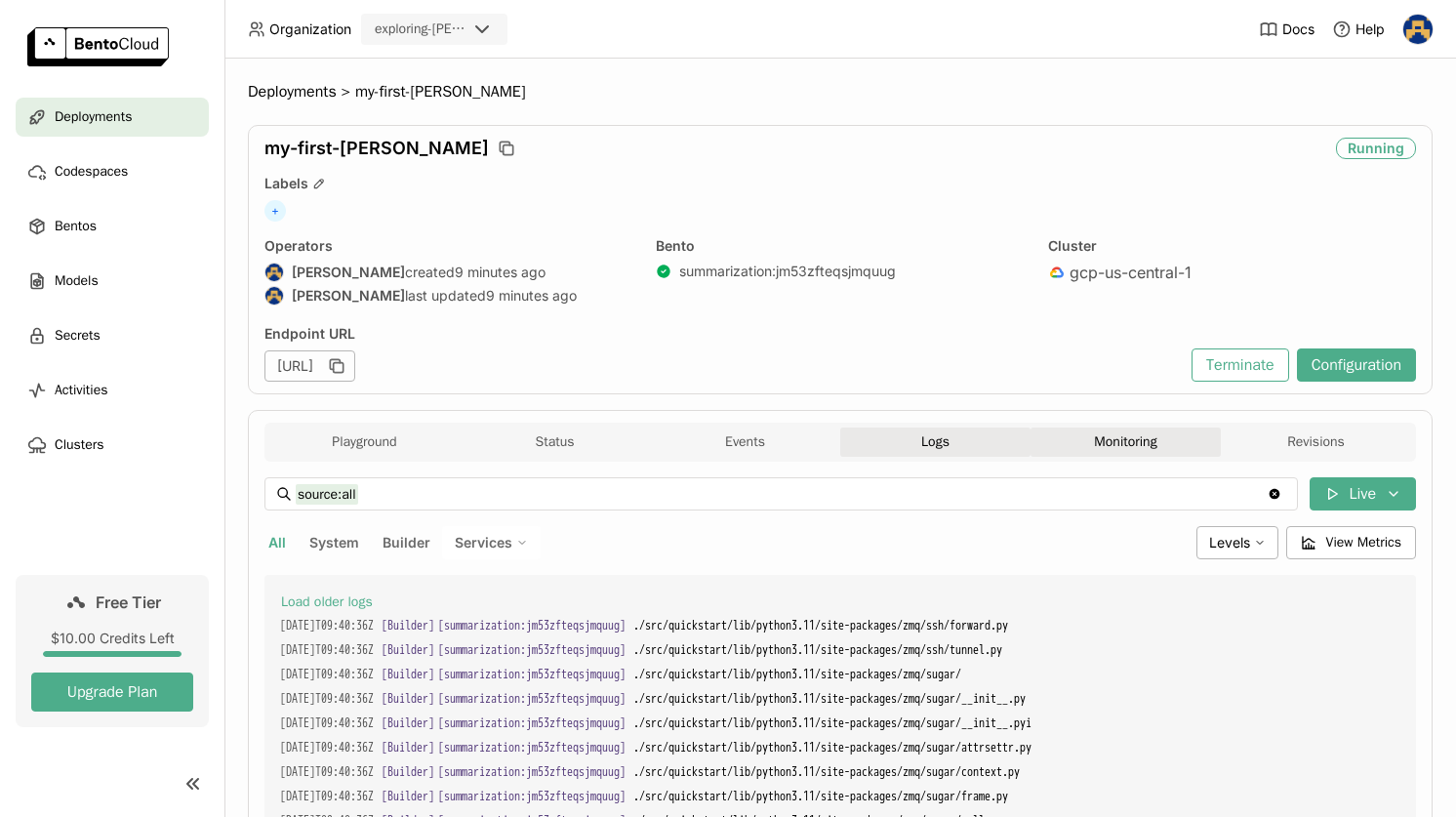 click on "Monitoring" at bounding box center (1125, 442) 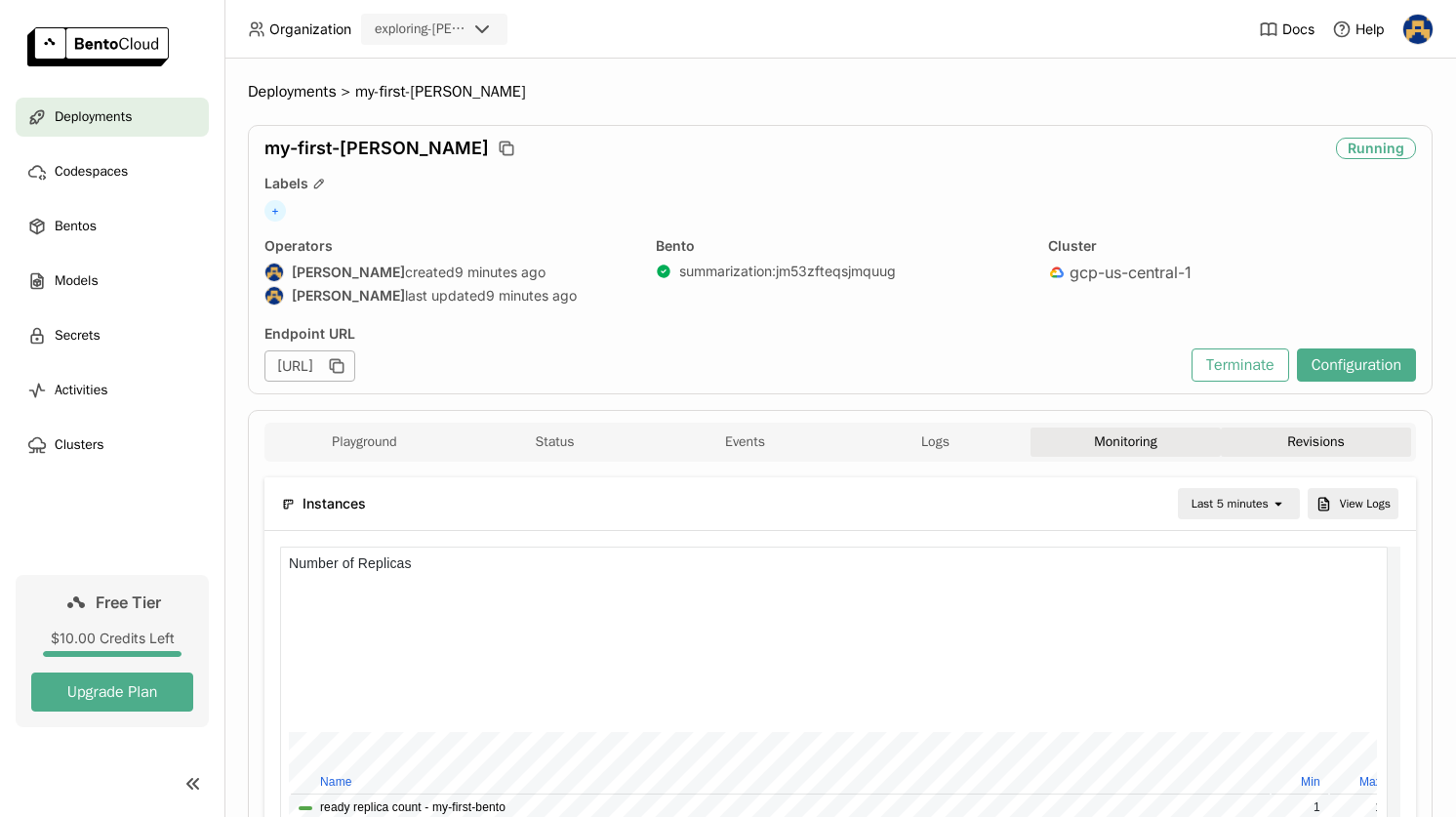 click on "Revisions" at bounding box center (1315, 442) 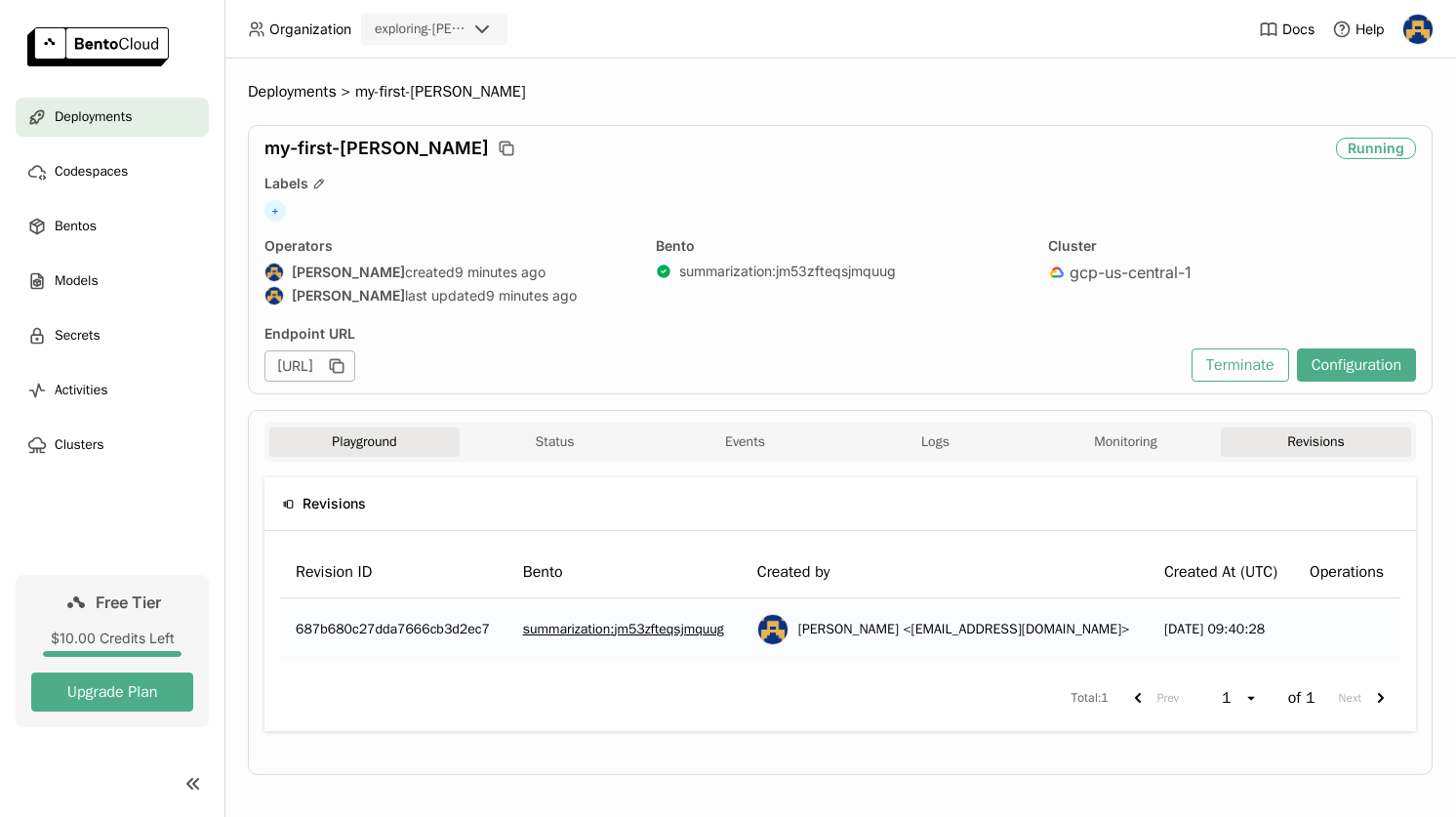 click on "Playground" at bounding box center (364, 442) 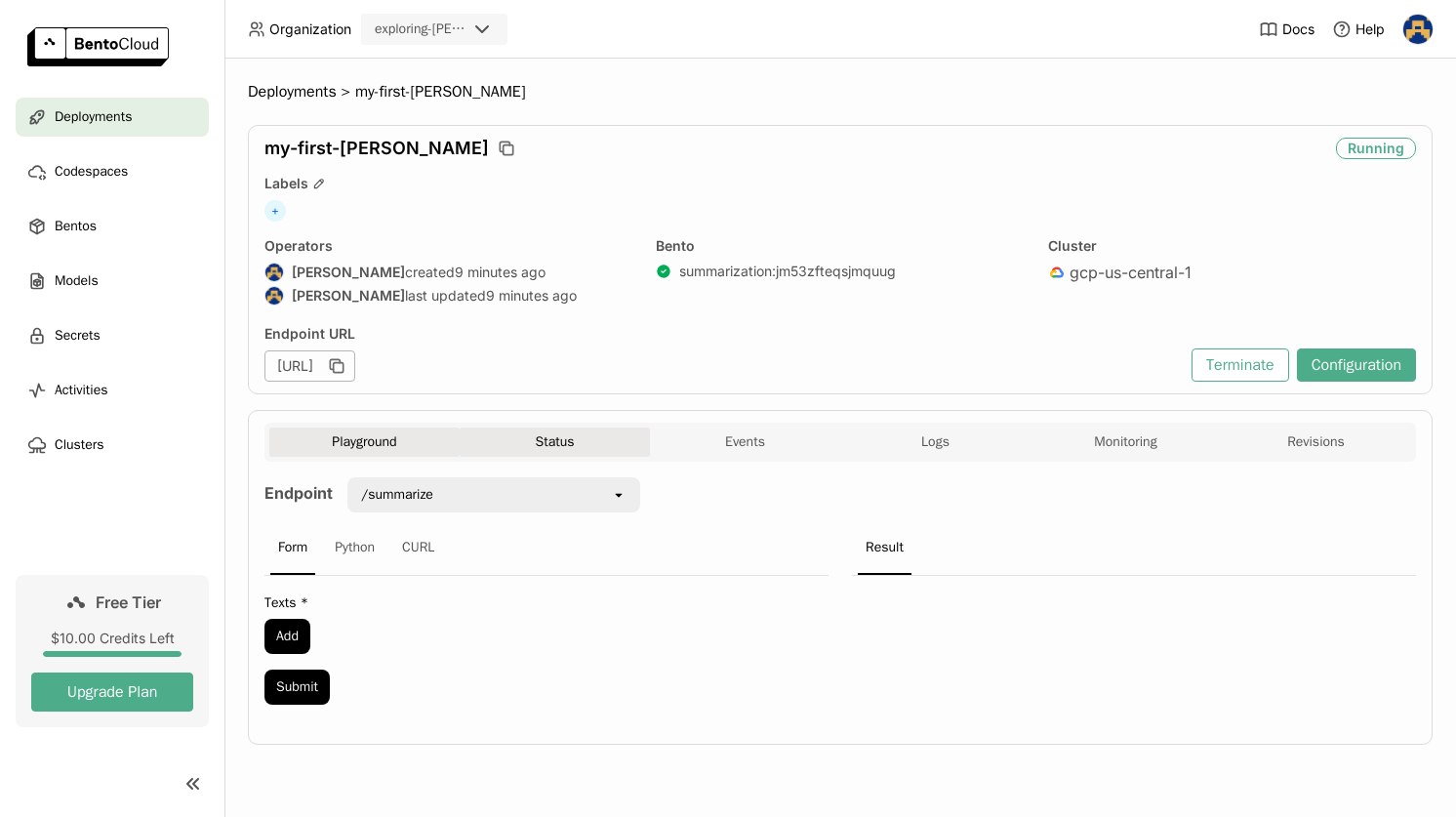 click on "Status" at bounding box center [554, 442] 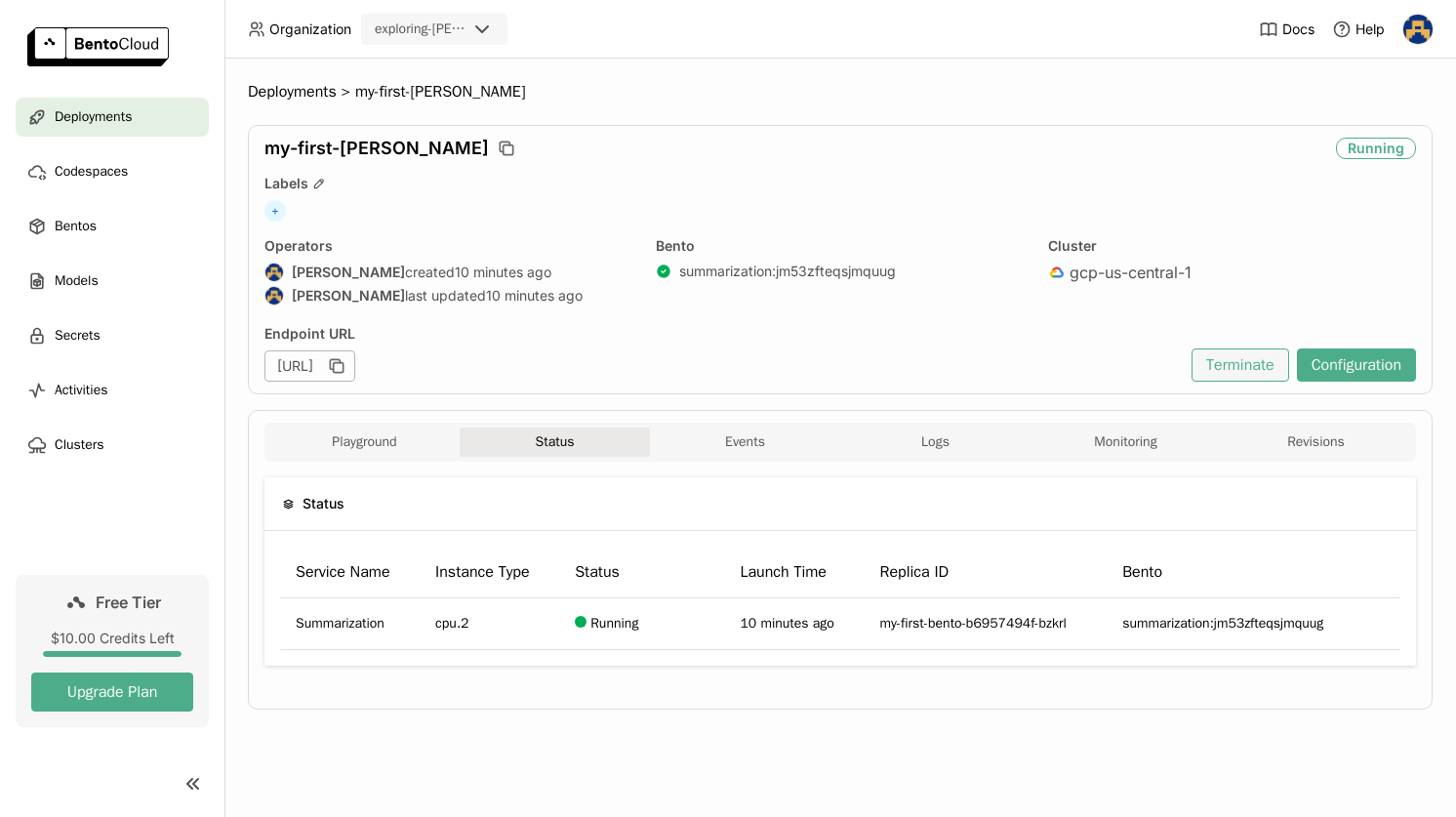 click on "Terminate" at bounding box center (1240, 365) 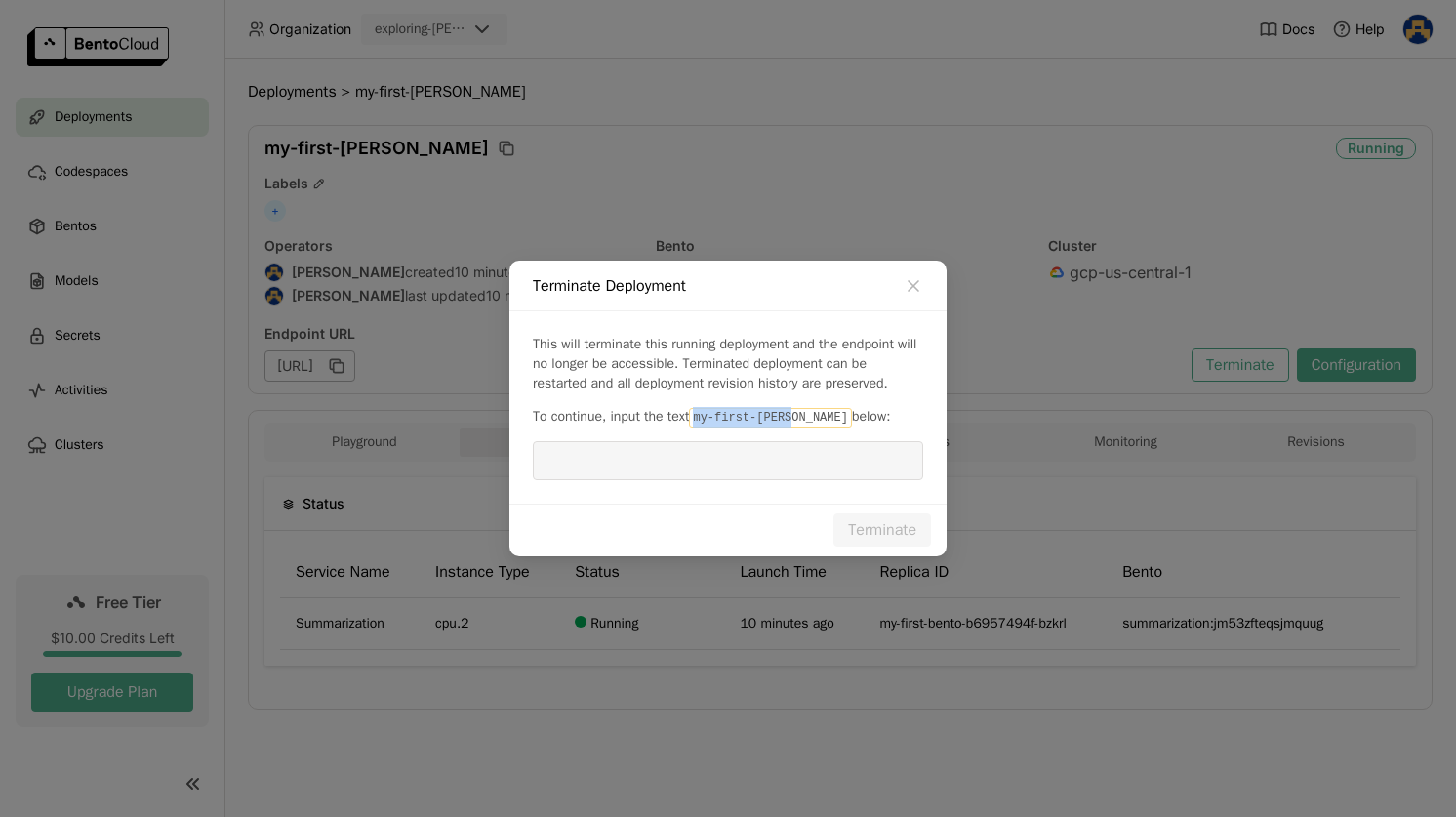 drag, startPoint x: 705, startPoint y: 420, endPoint x: 806, endPoint y: 418, distance: 101.0198 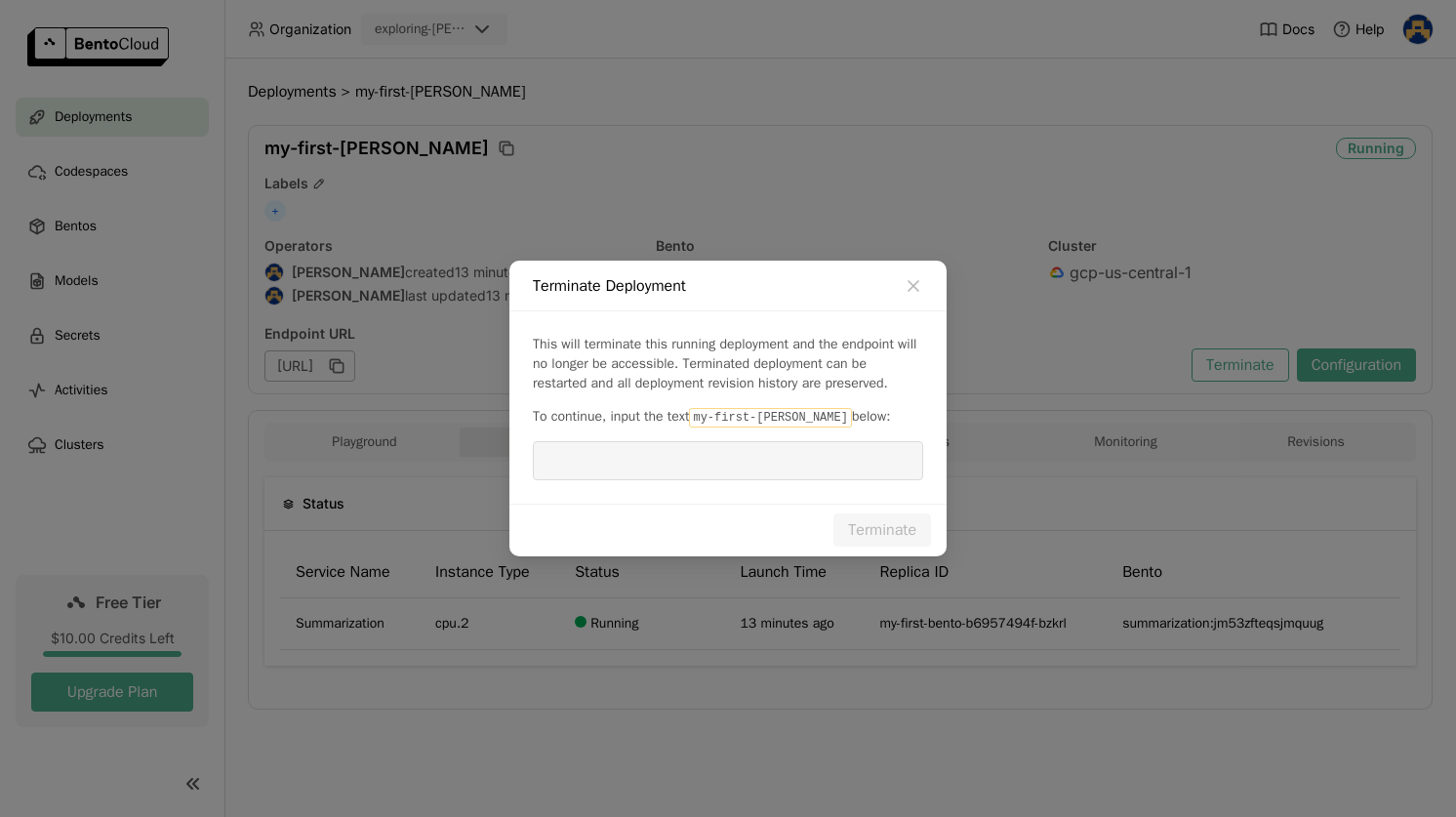 click on "below:" at bounding box center [870, 416] 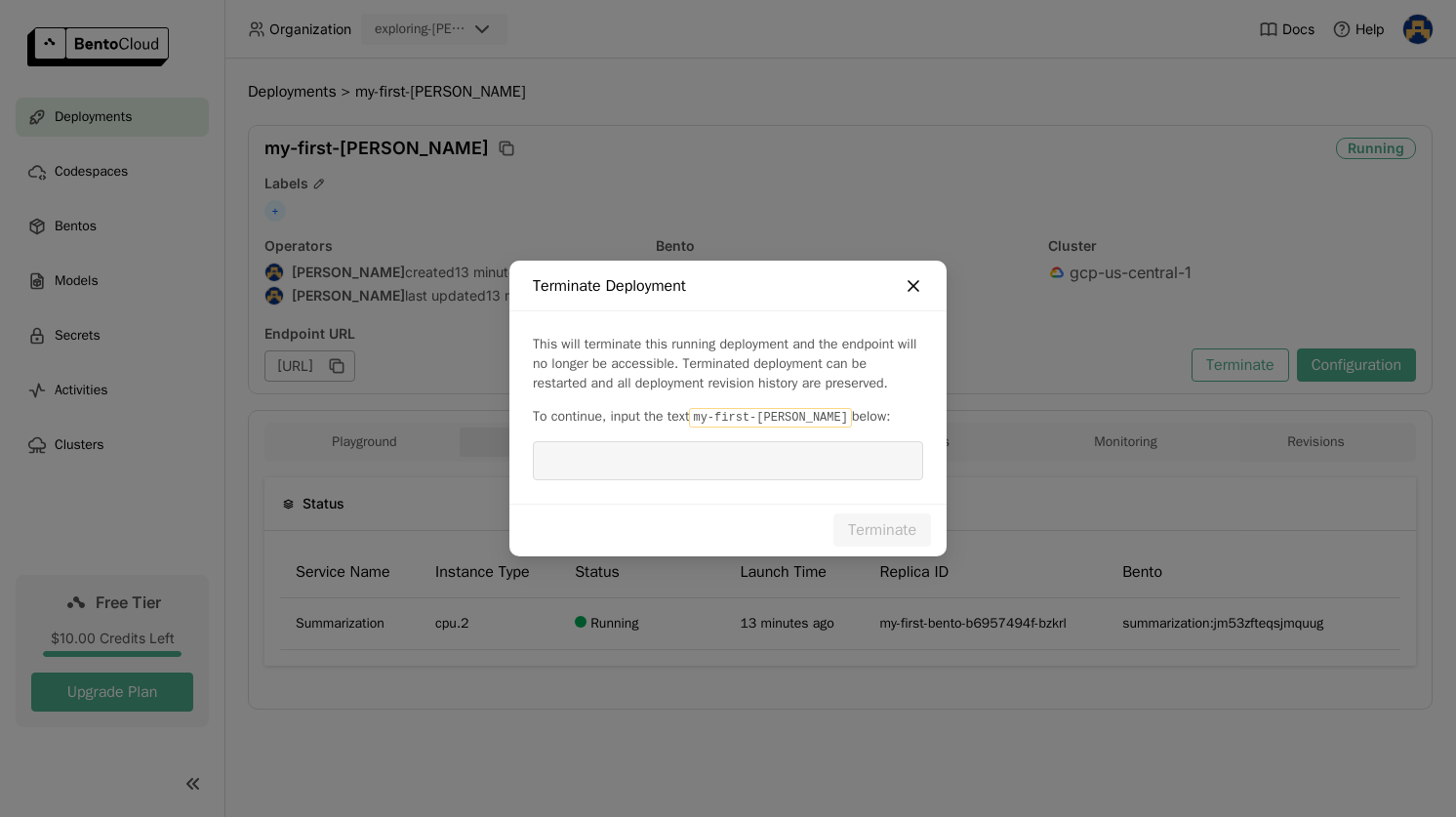 click 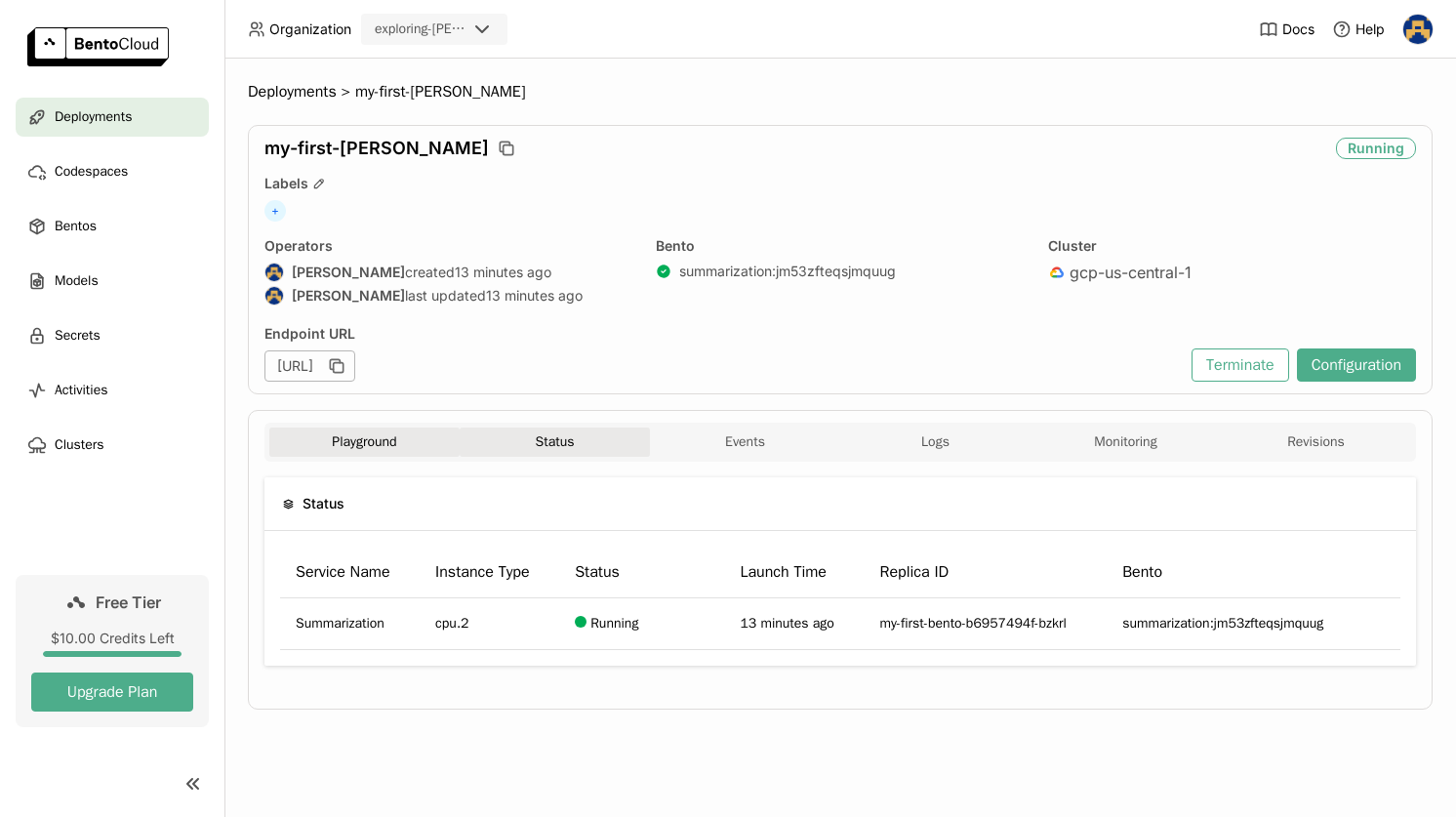 click on "Playground" at bounding box center (364, 442) 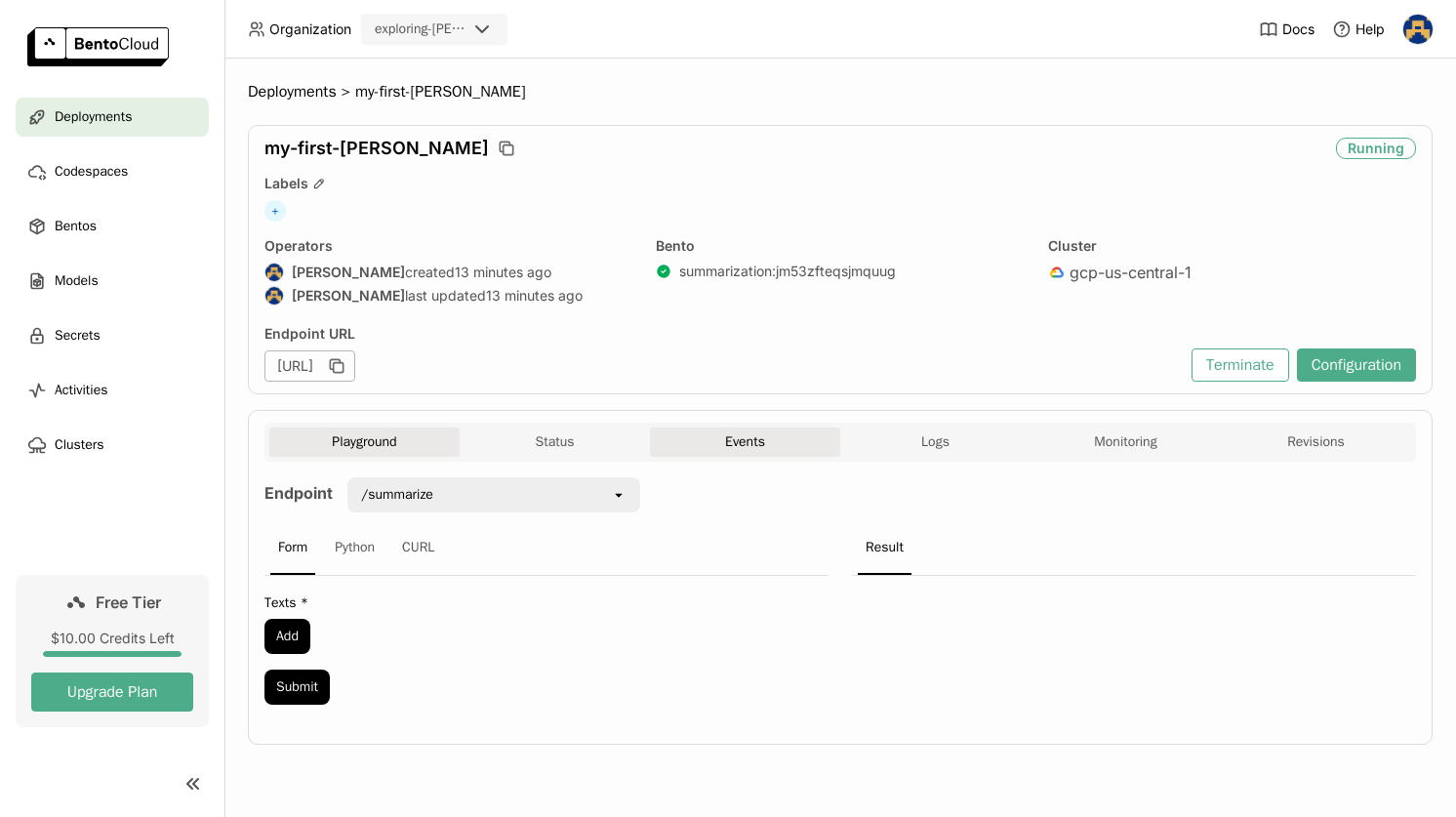 click on "Events" at bounding box center (745, 442) 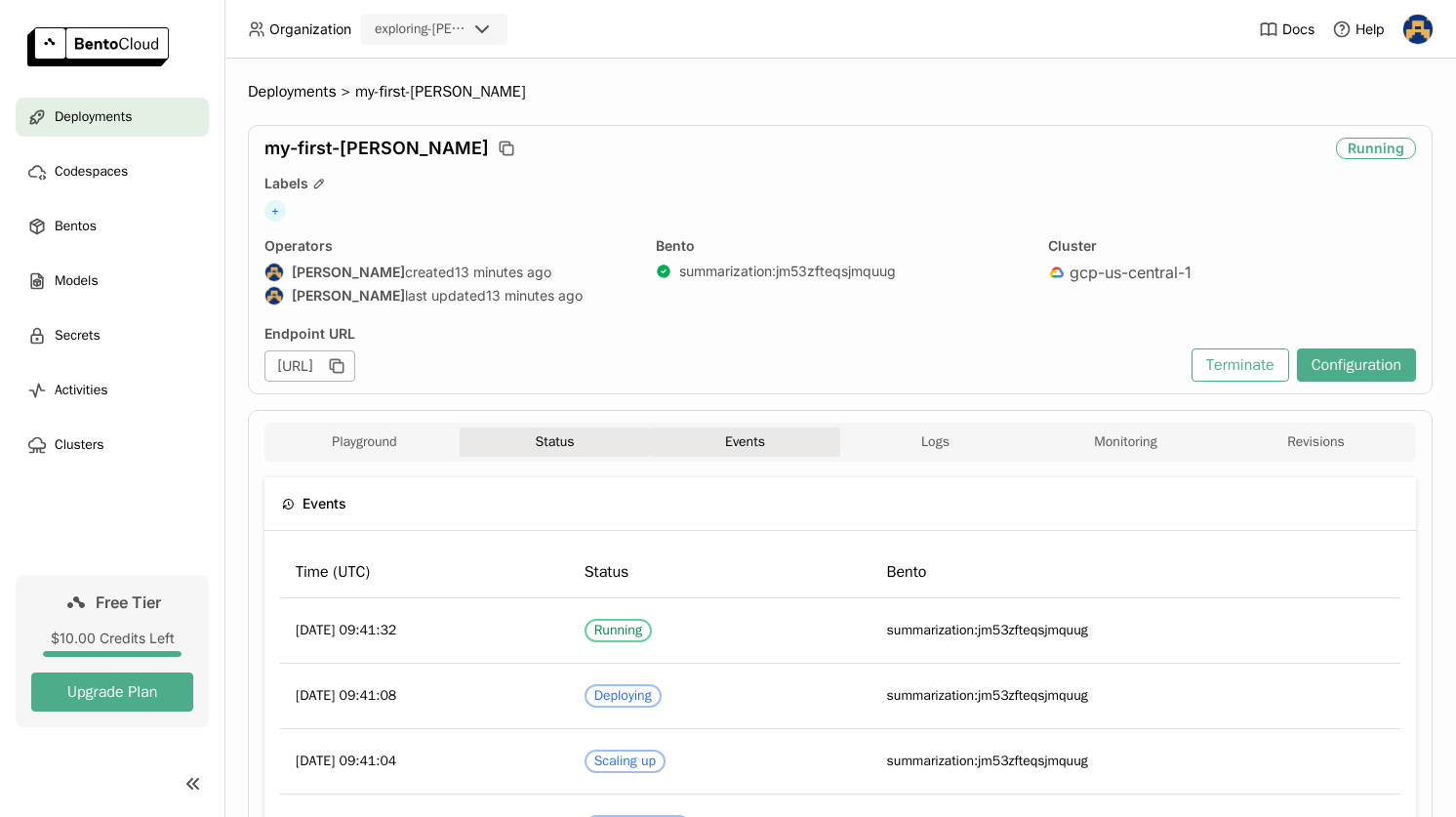 click on "Status" at bounding box center (554, 442) 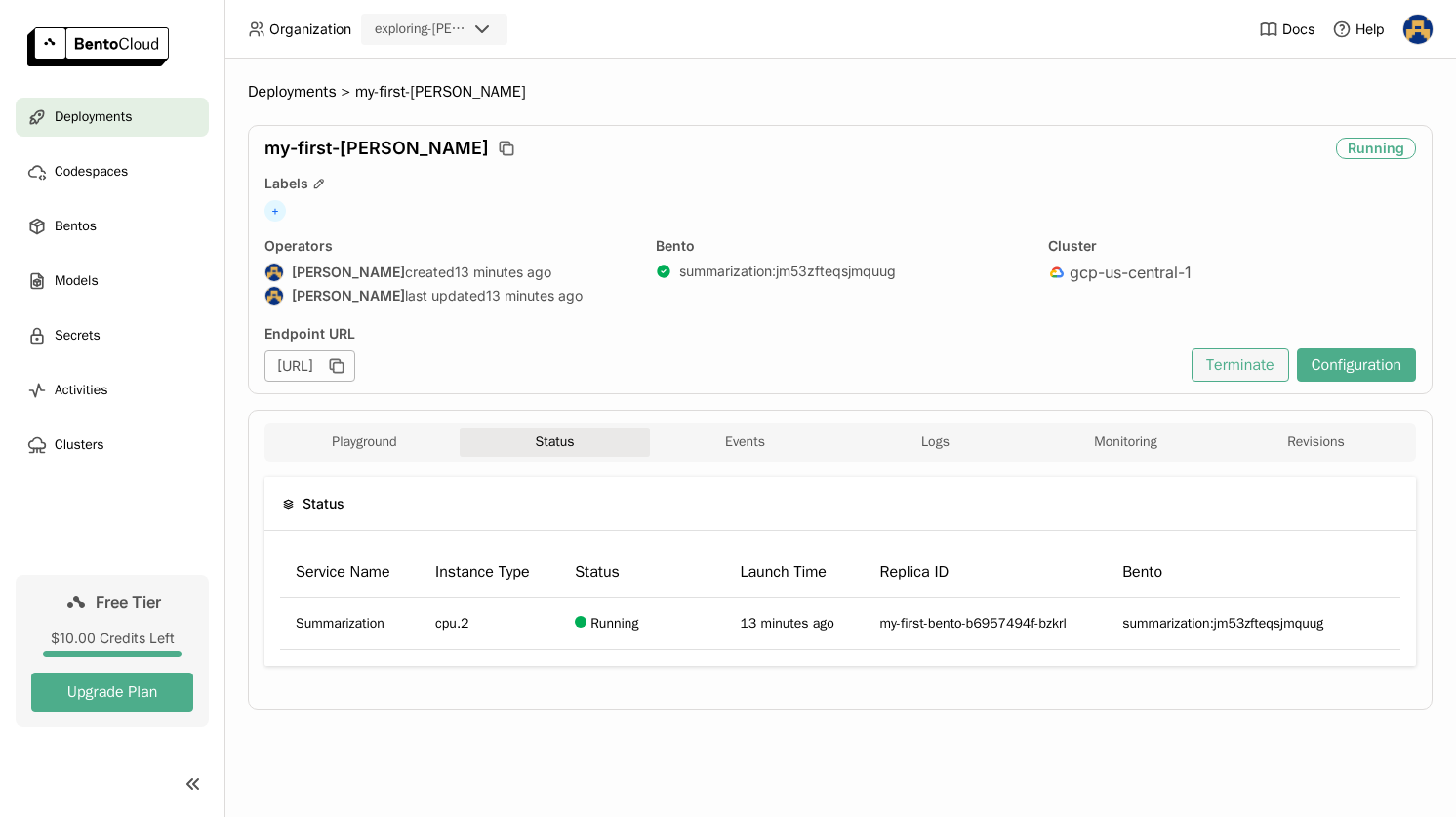 click on "Terminate" at bounding box center [1240, 365] 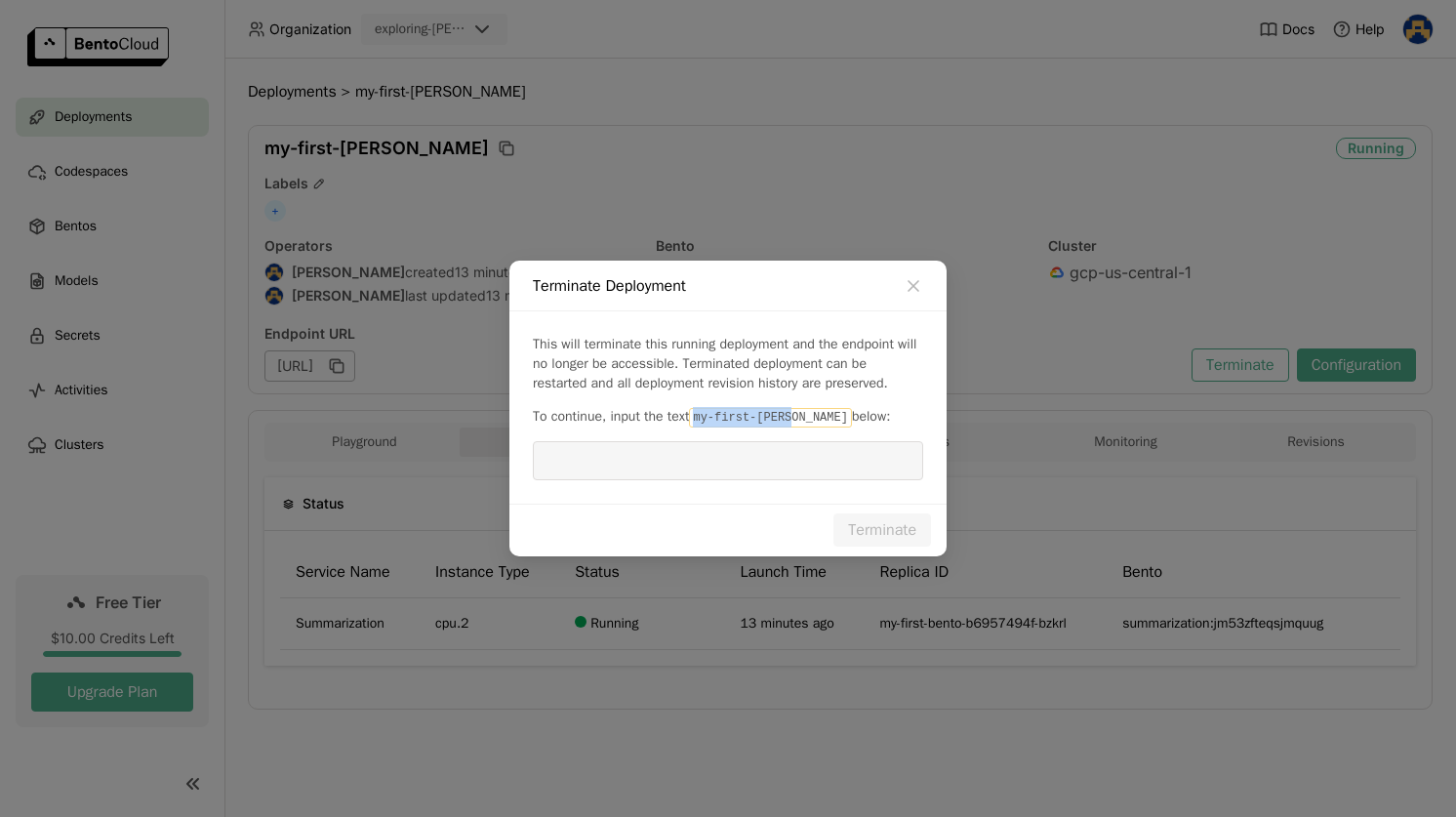 drag, startPoint x: 701, startPoint y: 417, endPoint x: 803, endPoint y: 417, distance: 102 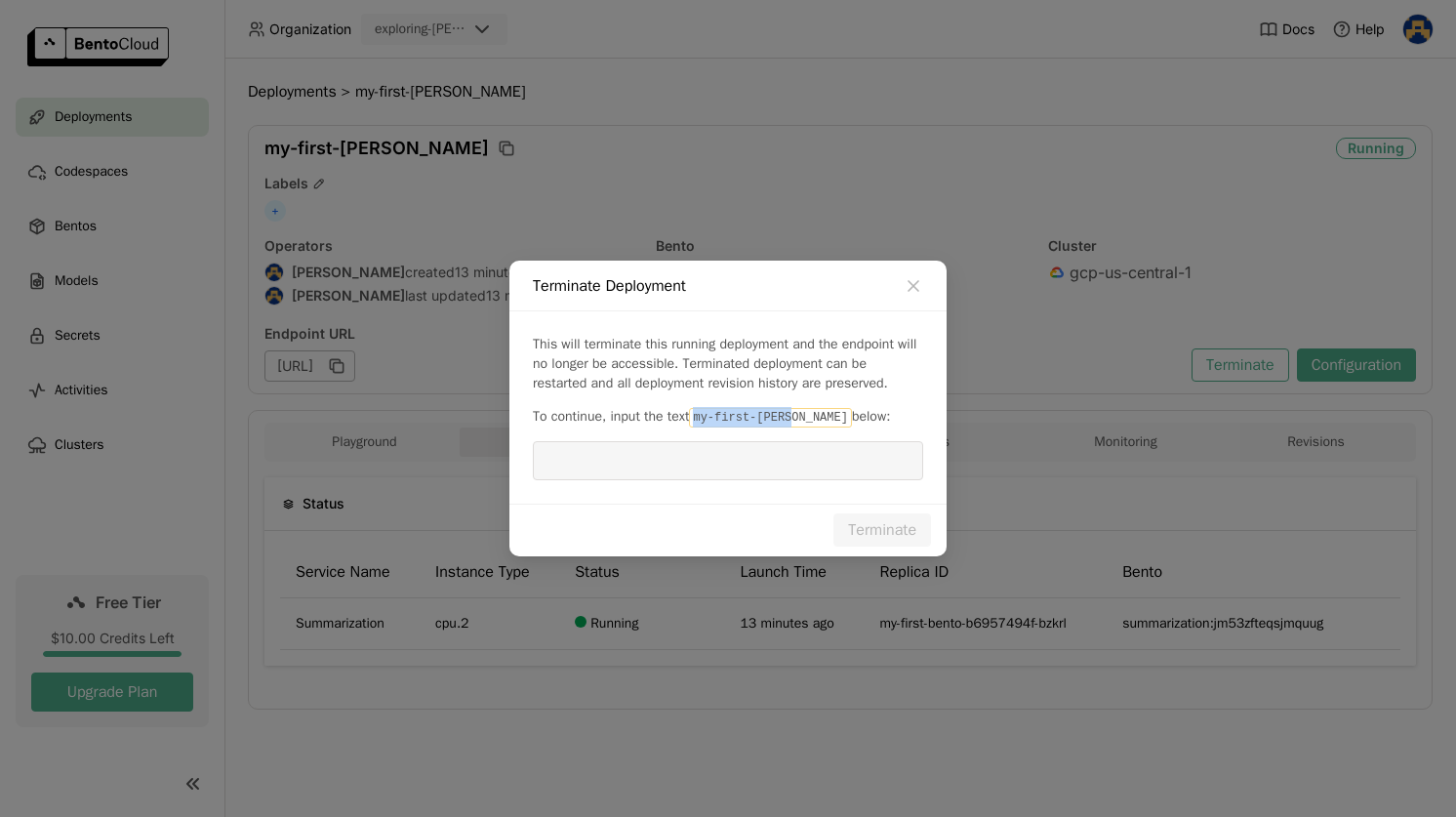 copy on "my-first-bento" 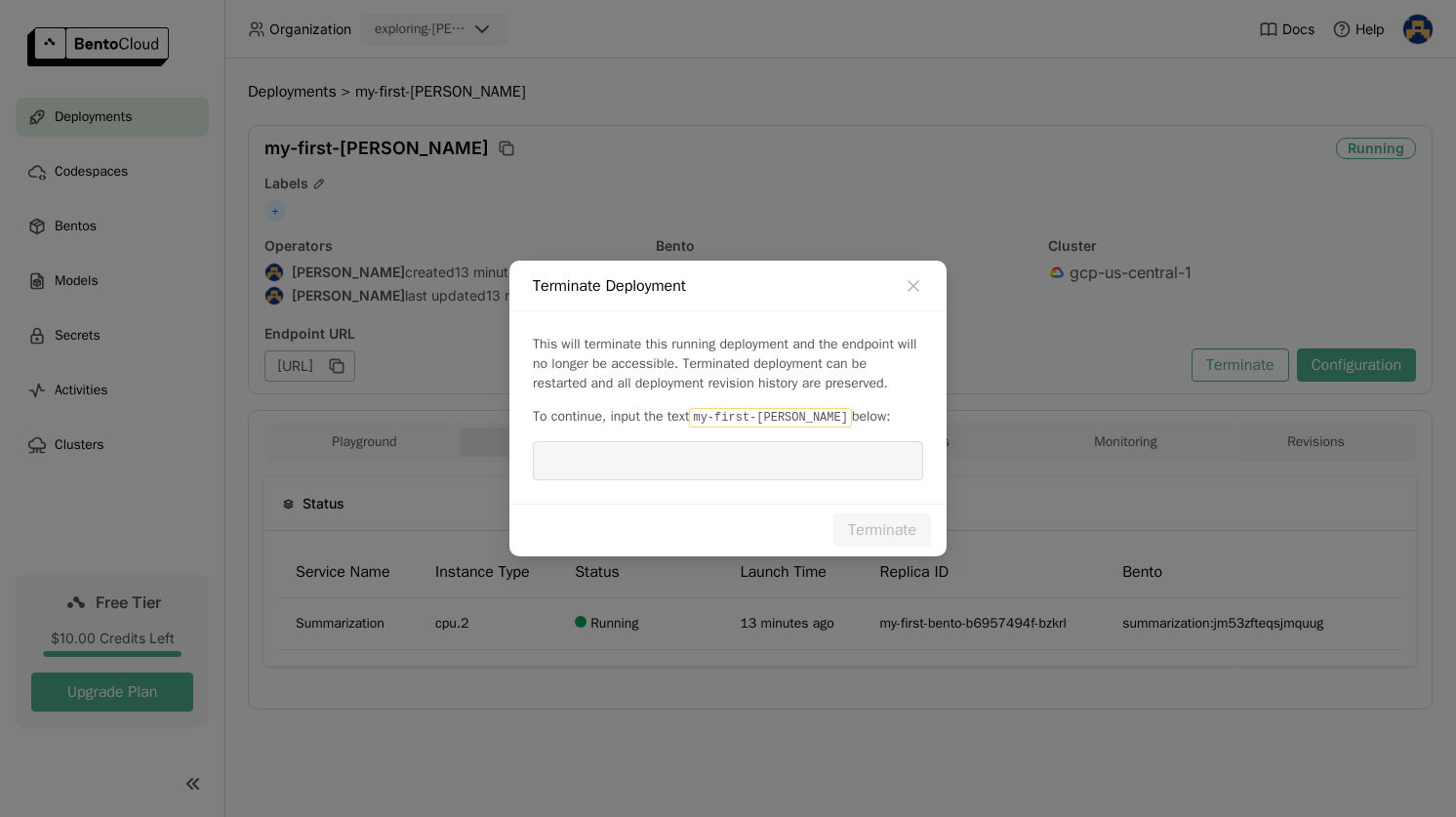 click at bounding box center [728, 461] 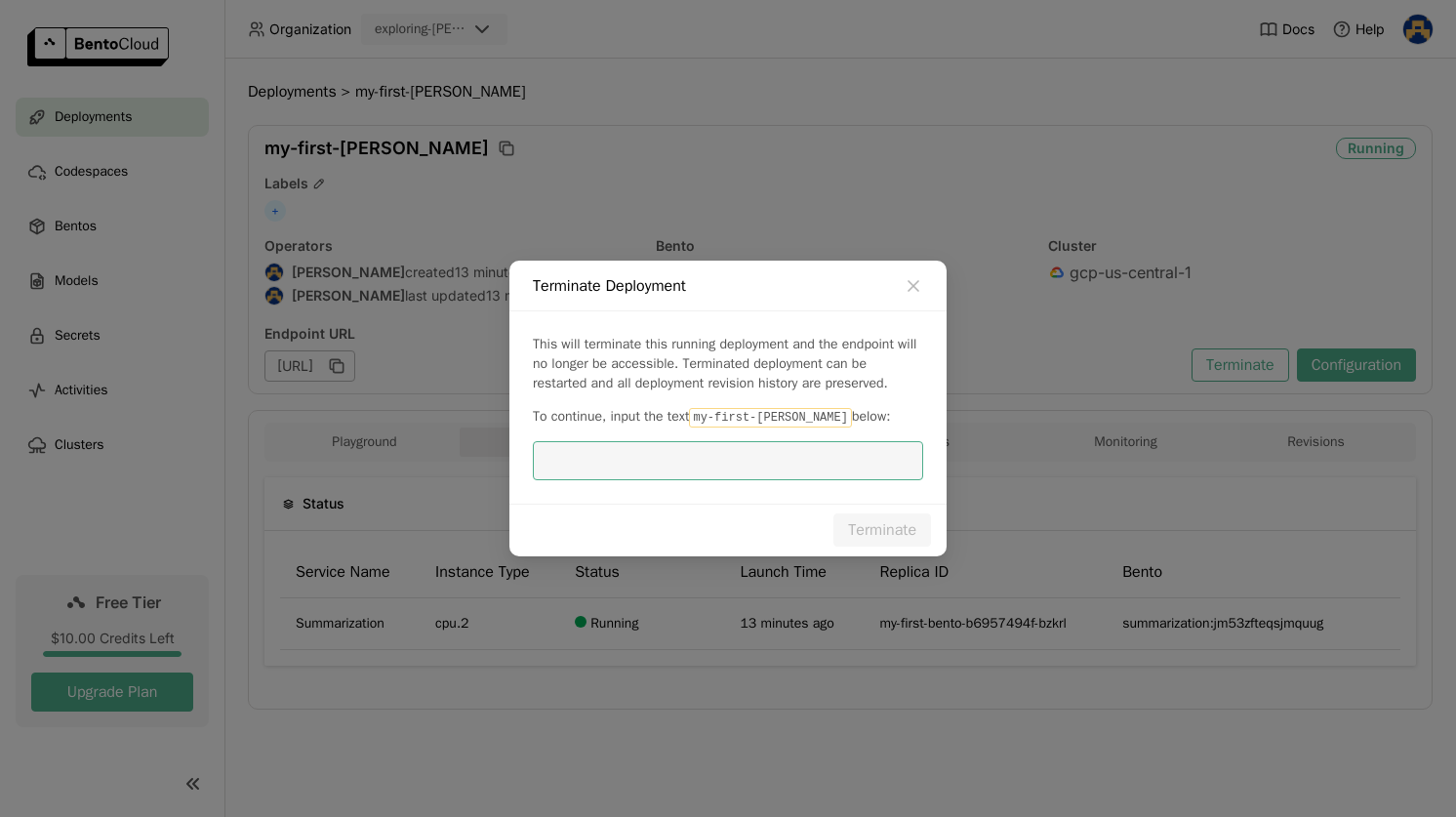 paste on "my-first-bento" 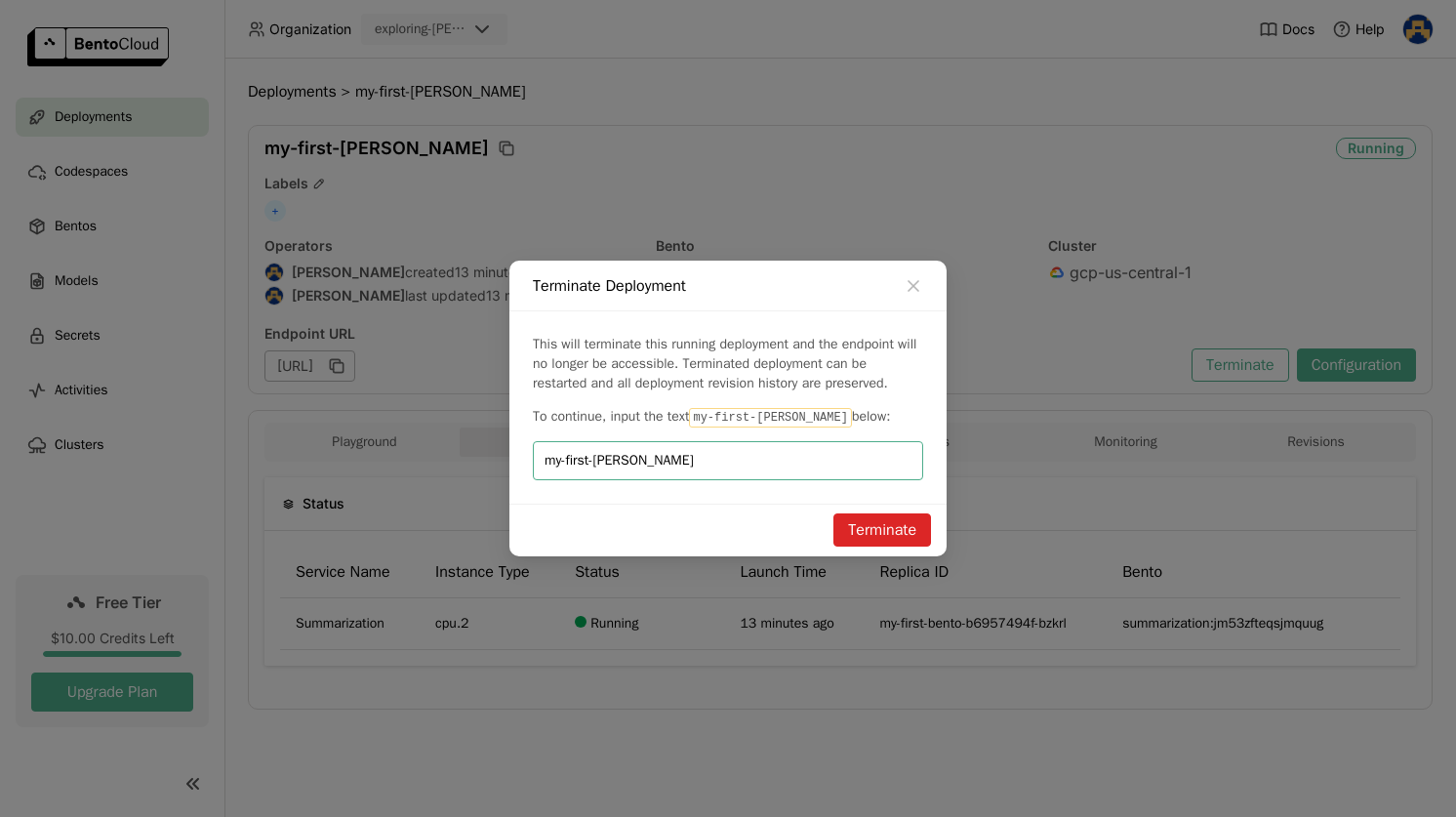 type on "my-first-bento" 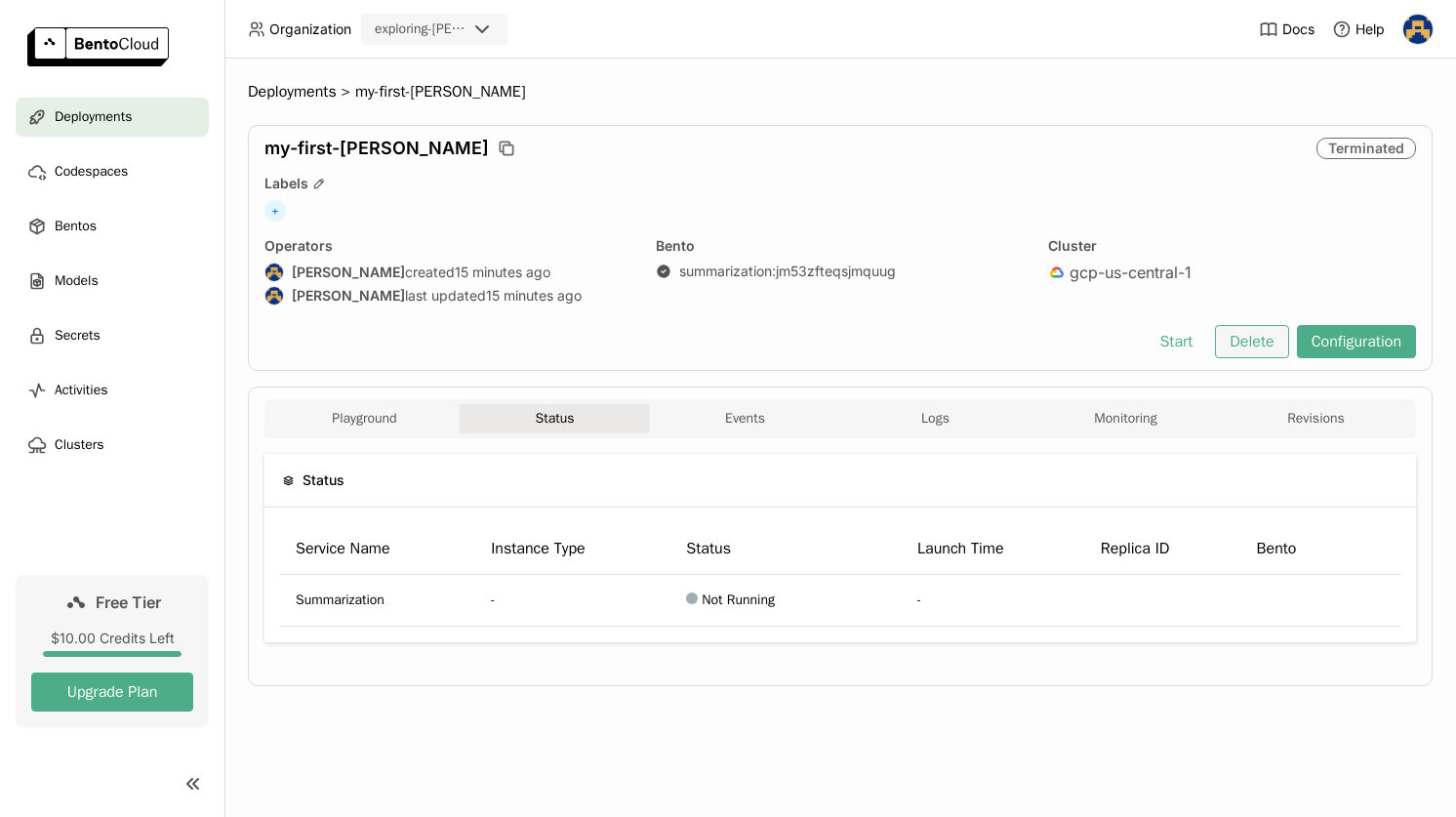 click on "Delete" at bounding box center [1251, 342] 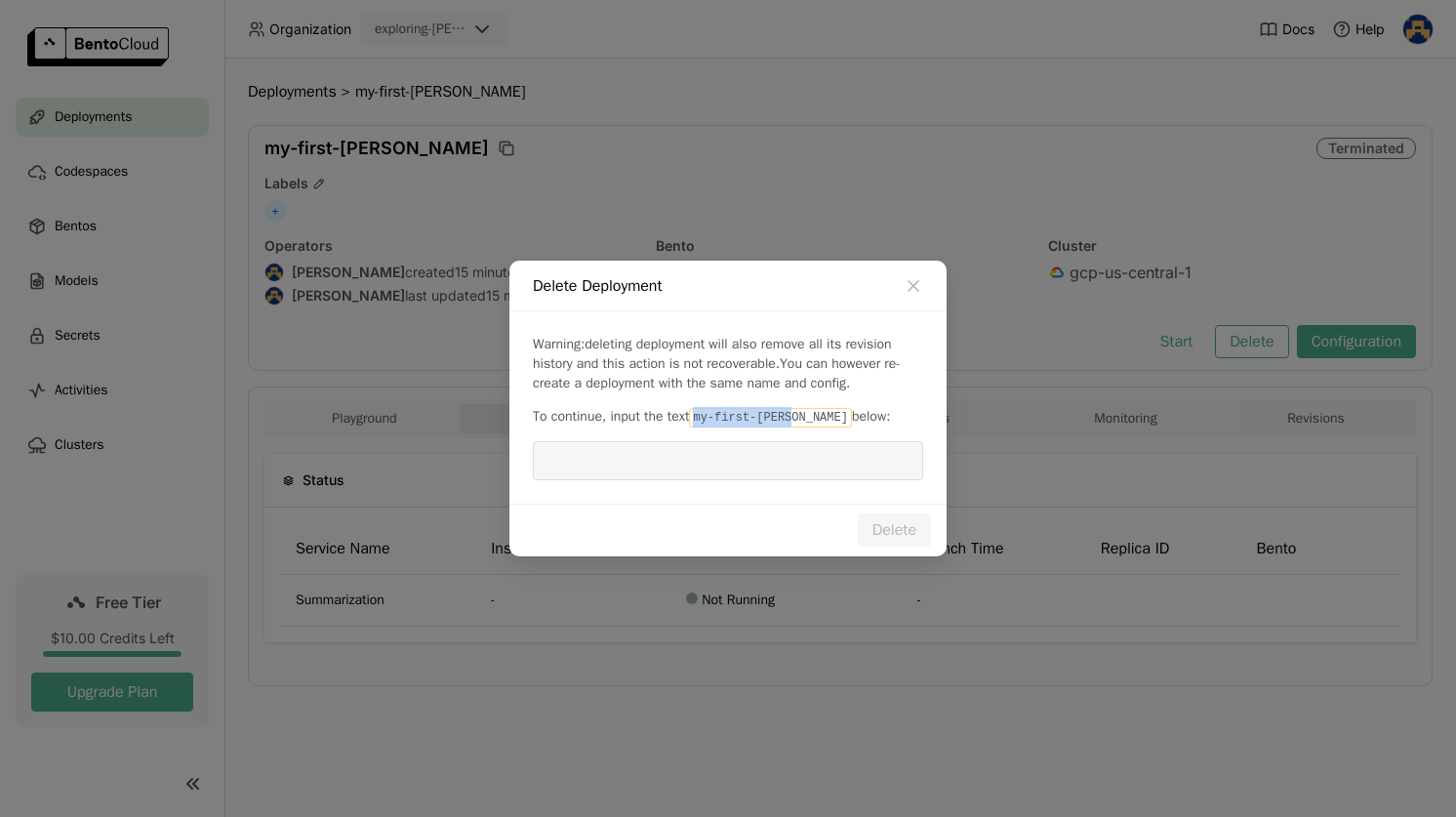 drag, startPoint x: 702, startPoint y: 428, endPoint x: 800, endPoint y: 436, distance: 98.326 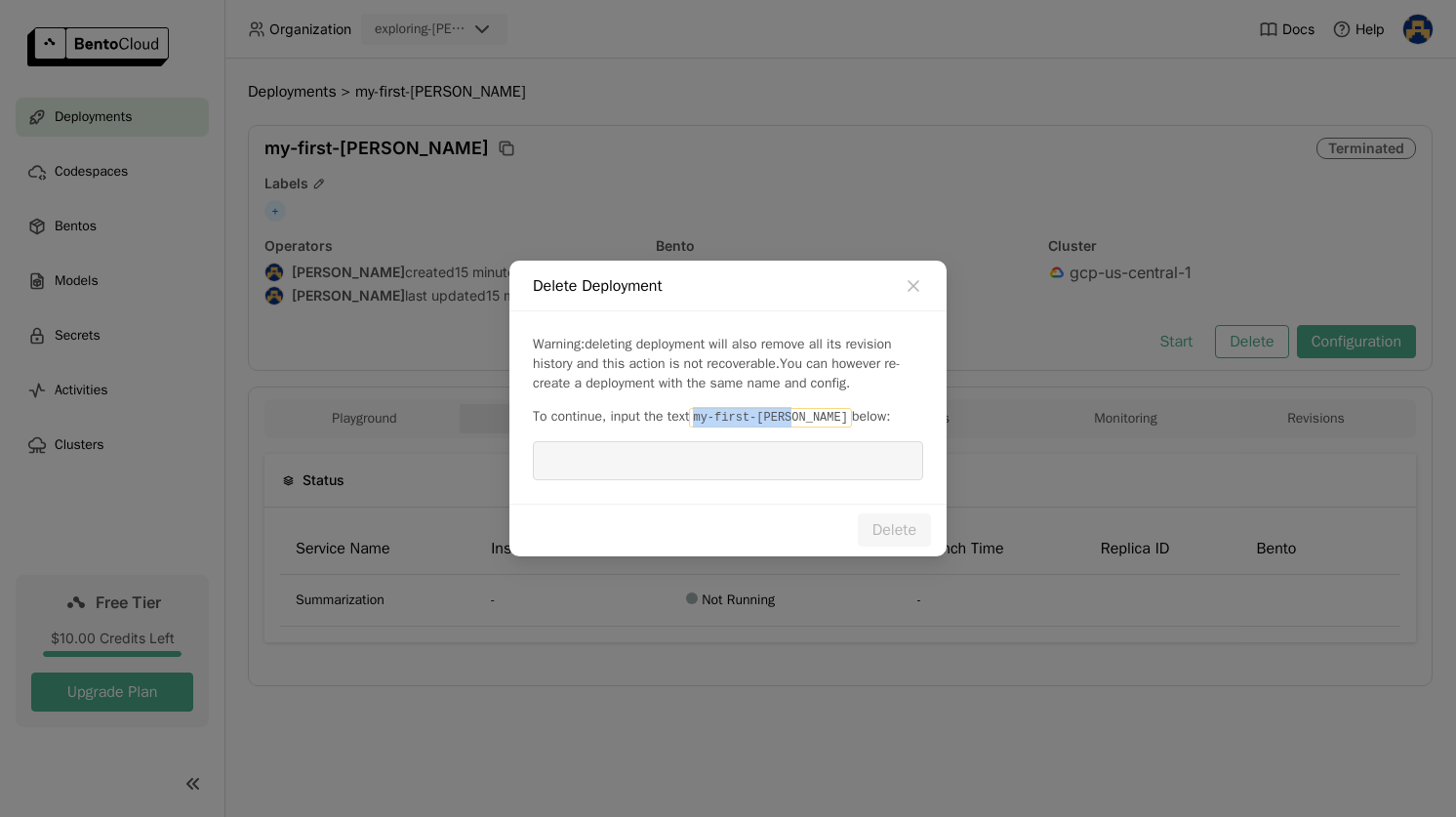 copy on "my-first-bento" 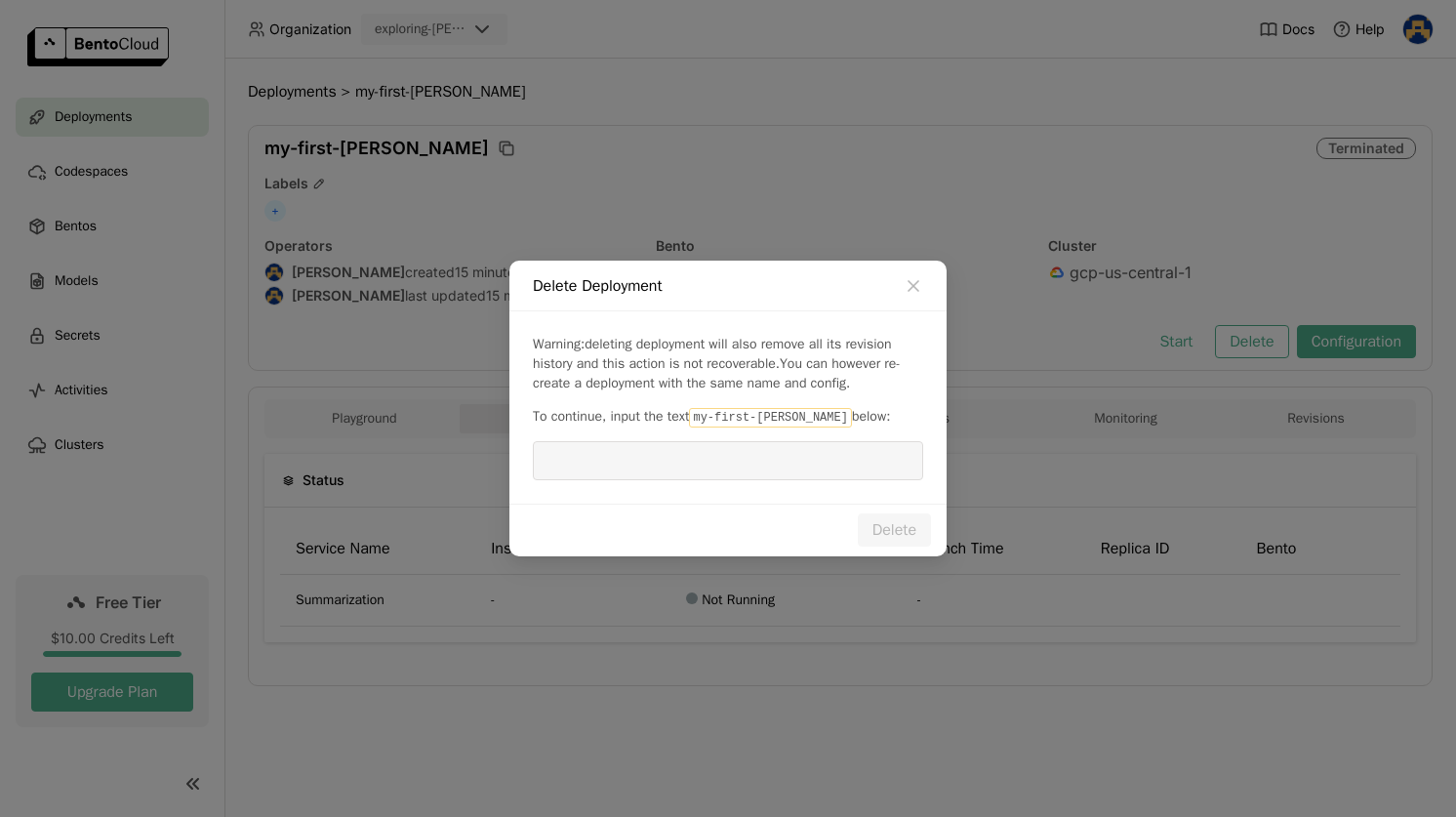 click at bounding box center [728, 461] 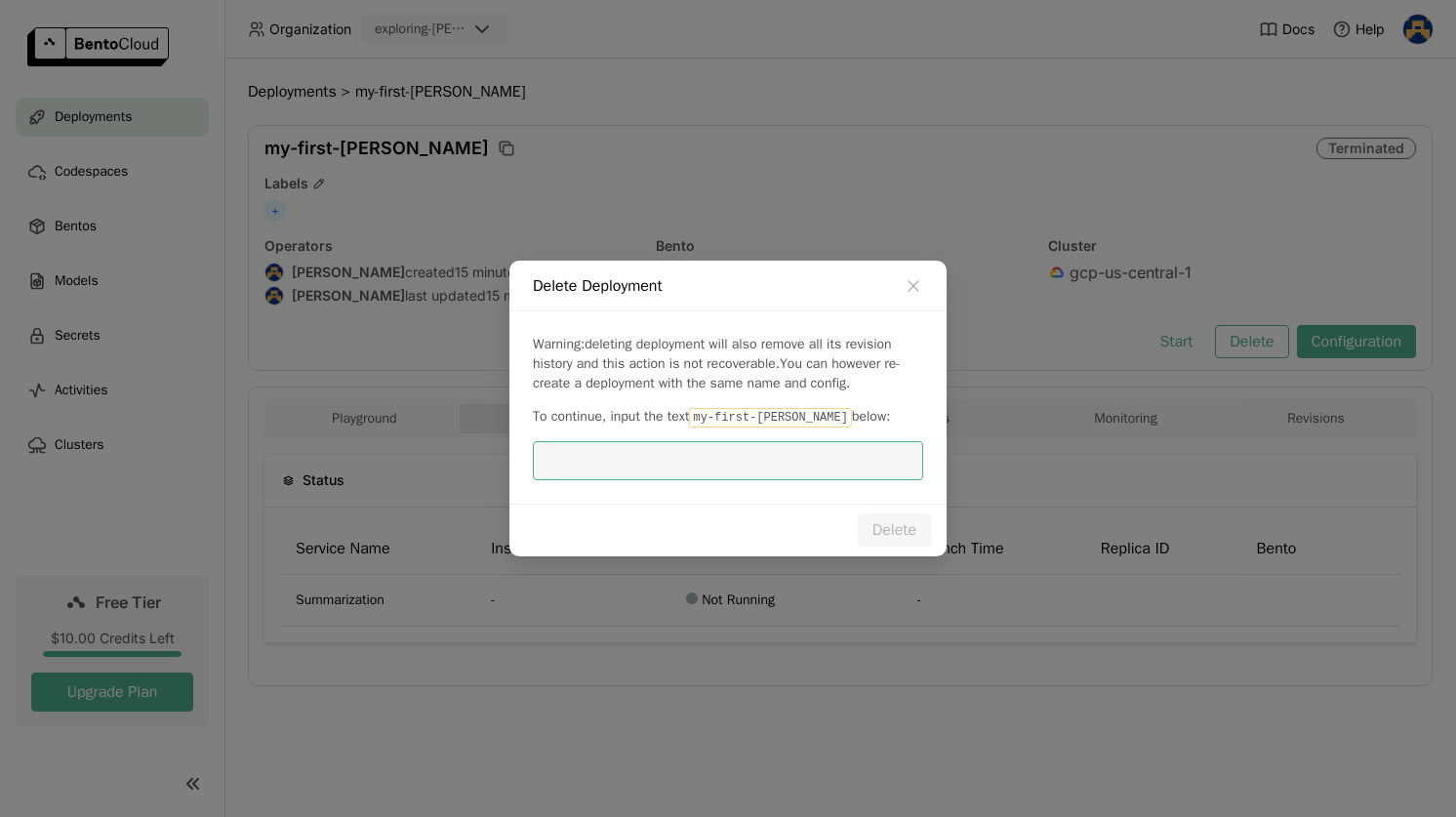 paste on "my-first-bento" 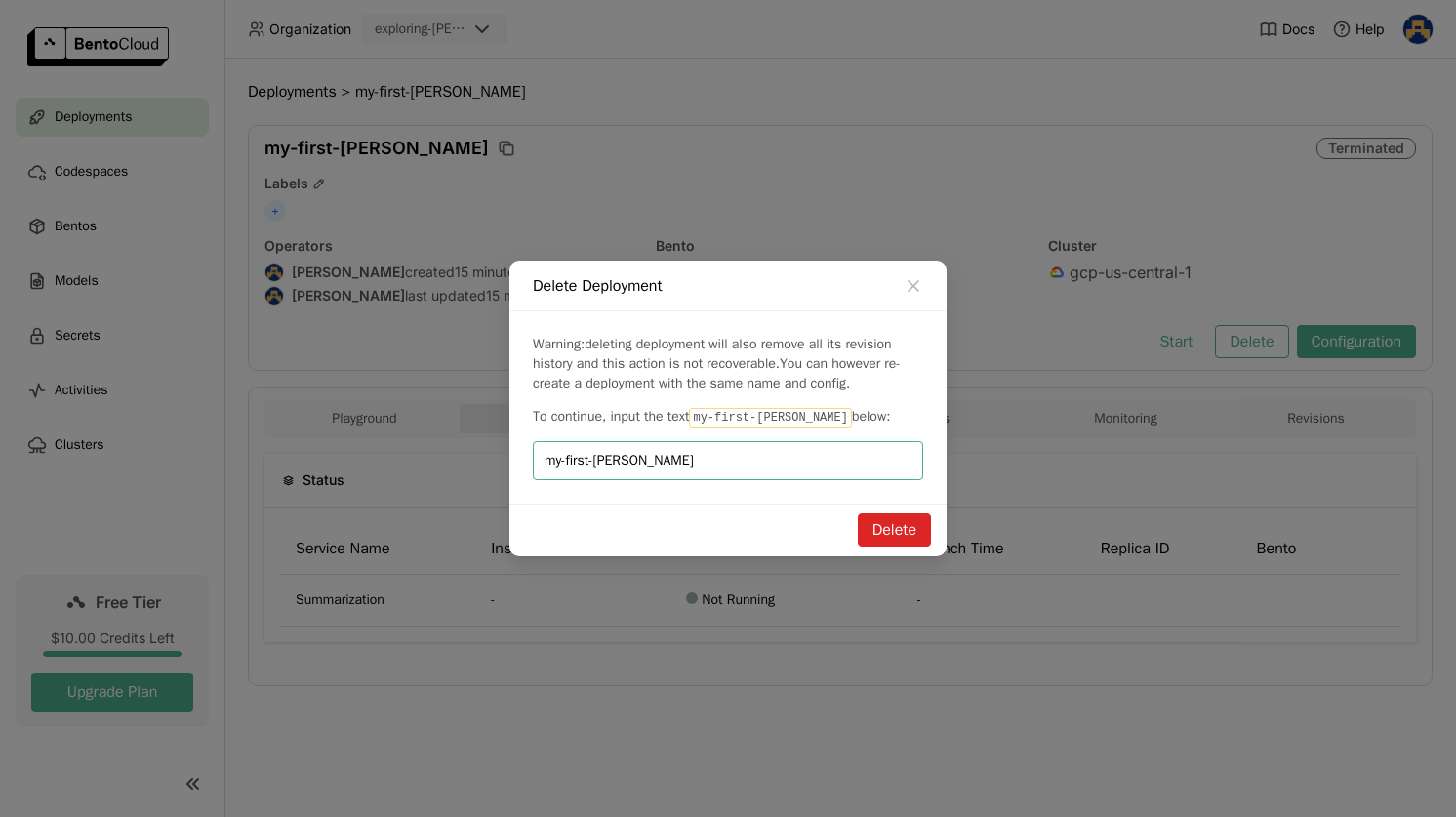 type on "my-first-bento" 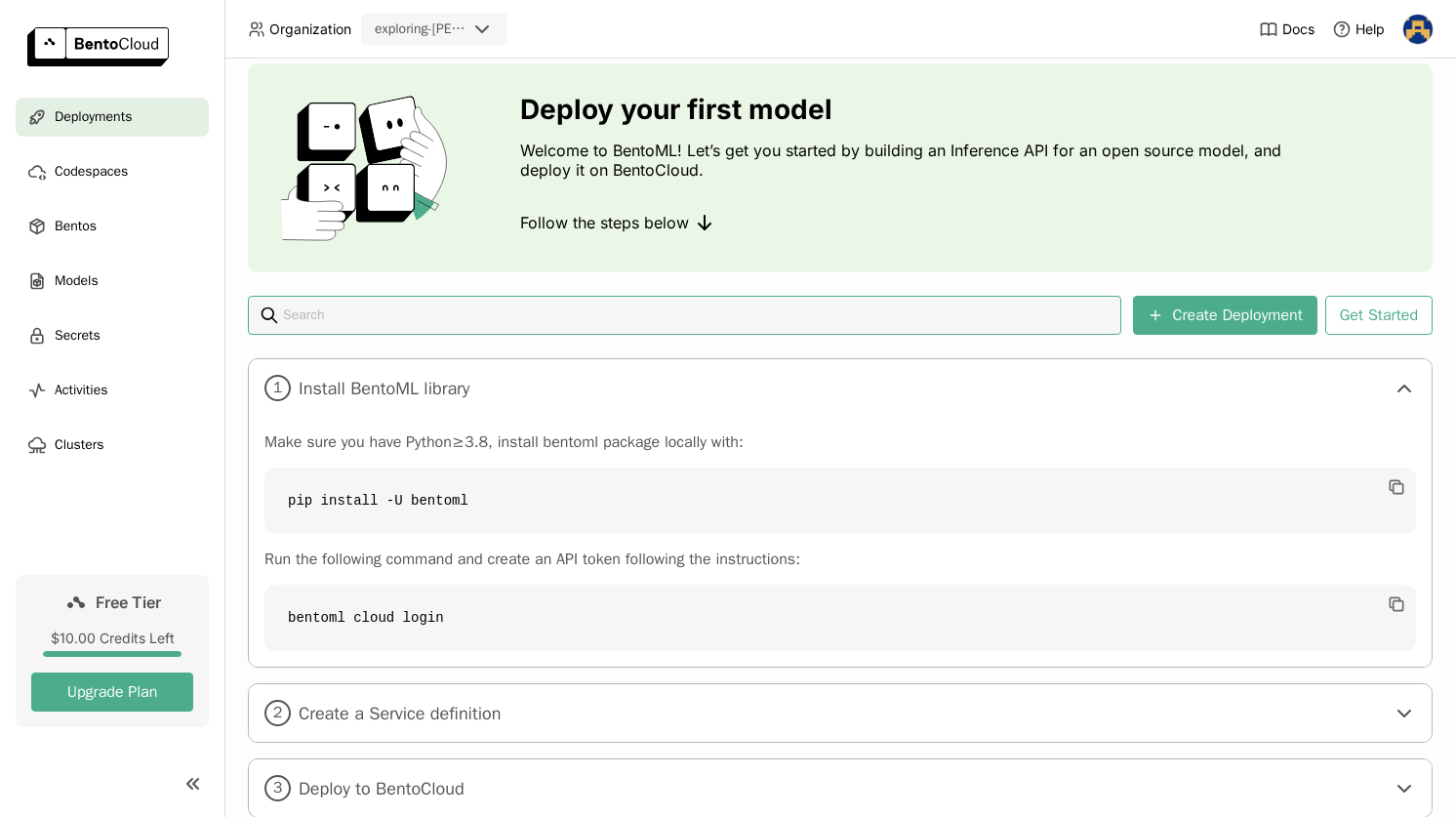 scroll, scrollTop: 109, scrollLeft: 0, axis: vertical 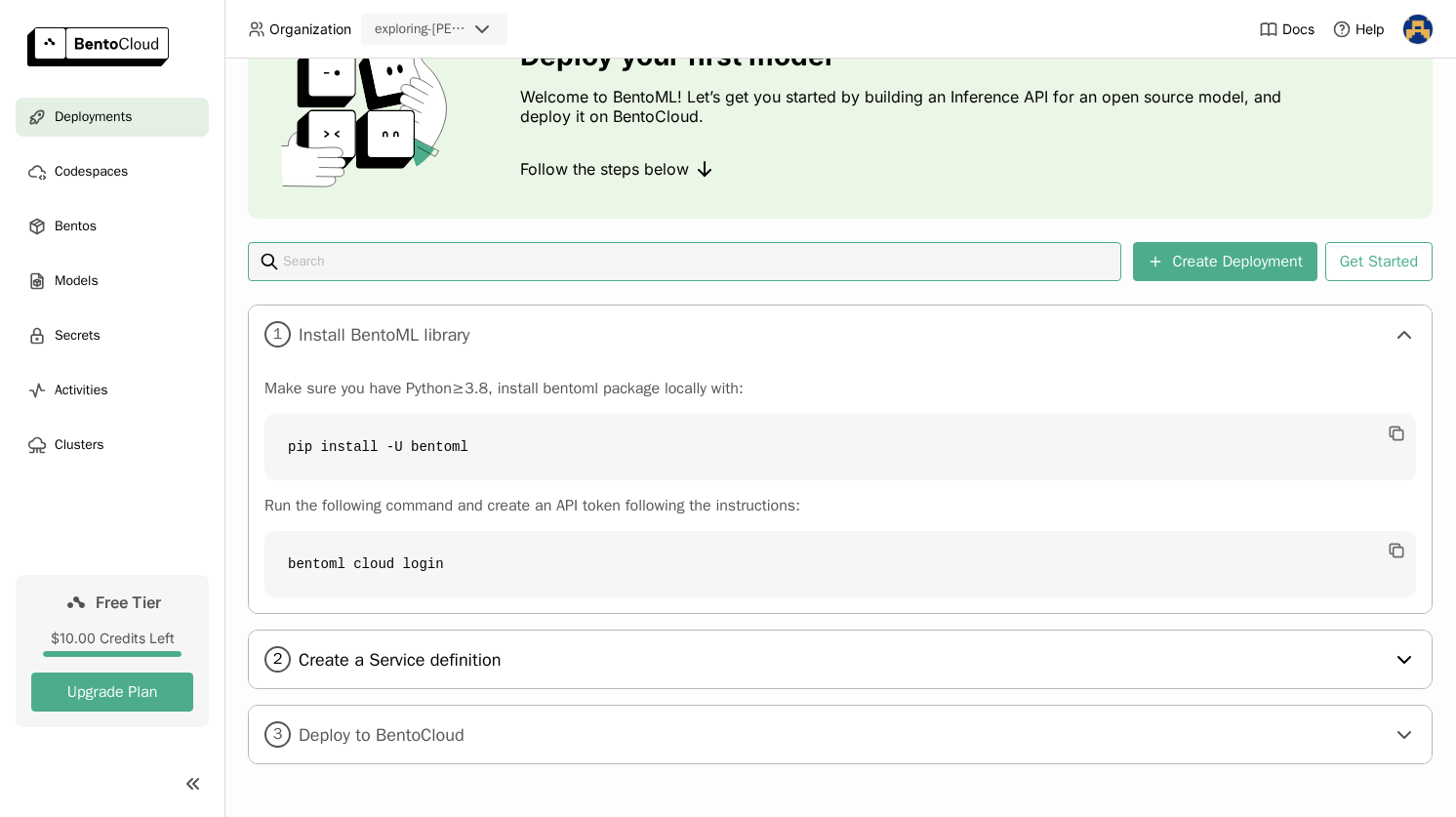click on "Create a Service definition" at bounding box center [841, 660] 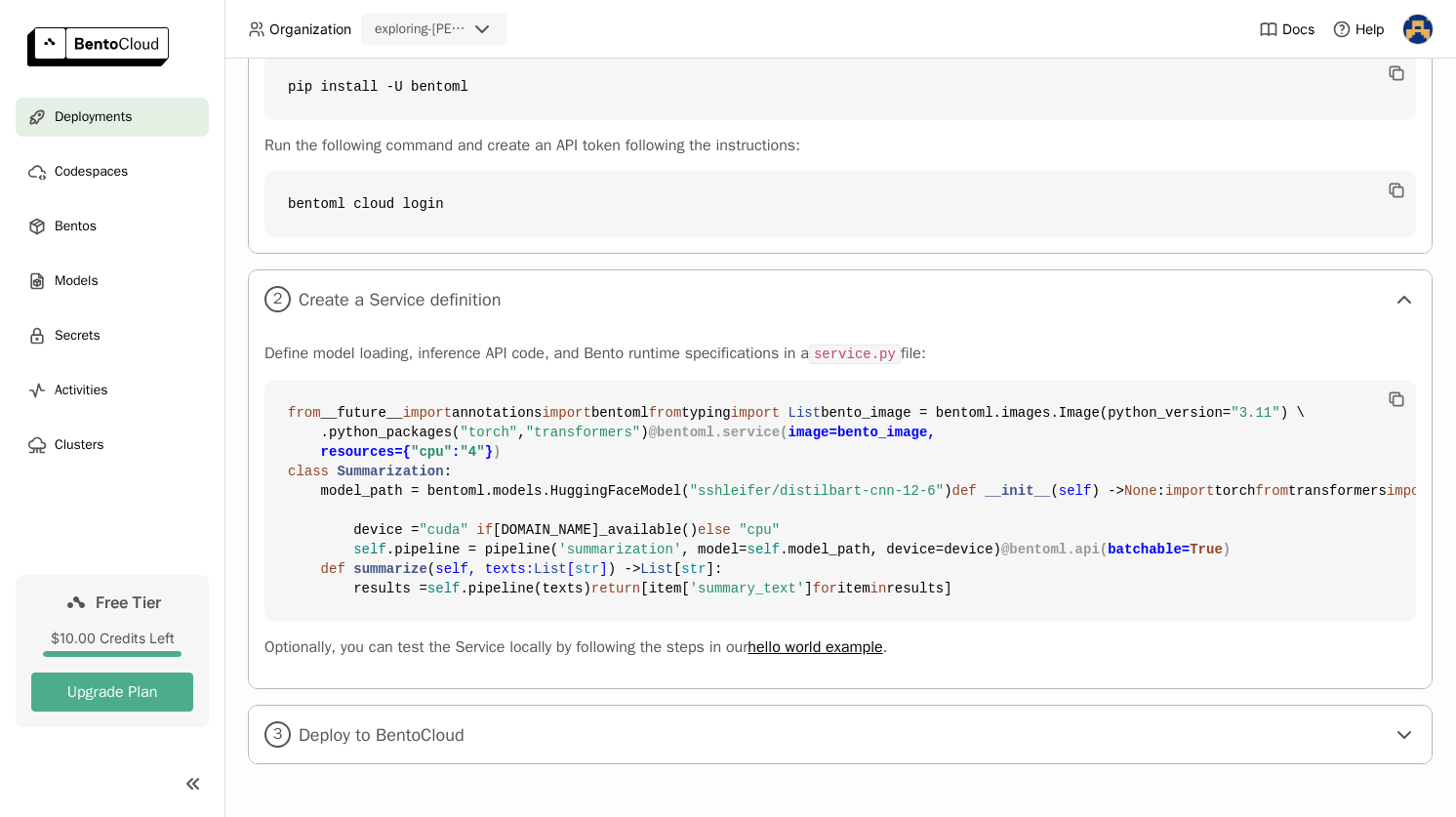 scroll, scrollTop: 746, scrollLeft: 0, axis: vertical 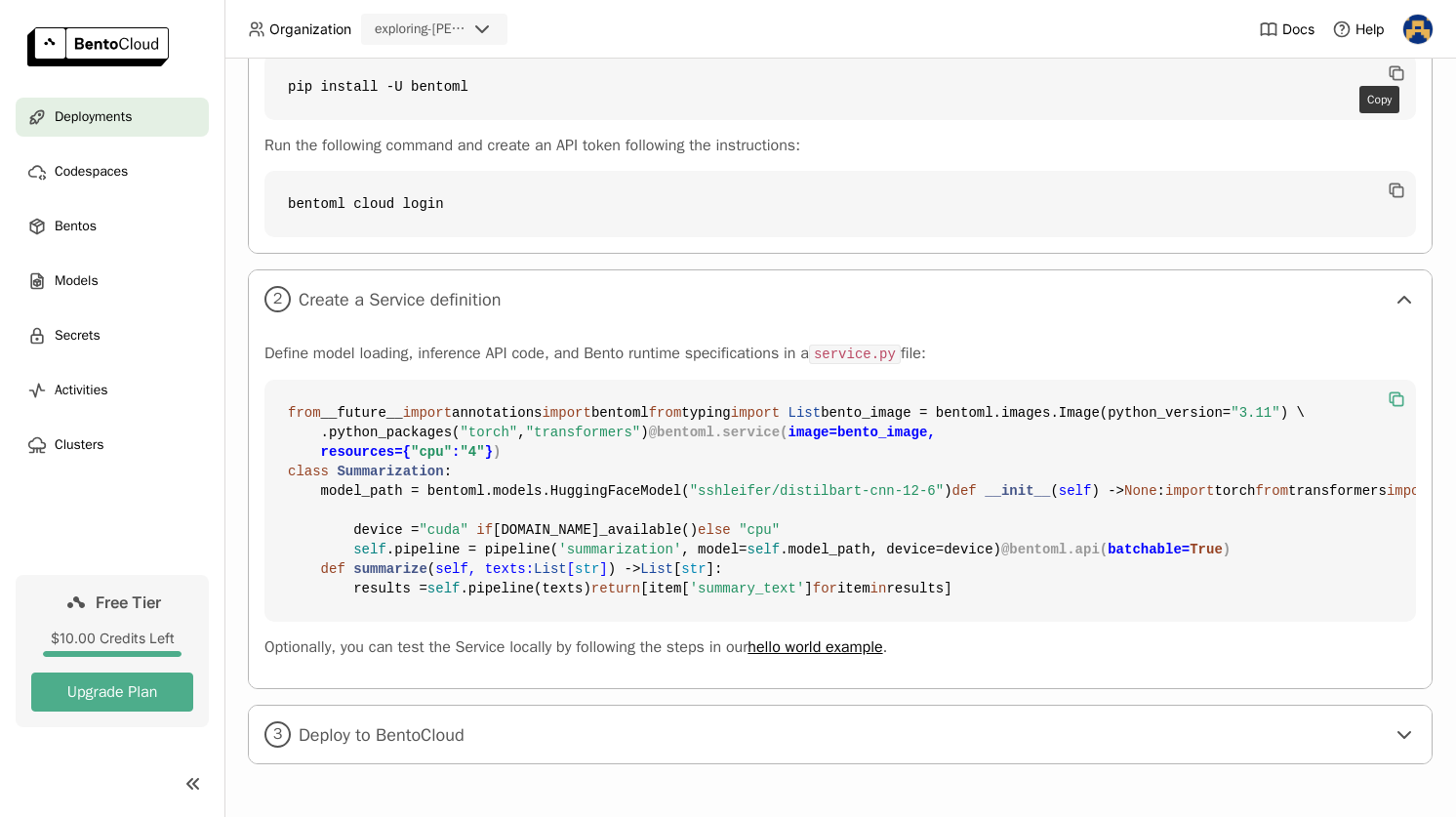 click 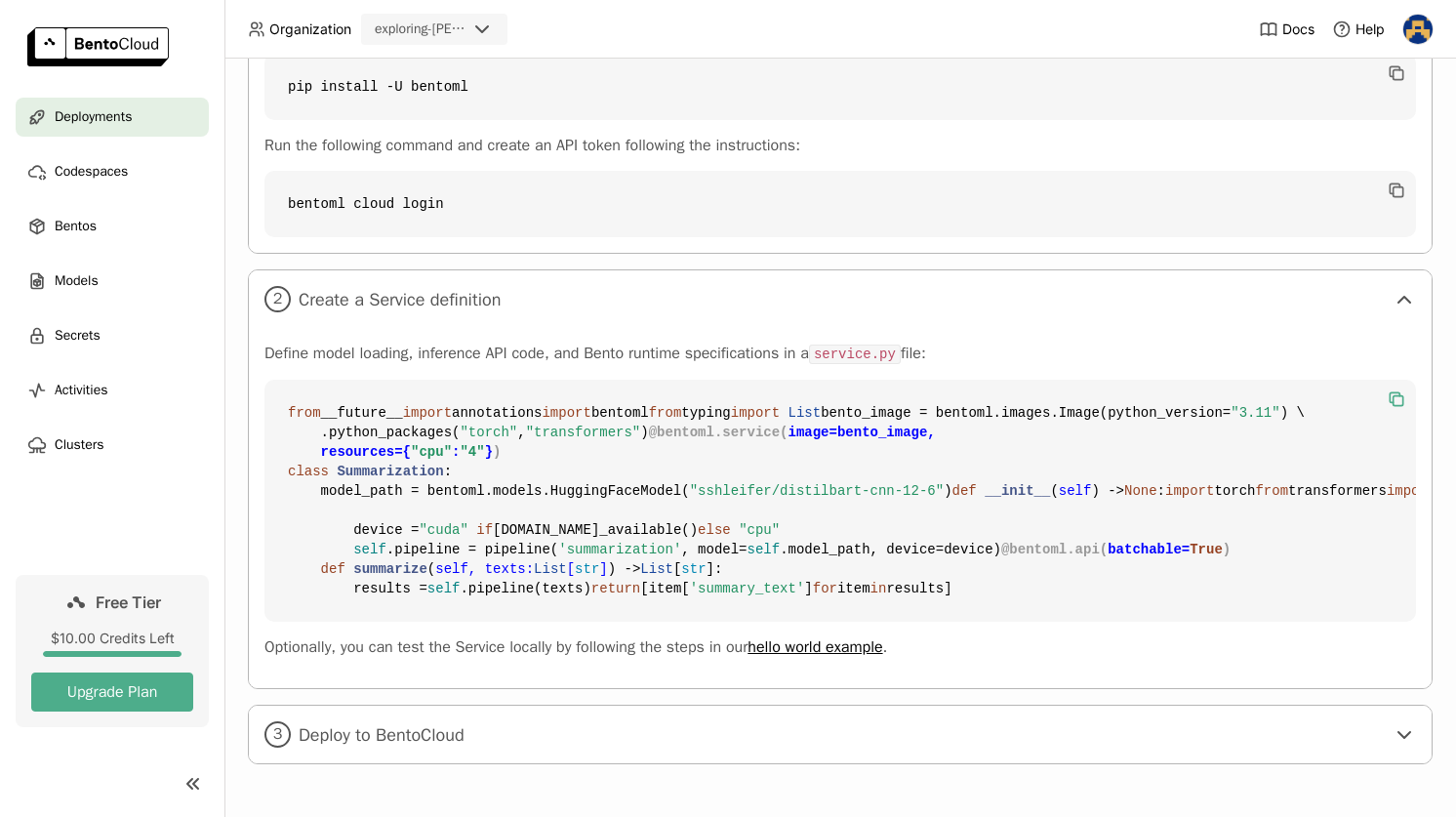 scroll, scrollTop: 721, scrollLeft: 0, axis: vertical 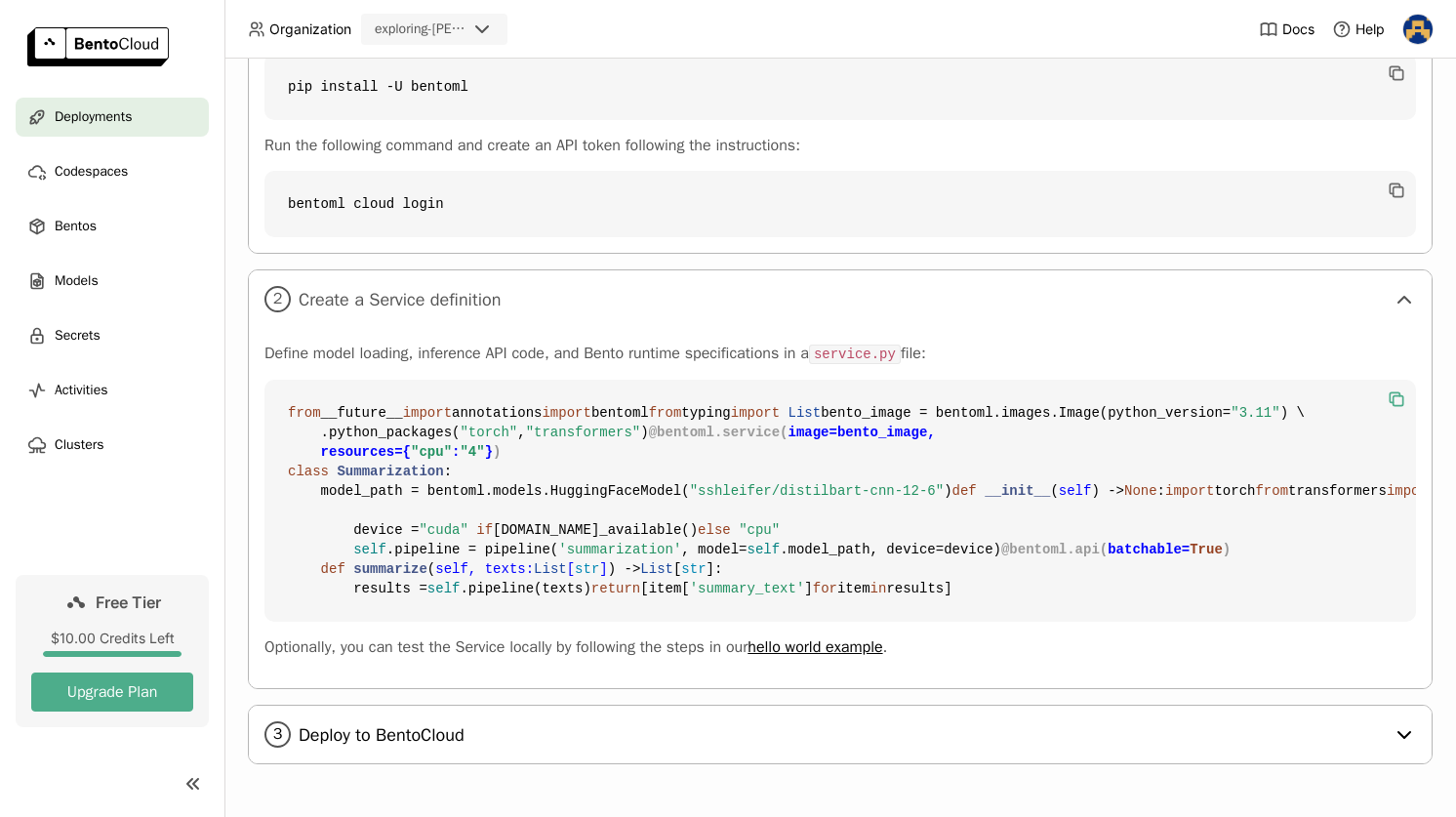 click on "Deploy to BentoCloud" at bounding box center (841, 735) 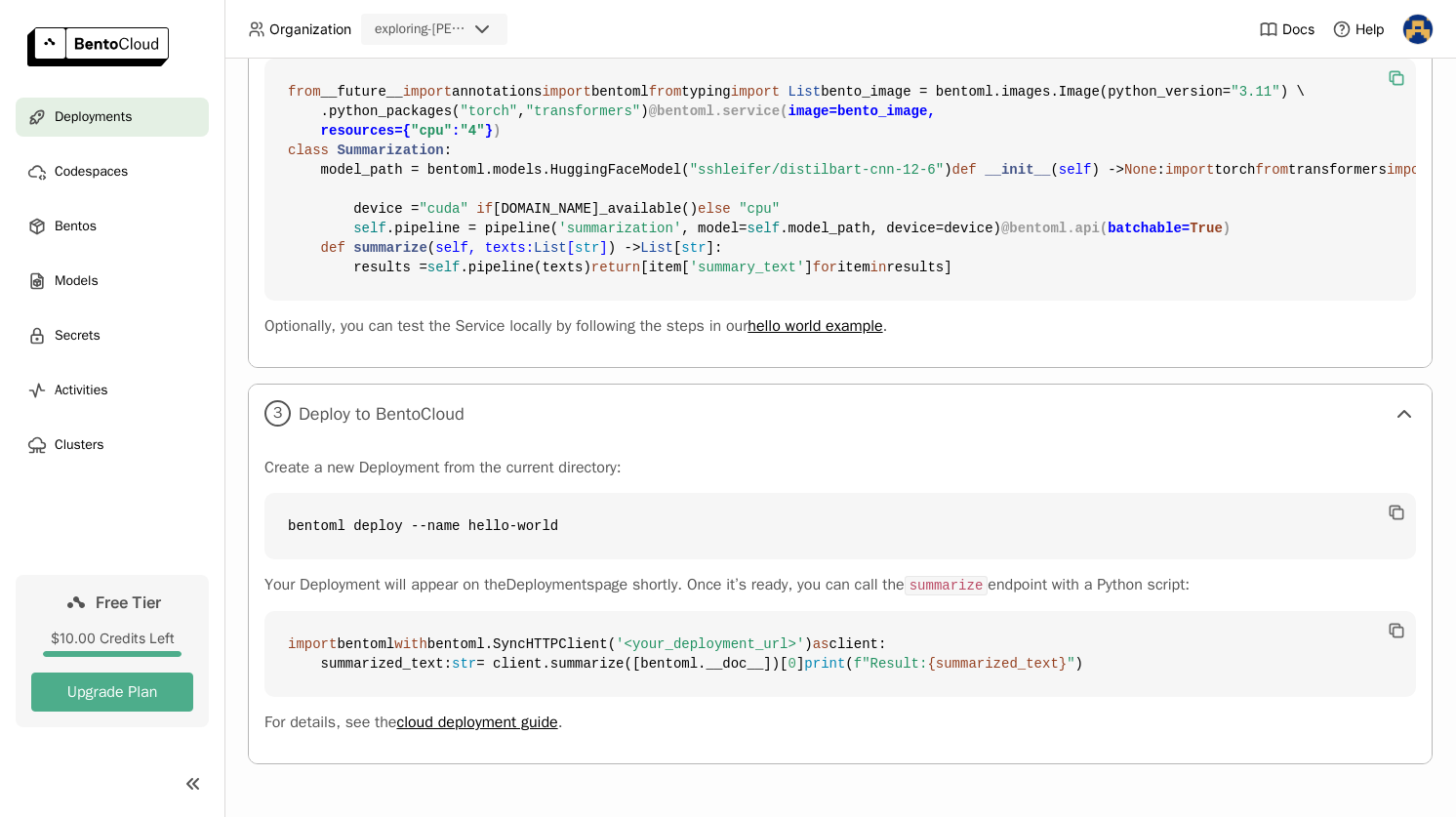 scroll, scrollTop: 1202, scrollLeft: 0, axis: vertical 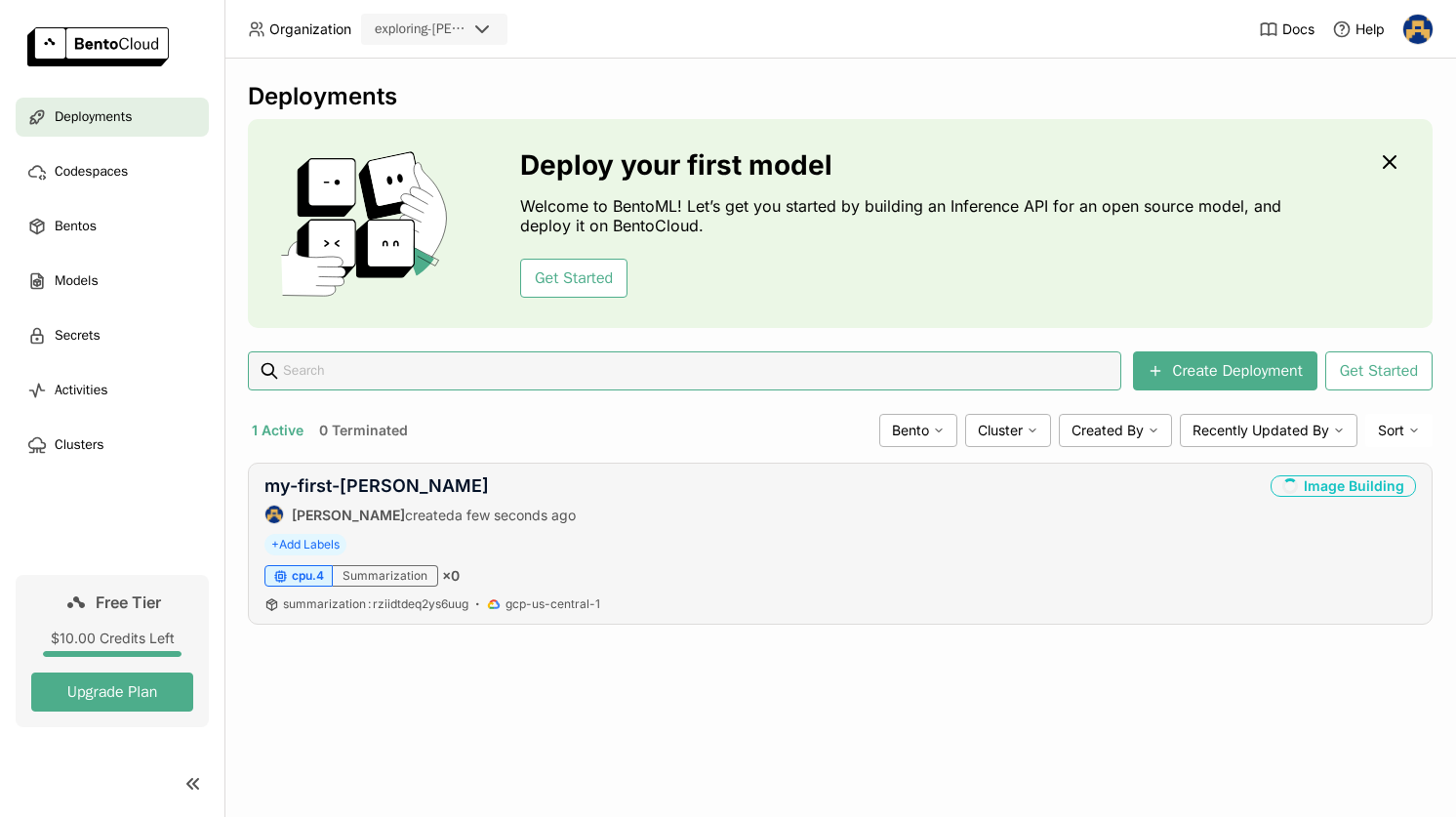 drag, startPoint x: 627, startPoint y: 667, endPoint x: 300, endPoint y: 555, distance: 345.64867 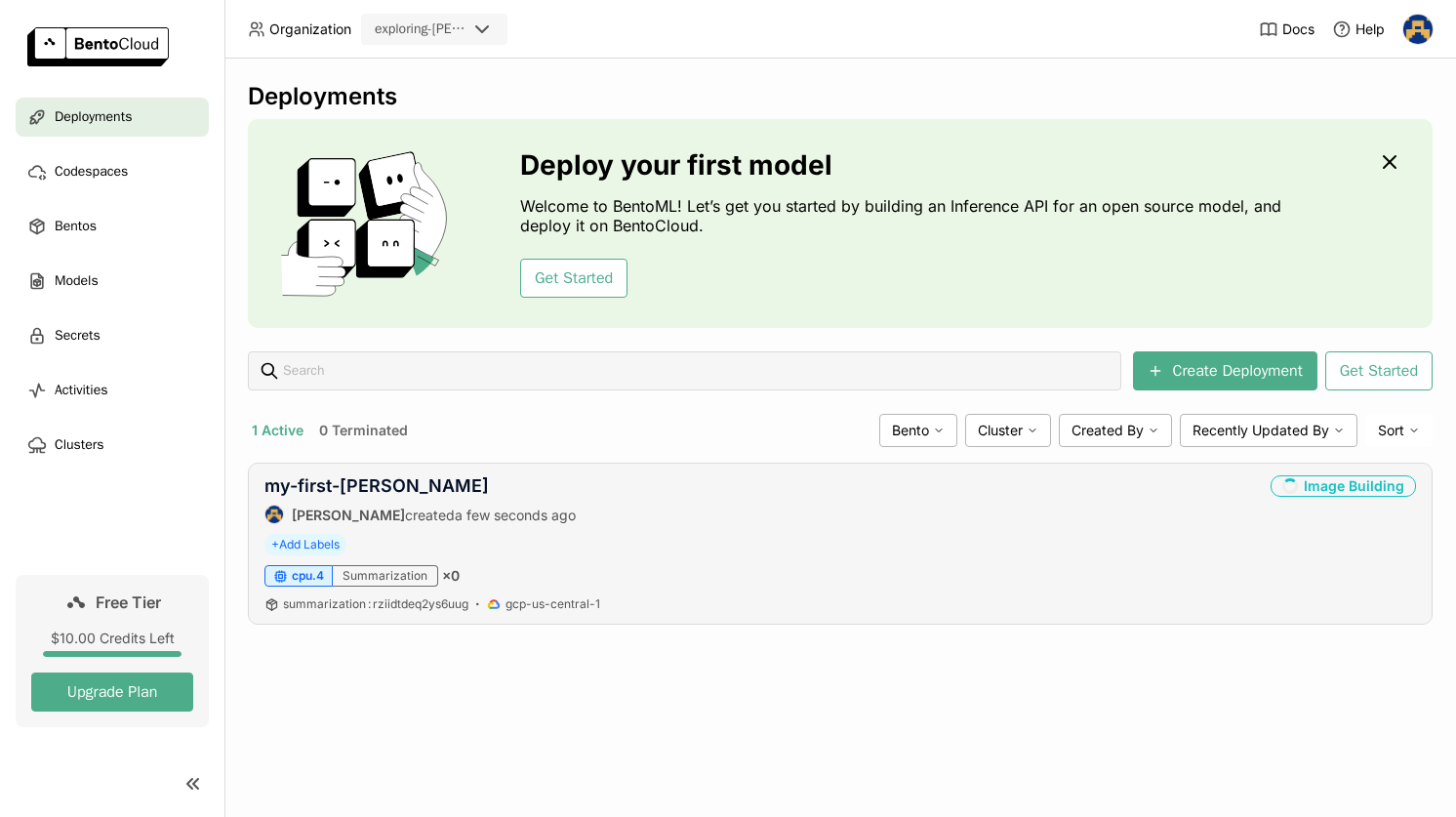 click on "my-first-bento Kerry Jones  created  a few seconds ago Image Building +  Add Labels cpu.4 Summarization × 0 summarization : rziidtdeq2ys6uug gcp-us-central-1" at bounding box center (840, 544) 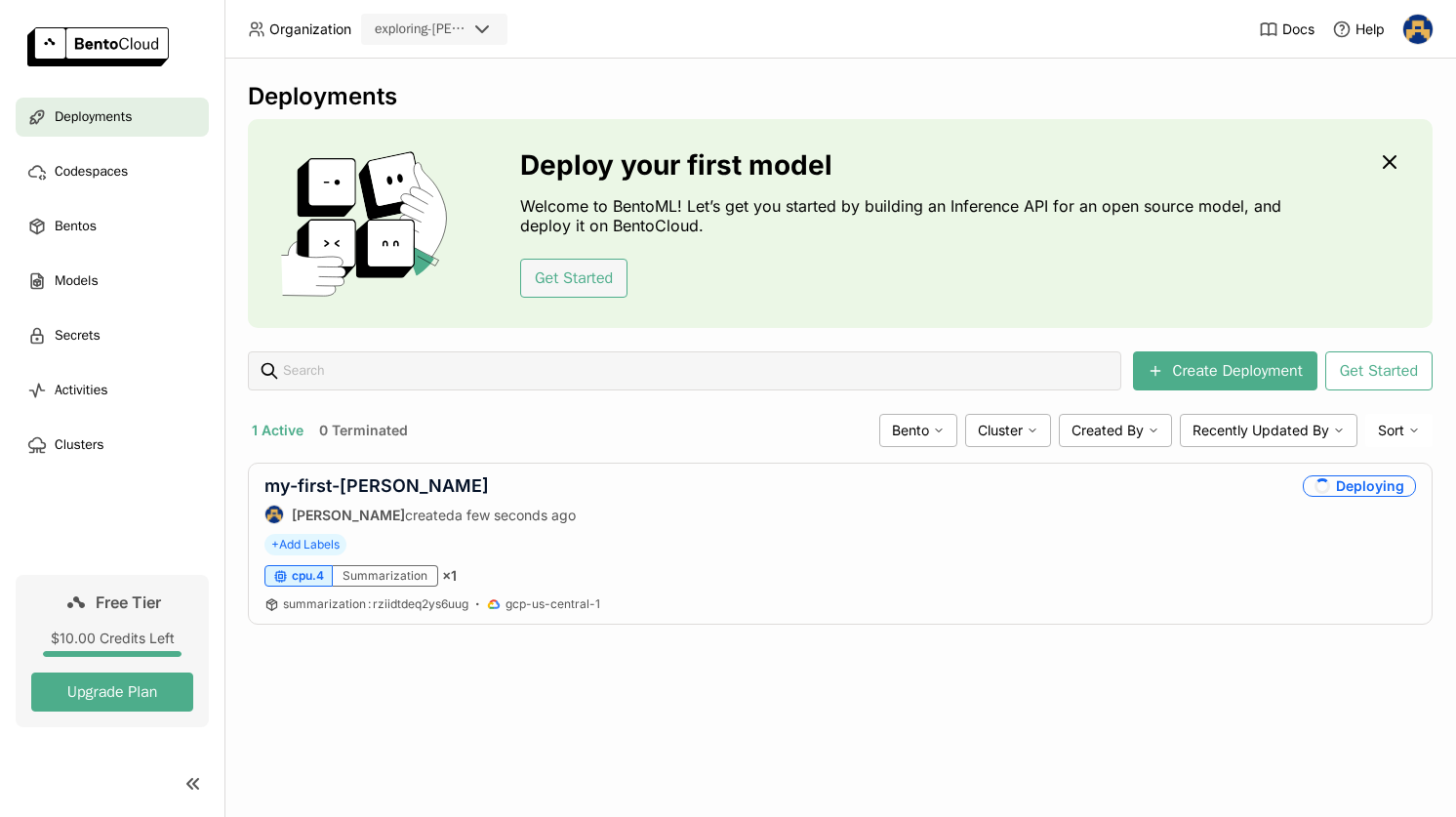 click on "Get Started" at bounding box center (574, 278) 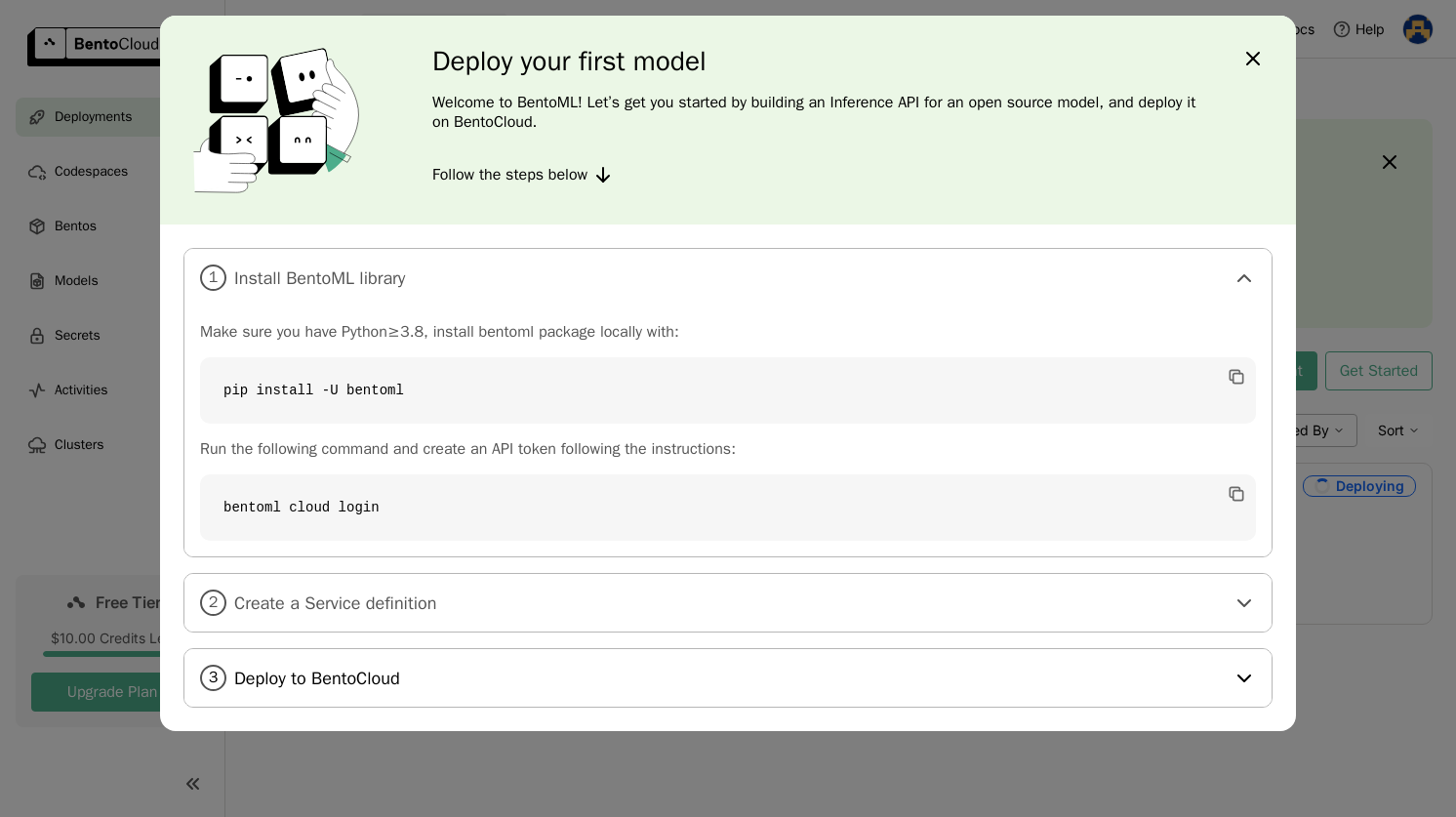 click on "3 Deploy to BentoCloud" at bounding box center (728, 677) 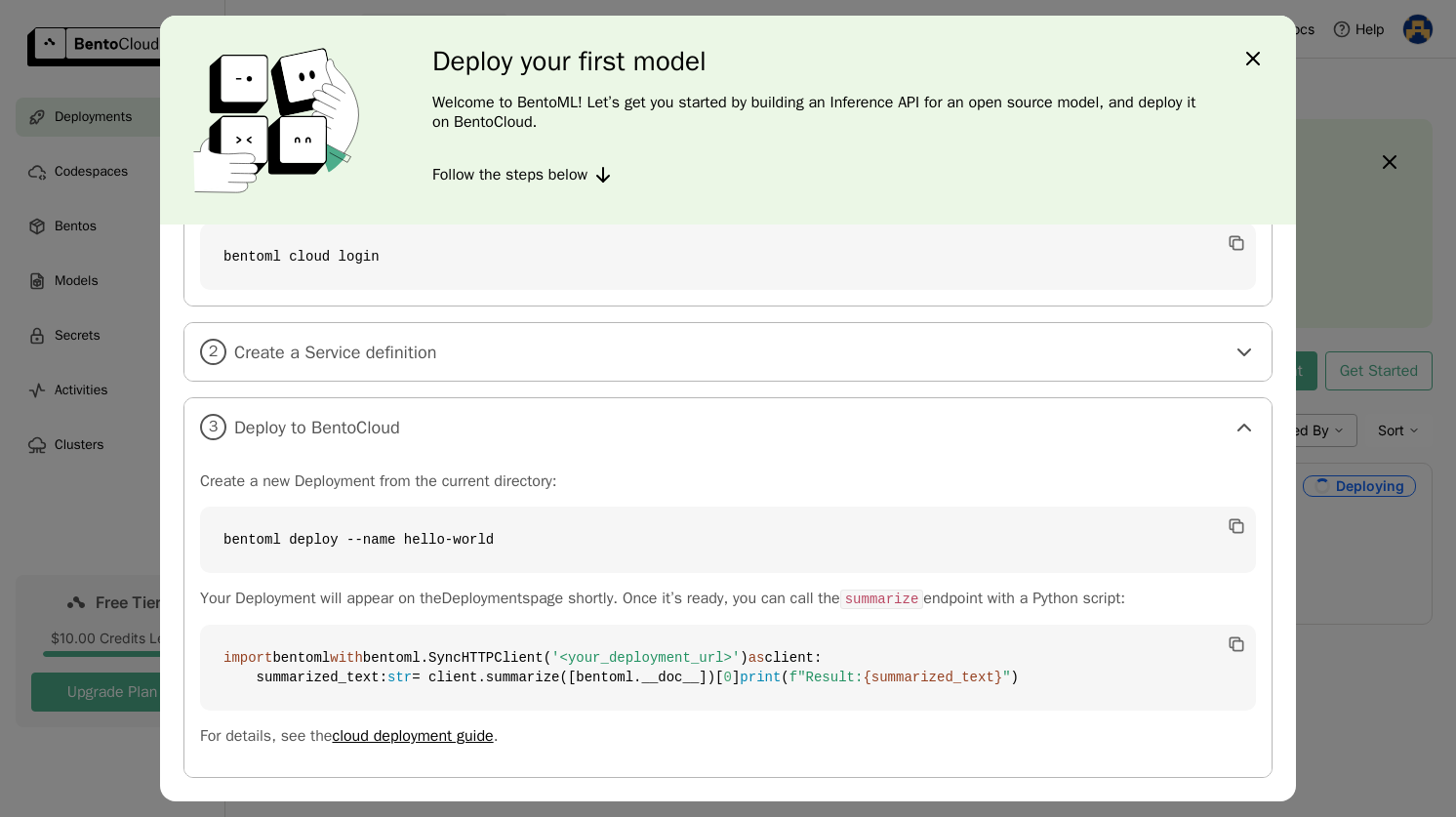 scroll, scrollTop: 309, scrollLeft: 0, axis: vertical 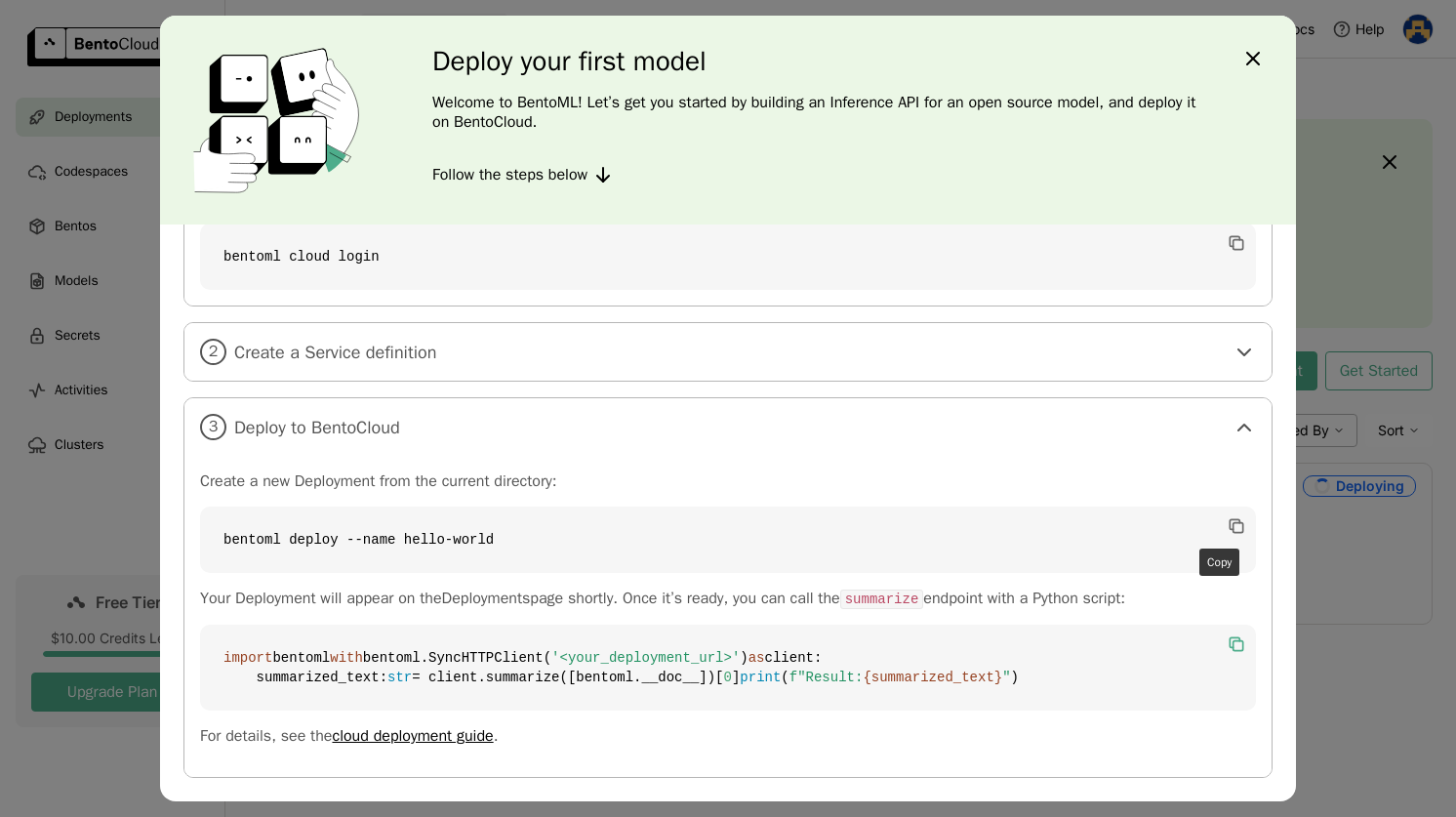 click 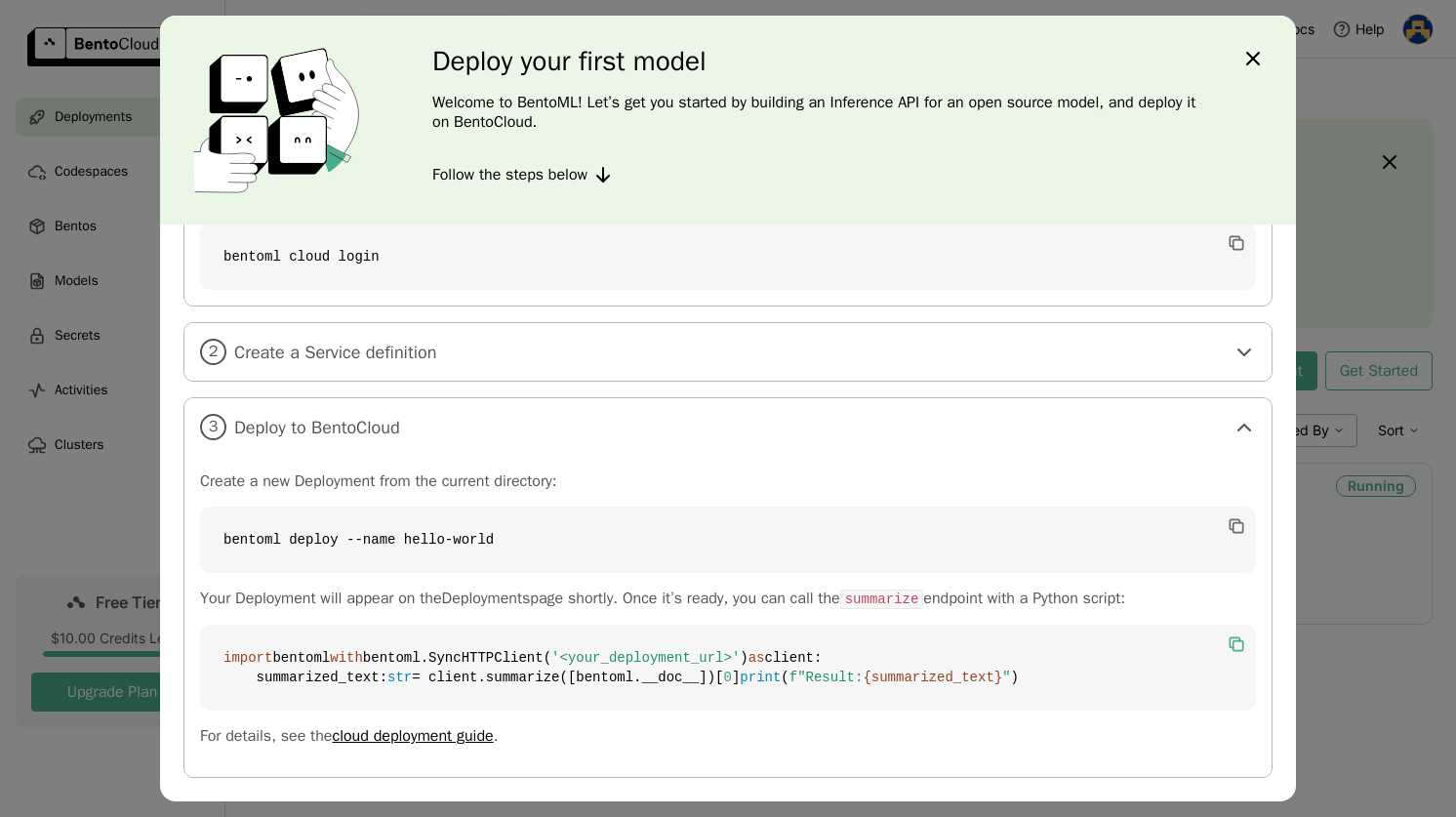 click 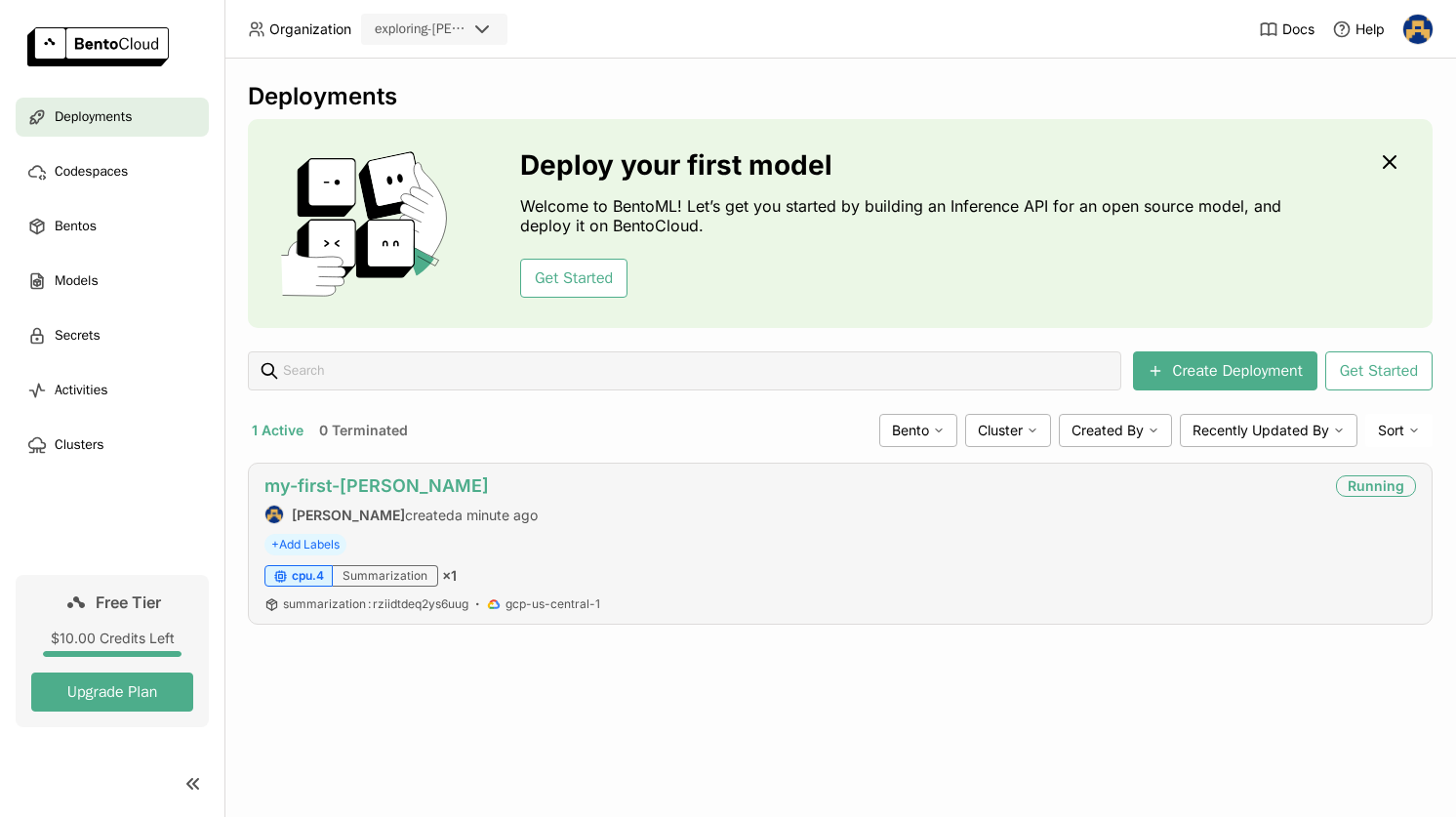 click on "my-first-bento" at bounding box center (377, 485) 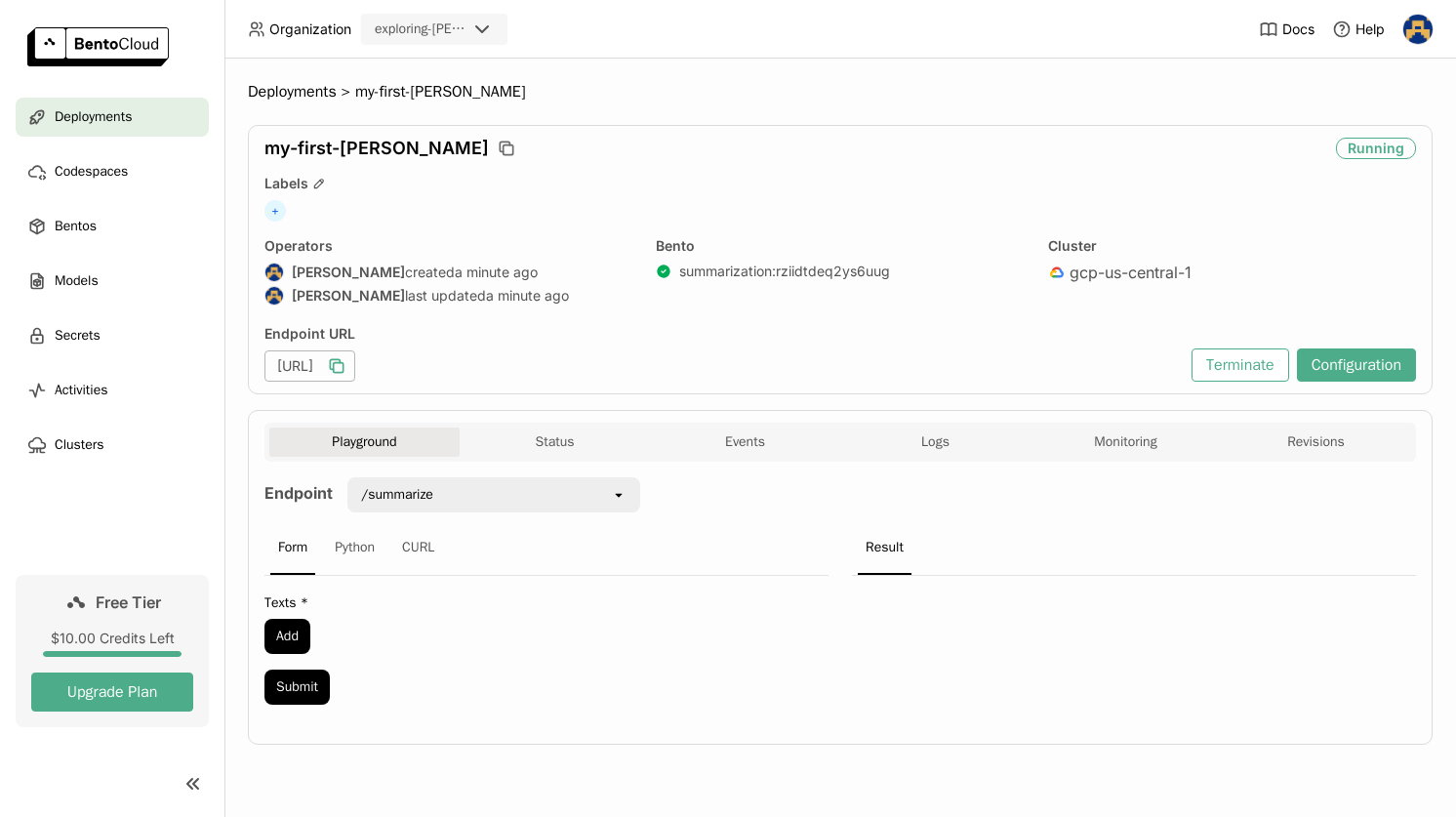 scroll, scrollTop: 0, scrollLeft: 0, axis: both 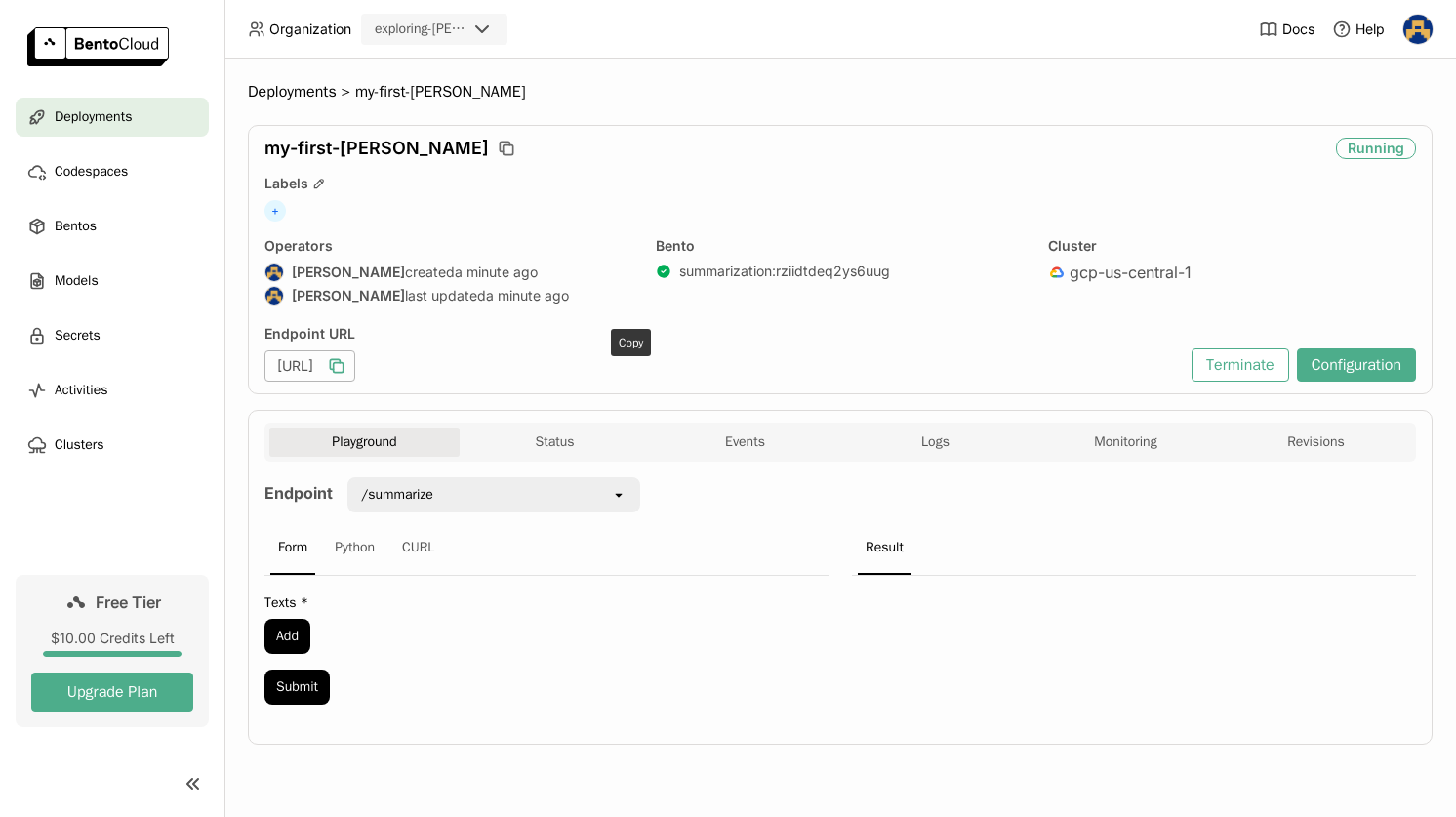 click 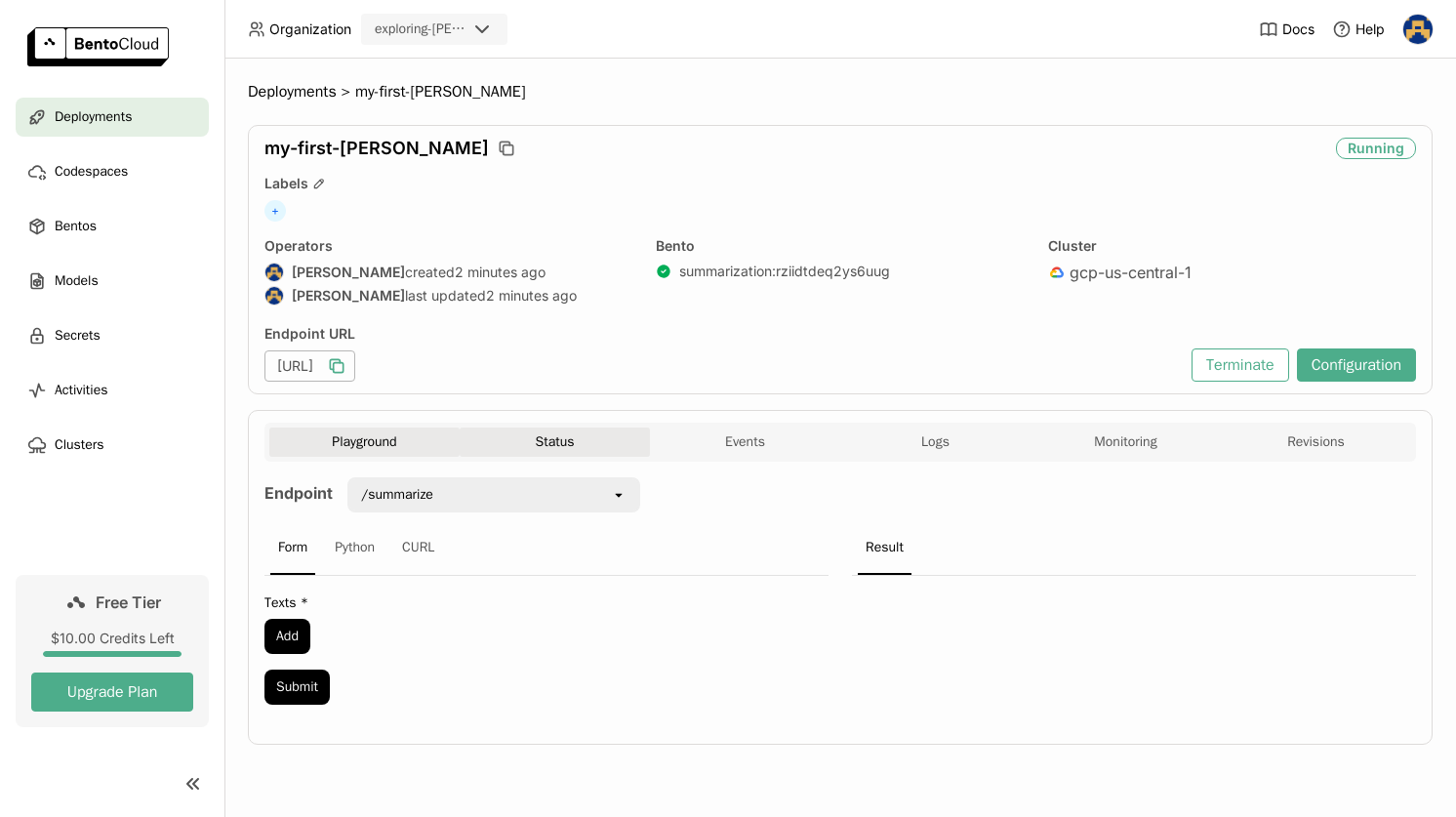 click on "Status" at bounding box center [554, 442] 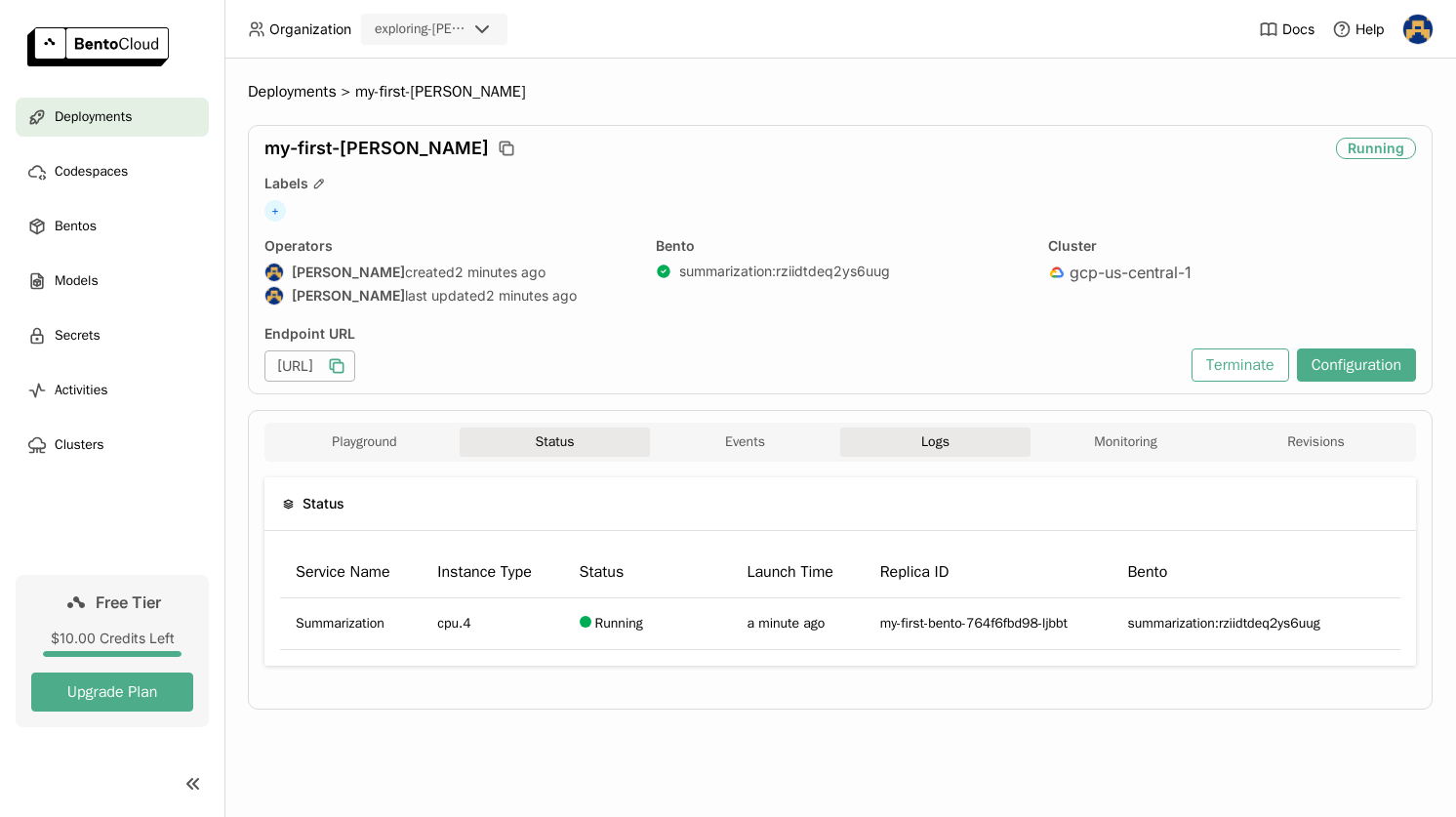 click on "Logs" at bounding box center (935, 442) 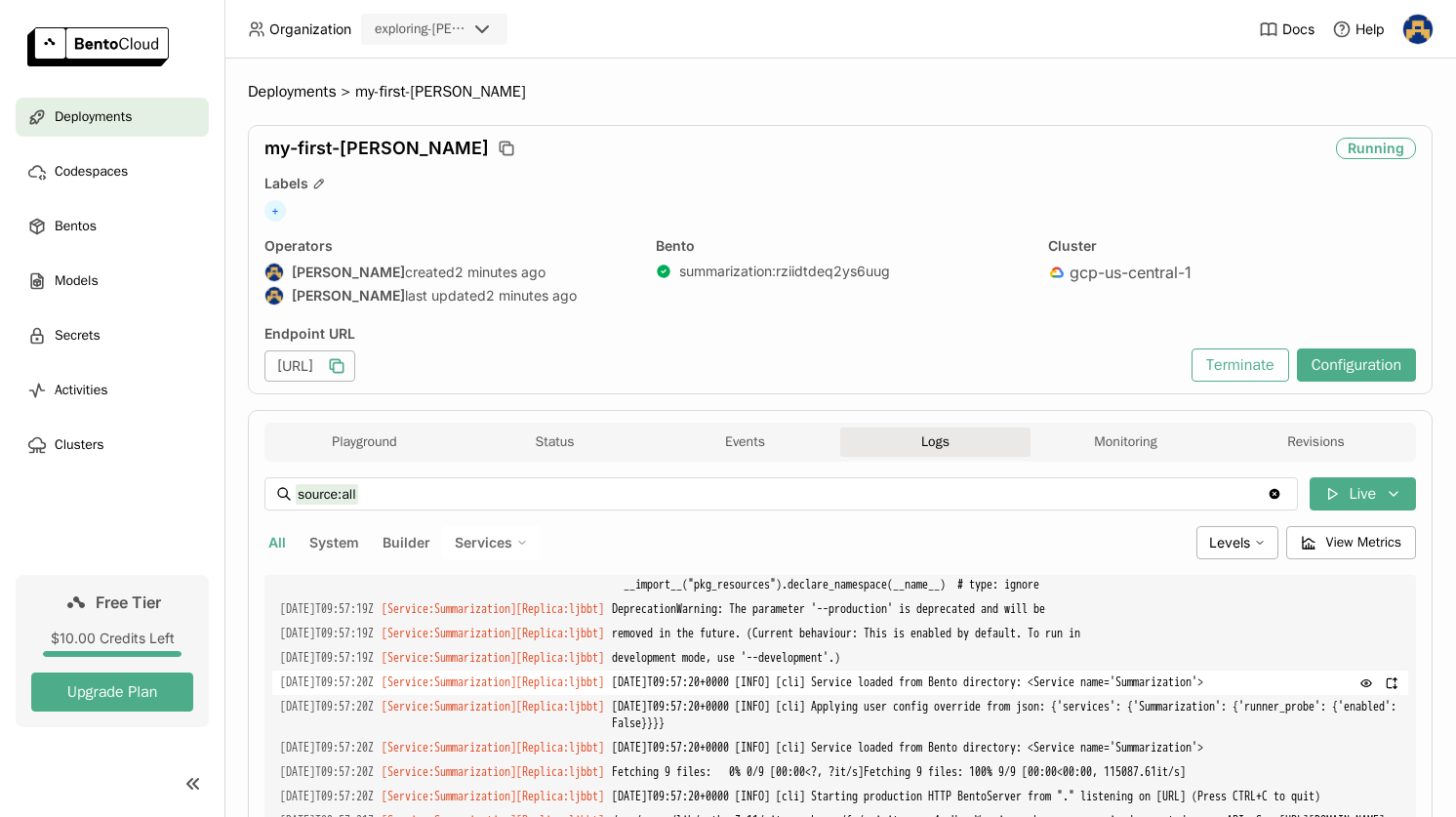 scroll, scrollTop: 3993, scrollLeft: 0, axis: vertical 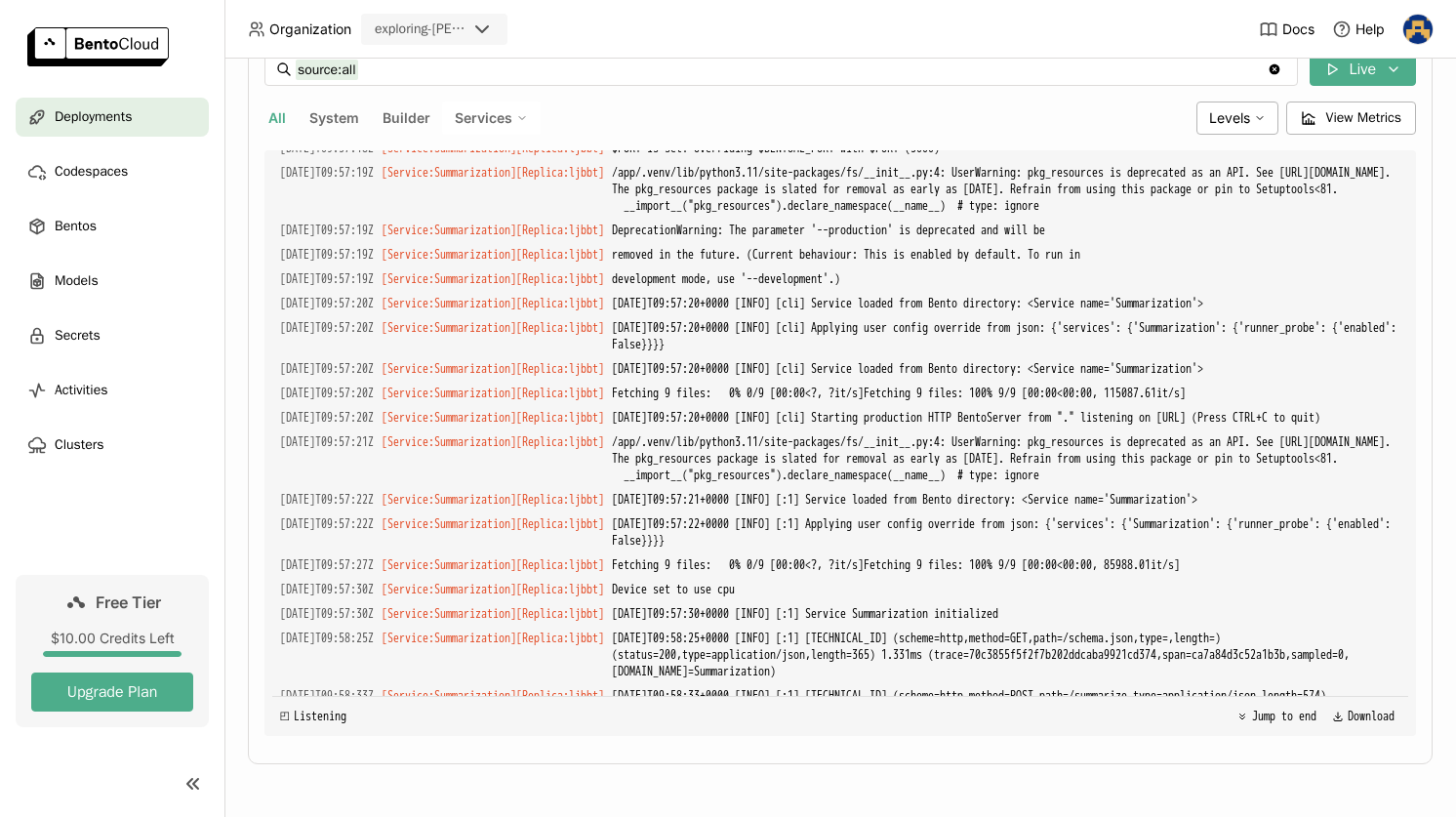 click on "source:all   source:all Clear value Live All System Builder Services Levels View Metrics Load older logs 2025-07-19T09:56:50Z [Builder] [ summarization:rziidtdeq2ys6uug ] ./src/quickstart/lib/python3.11/site-packages/zmq/ssh/__init__.py 2025-07-19T09:56:50Z [Builder] [ summarization:rziidtdeq2ys6uug ] ./src/quickstart/lib/python3.11/site-packages/zmq/ssh/forward.py 2025-07-19T09:56:50Z [Builder] [ summarization:rziidtdeq2ys6uug ] ./src/quickstart/lib/python3.11/site-packages/zmq/ssh/tunnel.py 2025-07-19T09:56:50Z [Builder] [ summarization:rziidtdeq2ys6uug ] ./src/quickstart/lib/python3.11/site-packages/zmq/sugar/ 2025-07-19T09:56:50Z [Builder] [ summarization:rziidtdeq2ys6uug ] ./src/quickstart/lib/python3.11/site-packages/zmq/sugar/__init__.py 2025-07-19T09:56:50Z [Builder] [ summarization:rziidtdeq2ys6uug ] ./src/quickstart/lib/python3.11/site-packages/zmq/sugar/__init__.pyi 2025-07-19T09:56:50Z [Builder] [ summarization:rziidtdeq2ys6uug ] 2025-07-19T09:56:50Z [Builder] [ summarization:rziidtdeq2ys6uug ] [" at bounding box center [840, 394] 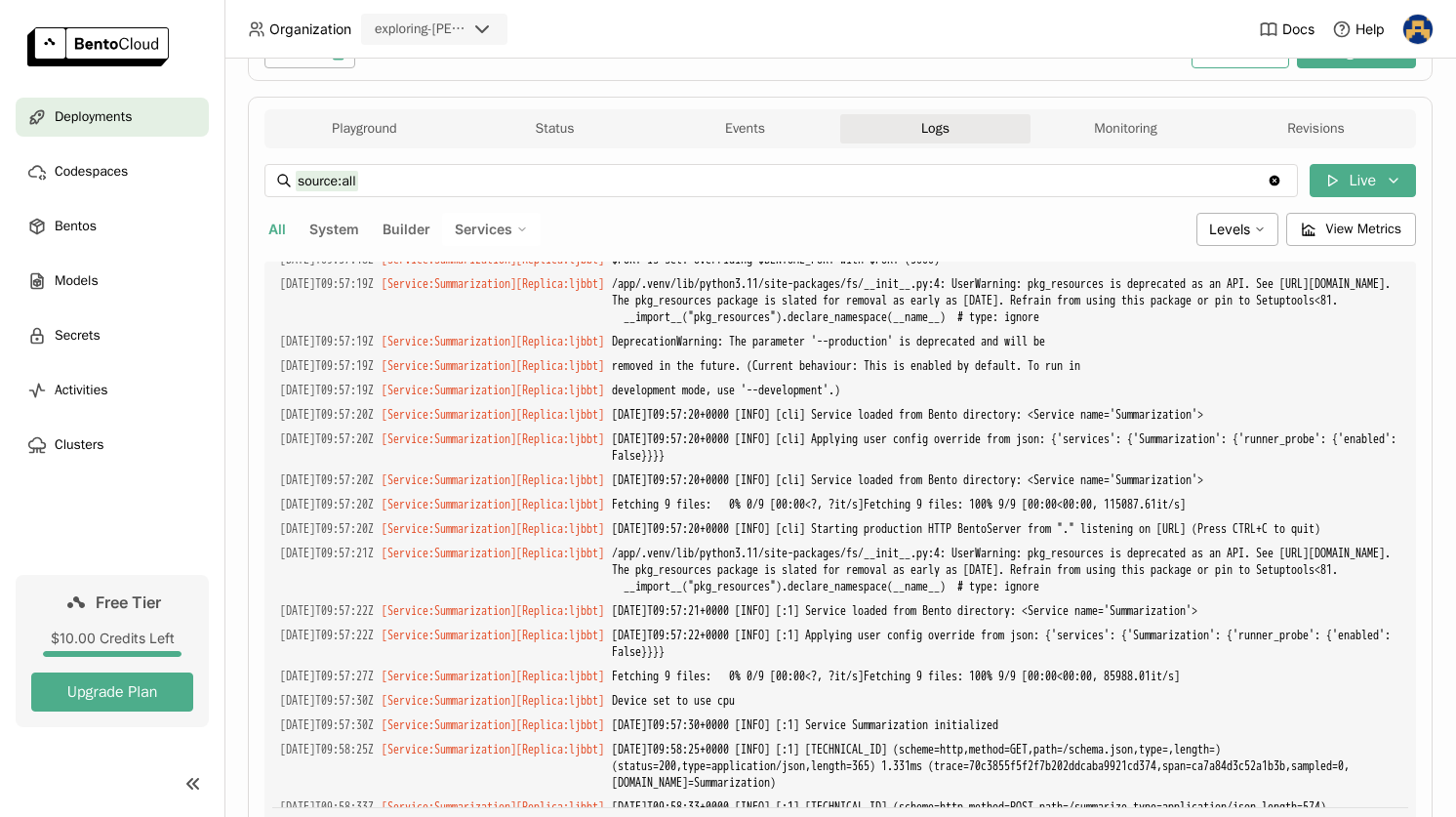 scroll, scrollTop: 237, scrollLeft: 0, axis: vertical 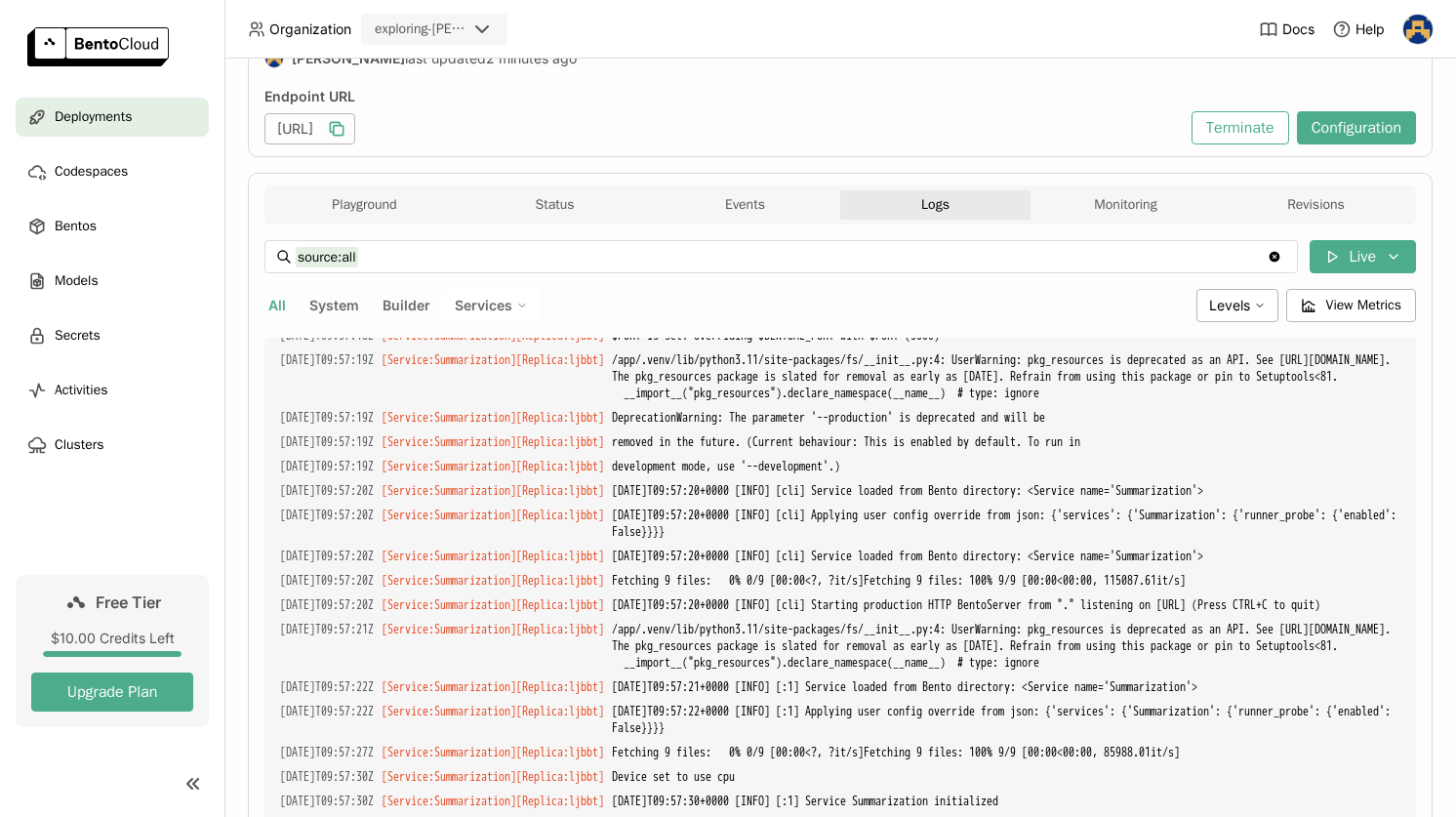 click on "source:all   source:all Clear value Live All System Builder Services Levels View Metrics Load older logs 2025-07-19T09:56:50Z [Builder] [ summarization:rziidtdeq2ys6uug ] ./src/quickstart/lib/python3.11/site-packages/zmq/ssh/__init__.py 2025-07-19T09:56:50Z [Builder] [ summarization:rziidtdeq2ys6uug ] ./src/quickstart/lib/python3.11/site-packages/zmq/ssh/forward.py 2025-07-19T09:56:50Z [Builder] [ summarization:rziidtdeq2ys6uug ] ./src/quickstart/lib/python3.11/site-packages/zmq/ssh/tunnel.py 2025-07-19T09:56:50Z [Builder] [ summarization:rziidtdeq2ys6uug ] ./src/quickstart/lib/python3.11/site-packages/zmq/sugar/ 2025-07-19T09:56:50Z [Builder] [ summarization:rziidtdeq2ys6uug ] ./src/quickstart/lib/python3.11/site-packages/zmq/sugar/__init__.py 2025-07-19T09:56:50Z [Builder] [ summarization:rziidtdeq2ys6uug ] ./src/quickstart/lib/python3.11/site-packages/zmq/sugar/__init__.pyi 2025-07-19T09:56:50Z [Builder] [ summarization:rziidtdeq2ys6uug ] 2025-07-19T09:56:50Z [Builder] [ summarization:rziidtdeq2ys6uug ] [" at bounding box center [840, 582] 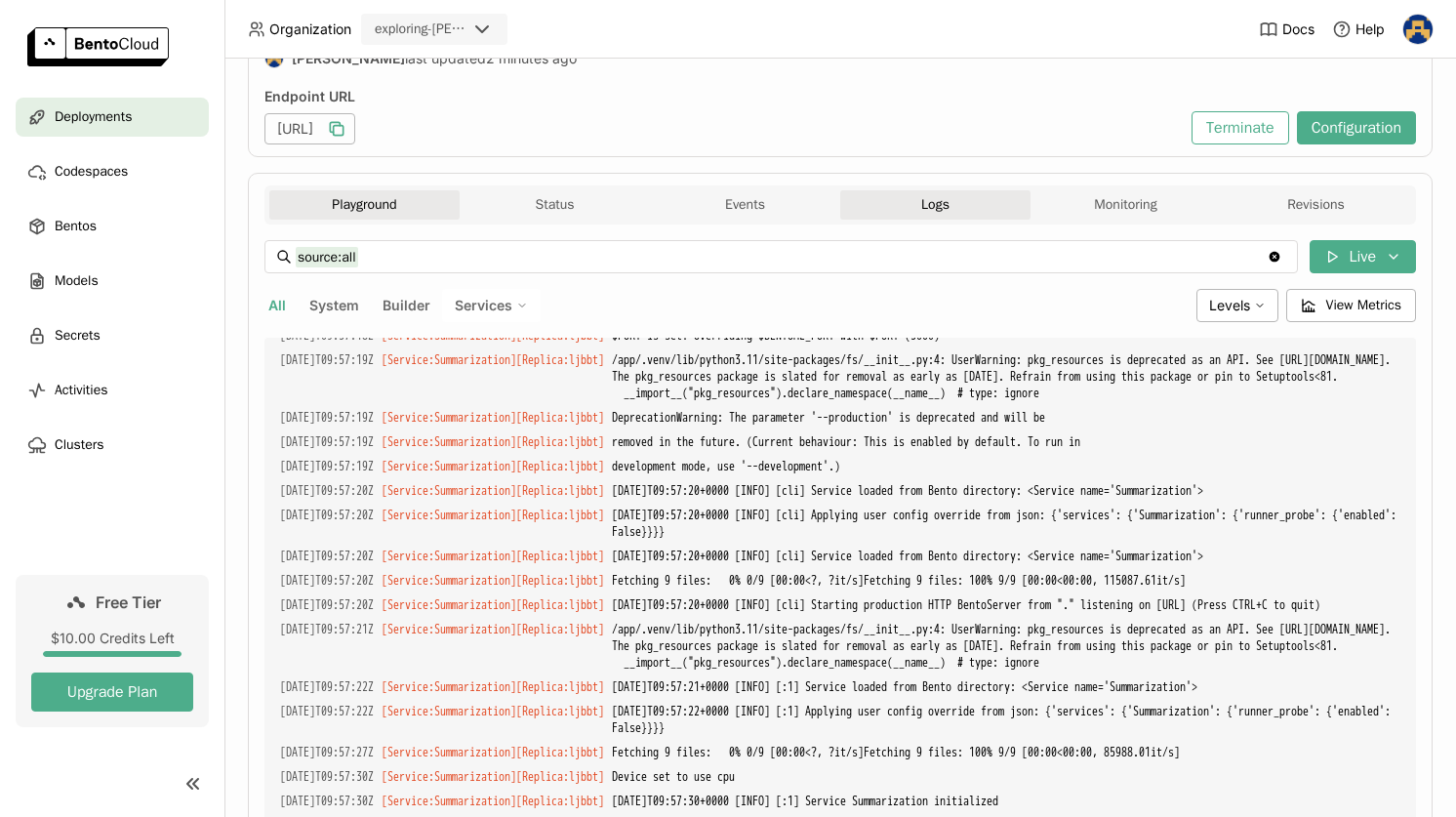 click on "Playground" at bounding box center (364, 205) 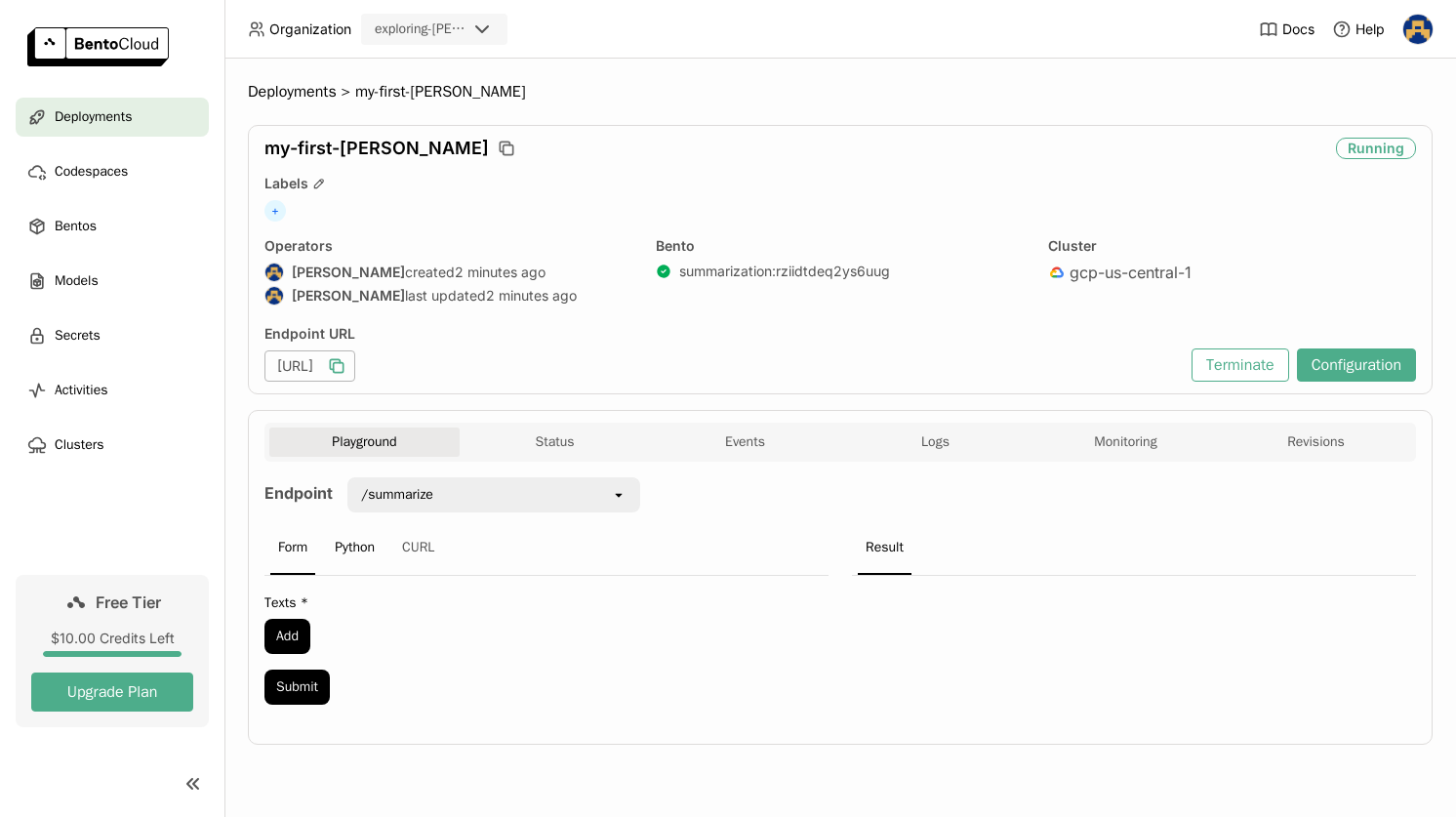 click on "Python" at bounding box center (354, 549) 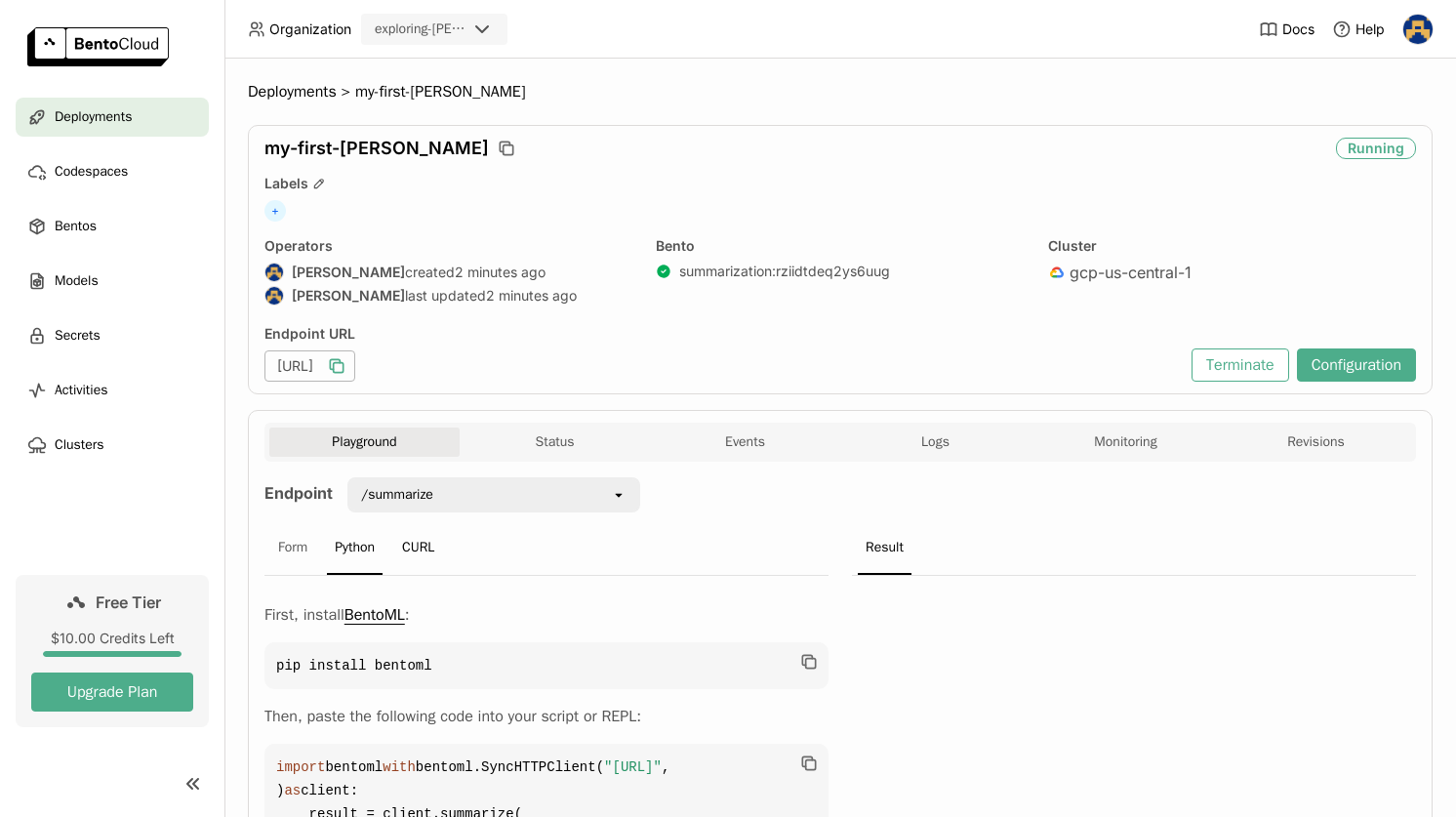 click on "CURL" at bounding box center [418, 549] 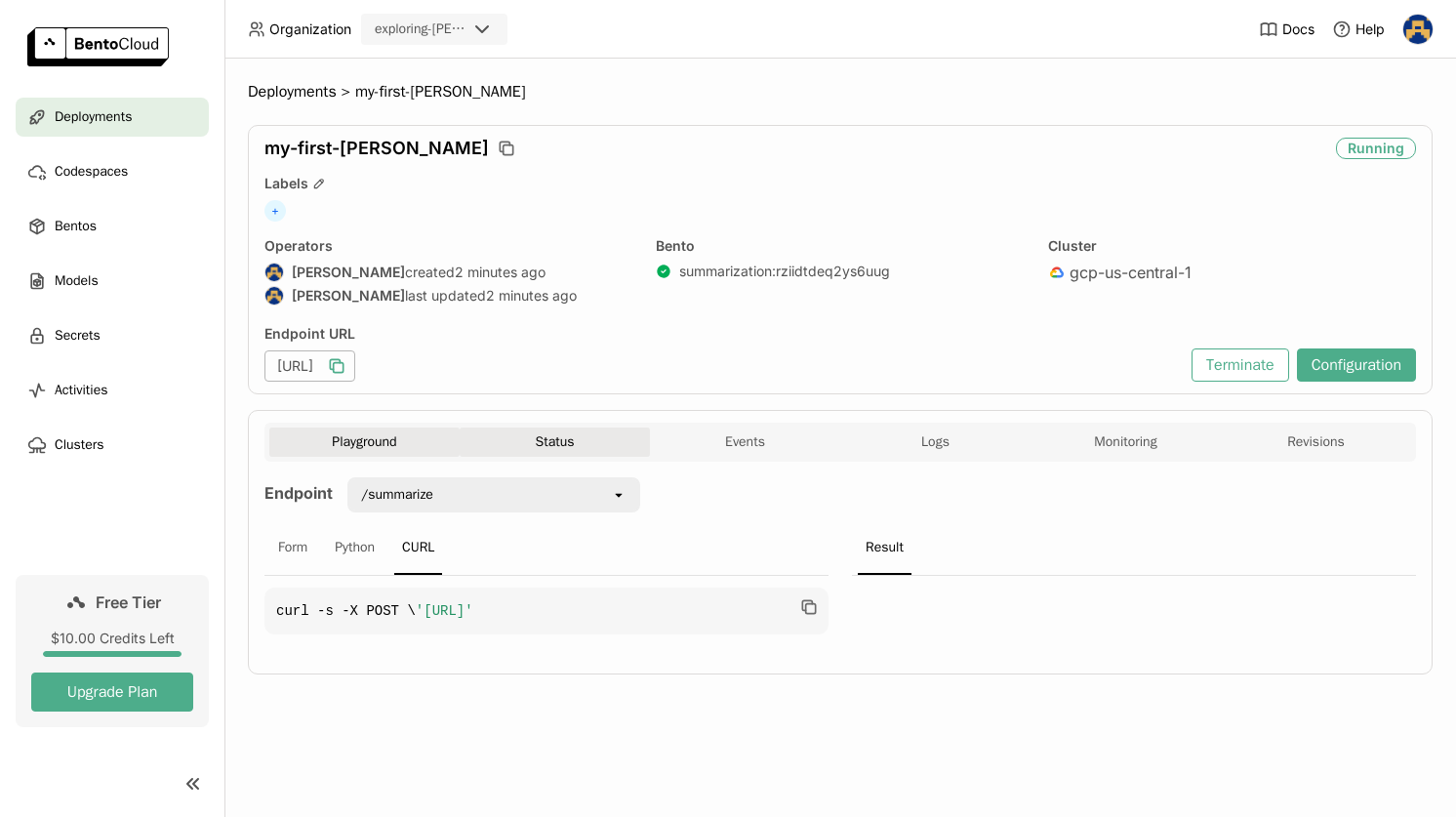 click on "Status" at bounding box center [554, 442] 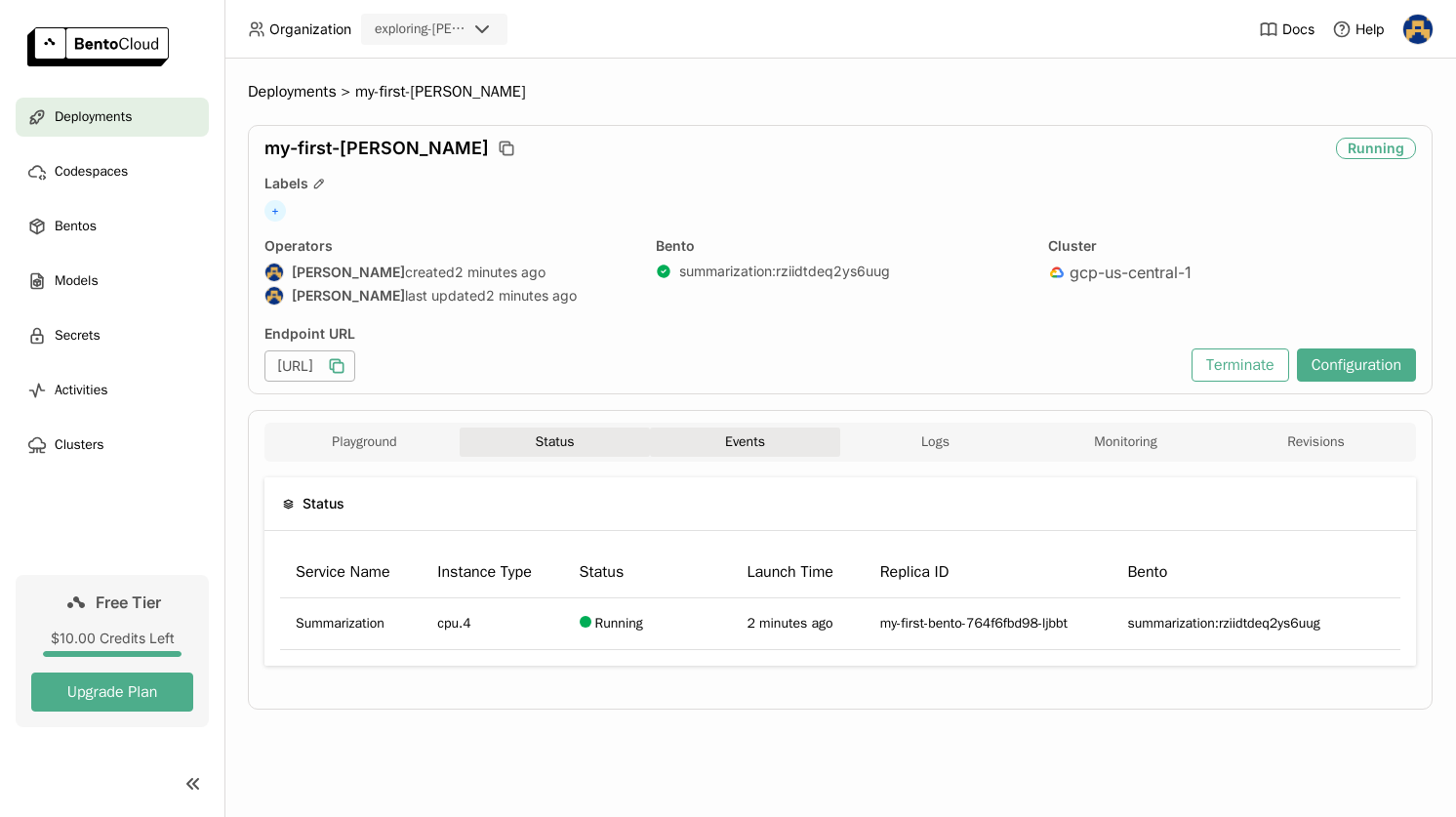 click on "Events" at bounding box center (745, 442) 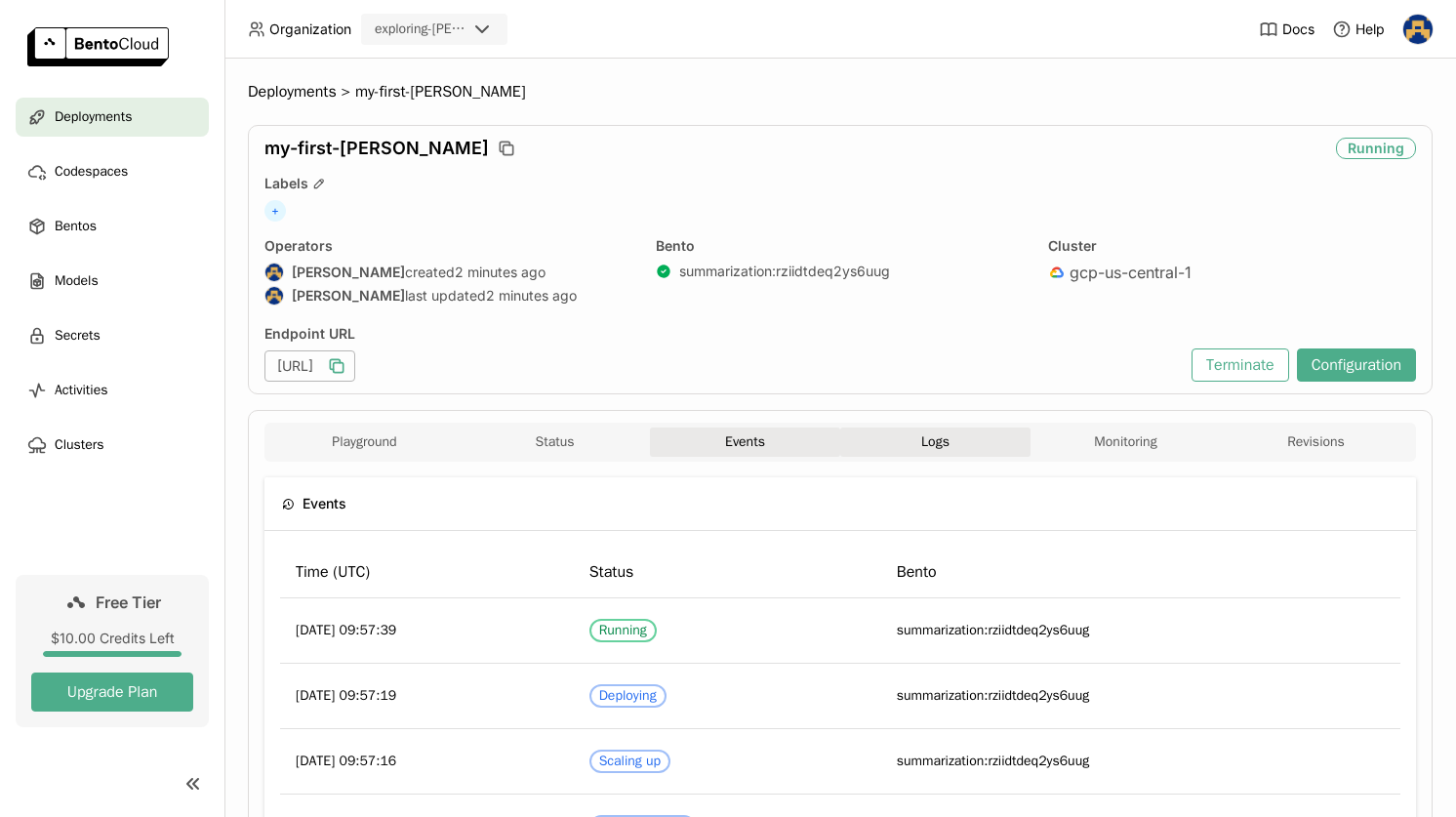 click on "Logs" at bounding box center [935, 442] 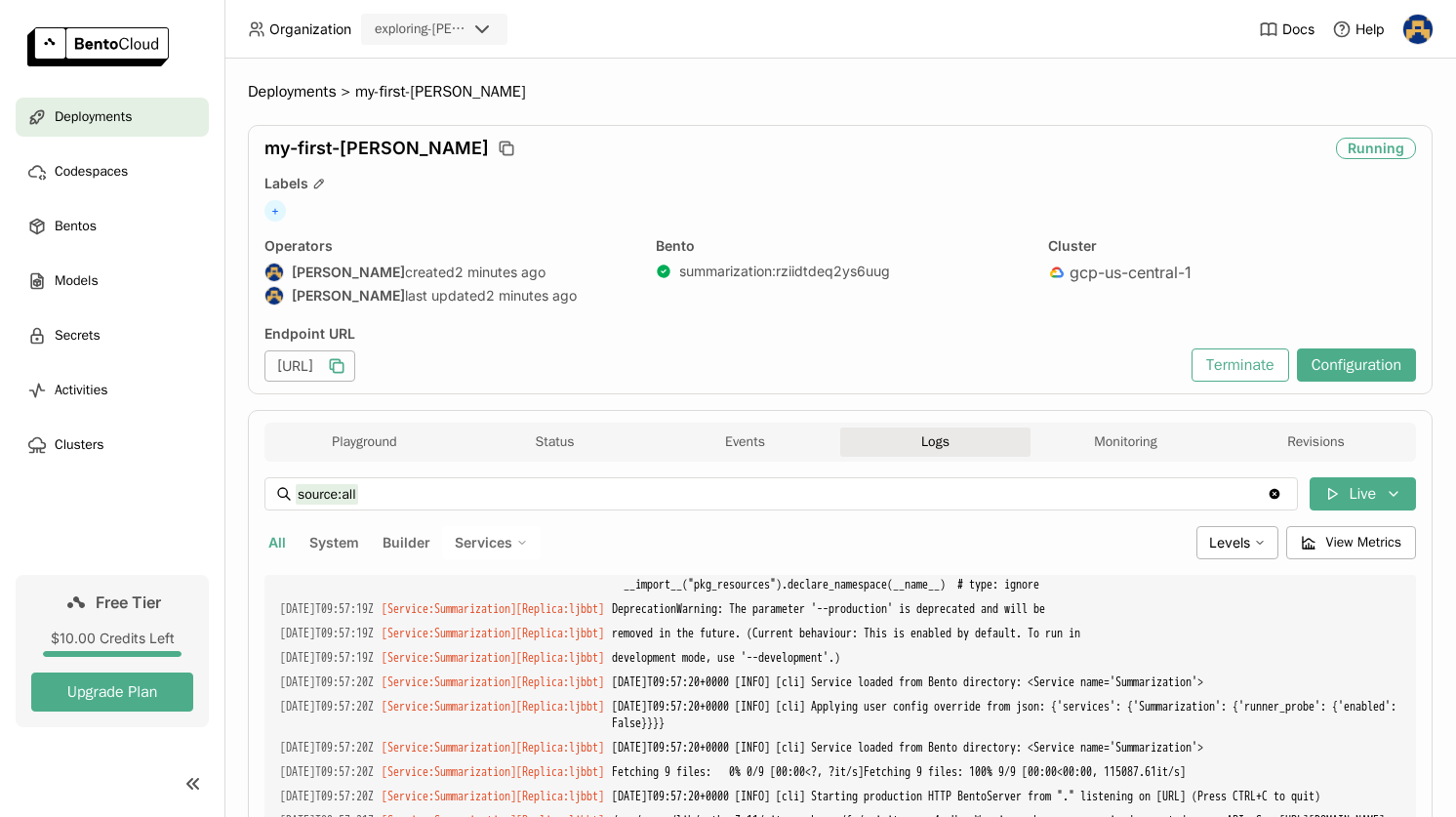 scroll, scrollTop: 3993, scrollLeft: 0, axis: vertical 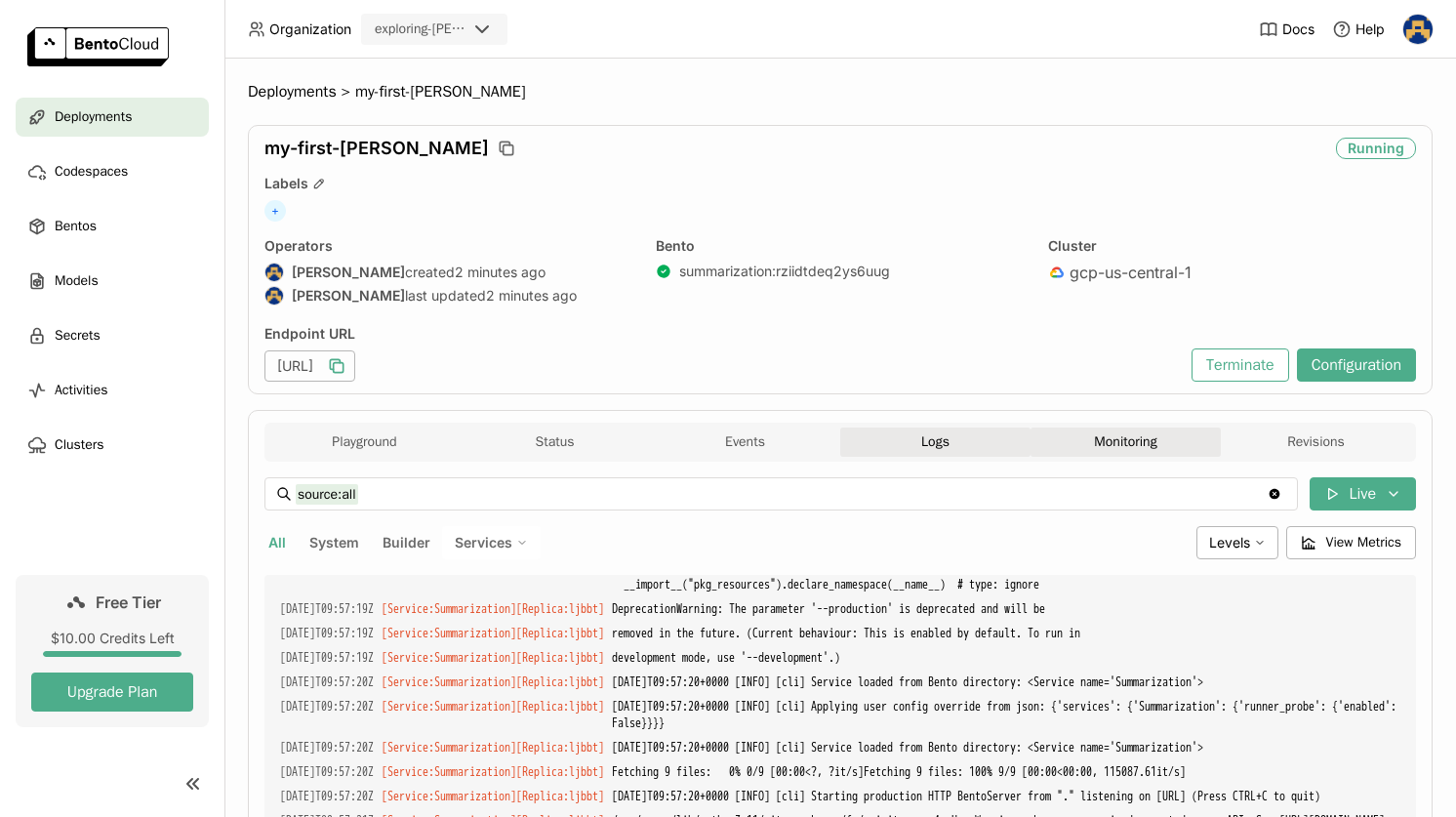 click on "Monitoring" at bounding box center [1125, 442] 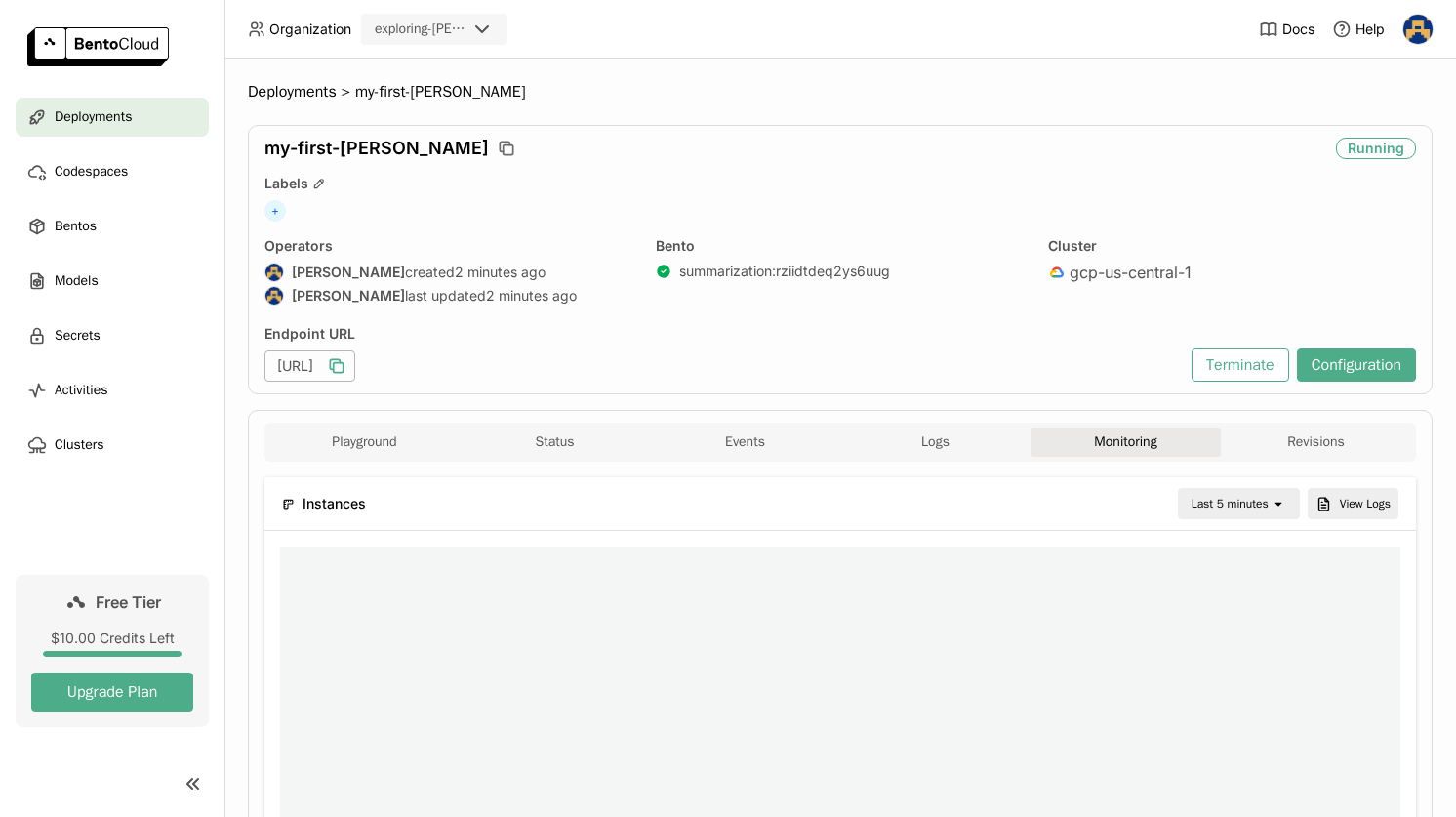 scroll, scrollTop: 278, scrollLeft: 1091, axis: both 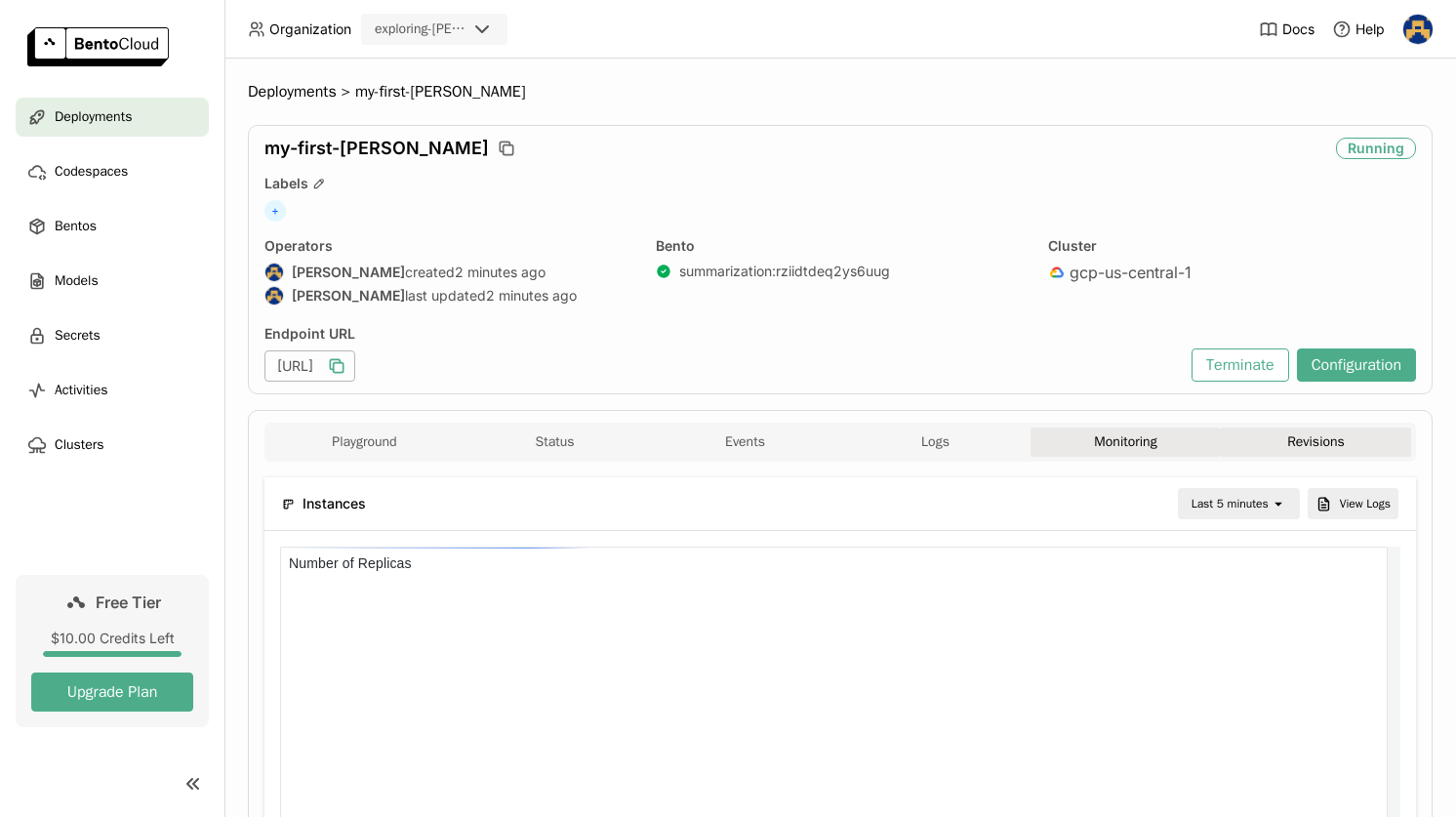click on "Revisions" at bounding box center [1315, 442] 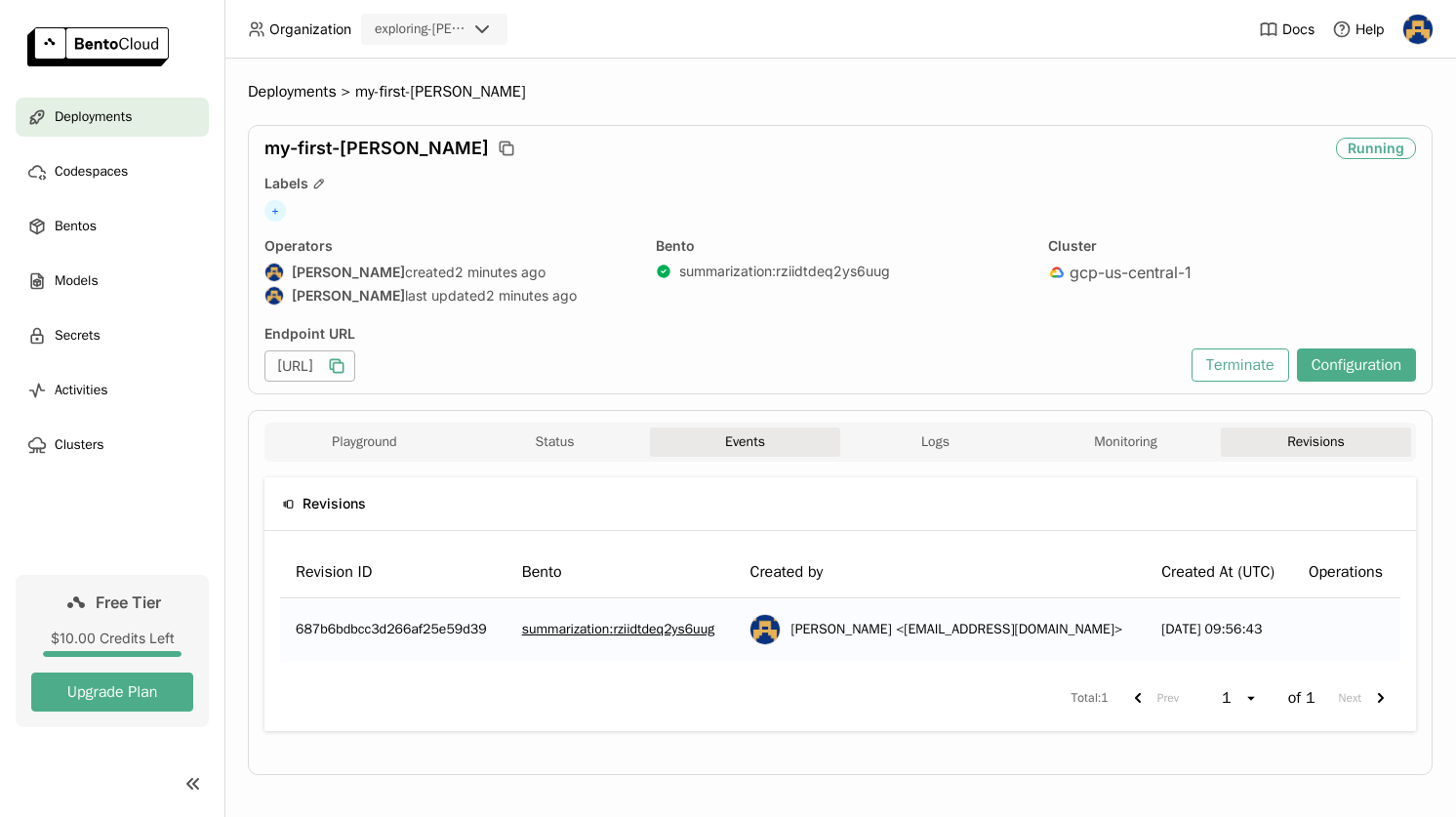 click on "Events" at bounding box center [745, 442] 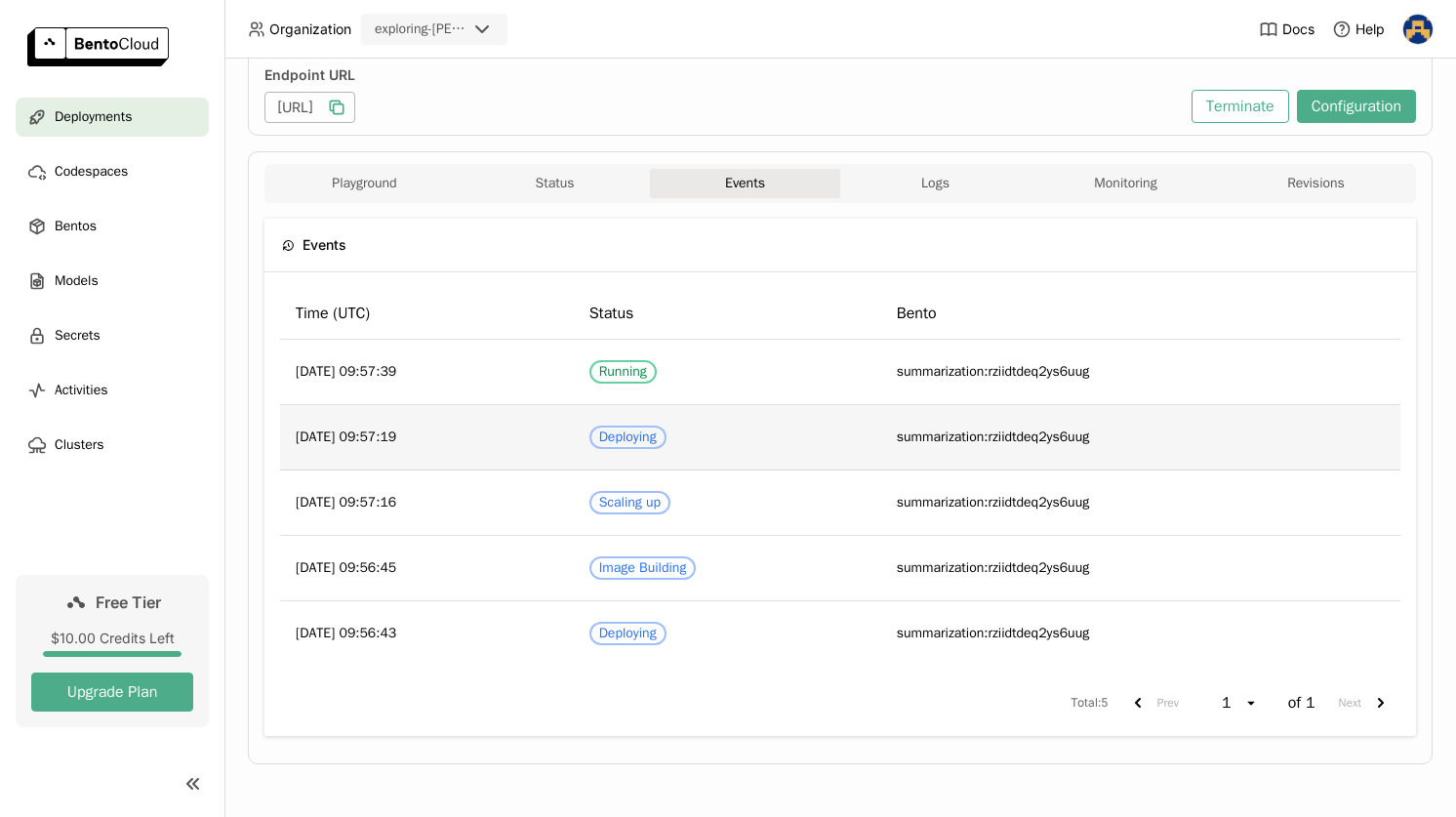 scroll, scrollTop: 0, scrollLeft: 0, axis: both 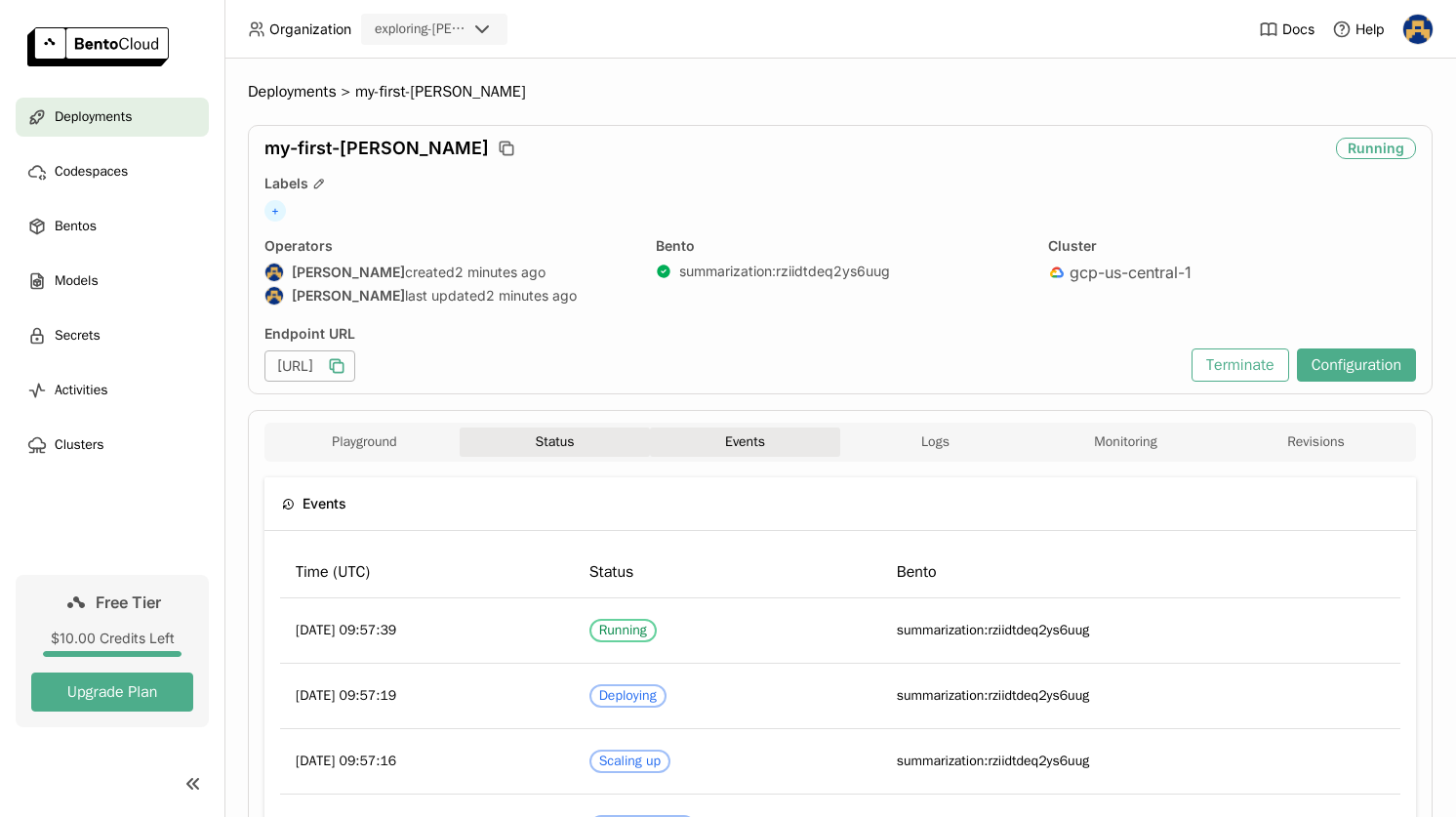 click on "Status" at bounding box center [554, 442] 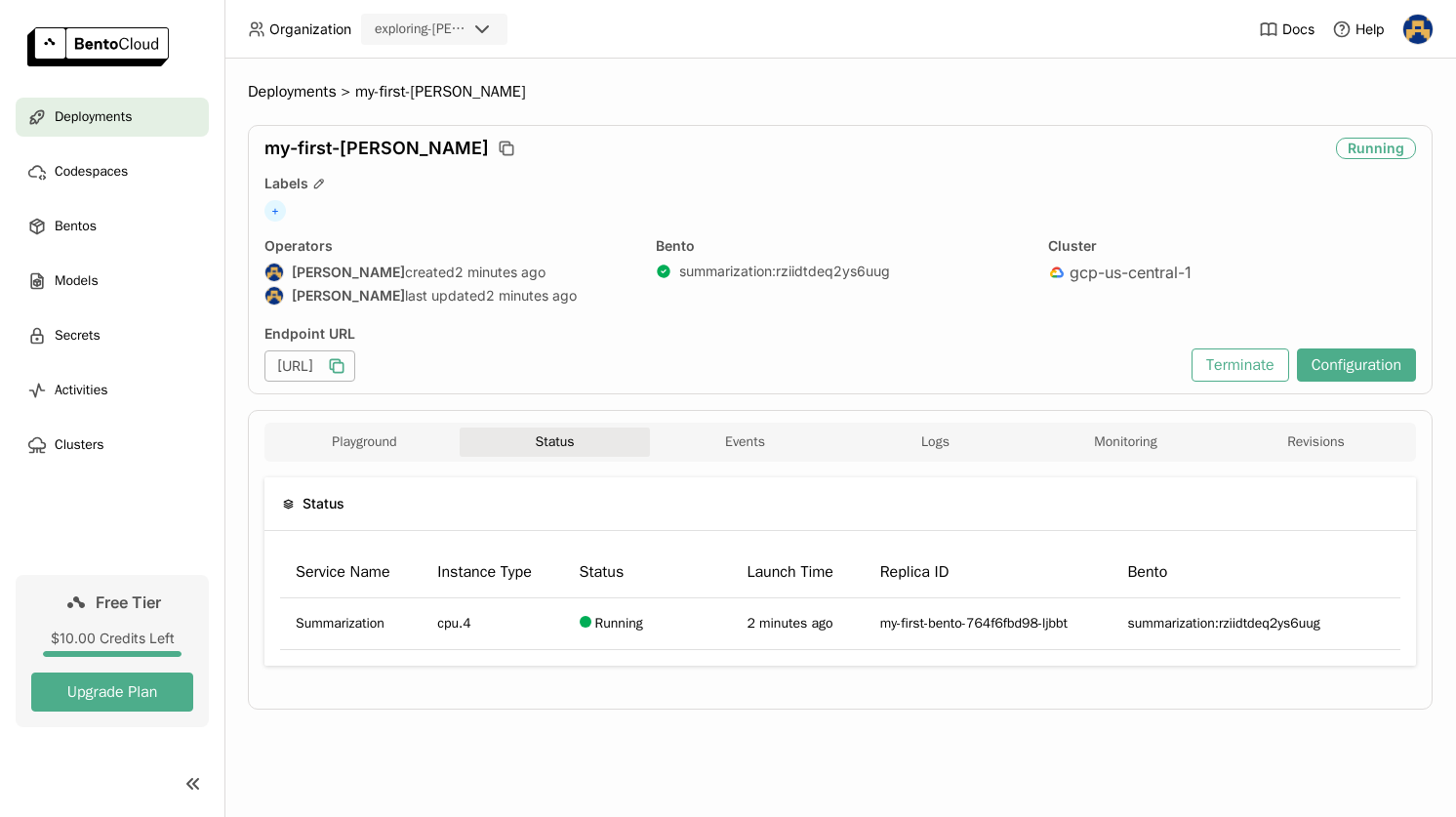 click on "exploring-[PERSON_NAME]" at bounding box center [421, 29] 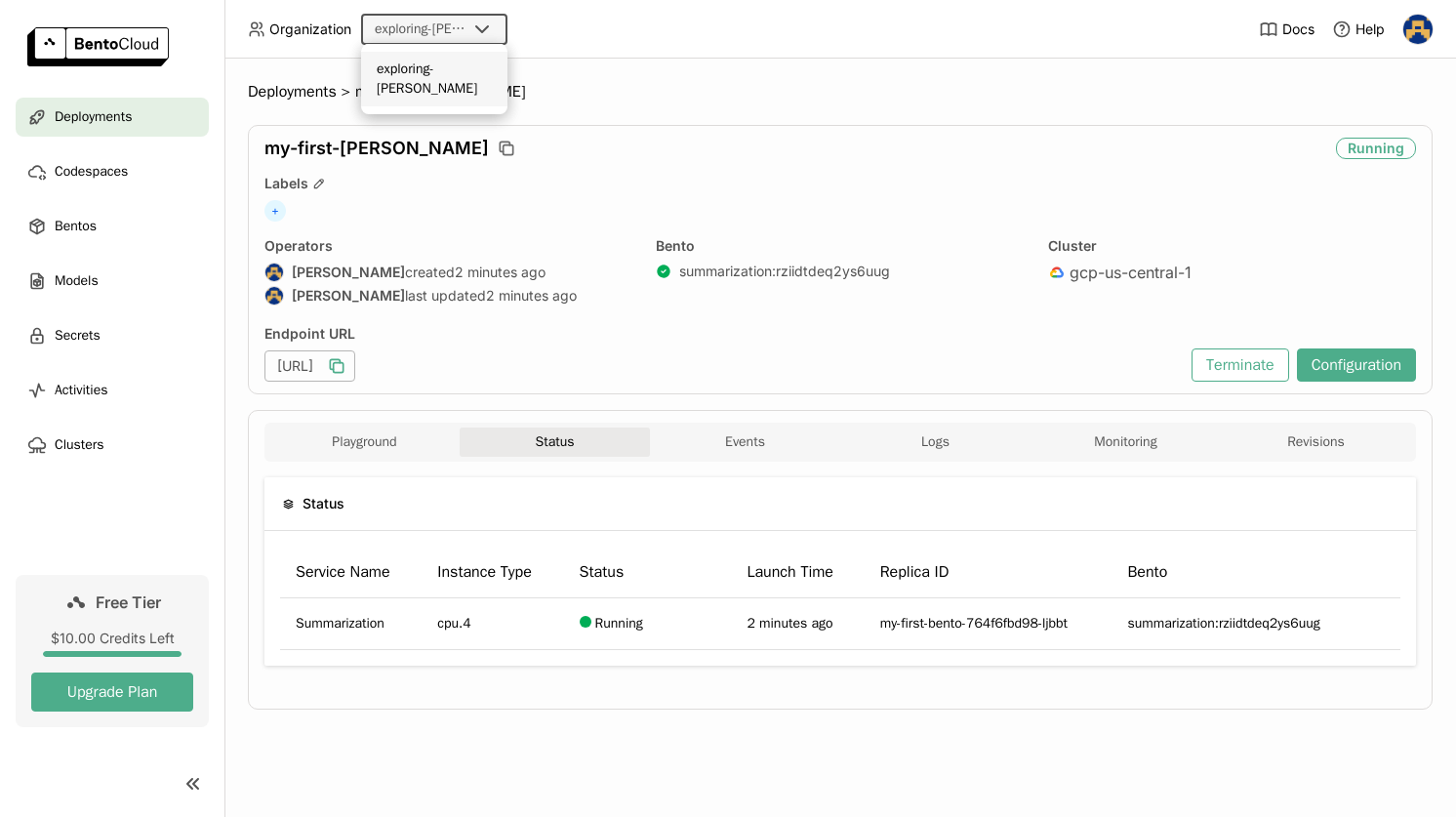 click on "Deployments   >   my-first-bento my-first-bento Running Labels + Operators Kerry Jones  created  2 minutes ago Kerry Jones  last updated  2 minutes ago Bento summarization : rziidtdeq2ys6uug Cluster gcp-us-central-1 Endpoint URL https://my-first-bento-4416e515.mt-guc1.bentoml.ai Terminate Configuration Playground Status Events Logs Monitoring Revisions Endpoint /summarize open Form Python CURL curl -s -X POST \
'https://my-first-bento-4416e515.mt-guc1.bentoml.ai/summarize'   Result Status Service Name Instance Type Status Launch Time Replica ID Bento Summarization cpu.4 Running 2 minutes ago my-first-bento-764f6fbd98-ljbbt summarization:rziidtdeq2ys6uug Events Time (UTC) Status Bento 2025-07-19 09:57:39 Running summarization:rziidtdeq2ys6uug 2025-07-19 09:57:19 Deploying summarization:rziidtdeq2ys6uug 2025-07-19 09:57:16 Scaling up summarization:rziidtdeq2ys6uug 2025-07-19 09:56:45 Image Building summarization:rziidtdeq2ys6uug 2025-07-19 09:56:43 Deploying summarization:rziidtdeq2ys6uug Total :  5 Prev" at bounding box center (840, 410) 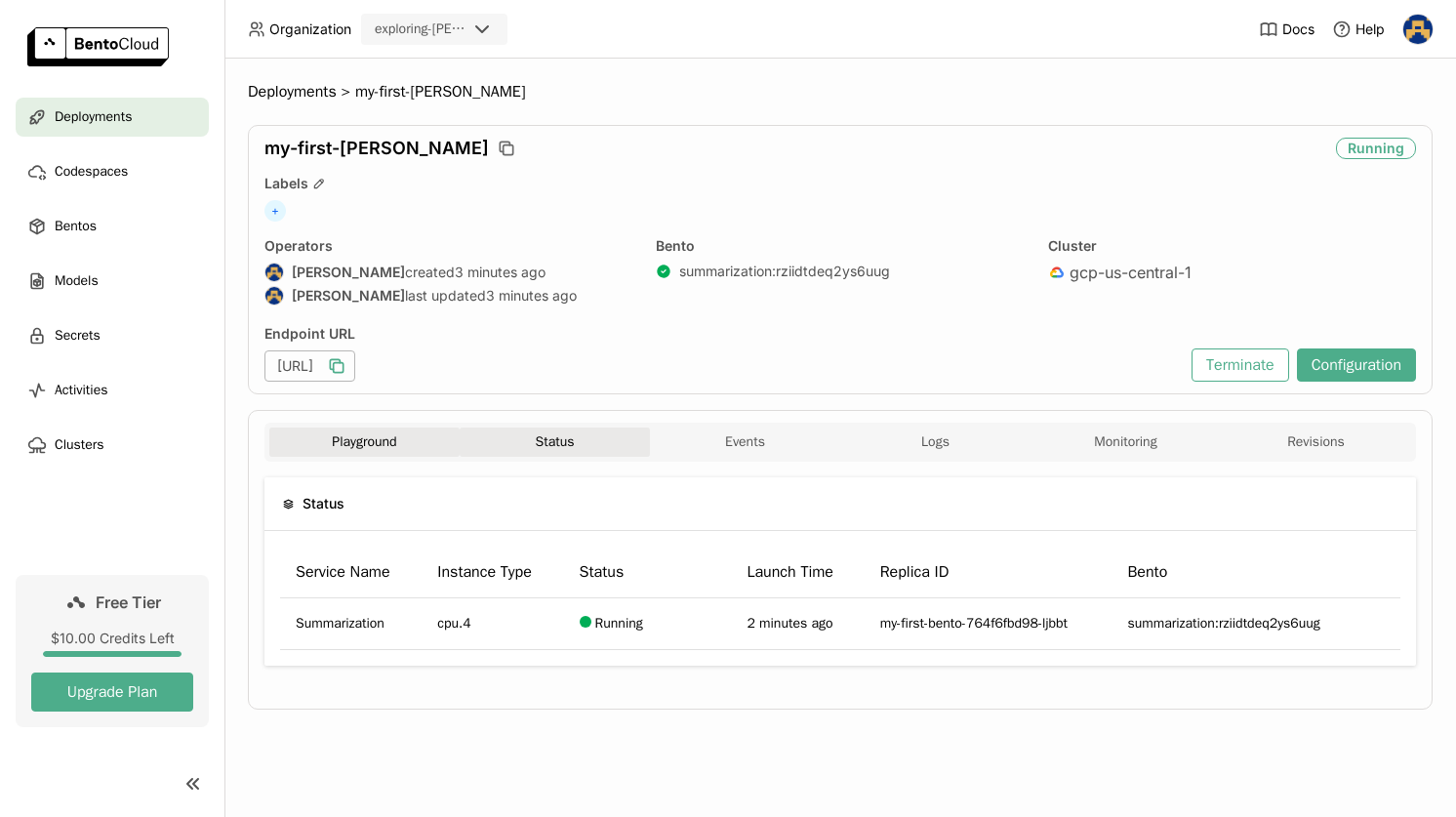 click on "Playground" at bounding box center (364, 442) 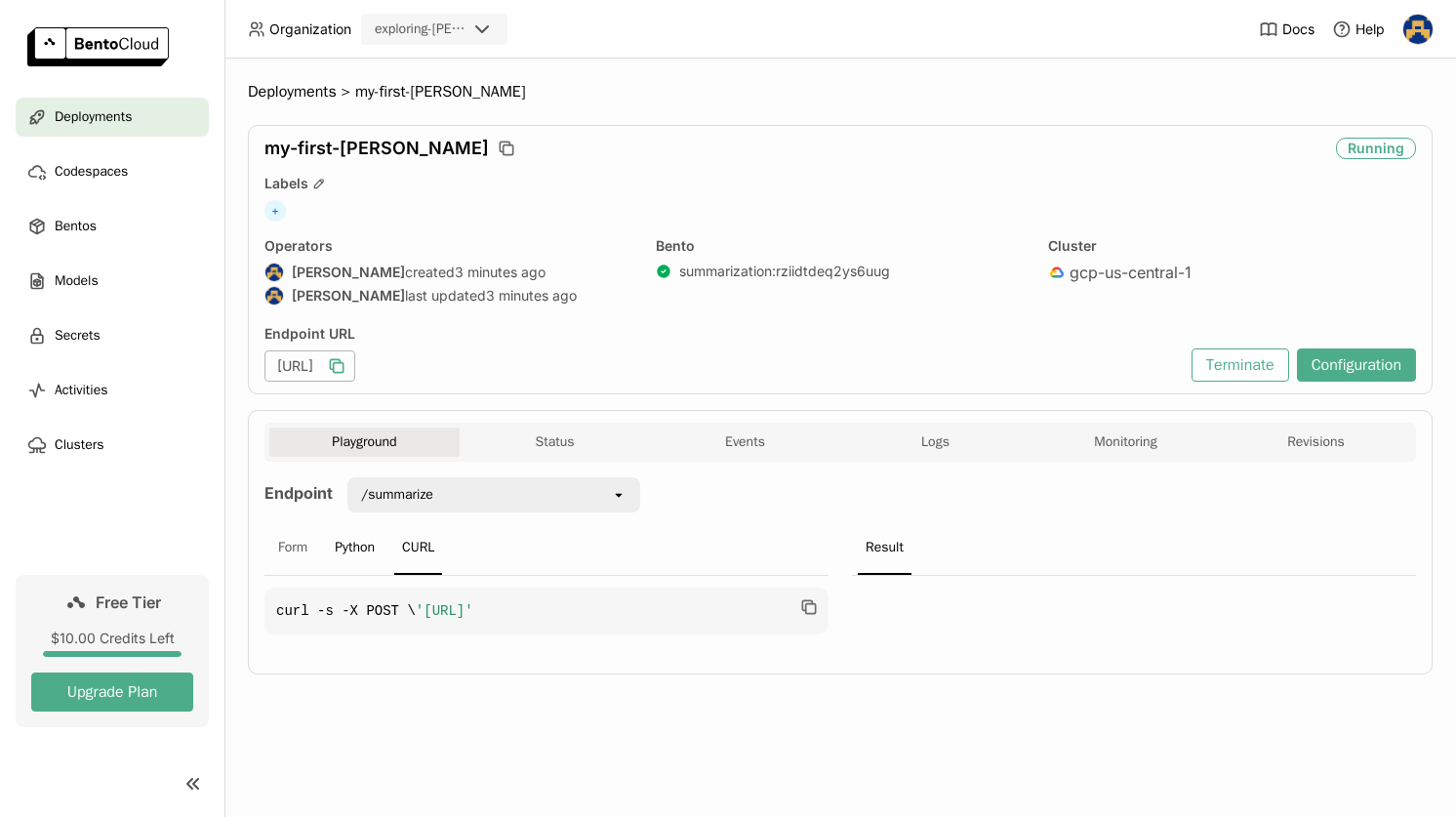 click on "Python" at bounding box center [354, 549] 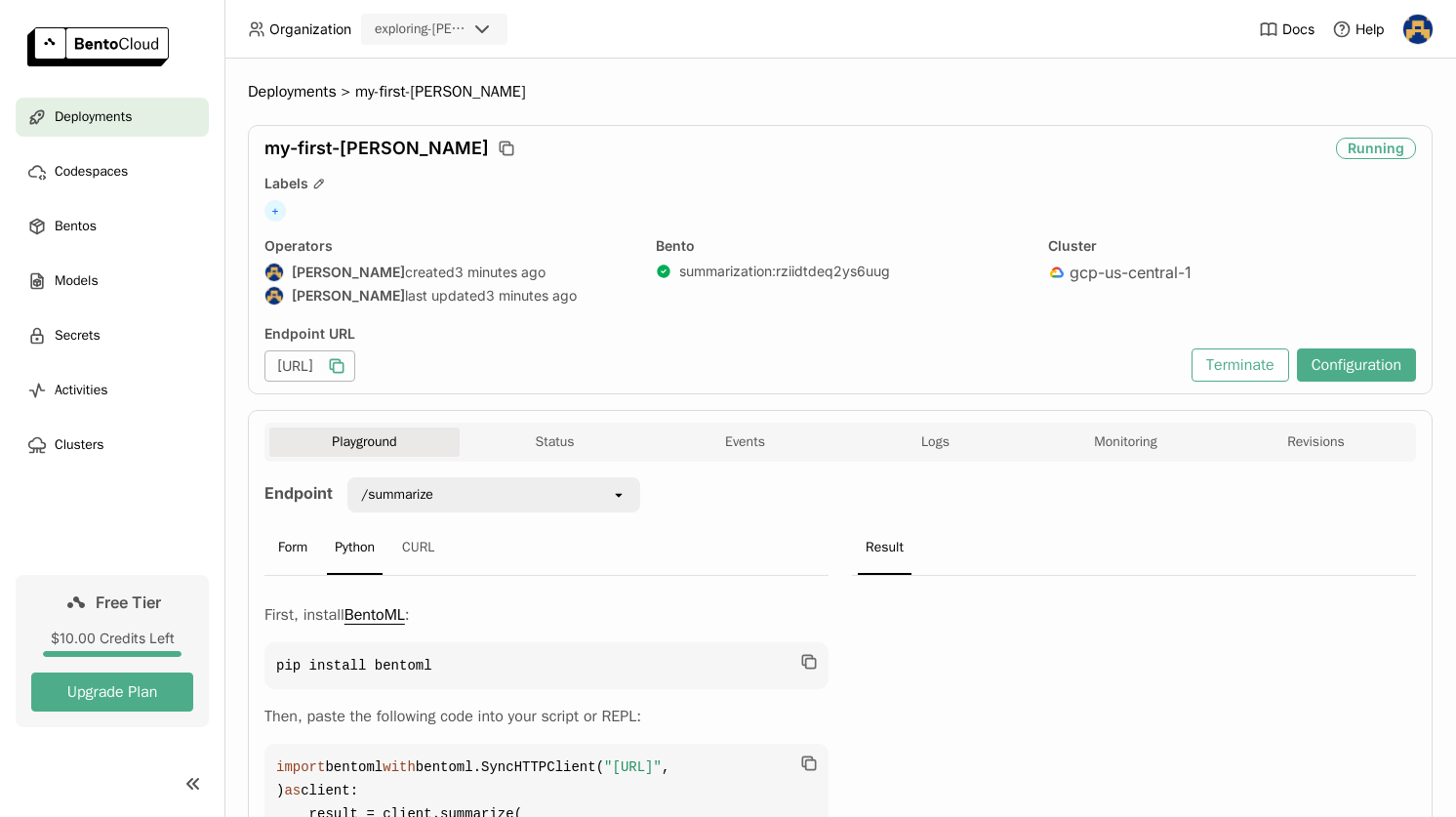 click on "Form" at bounding box center (293, 549) 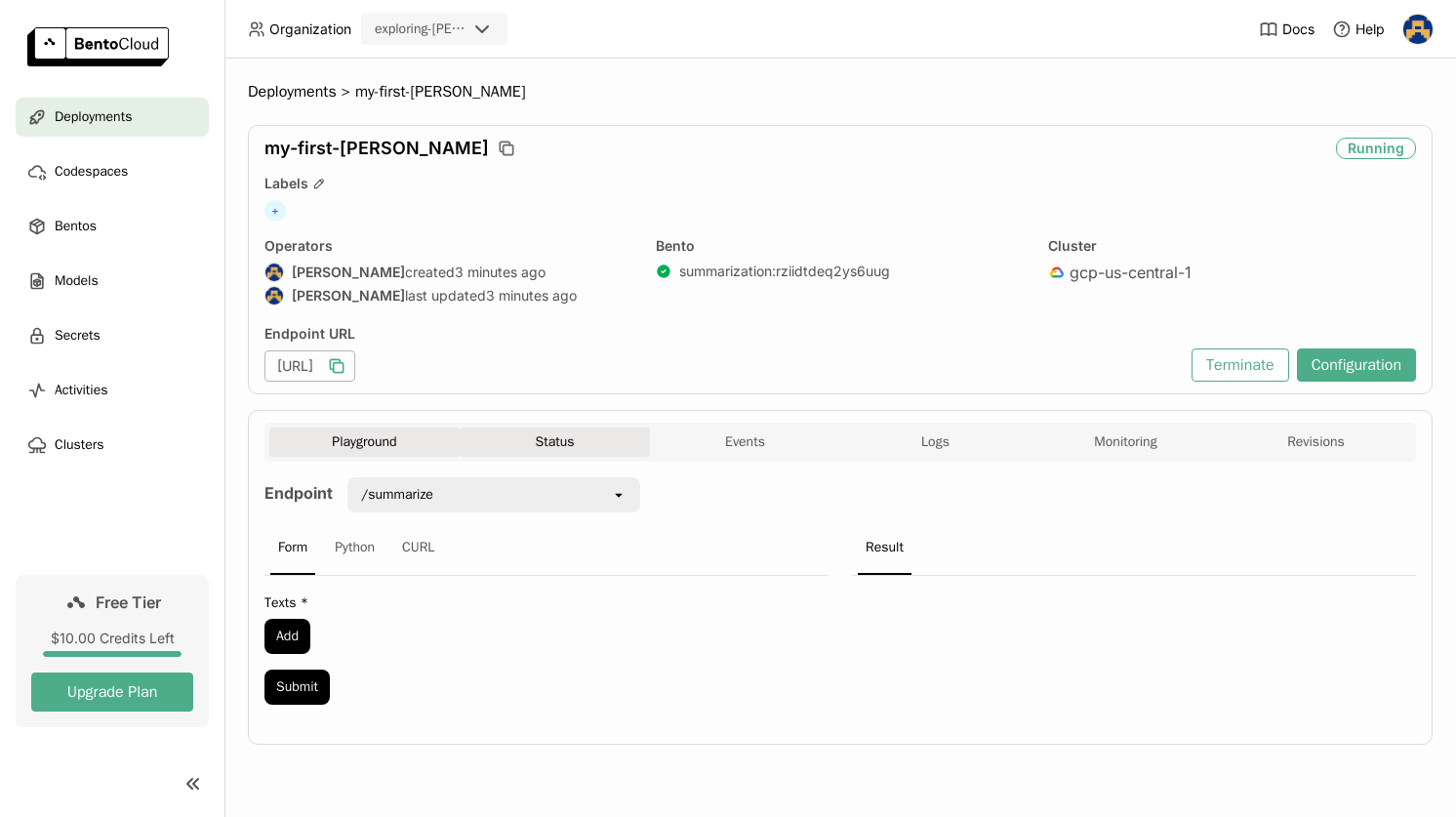 click on "Status" at bounding box center [554, 442] 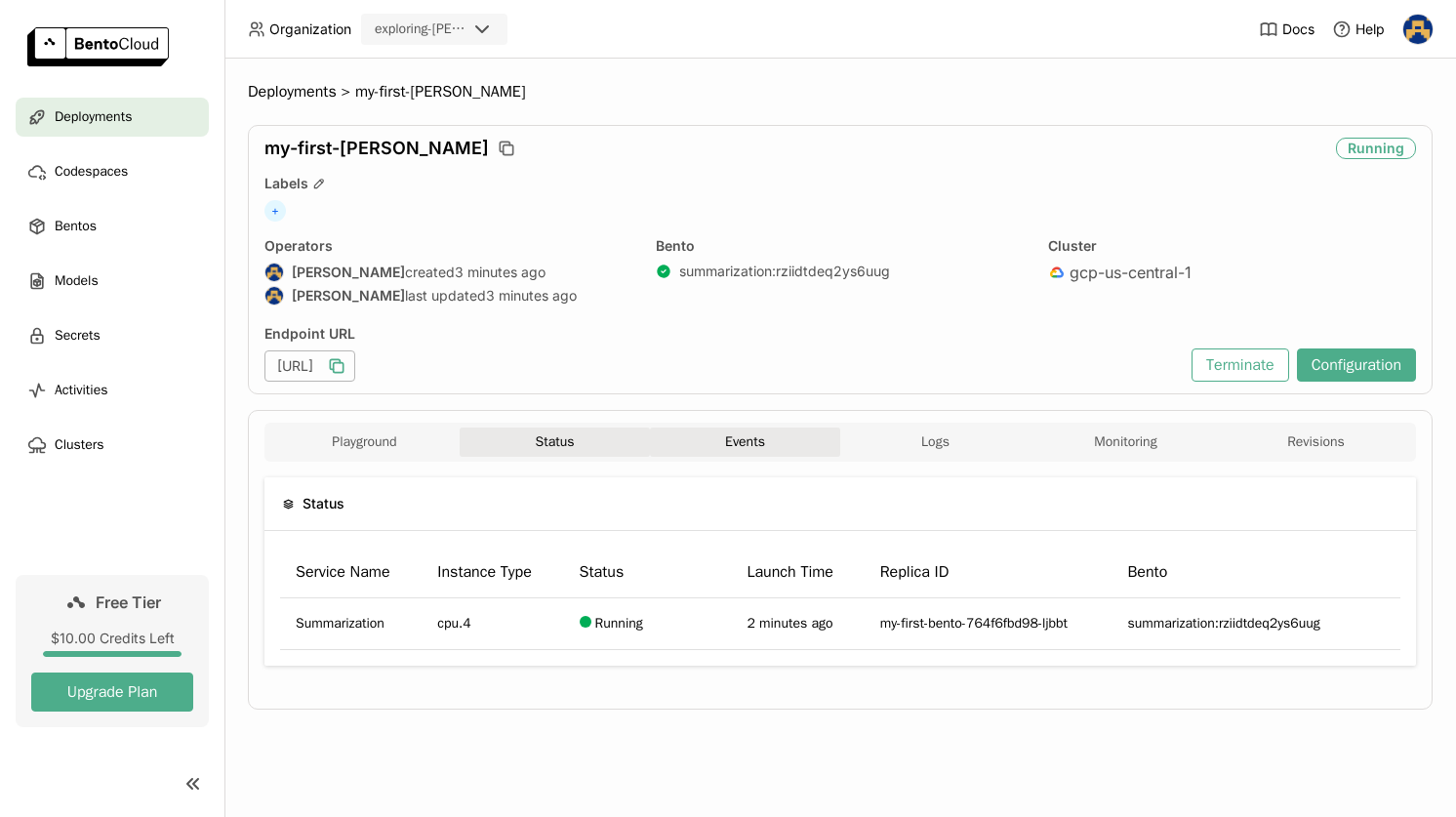 click on "Events" at bounding box center (745, 442) 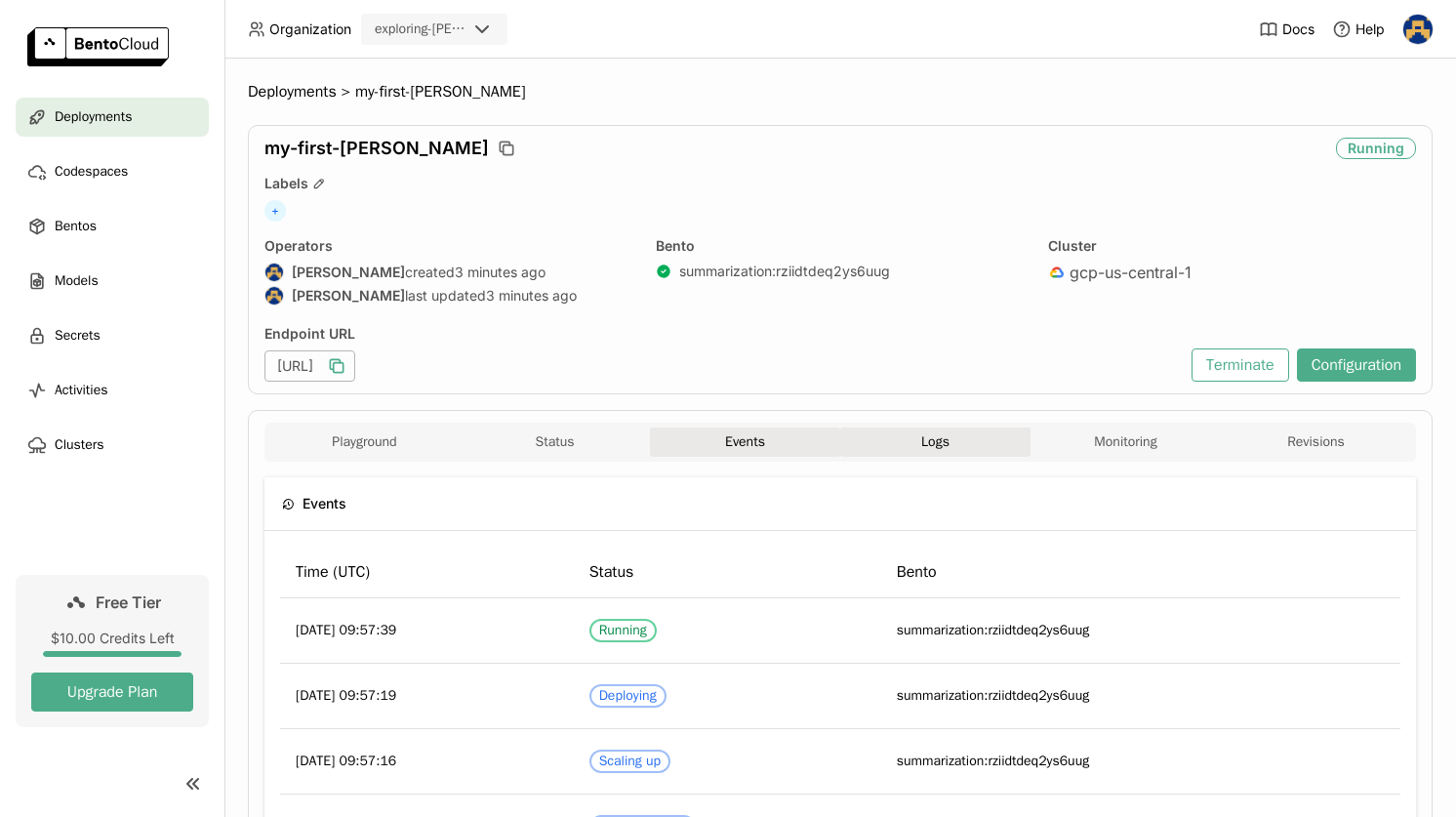 click on "Logs" at bounding box center (935, 442) 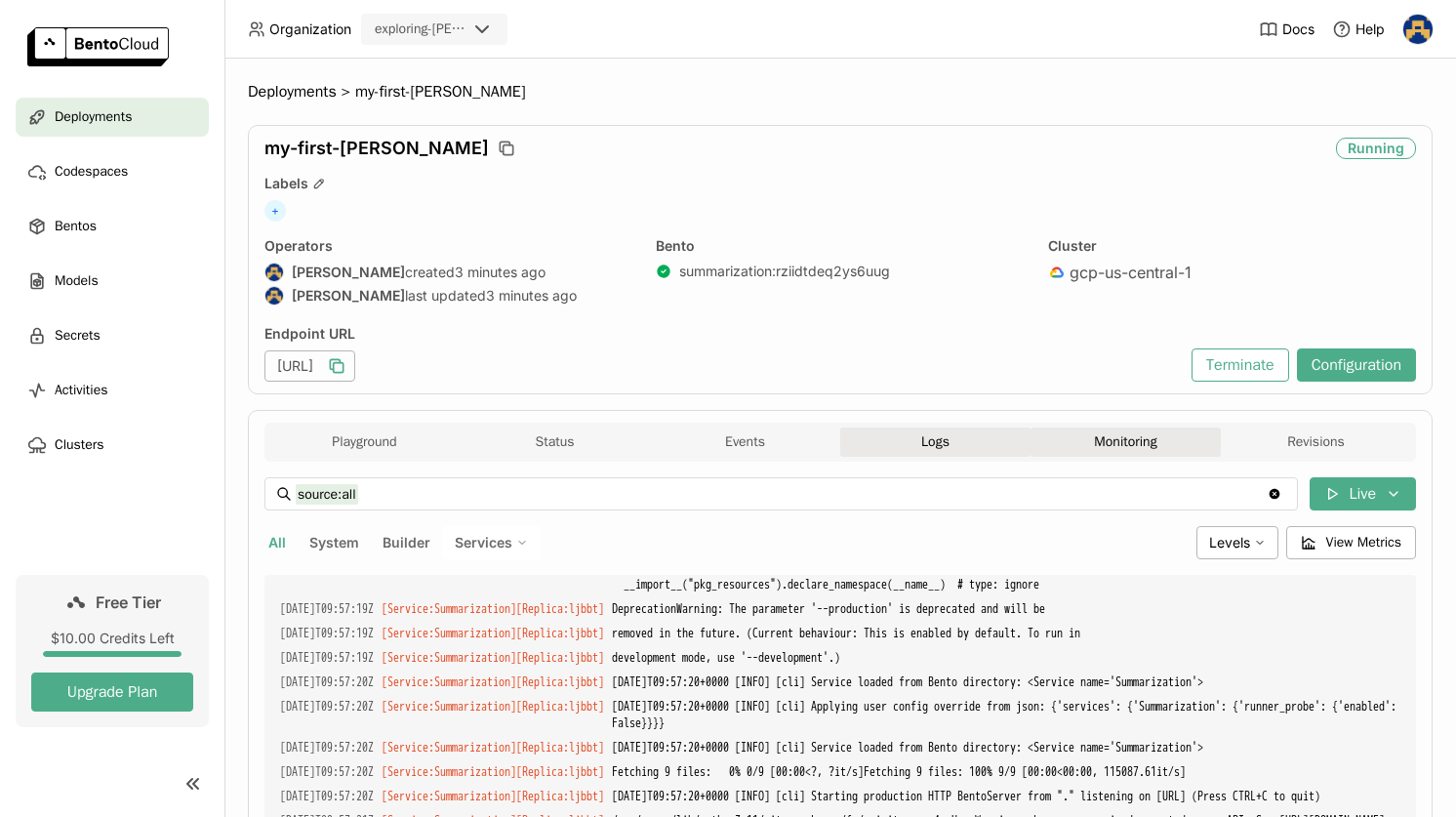click on "Monitoring" at bounding box center [1125, 442] 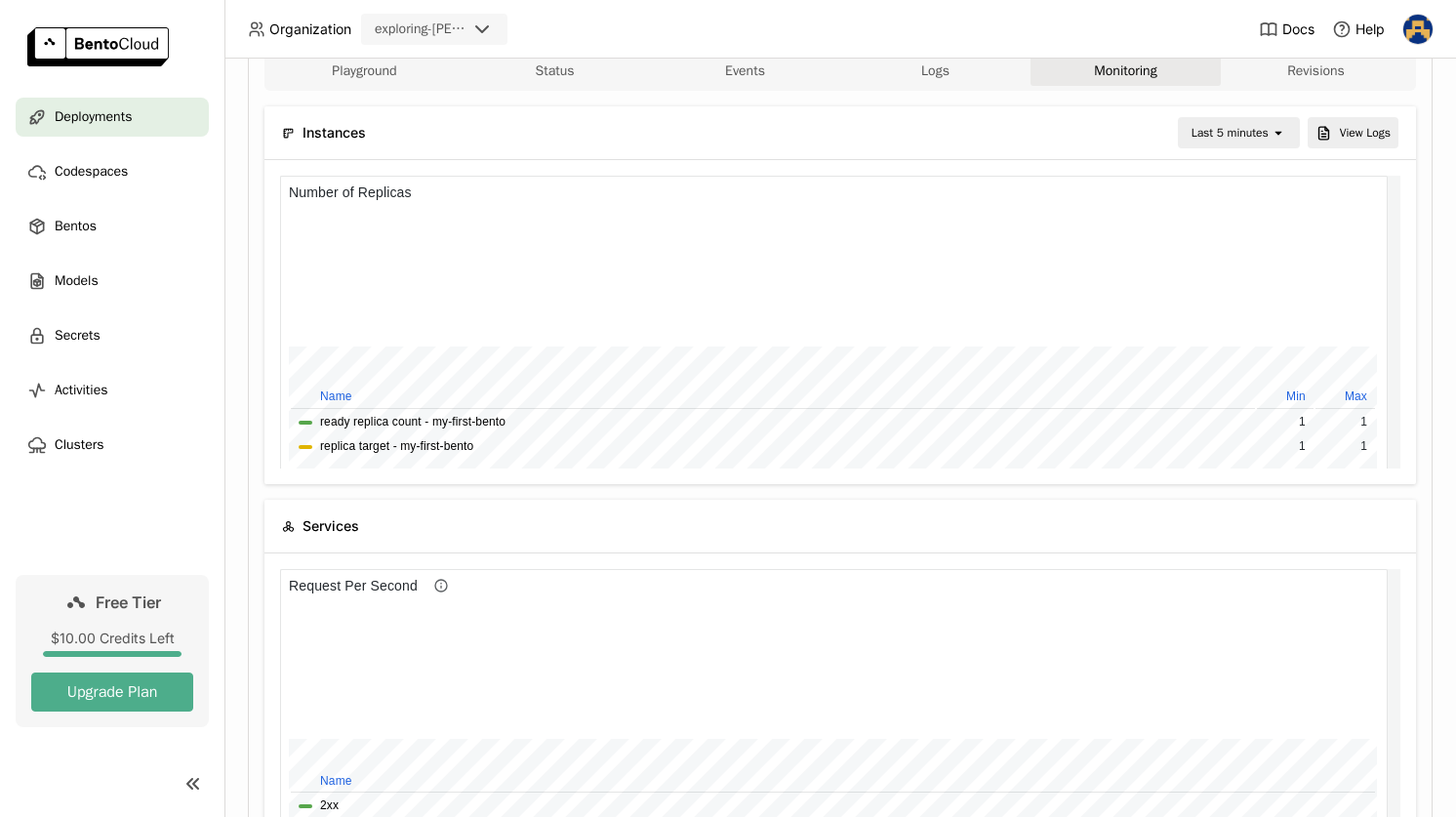 scroll, scrollTop: 370, scrollLeft: 0, axis: vertical 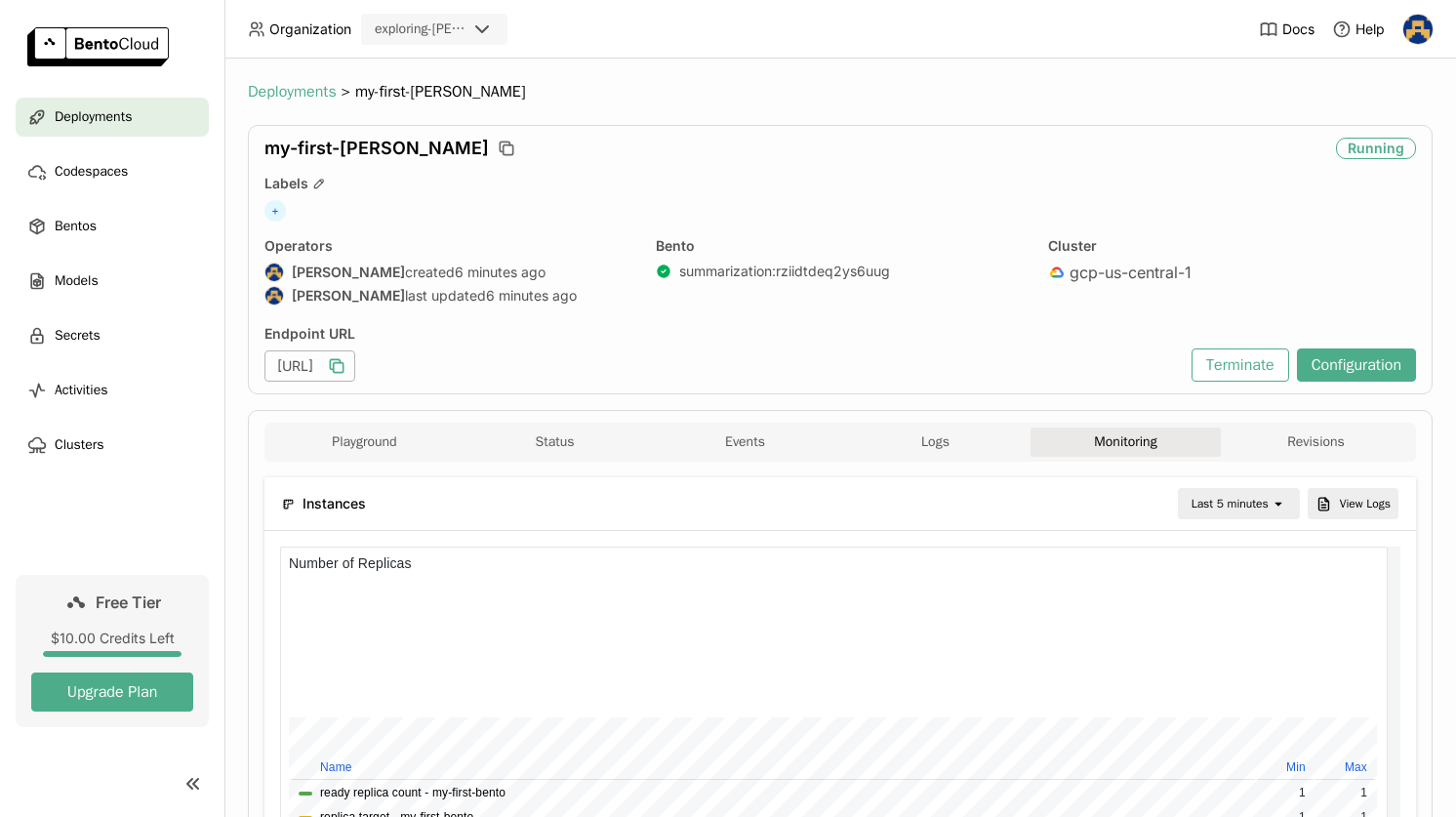 click on "Deployments" at bounding box center (292, 92) 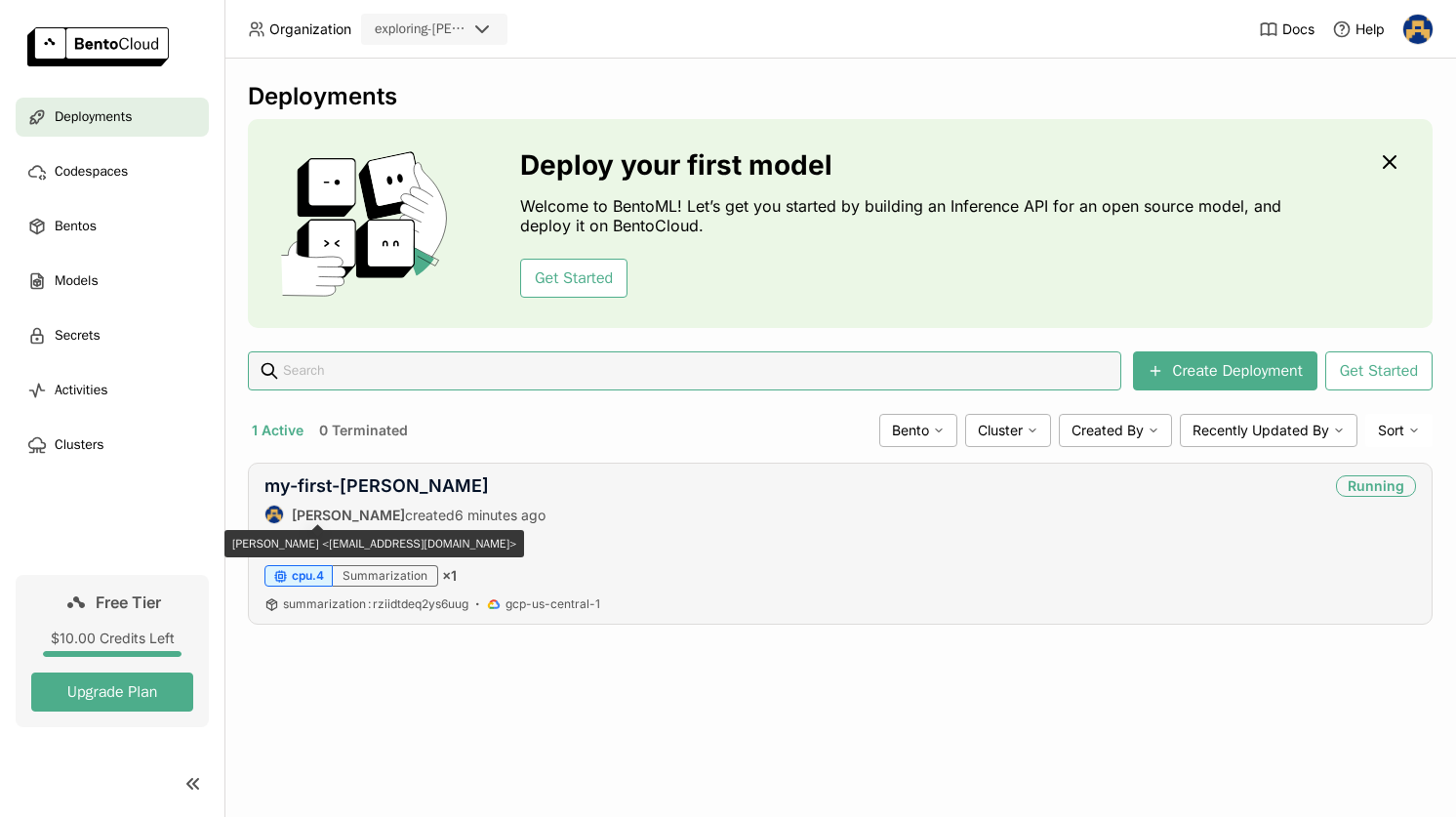 click on "my-first-bento Kerry Jones  created  6 minutes ago" at bounding box center (405, 500) 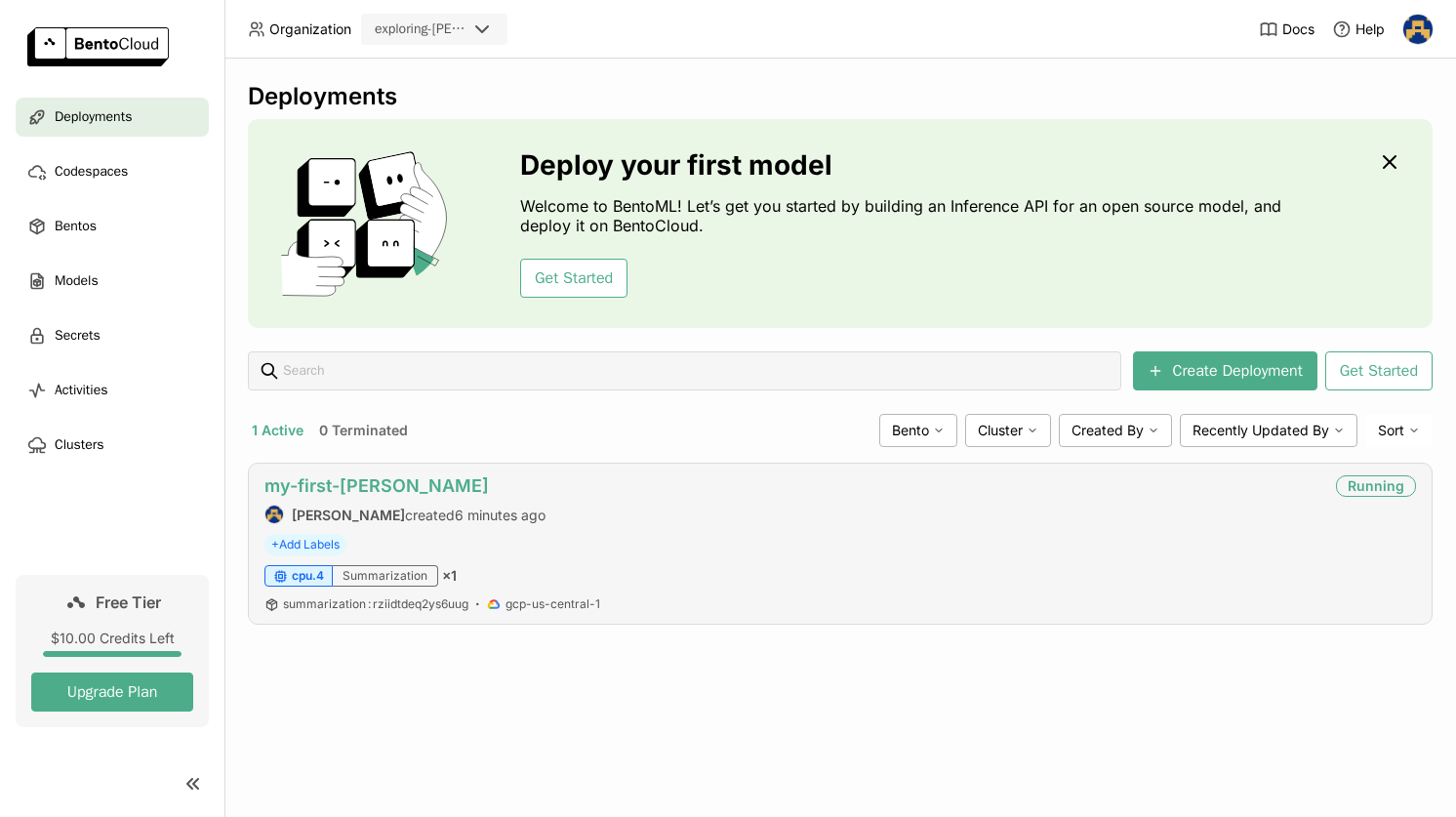 click on "my-first-bento" at bounding box center (377, 485) 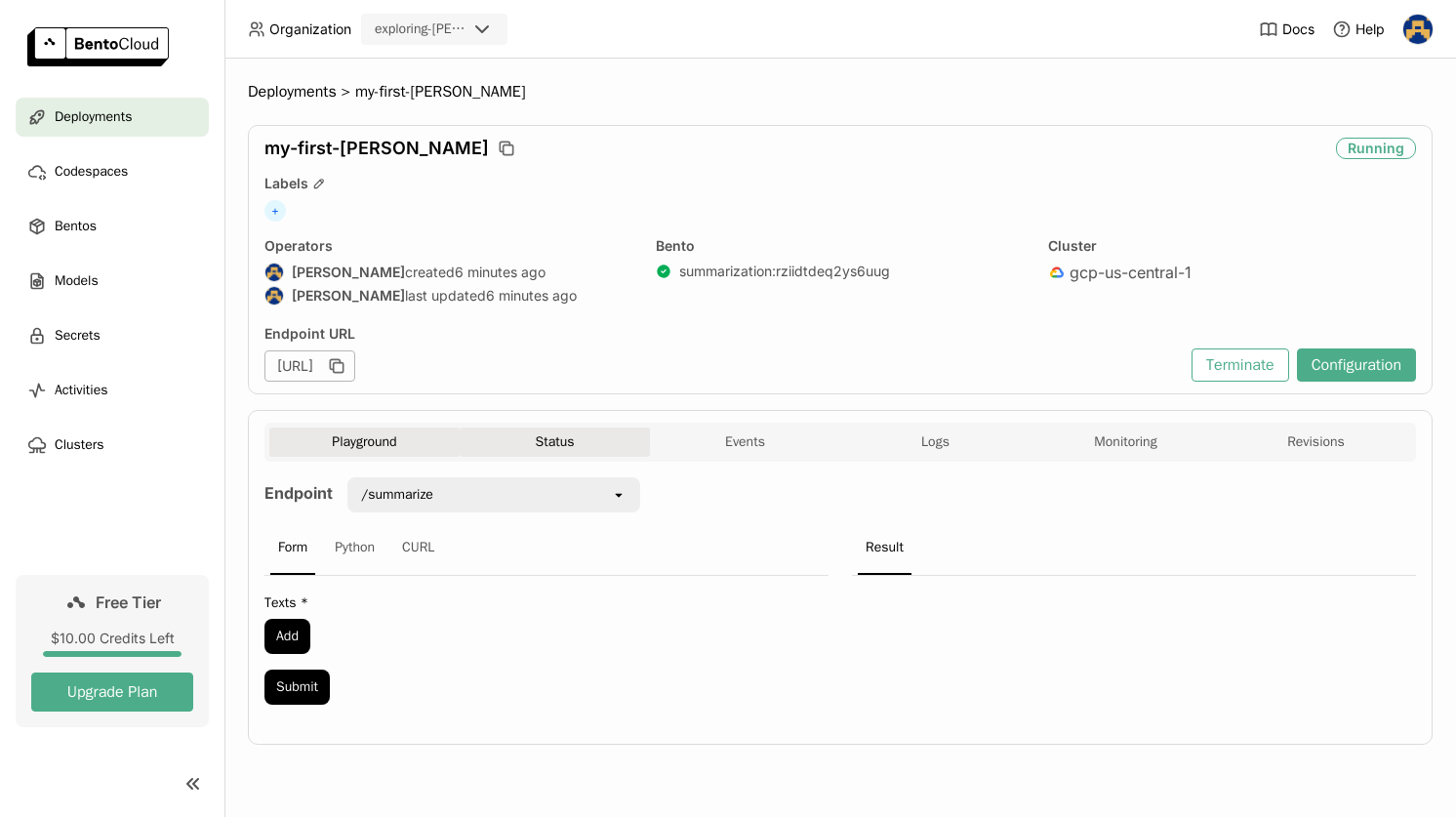 scroll, scrollTop: 0, scrollLeft: 0, axis: both 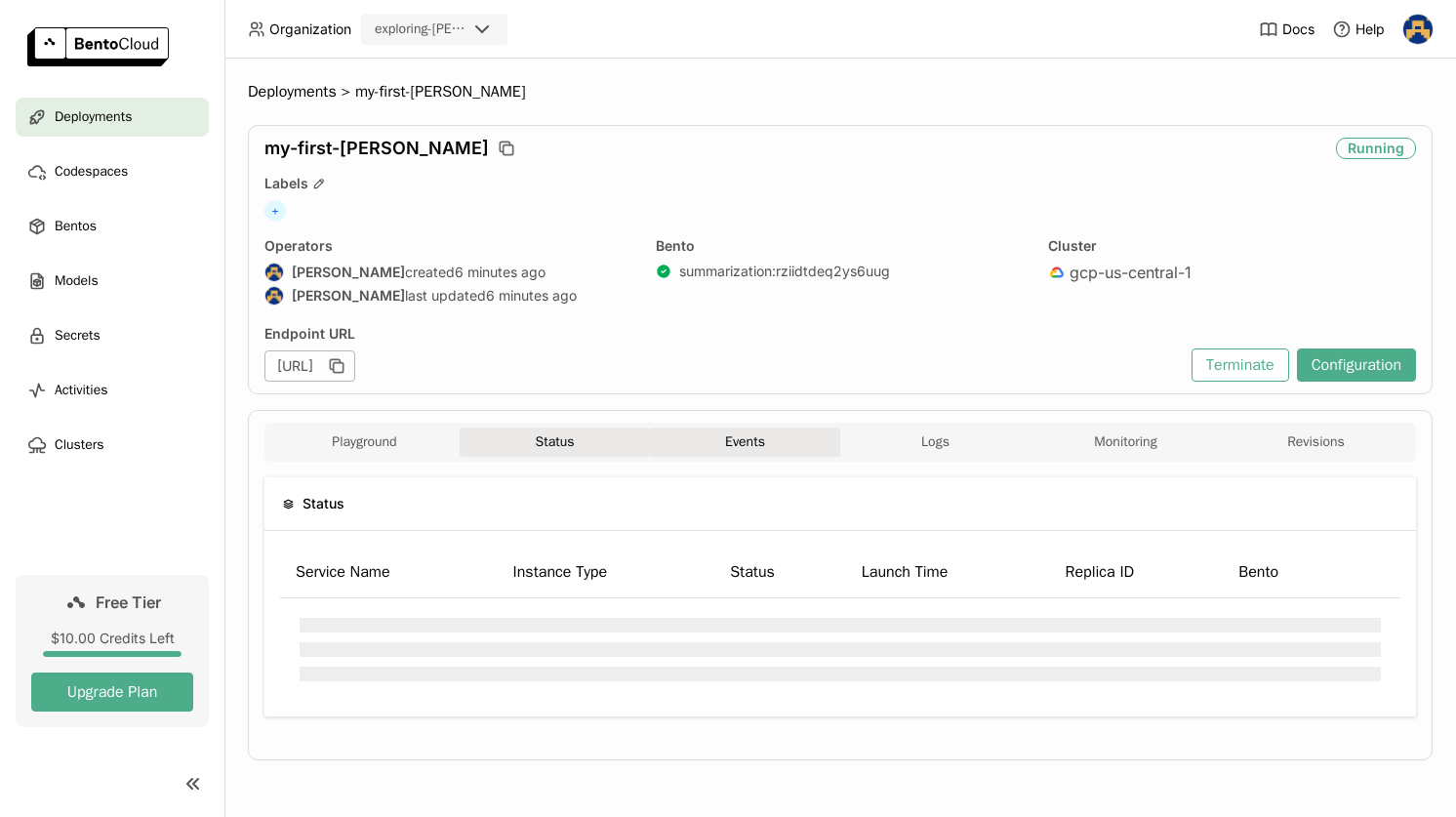 click on "Events" at bounding box center (745, 442) 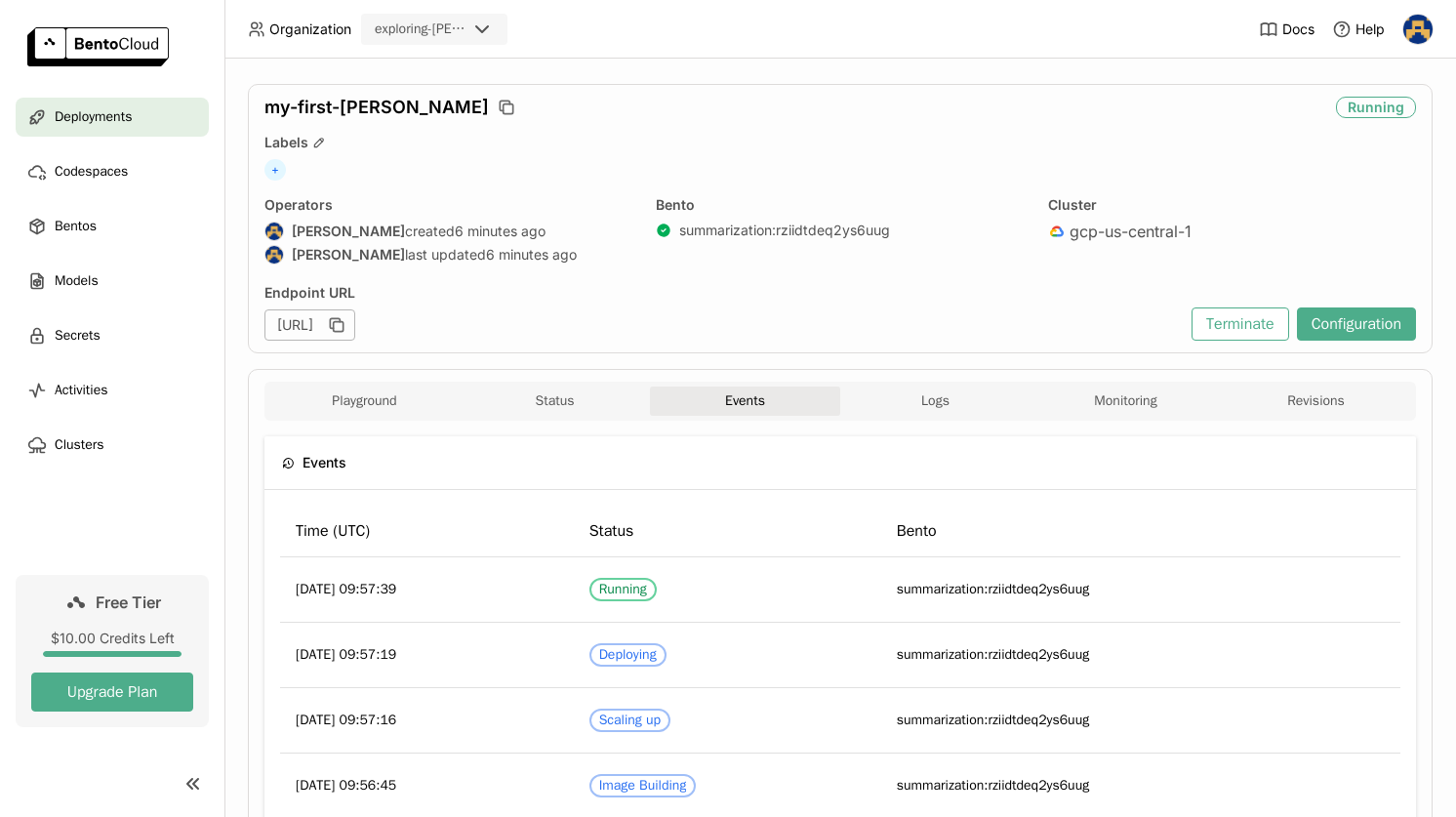 scroll, scrollTop: 148, scrollLeft: 0, axis: vertical 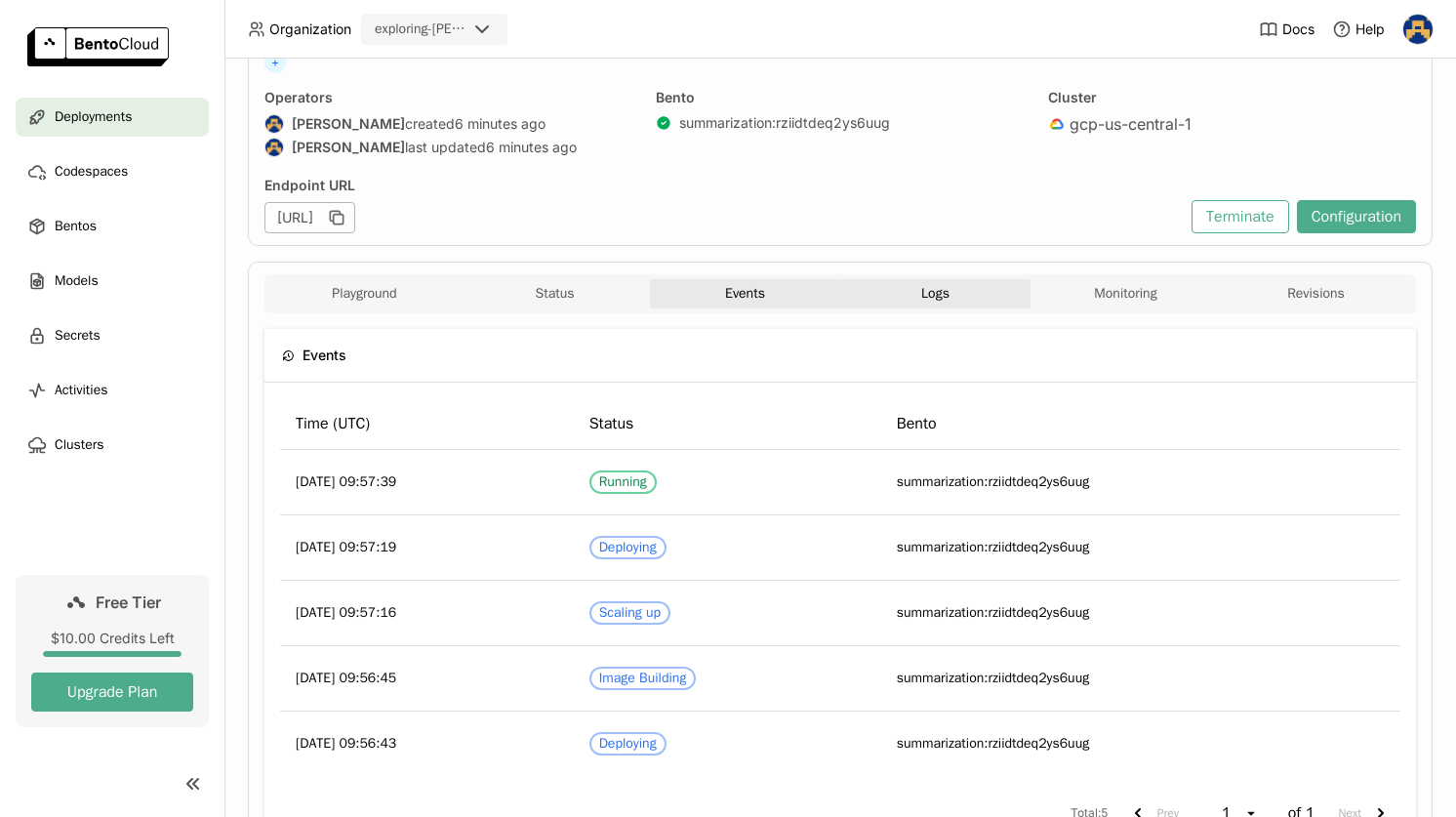 click on "Logs" at bounding box center [935, 294] 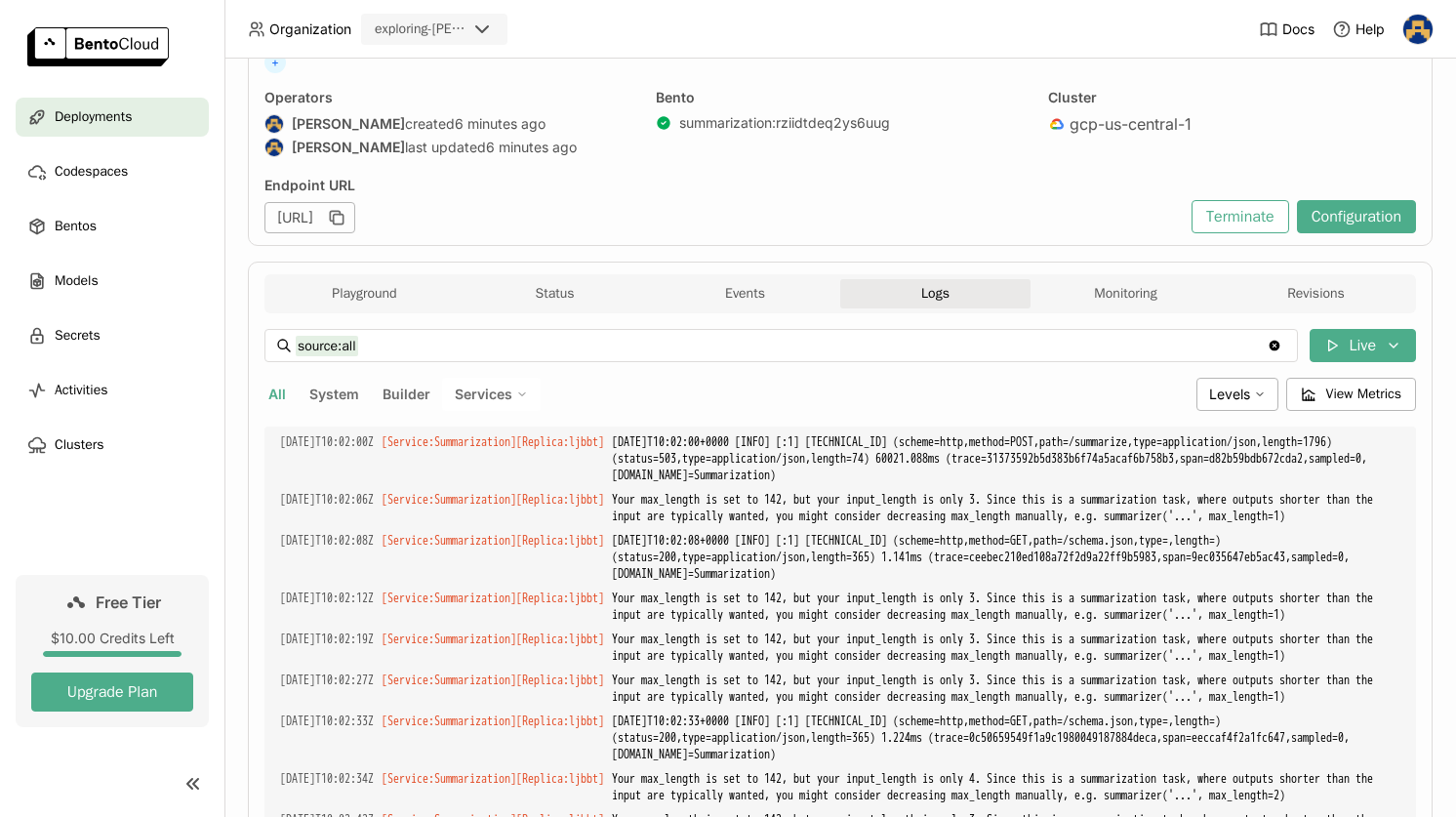 scroll, scrollTop: 5139, scrollLeft: 0, axis: vertical 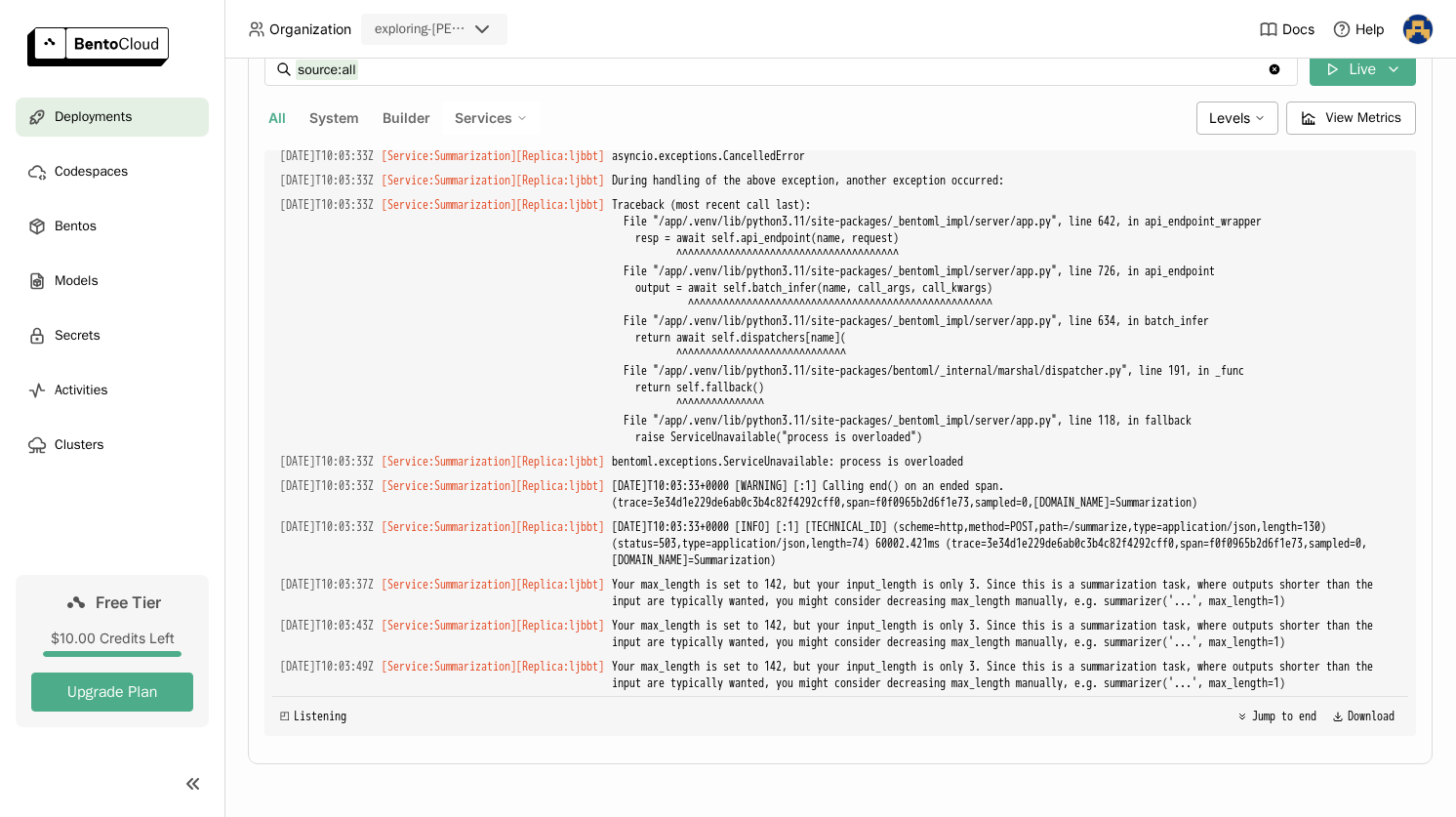 click on "bentoml.exceptions.ServiceUnavailable: process is overloaded" at bounding box center [1006, -353] 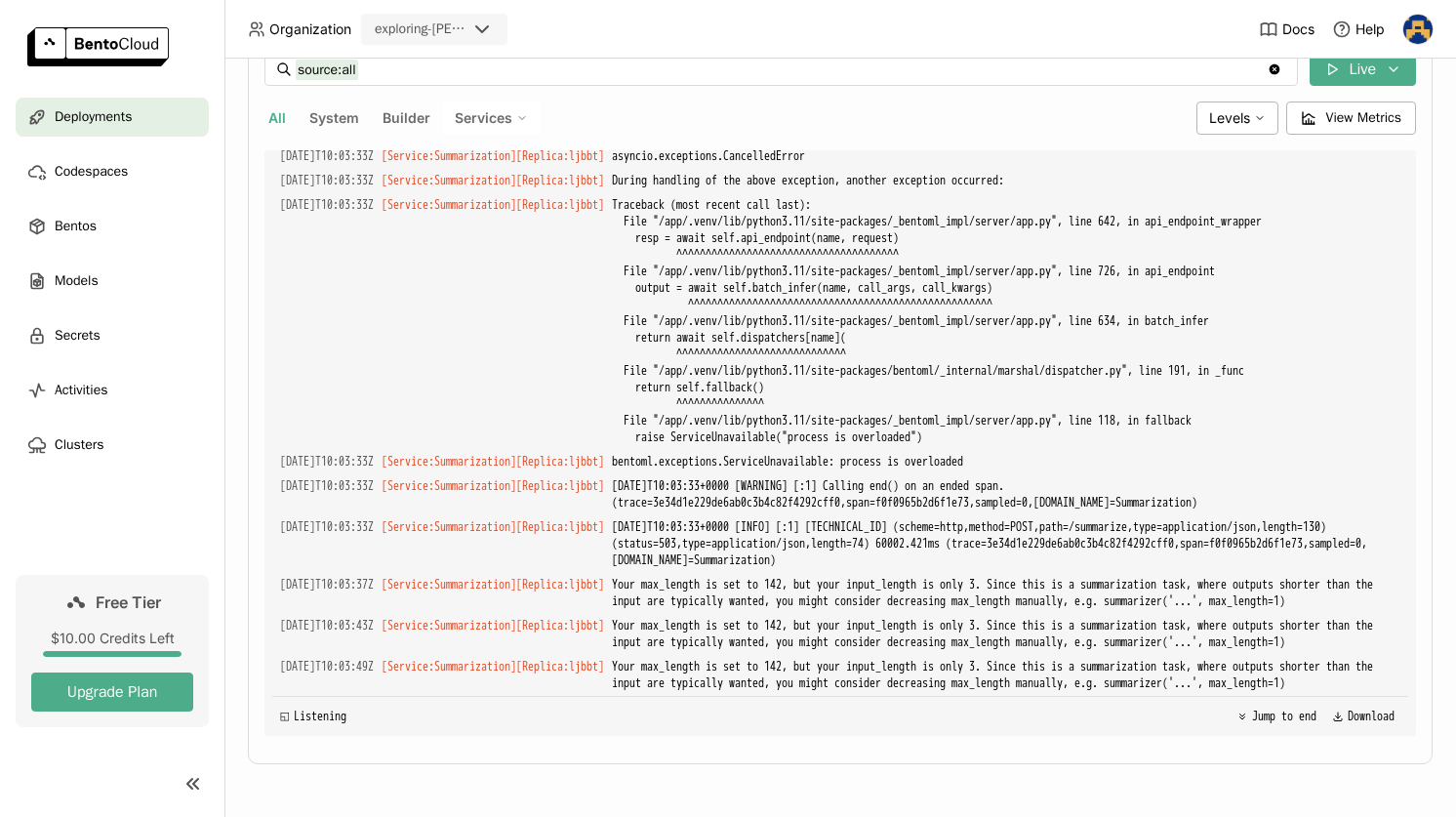 click on "bentoml.exceptions.ServiceUnavailable: process is overloaded" at bounding box center [1006, -353] 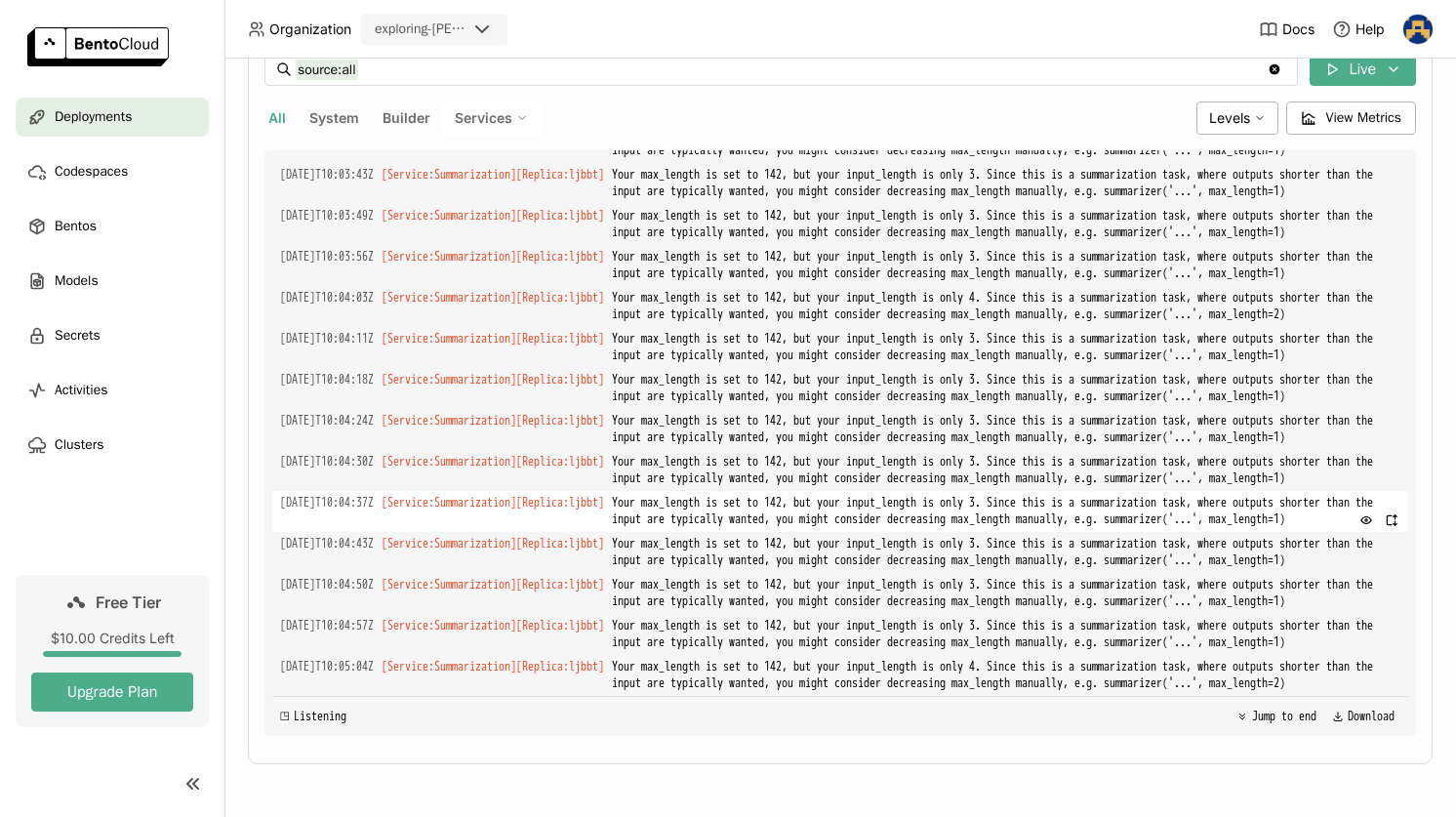 scroll, scrollTop: 7072, scrollLeft: 0, axis: vertical 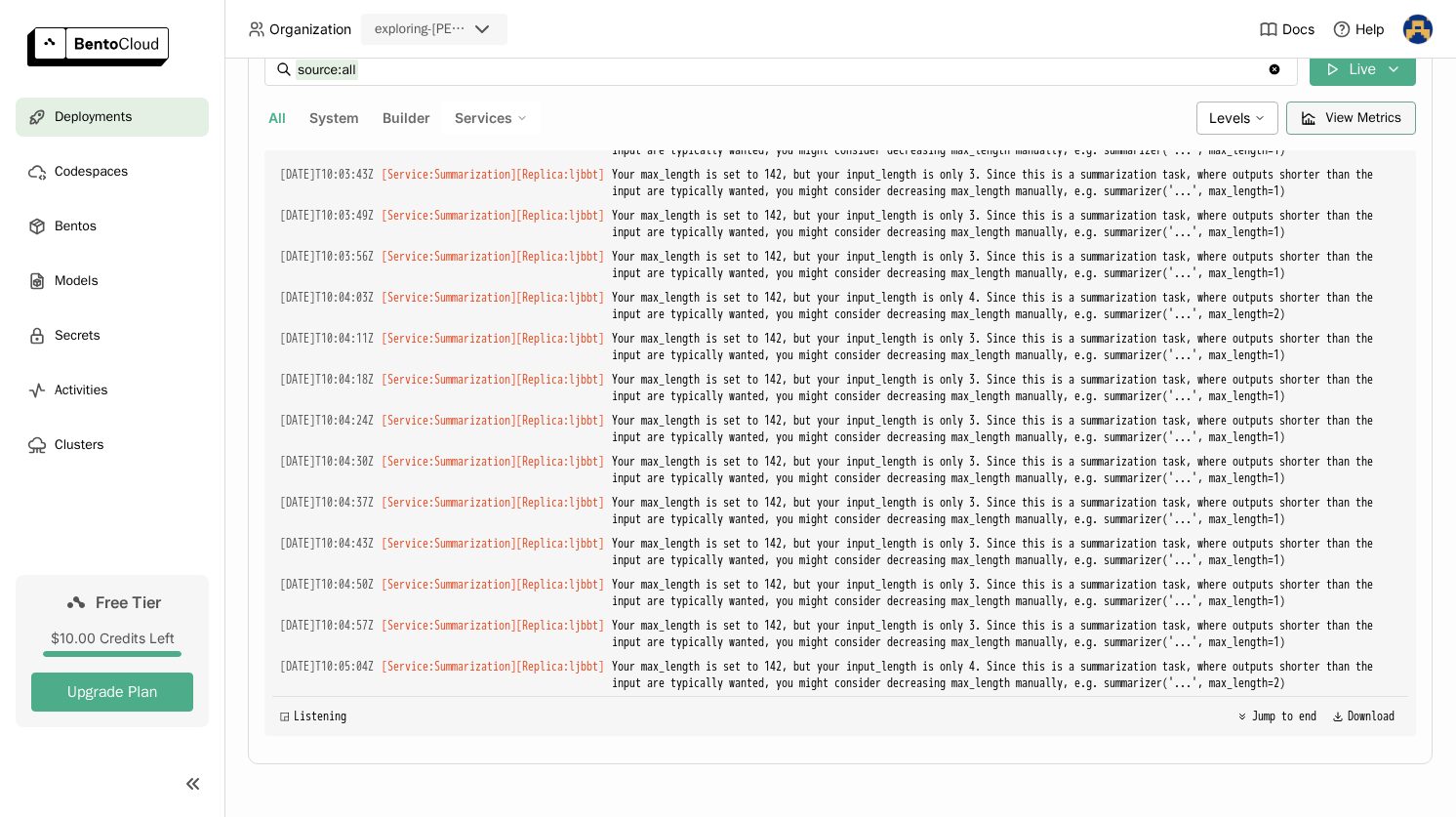 click on "View Metrics" at bounding box center (1363, 118) 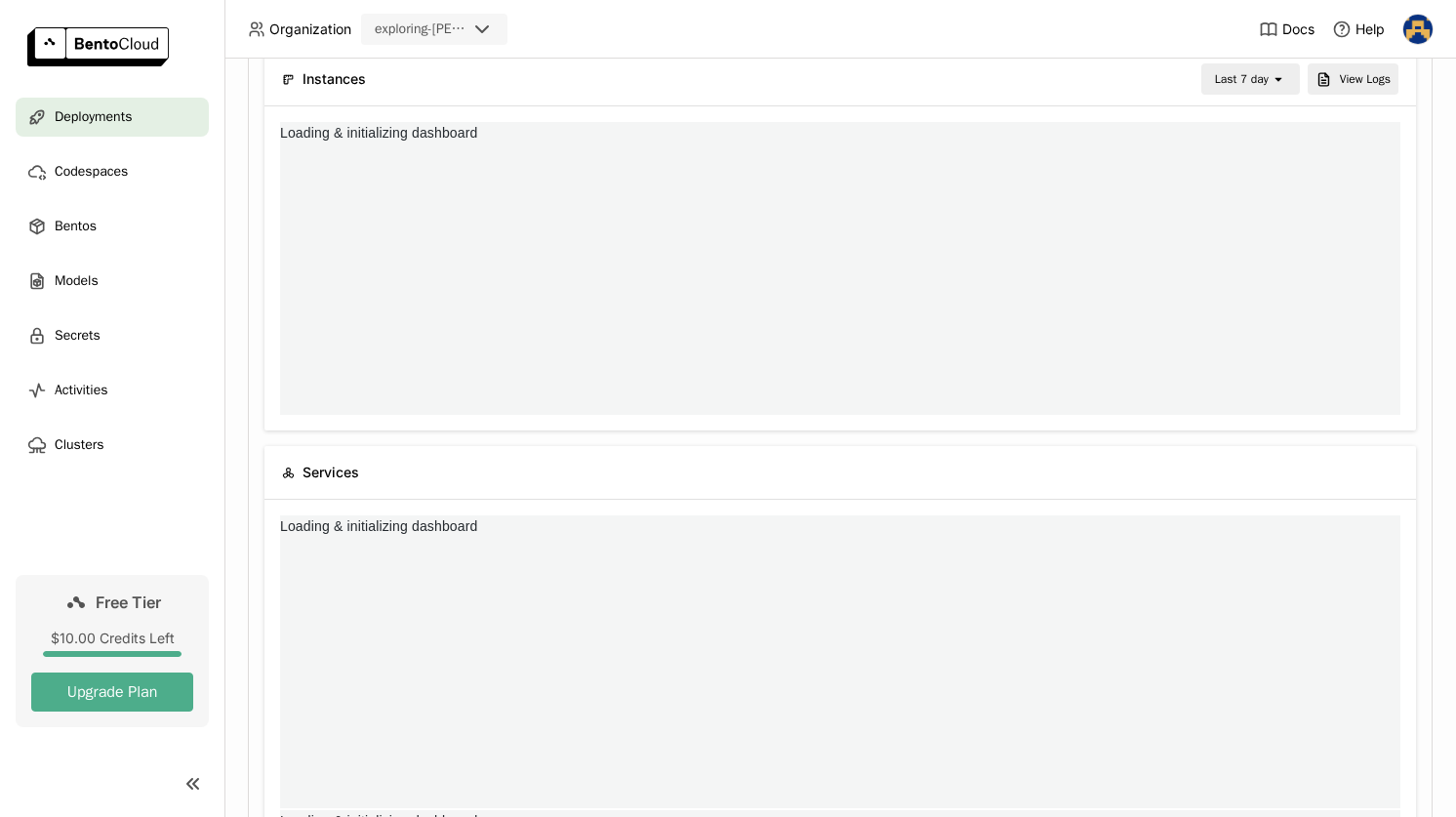 scroll, scrollTop: 0, scrollLeft: 0, axis: both 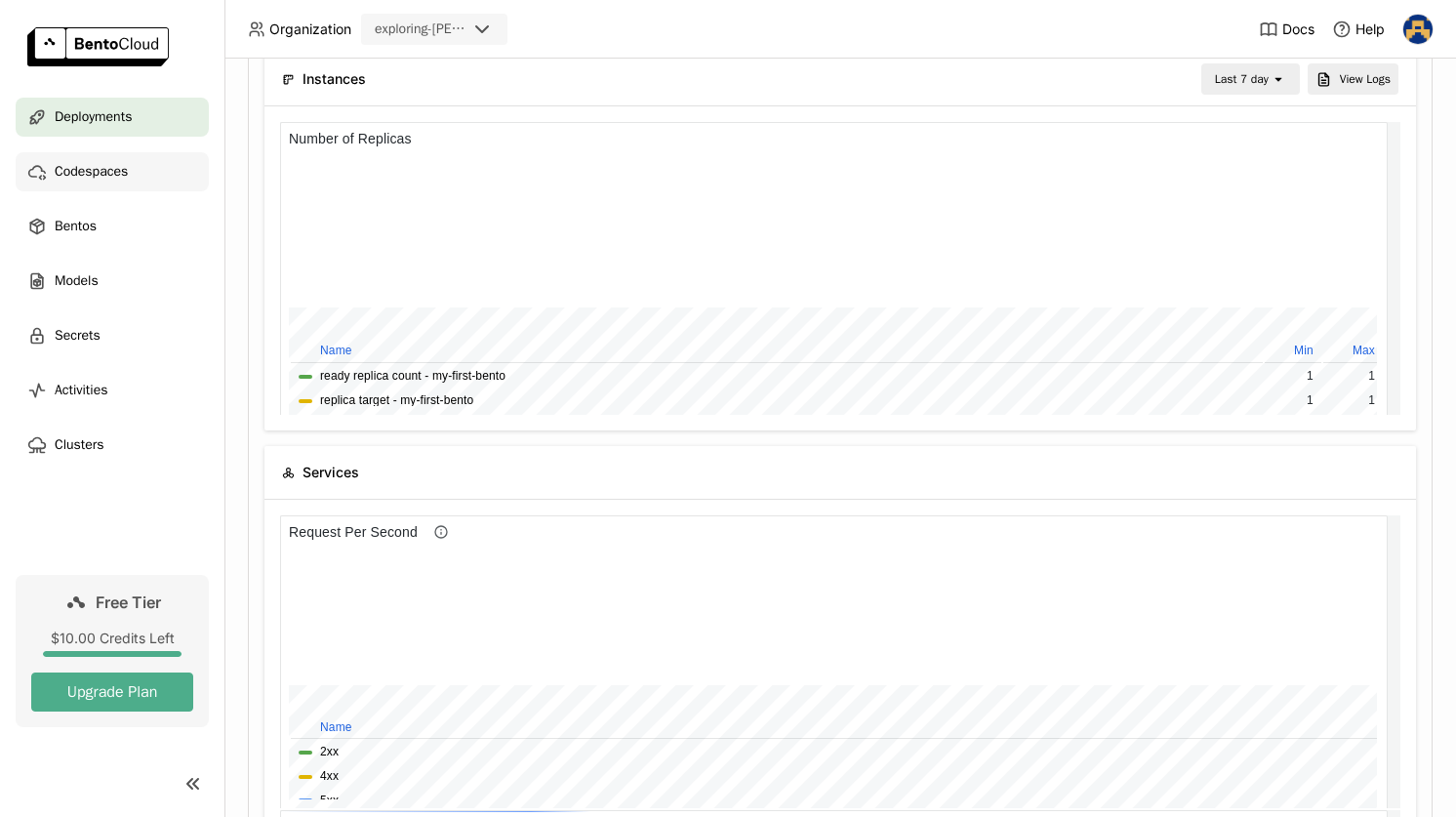 click on "Codespaces" at bounding box center [112, 172] 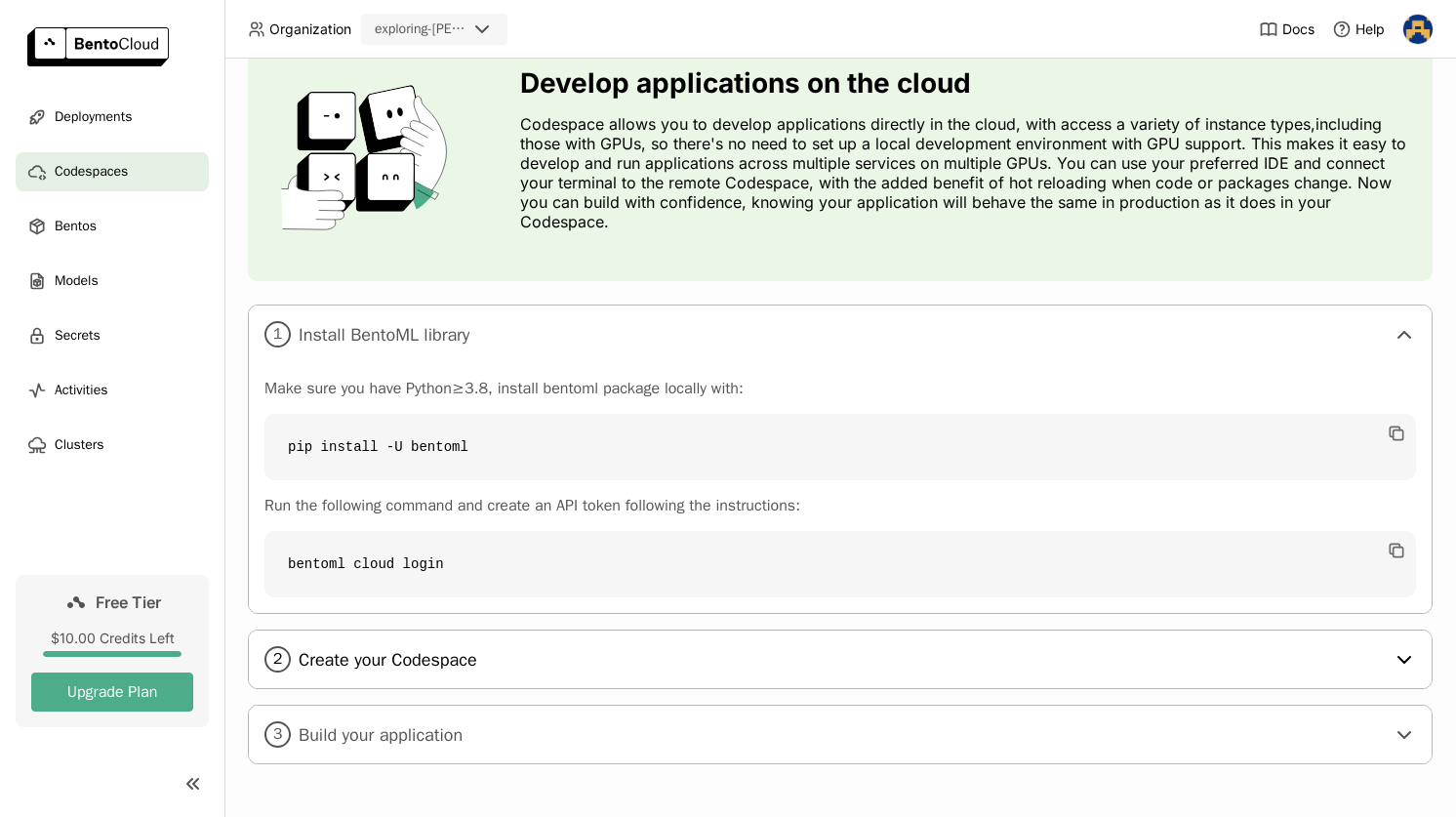 click on "Create your Codespace" at bounding box center [841, 660] 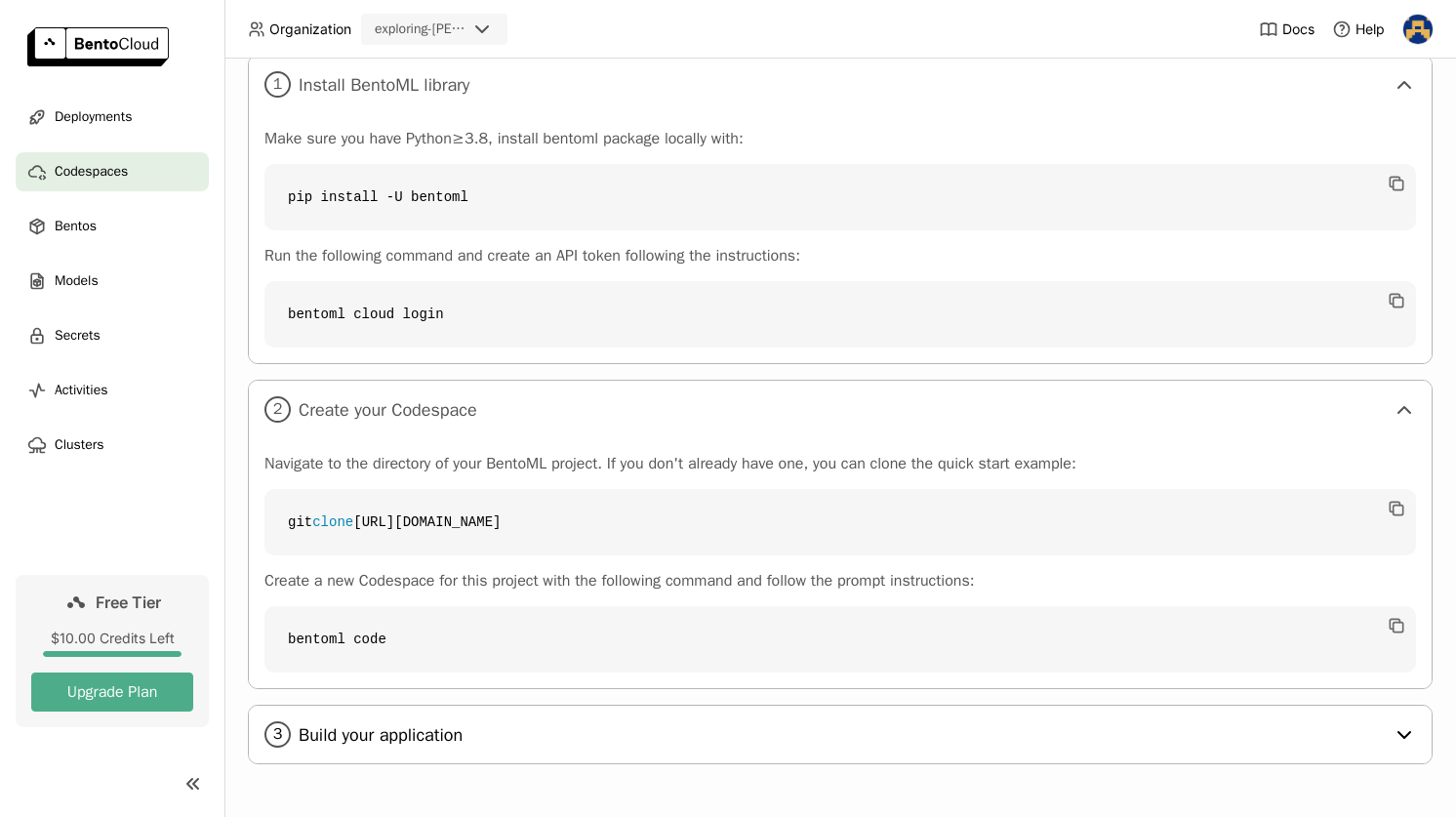 click on "Build your application" at bounding box center [841, 735] 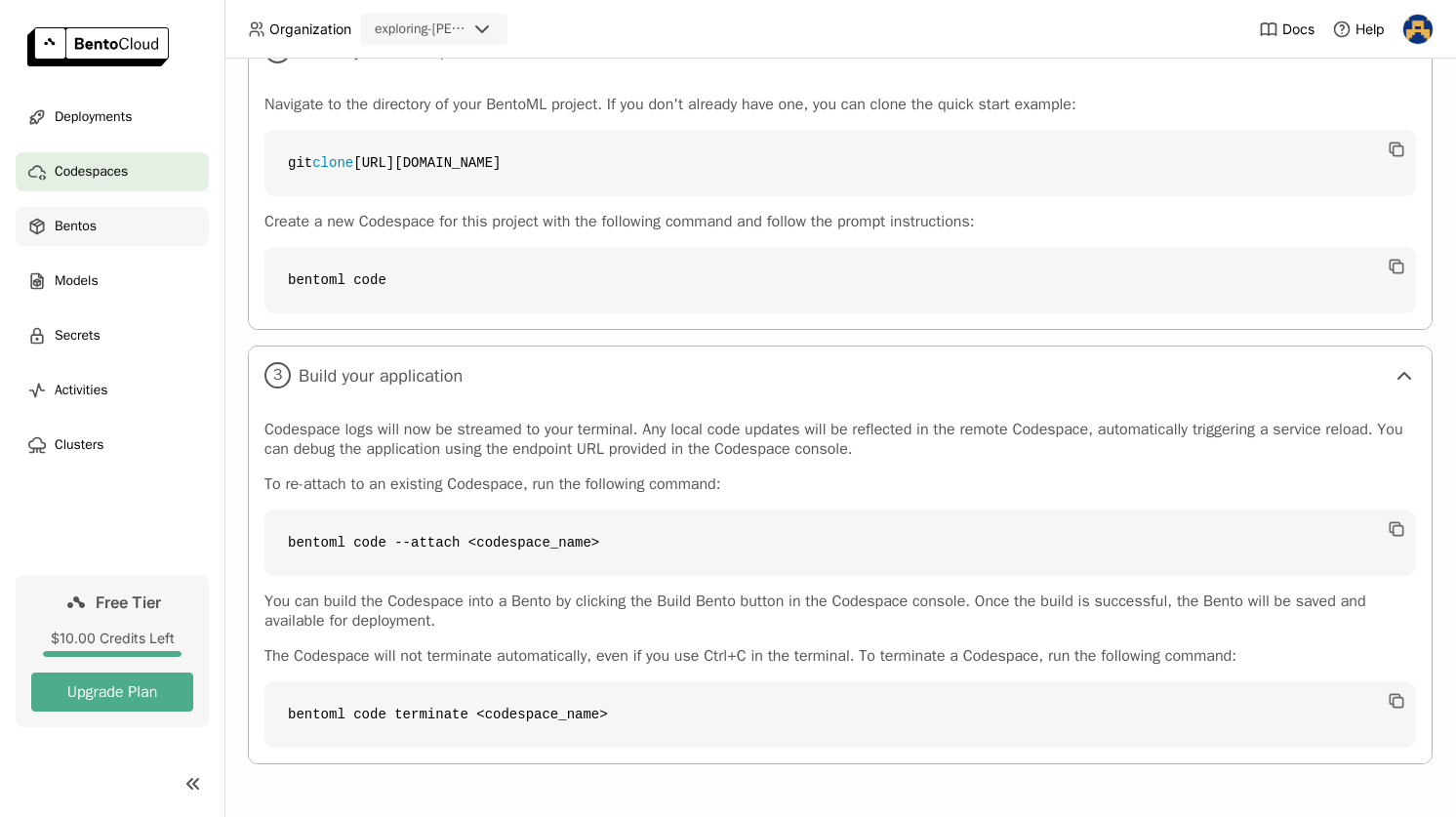 click on "Bentos" at bounding box center [75, 226] 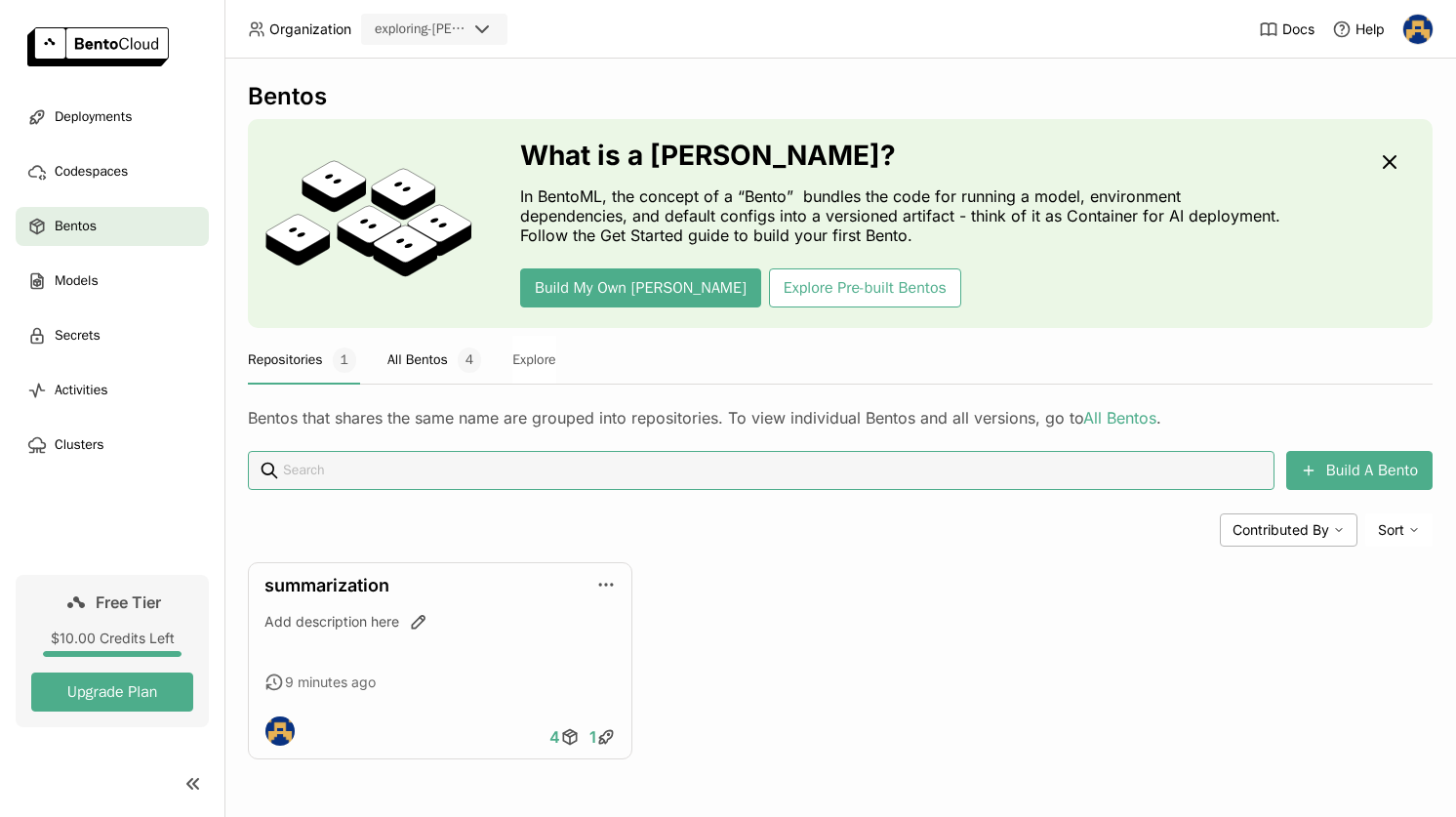 click on "All Bentos 4" at bounding box center (434, 360) 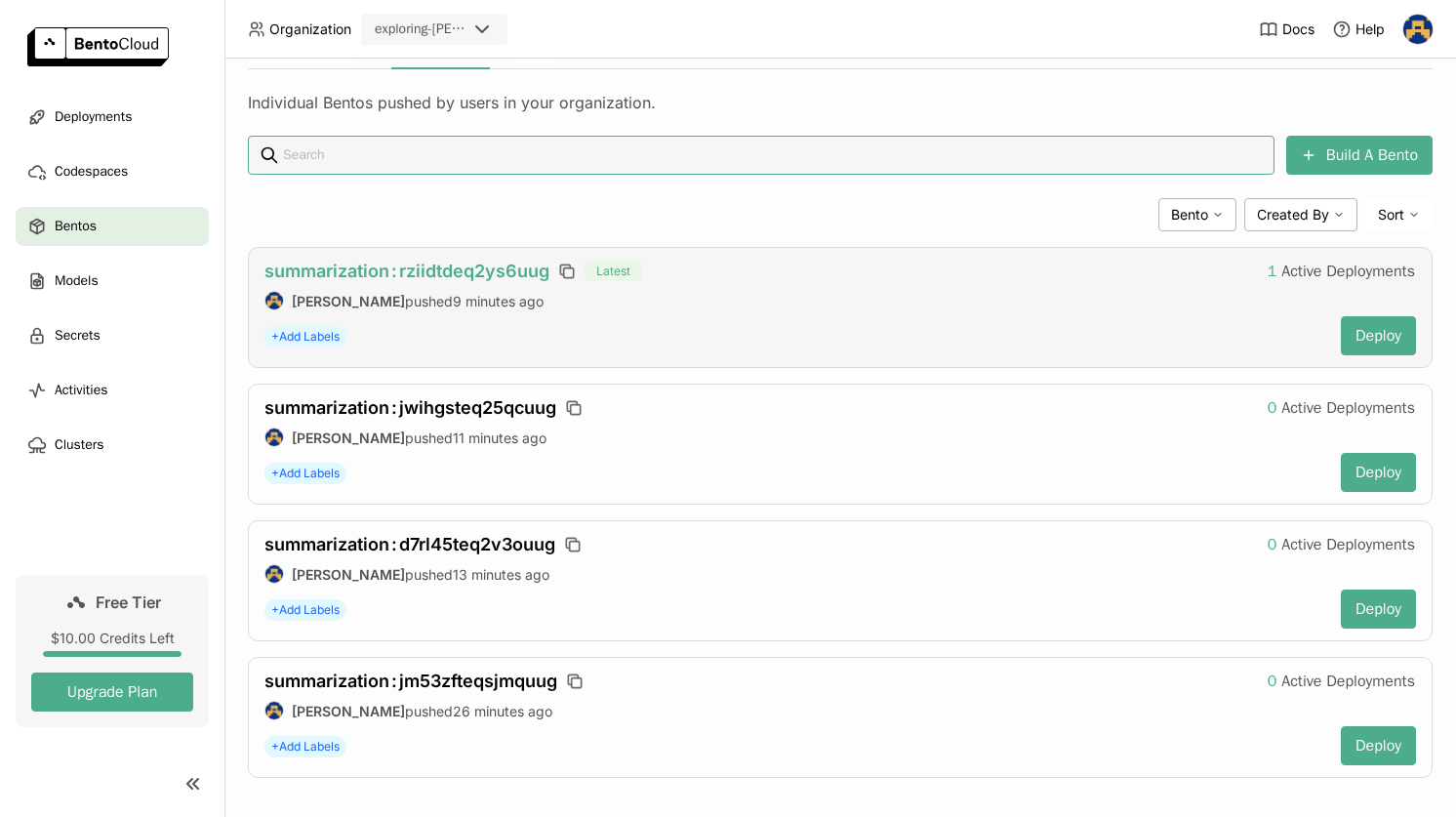 click on "summarization : rziidtdeq2ys6uug" at bounding box center (407, 270) 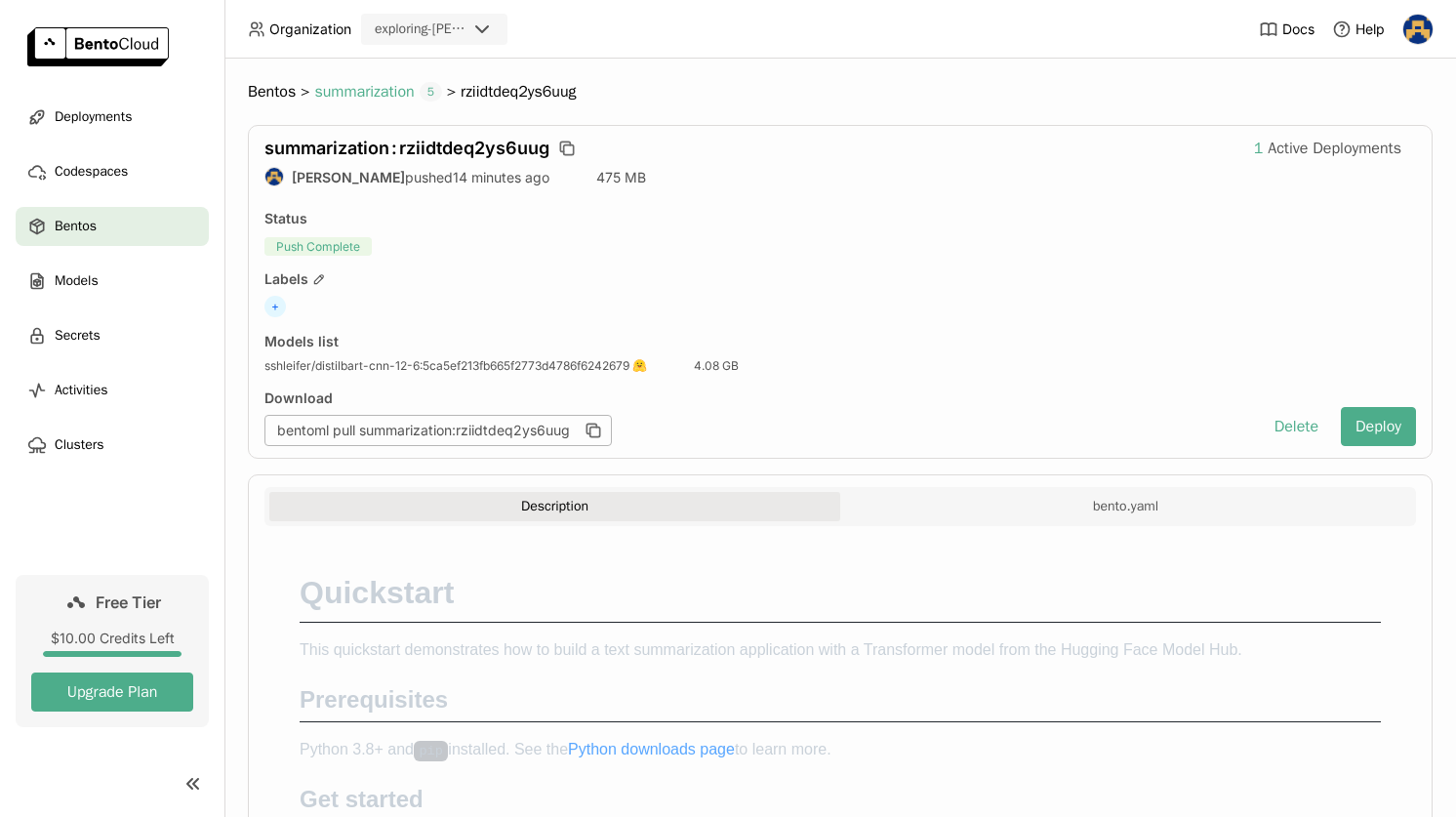 click on "summarization" at bounding box center [364, 92] 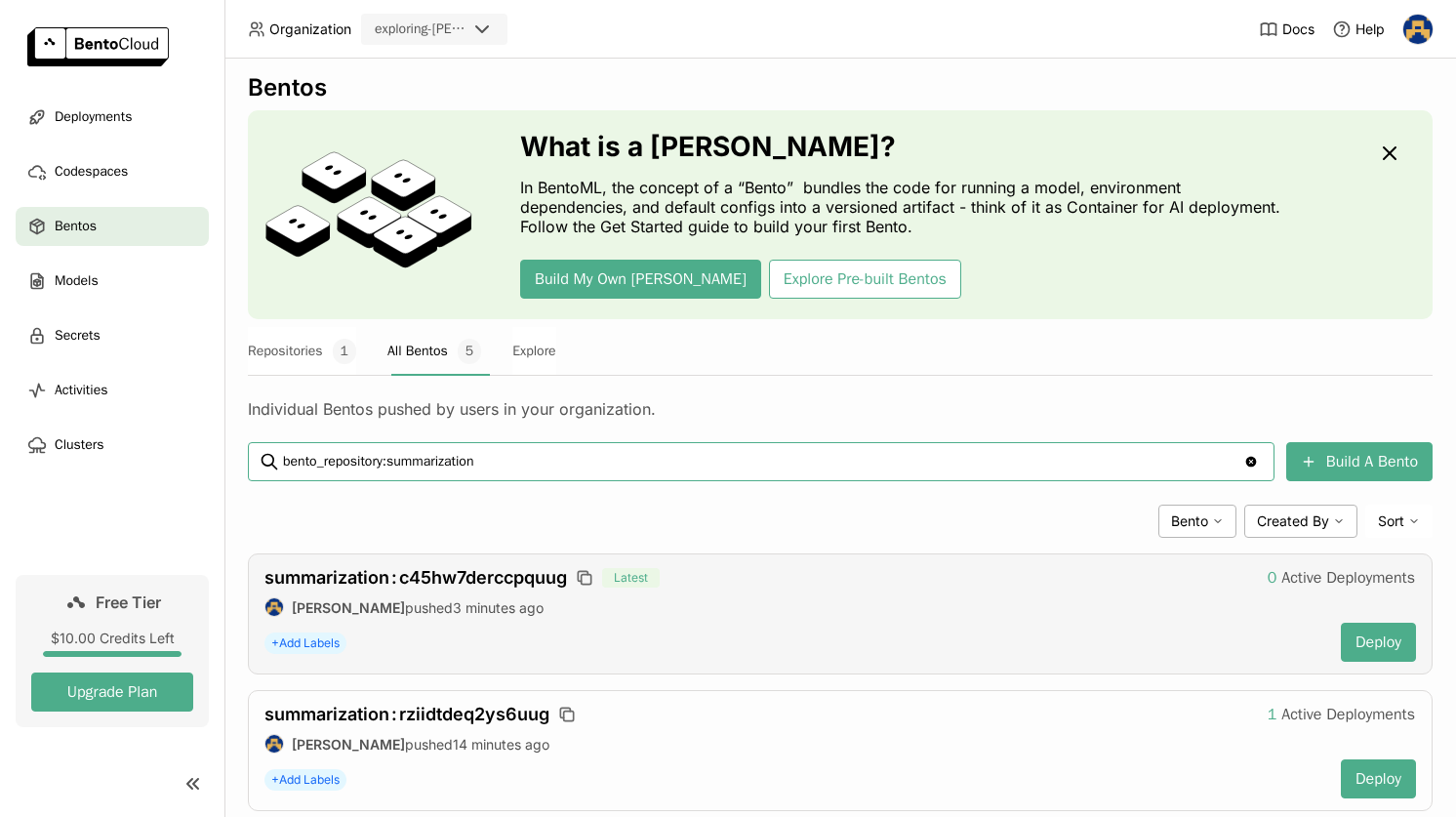 scroll, scrollTop: 11, scrollLeft: 0, axis: vertical 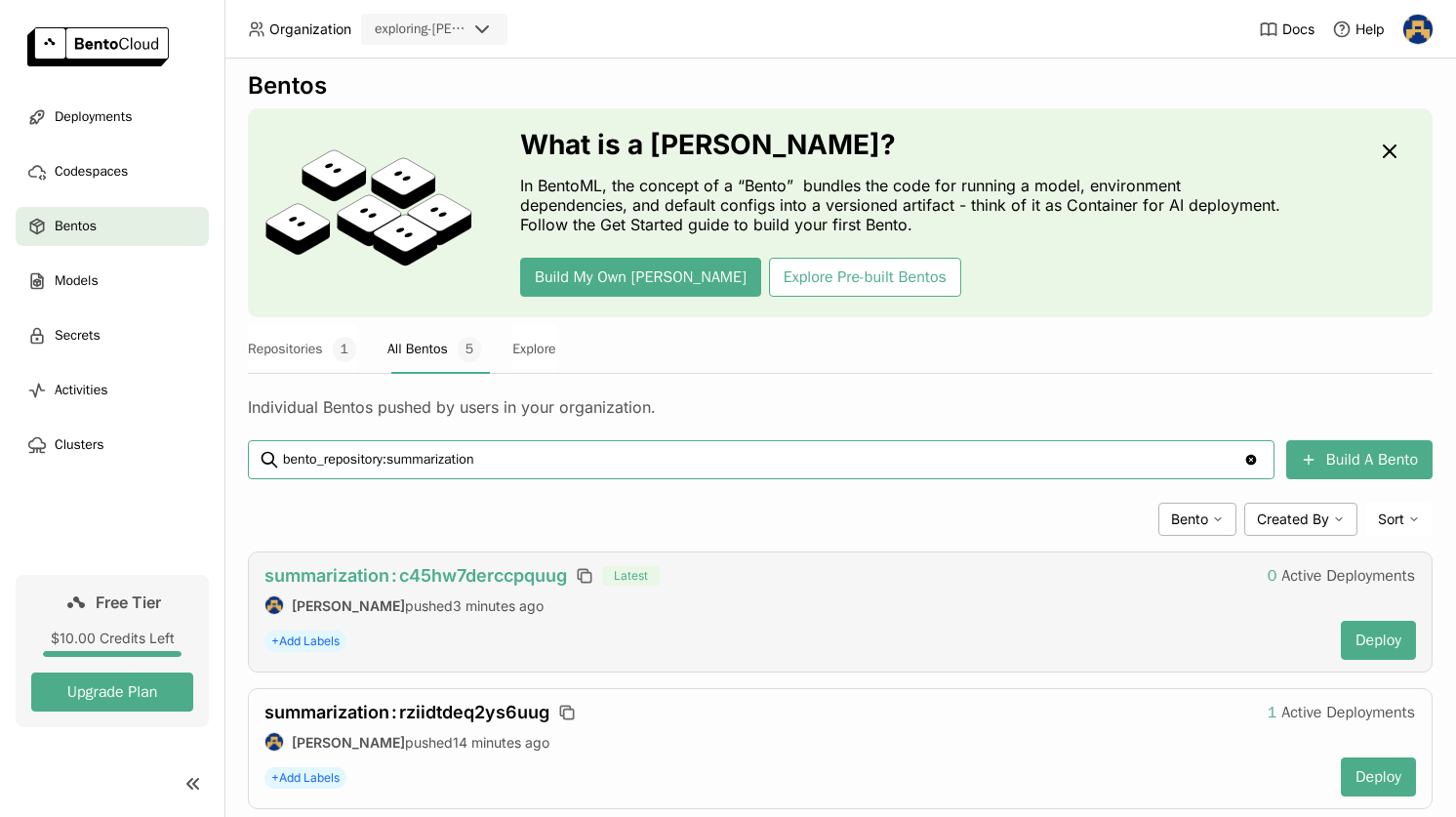 click on "summarization : c45hw7derccpquug" at bounding box center [416, 575] 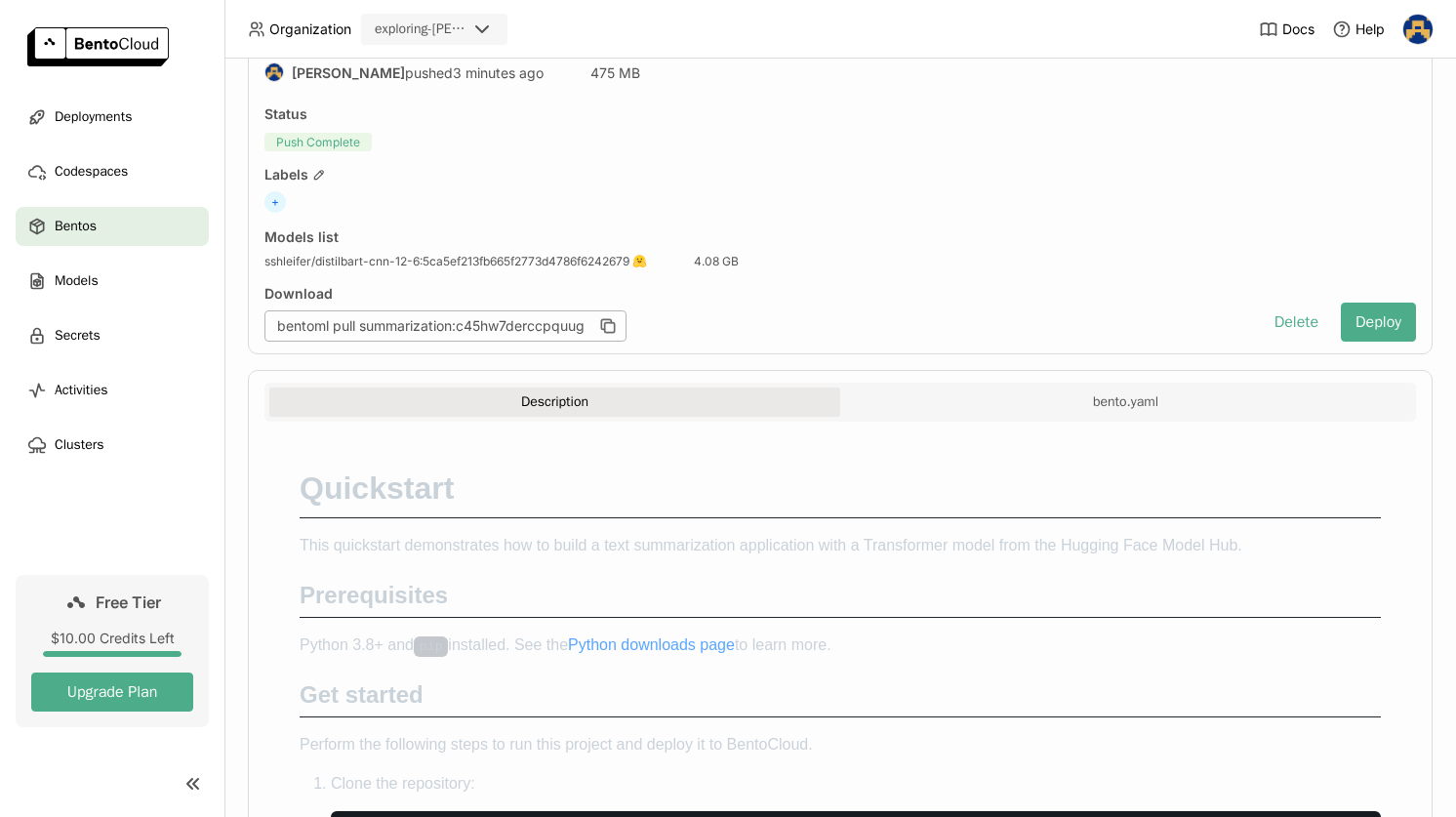 scroll, scrollTop: 103, scrollLeft: 0, axis: vertical 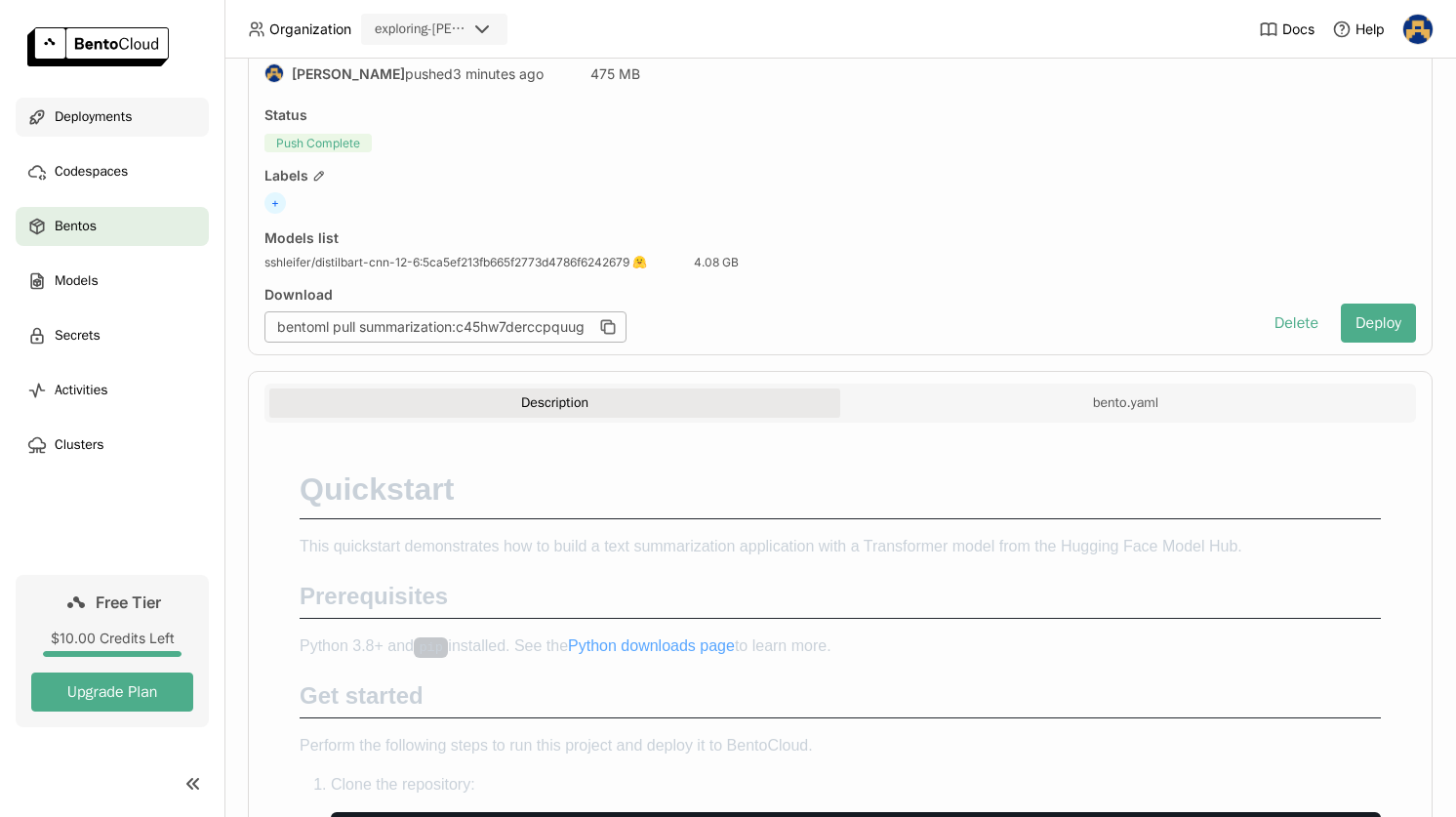 click on "Deployments" at bounding box center (93, 117) 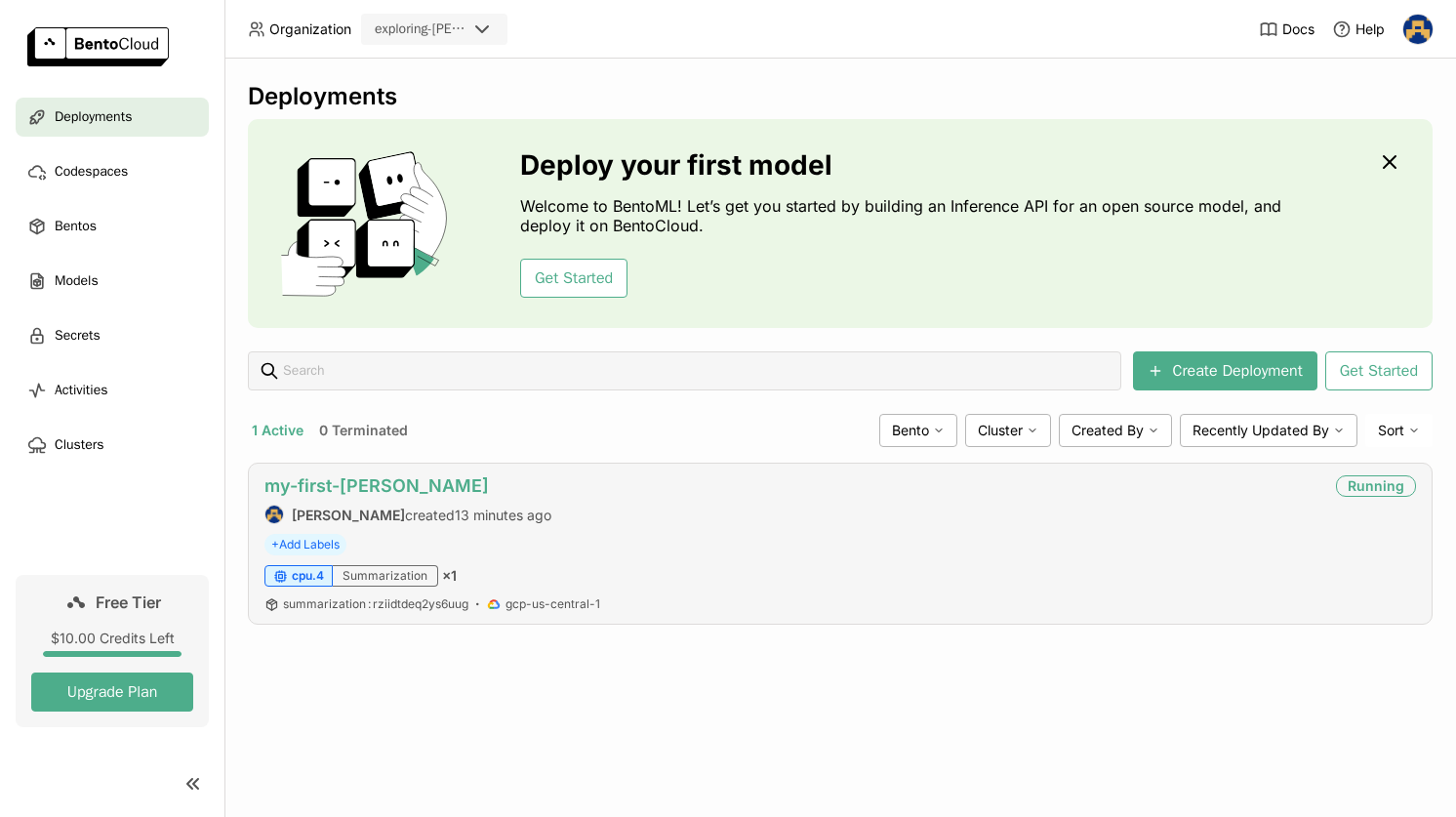 click on "my-first-bento" at bounding box center (377, 485) 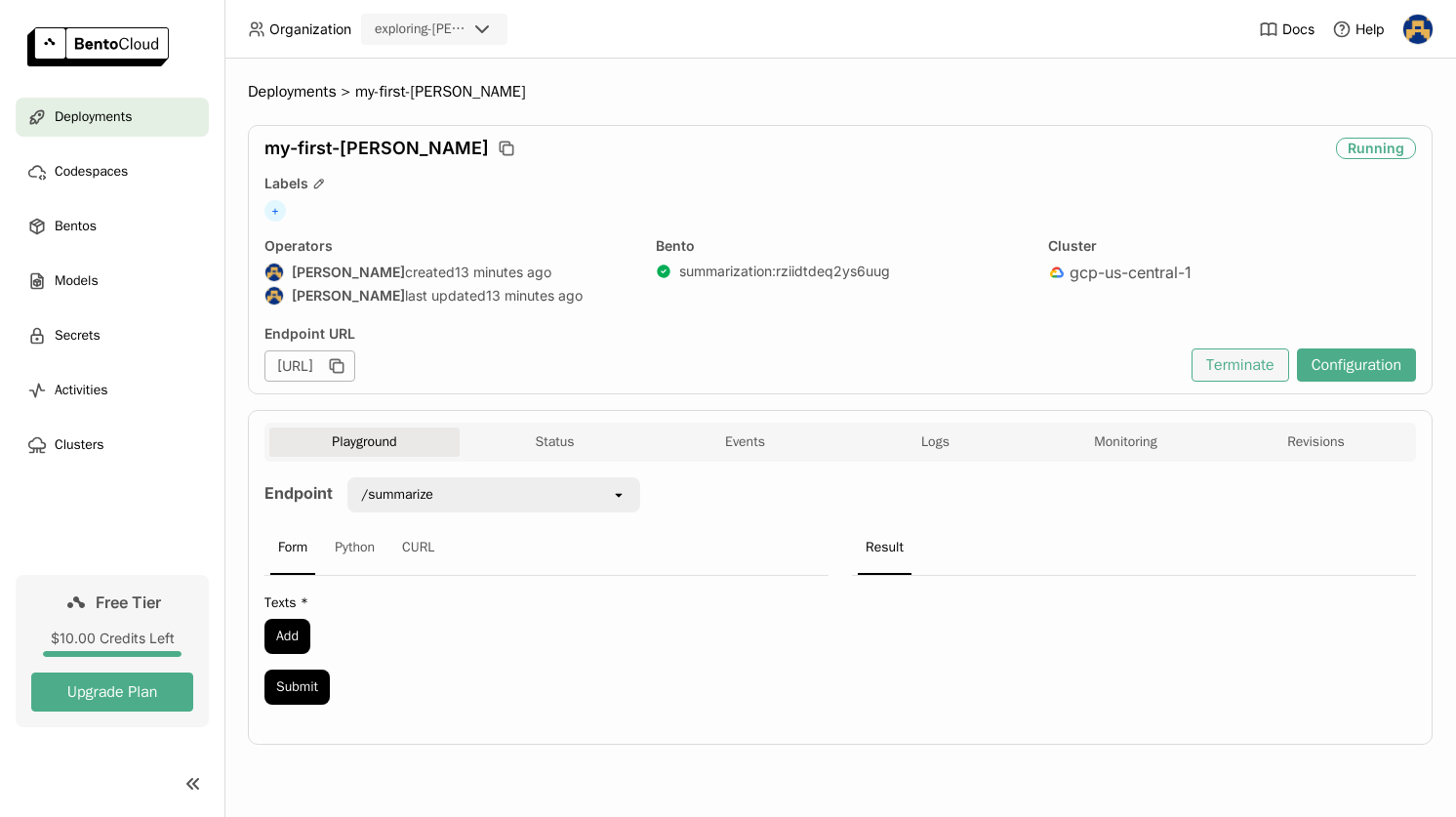 scroll, scrollTop: 0, scrollLeft: 0, axis: both 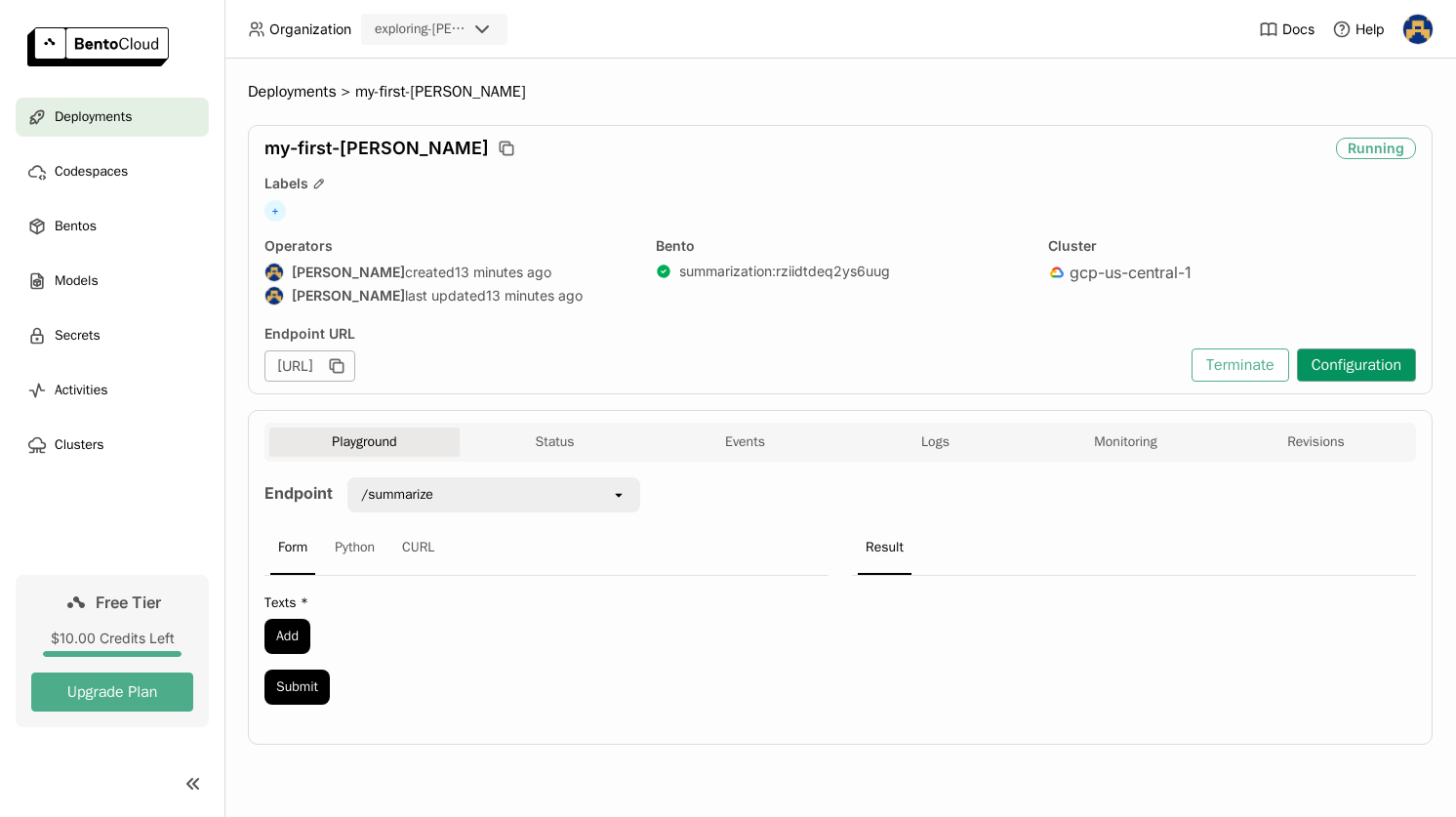 click on "Configuration" at bounding box center [1356, 365] 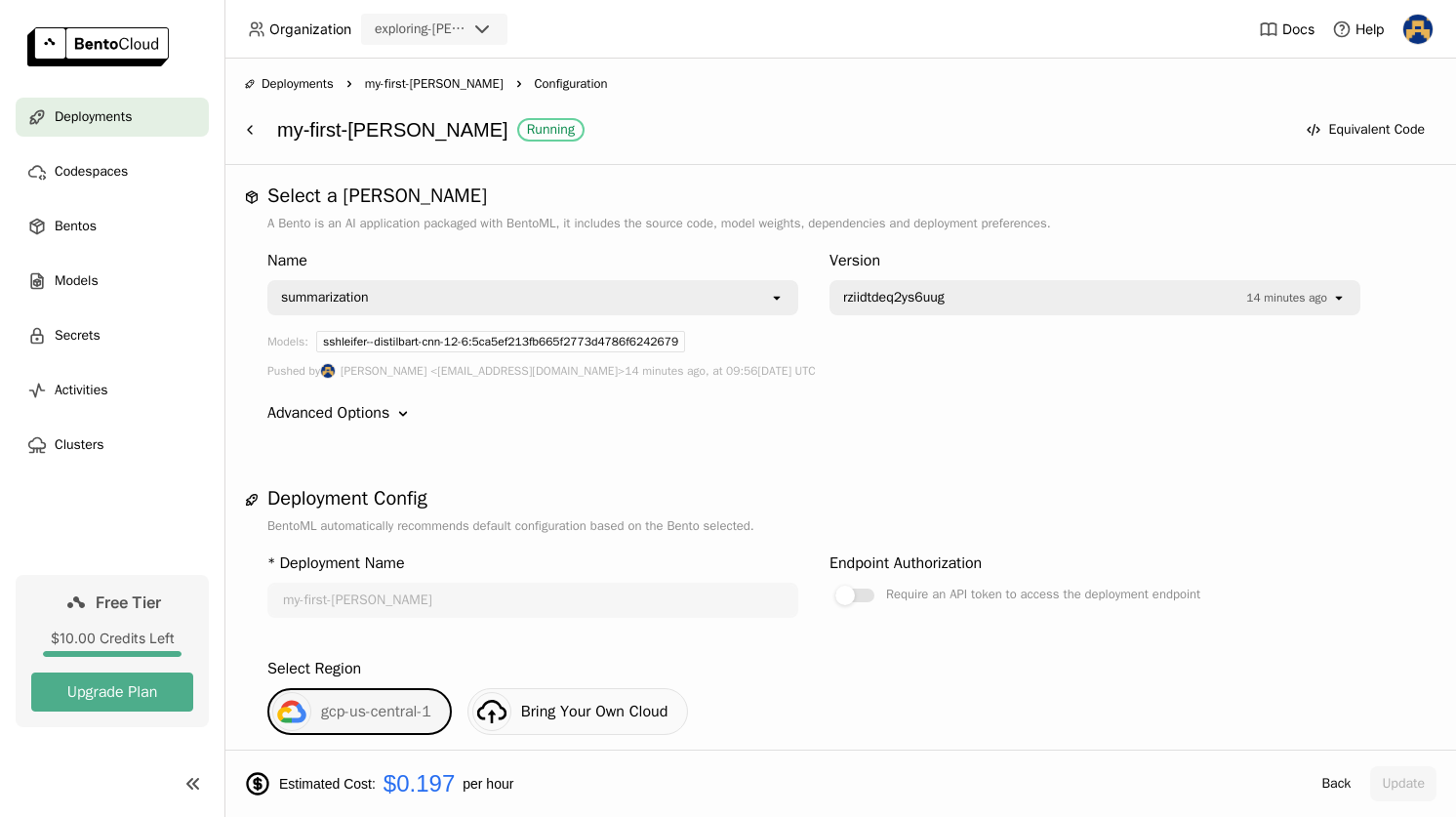 click on "rziidtdeq2ys6uug 14 minutes ago" at bounding box center (1081, 298) 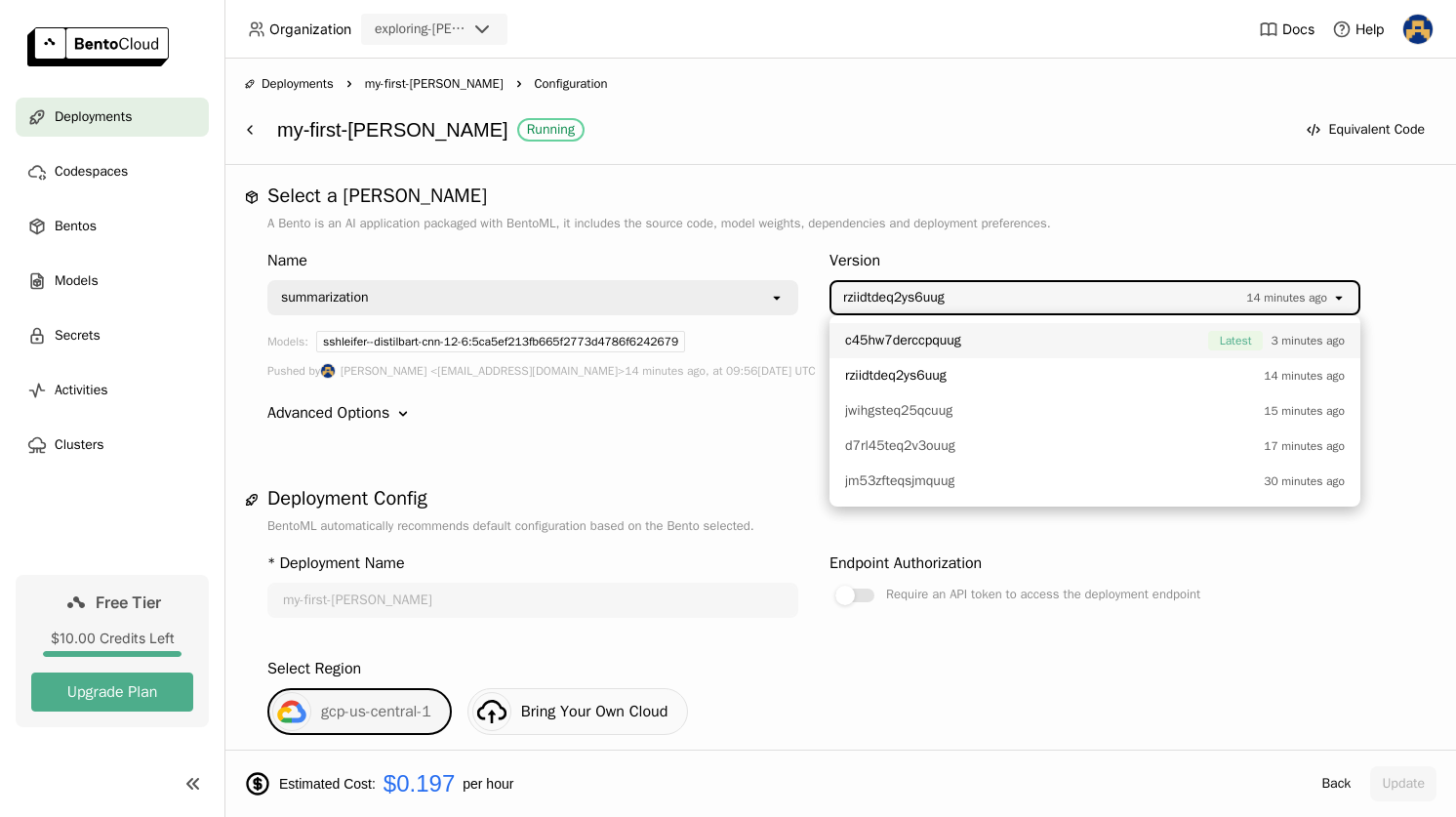 click on "c45hw7derccpquug" at bounding box center (1022, 341) 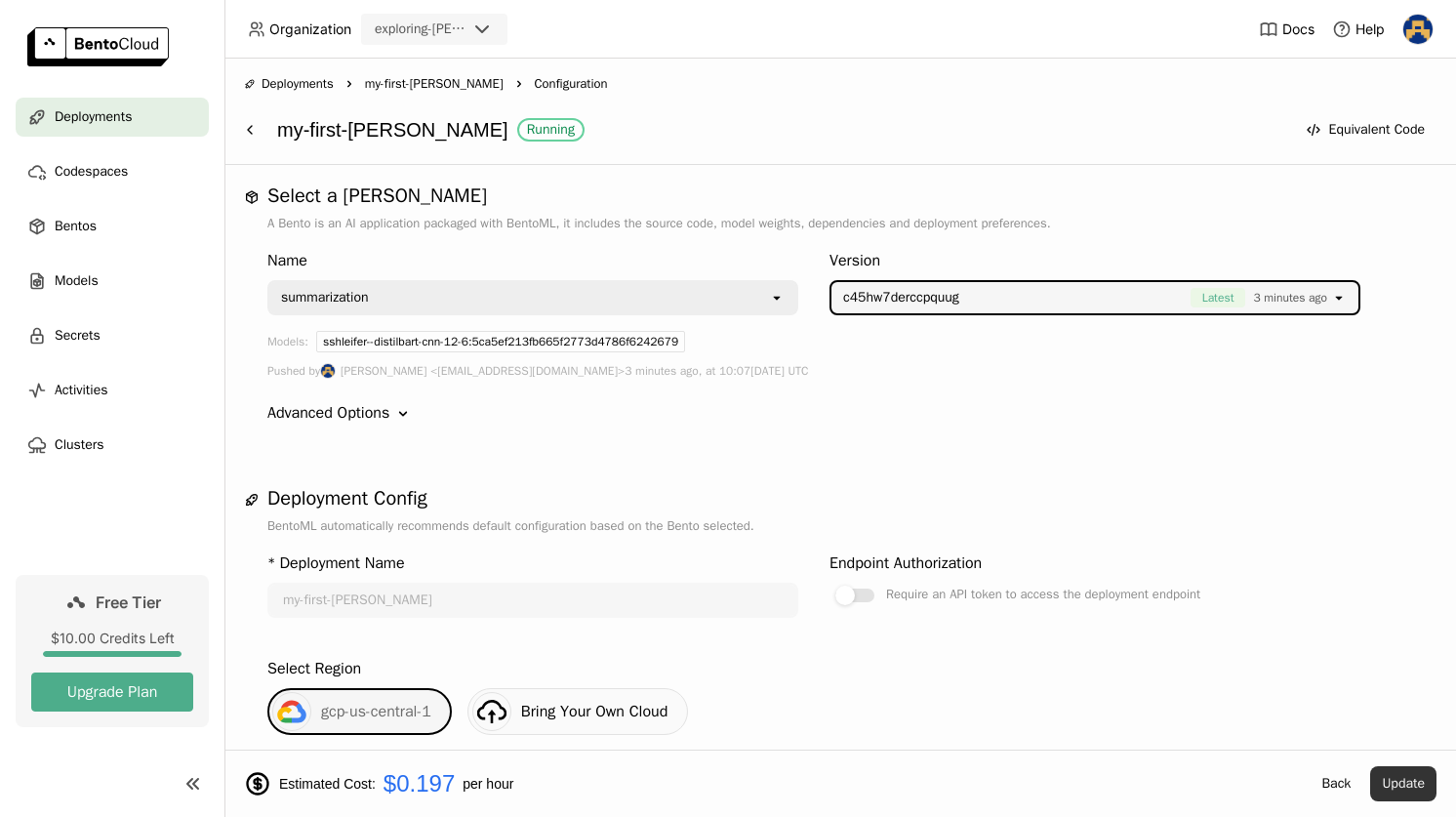 click on "Update" at bounding box center (1403, 784) 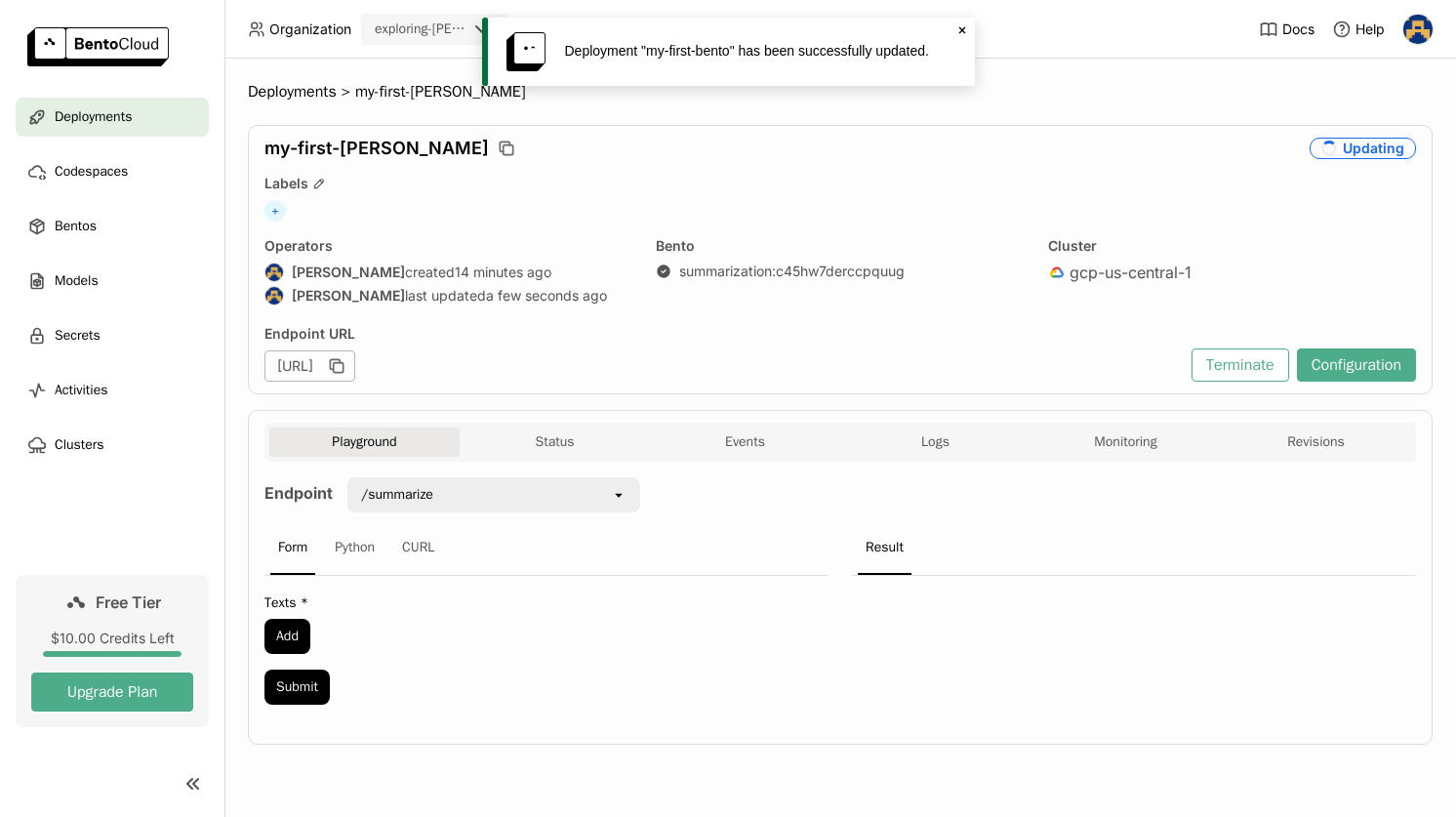 scroll, scrollTop: 0, scrollLeft: 0, axis: both 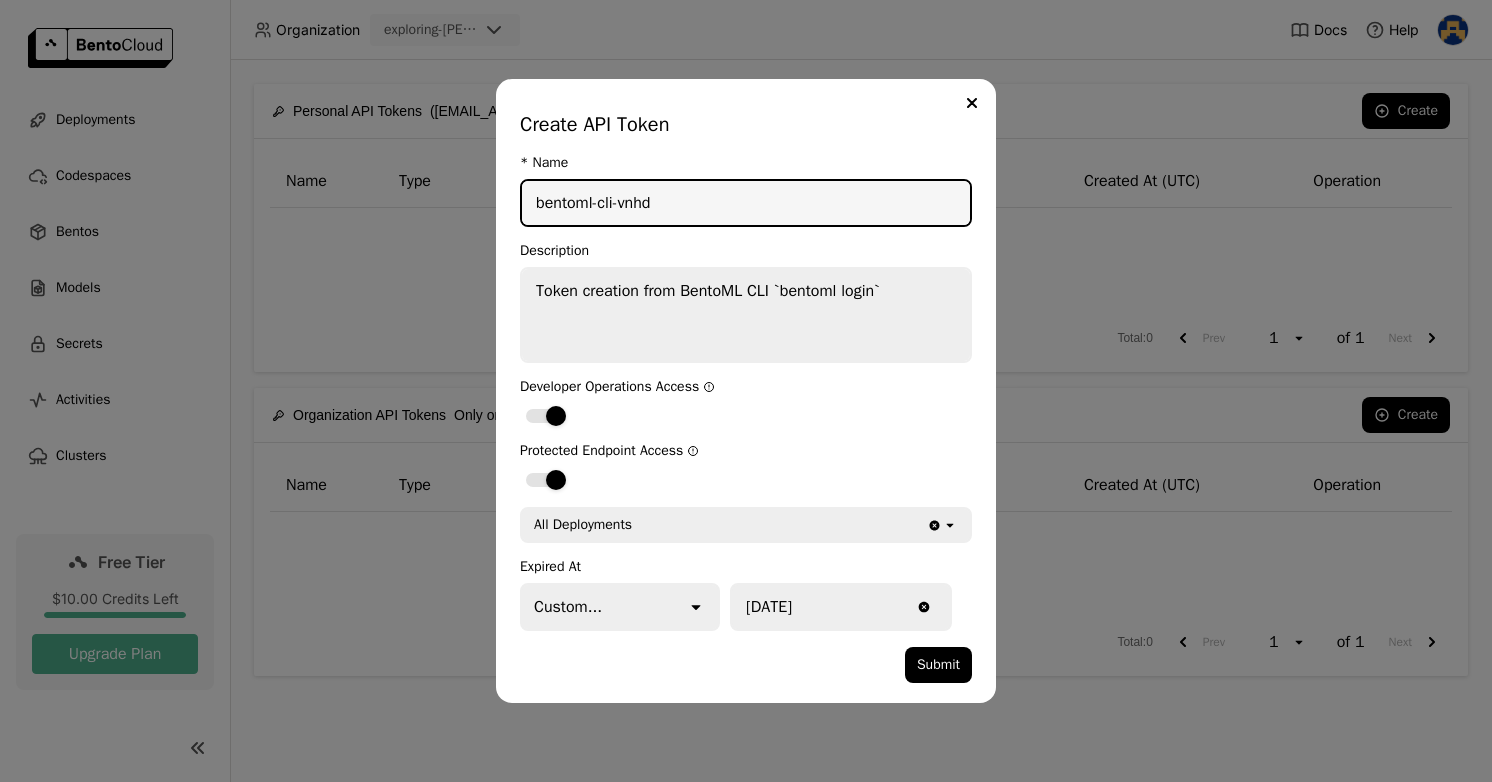 click on "All Deployments" at bounding box center [724, 525] 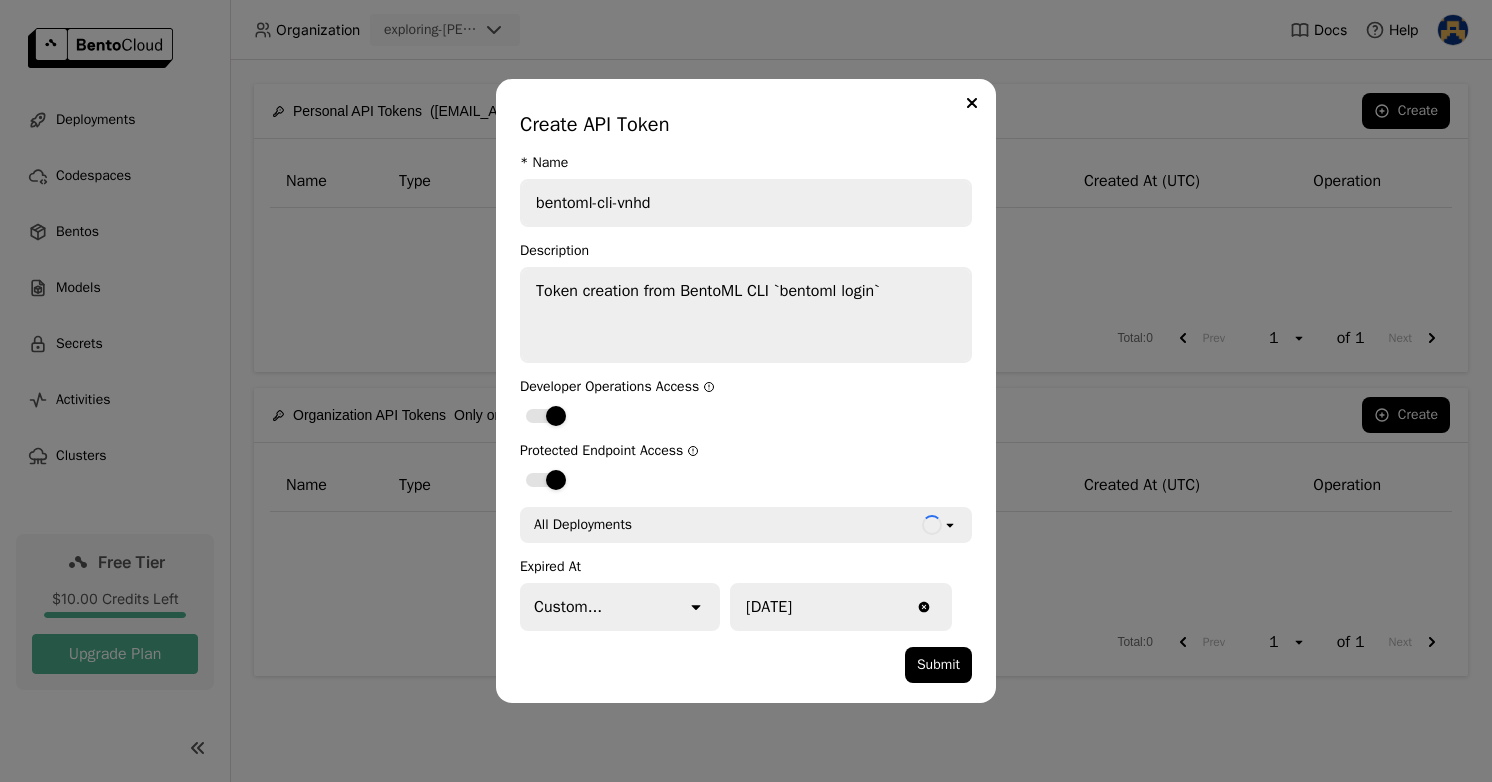 drag, startPoint x: 853, startPoint y: 438, endPoint x: 798, endPoint y: 478, distance: 68.007355 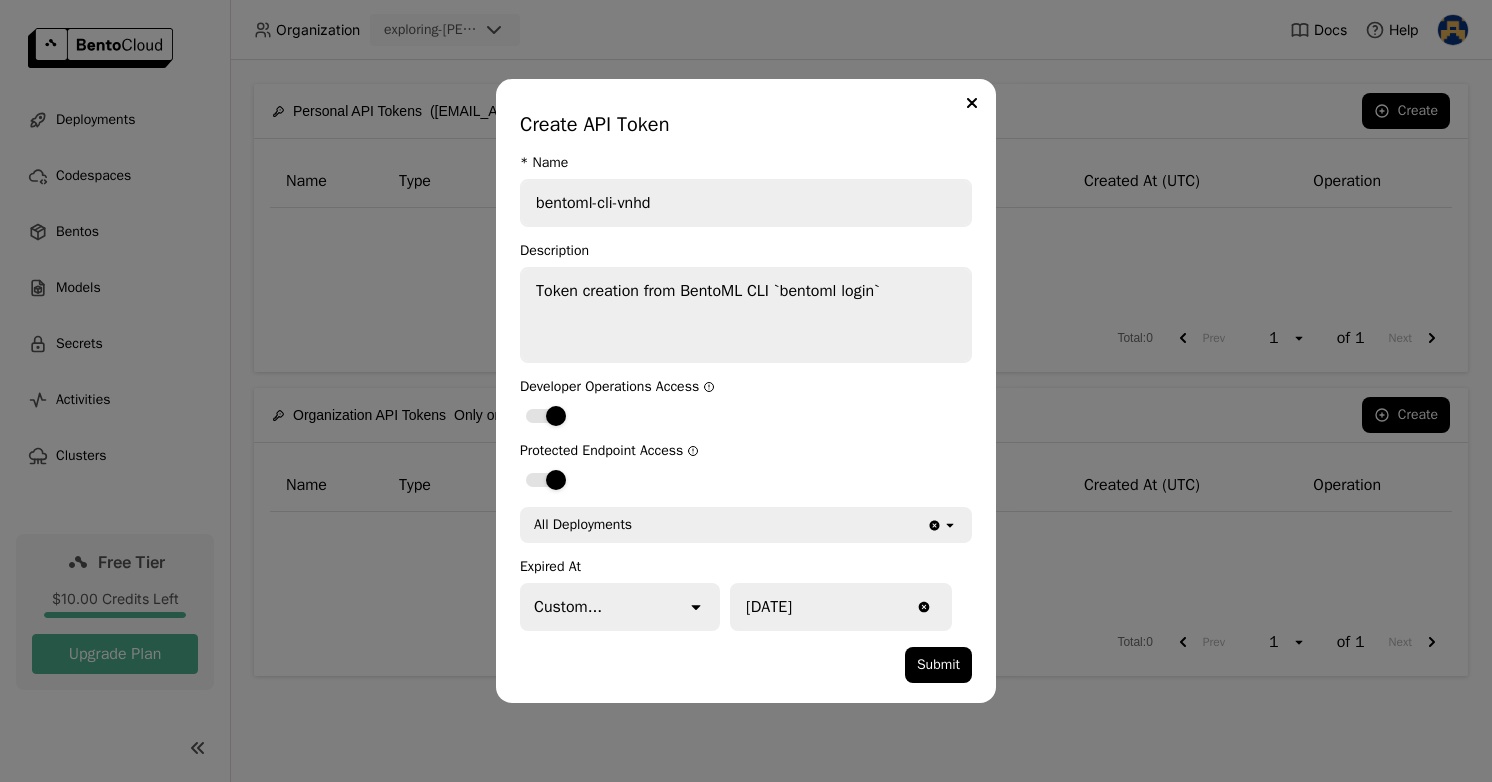 click on "Custom..." at bounding box center (604, 607) 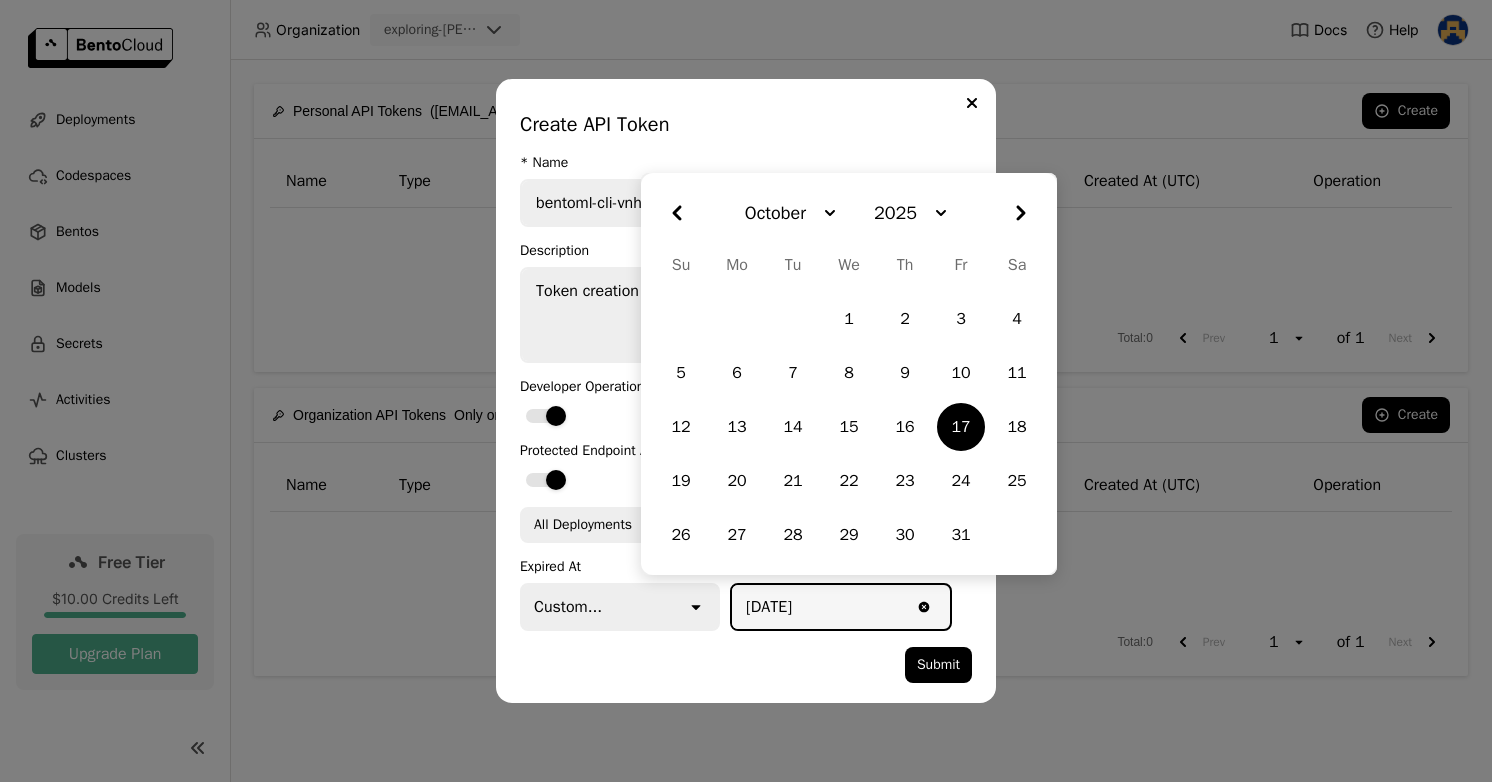 click on "2025/10/17" at bounding box center [822, 607] 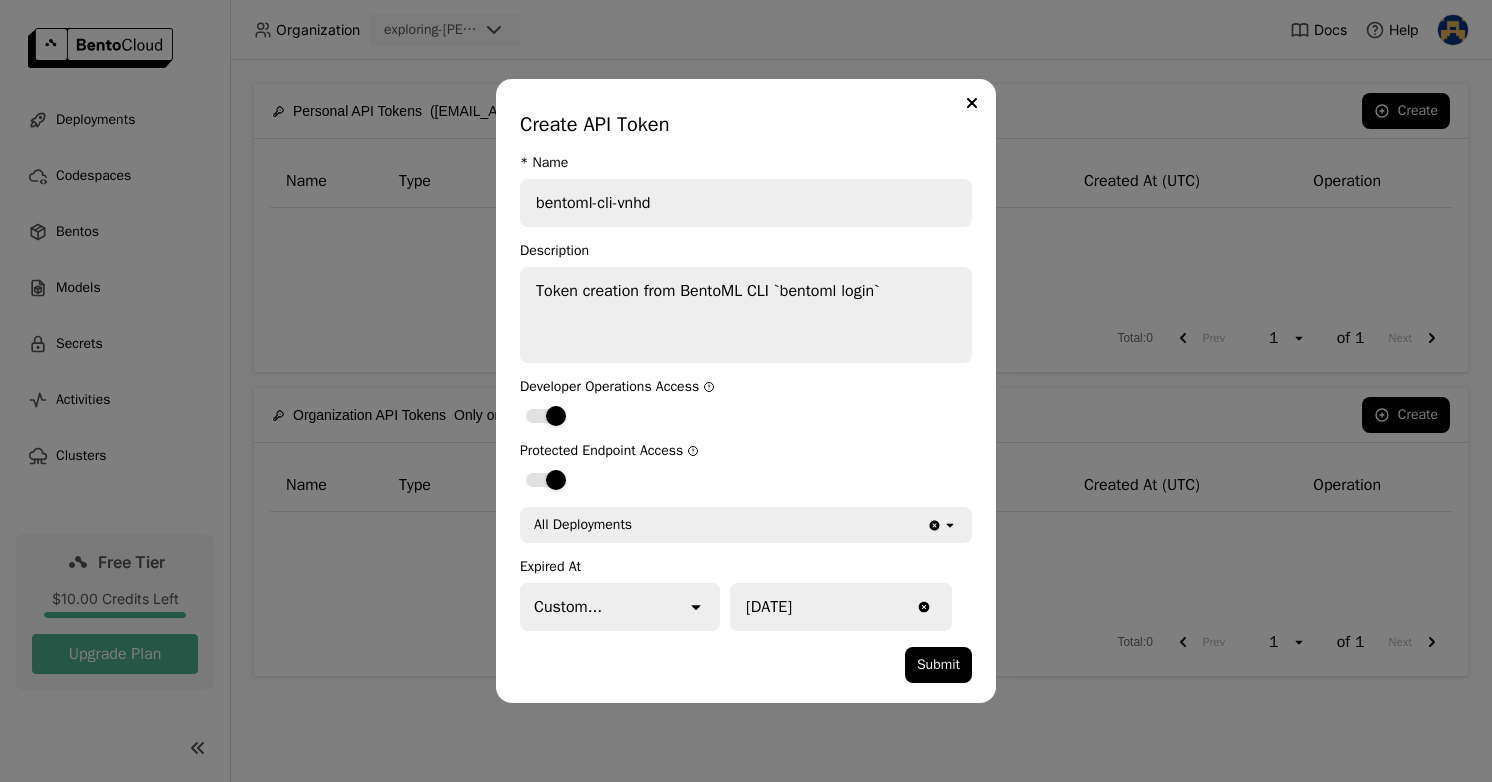 click at bounding box center (712, 665) 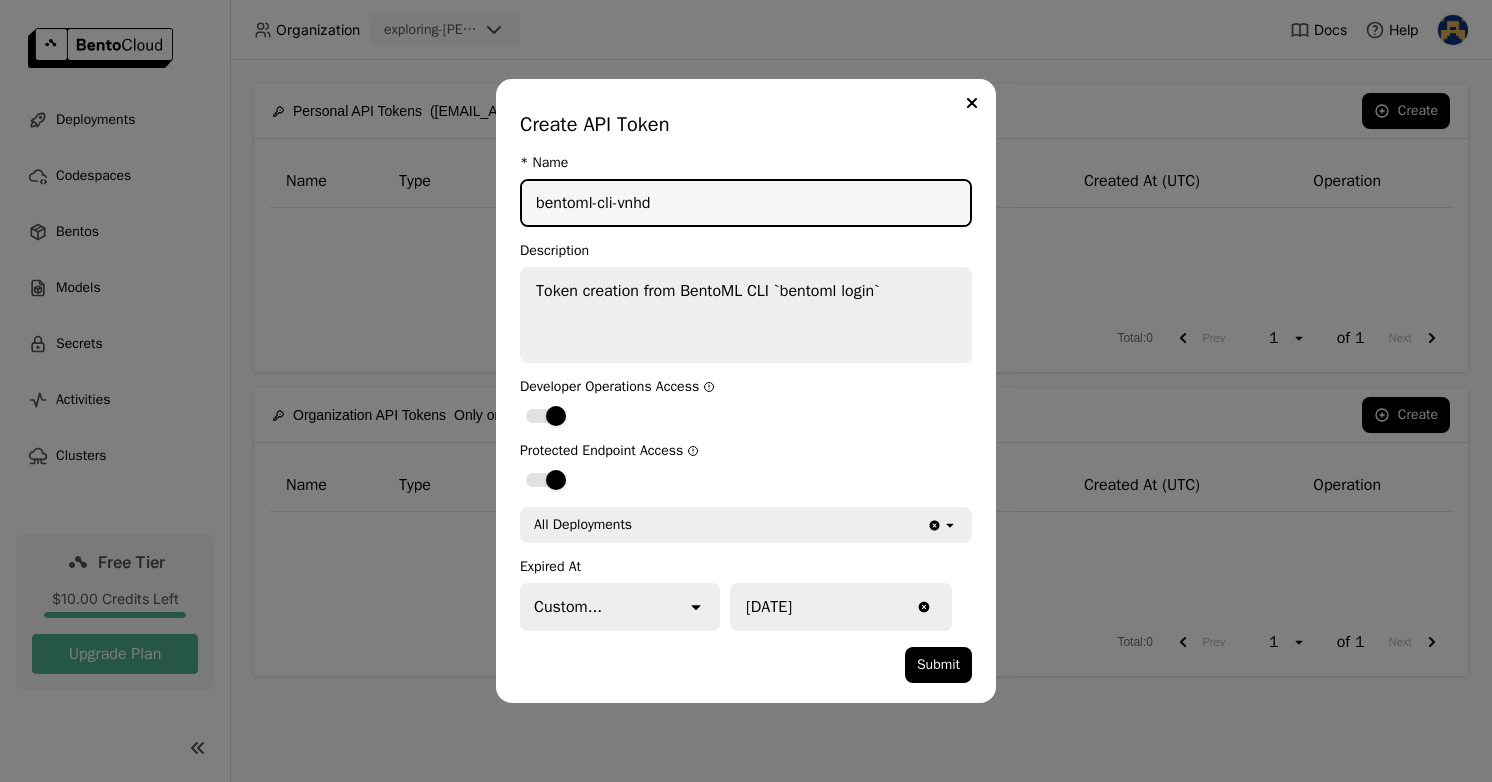 drag, startPoint x: 704, startPoint y: 187, endPoint x: 612, endPoint y: 203, distance: 93.38094 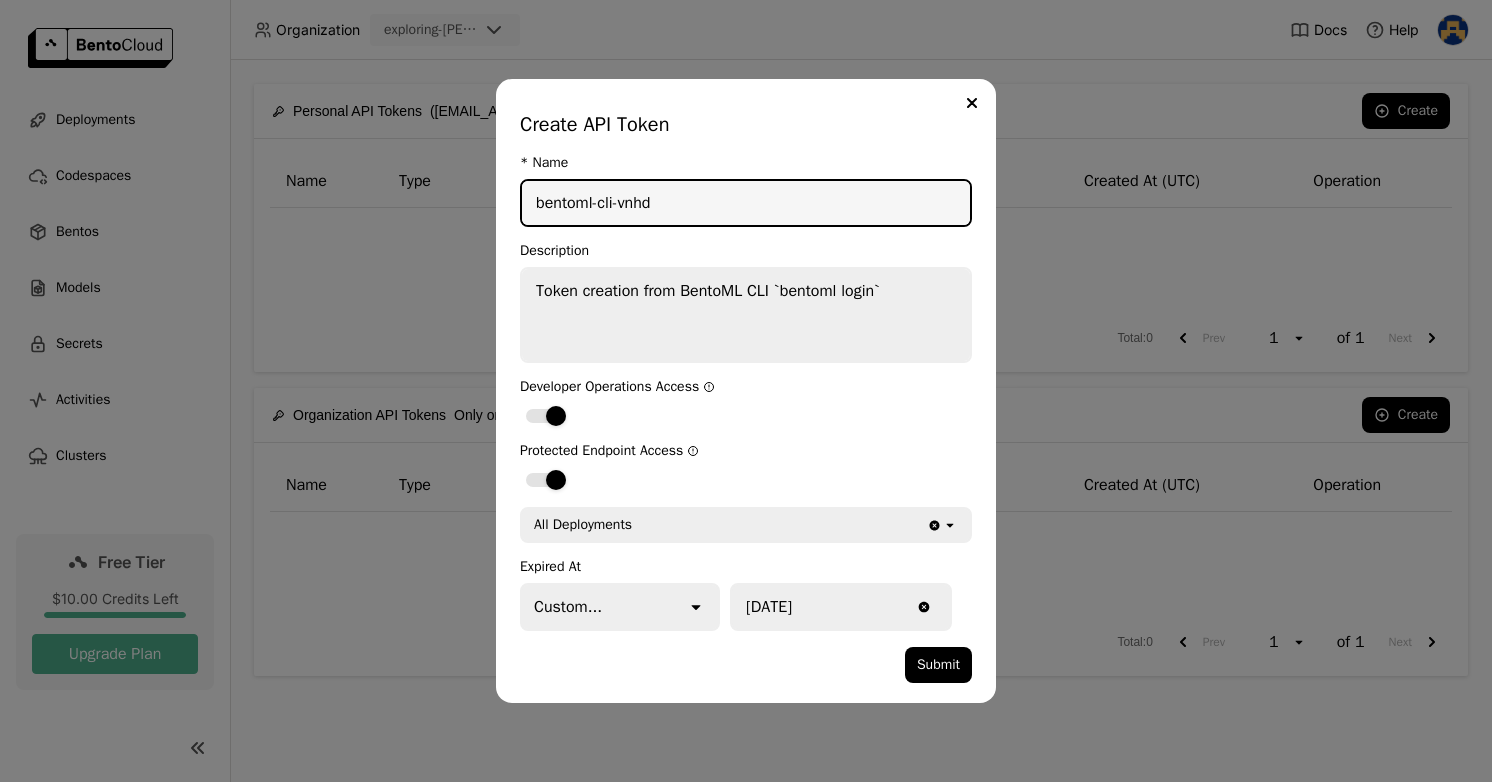 click on "bentoml-cli-vnhd" at bounding box center (746, 203) 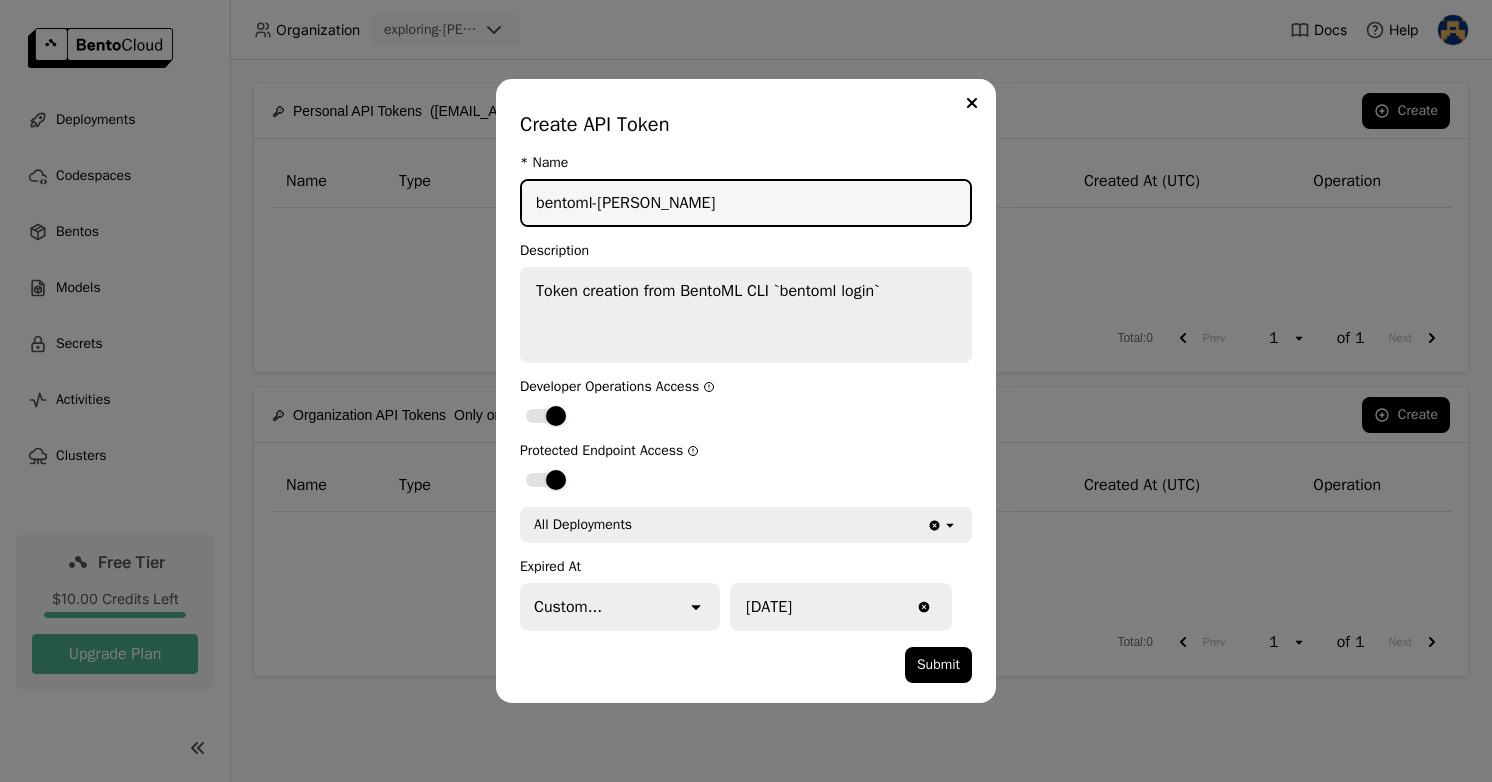 type on "bentoml-cli-jones" 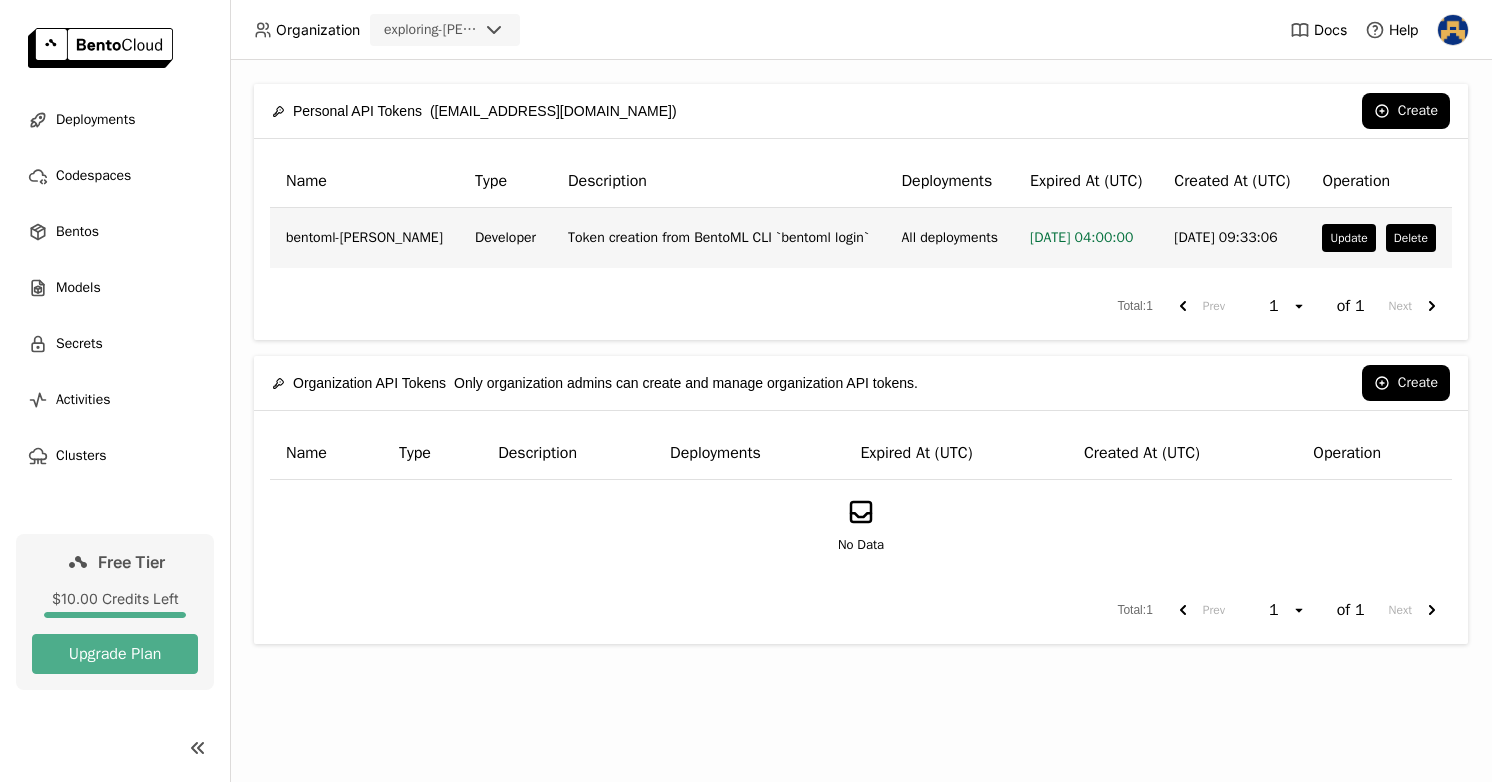 click on "Token creation from BentoML CLI `bentoml login`" at bounding box center (718, 238) 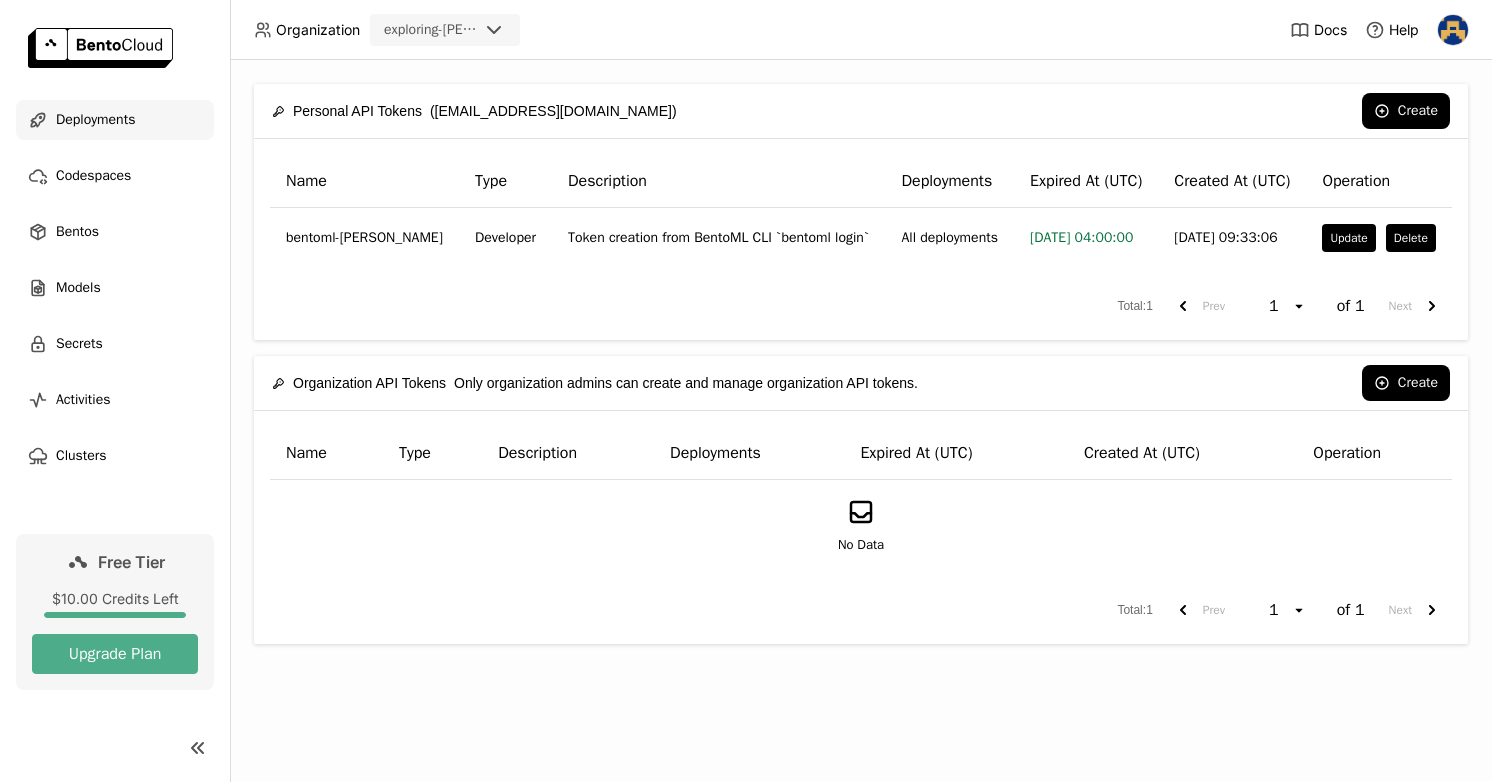 click on "Deployments" at bounding box center (95, 120) 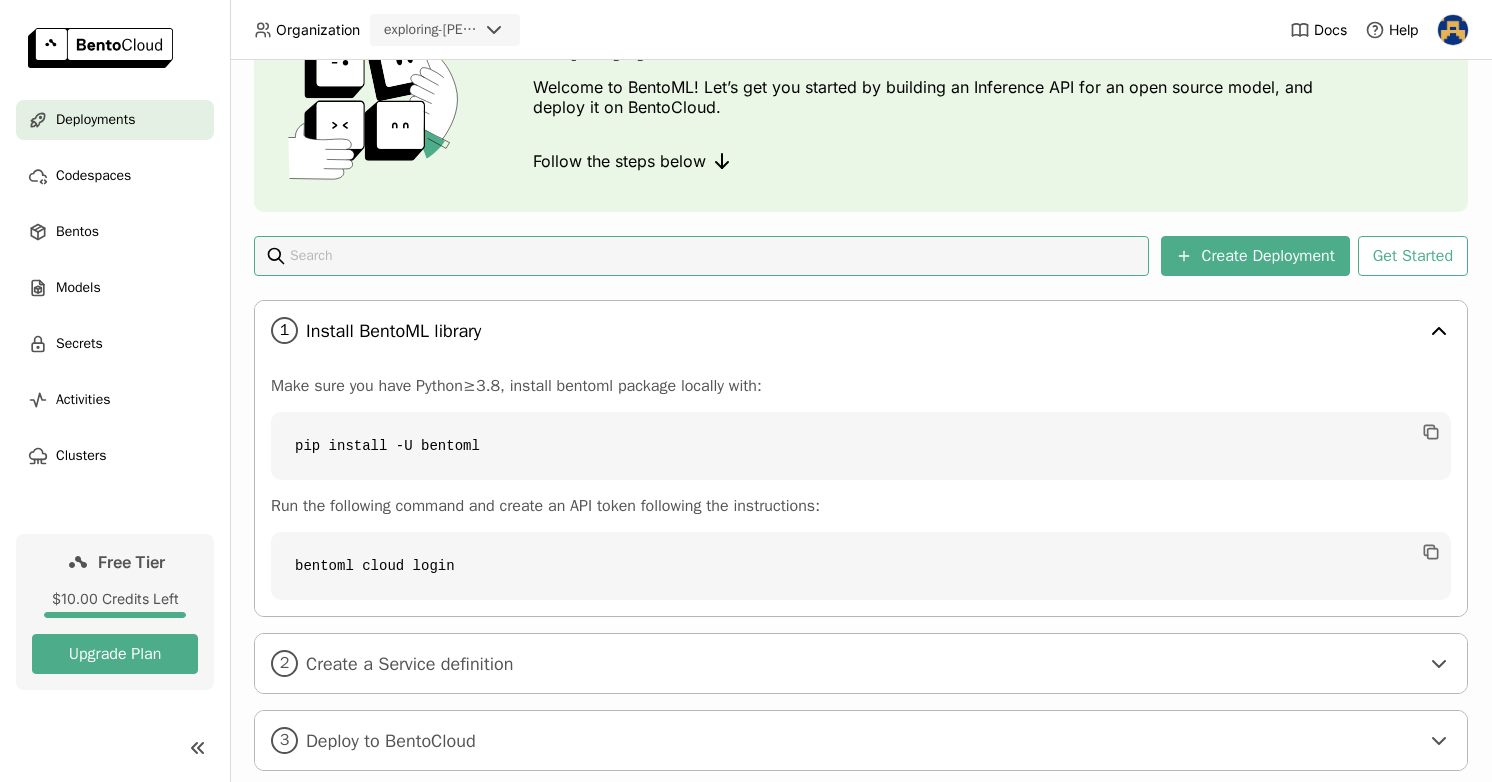 scroll, scrollTop: 167, scrollLeft: 0, axis: vertical 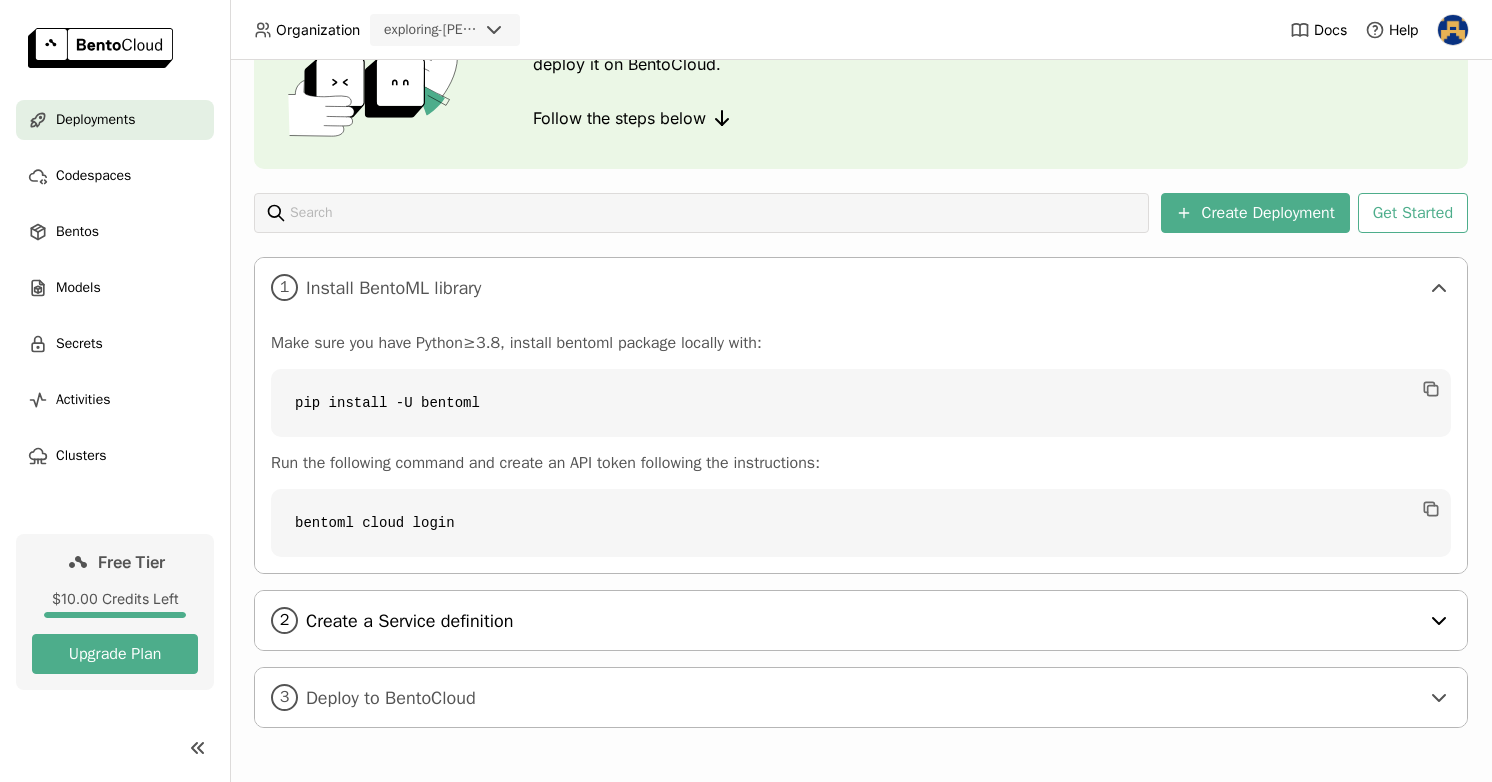 click on "Create a Service definition" at bounding box center [862, 621] 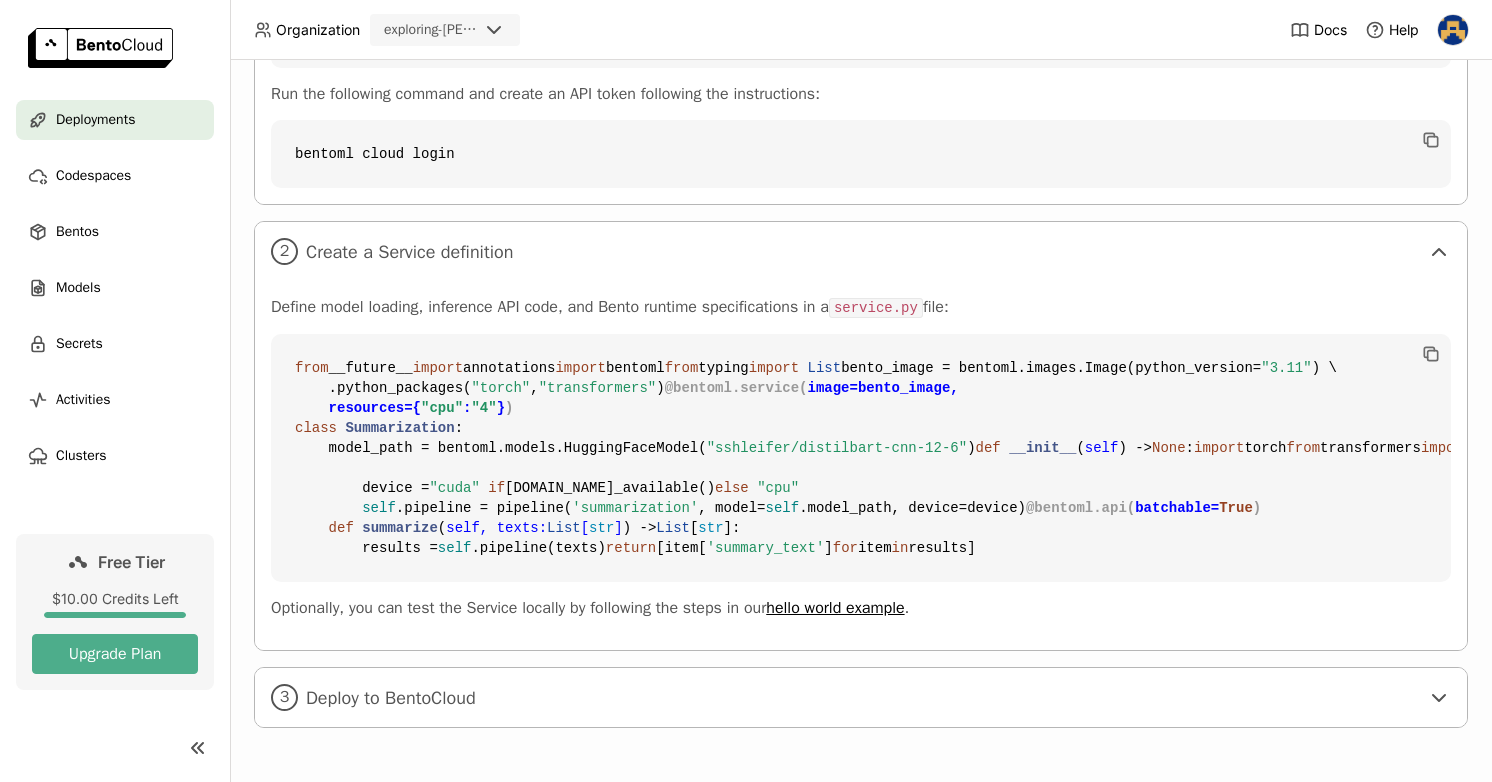 scroll, scrollTop: 896, scrollLeft: 0, axis: vertical 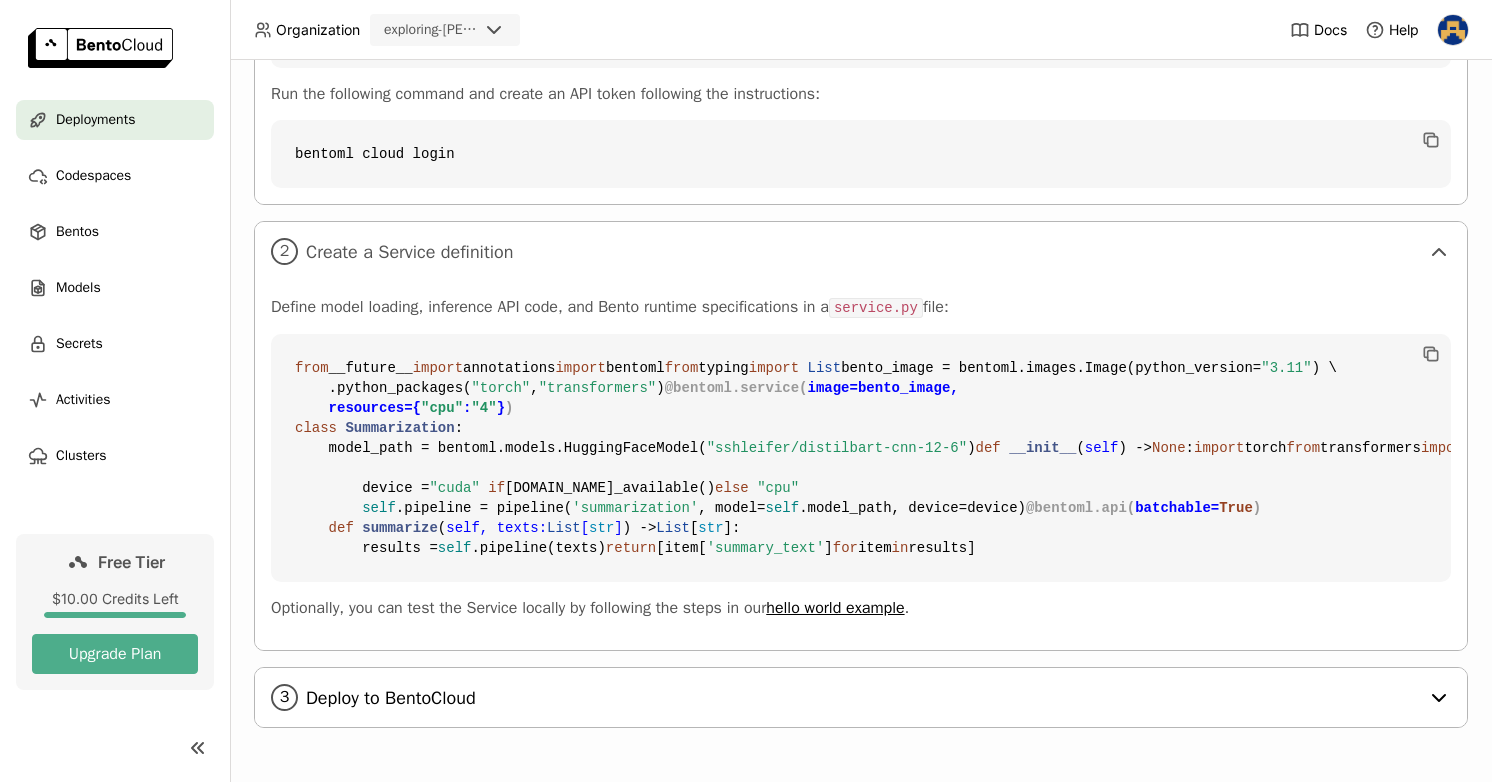 click on "Deploy to BentoCloud" at bounding box center [862, 698] 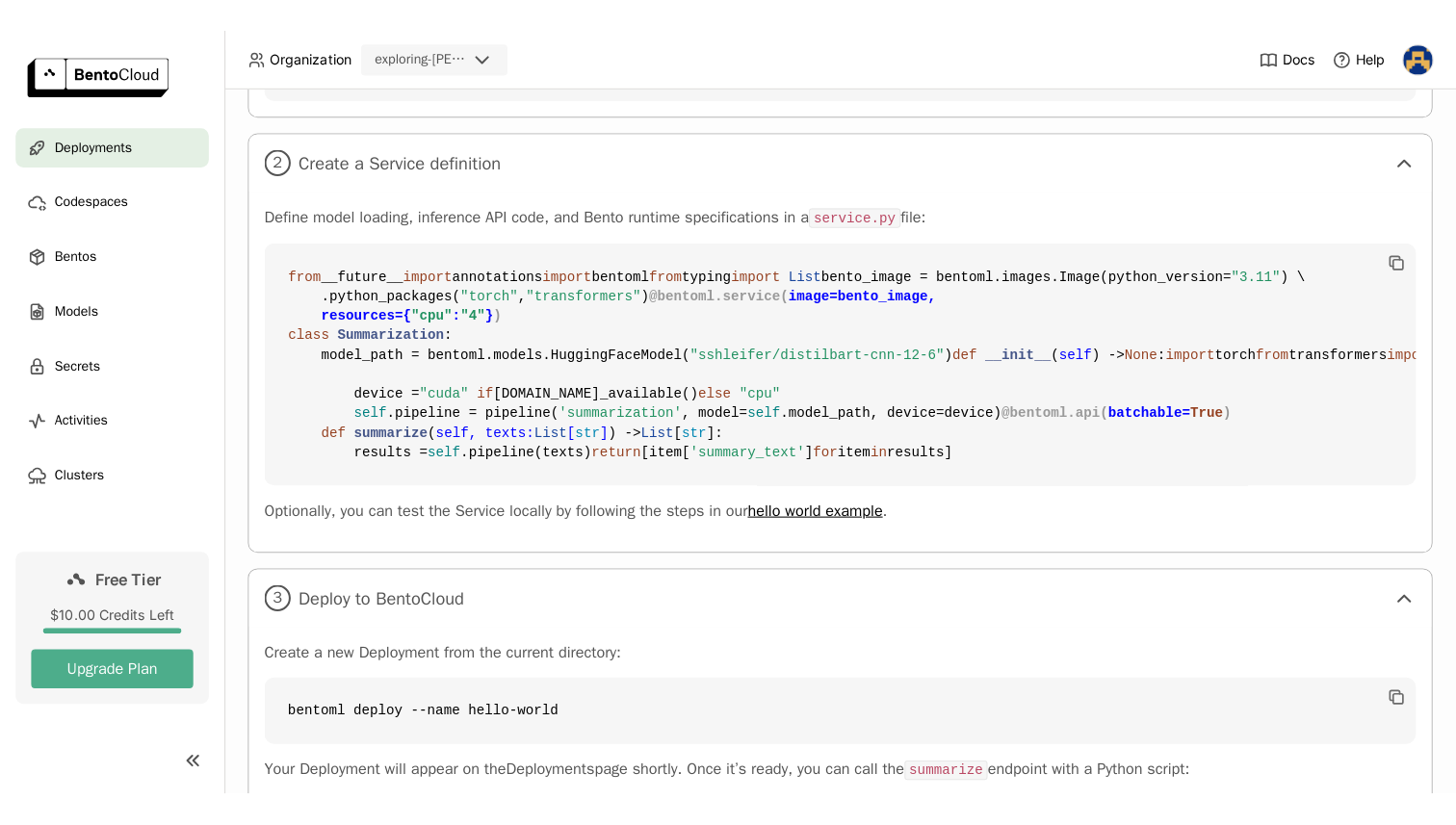 scroll, scrollTop: 610, scrollLeft: 0, axis: vertical 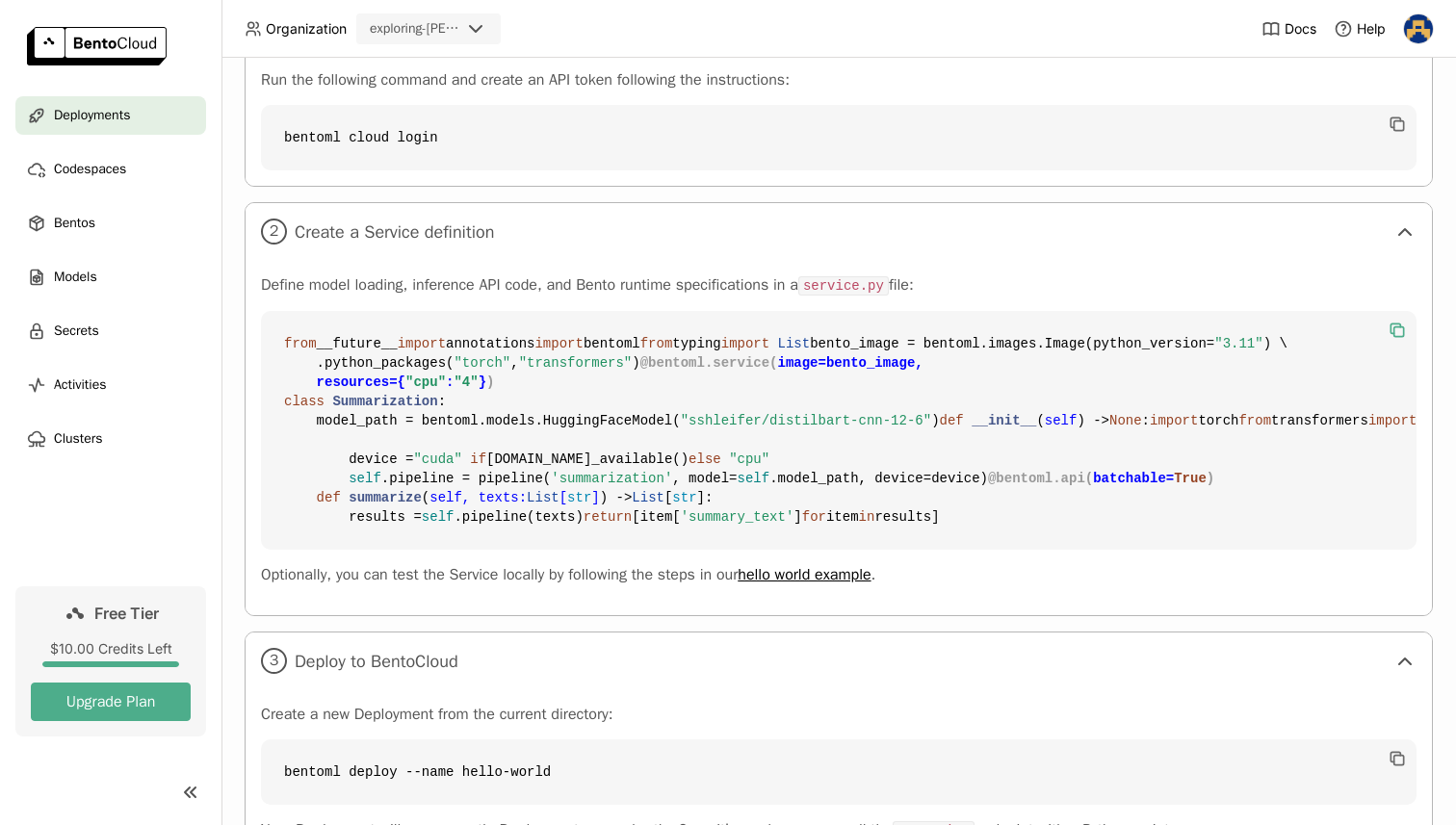 click 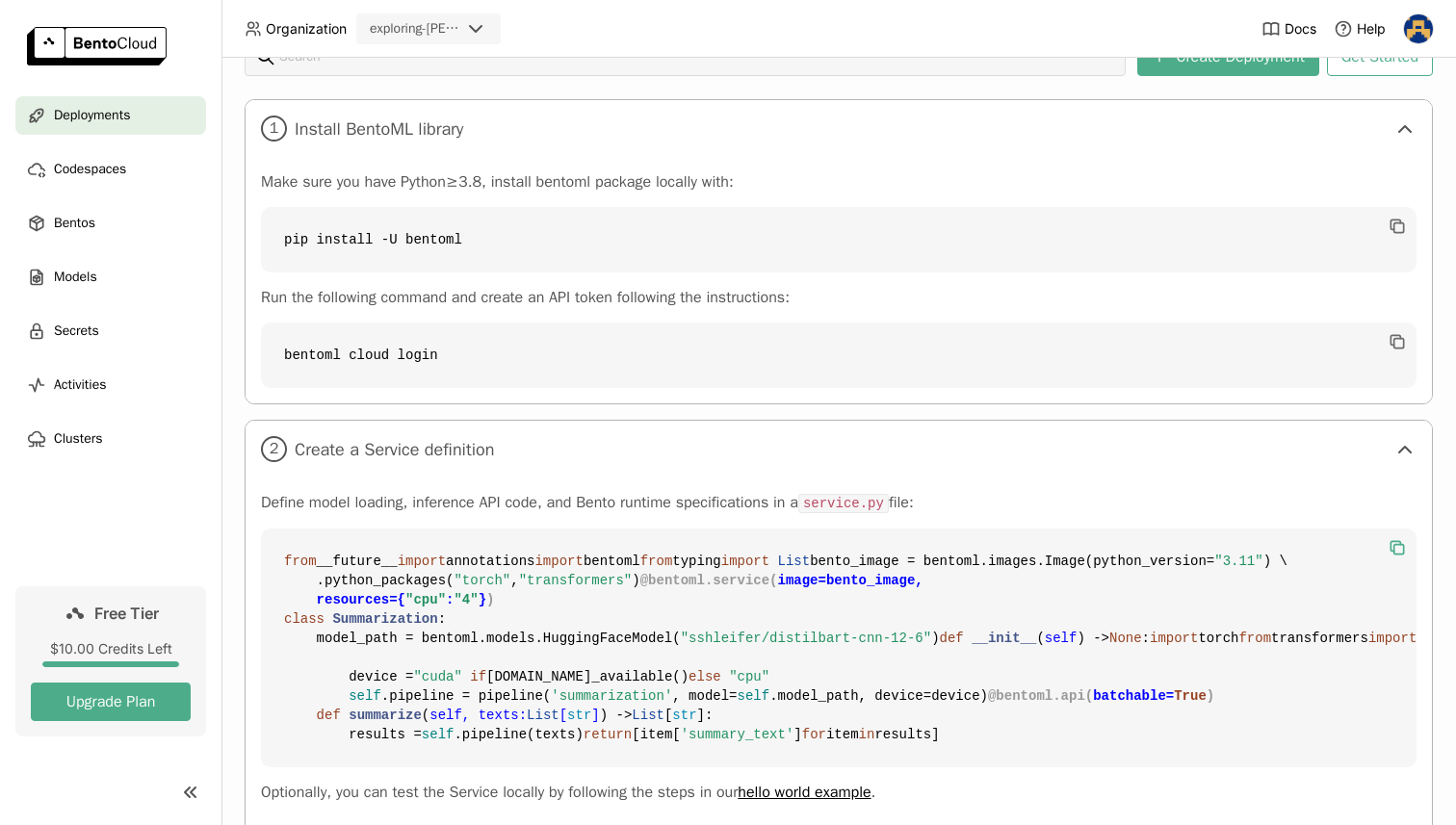 scroll, scrollTop: 310, scrollLeft: 0, axis: vertical 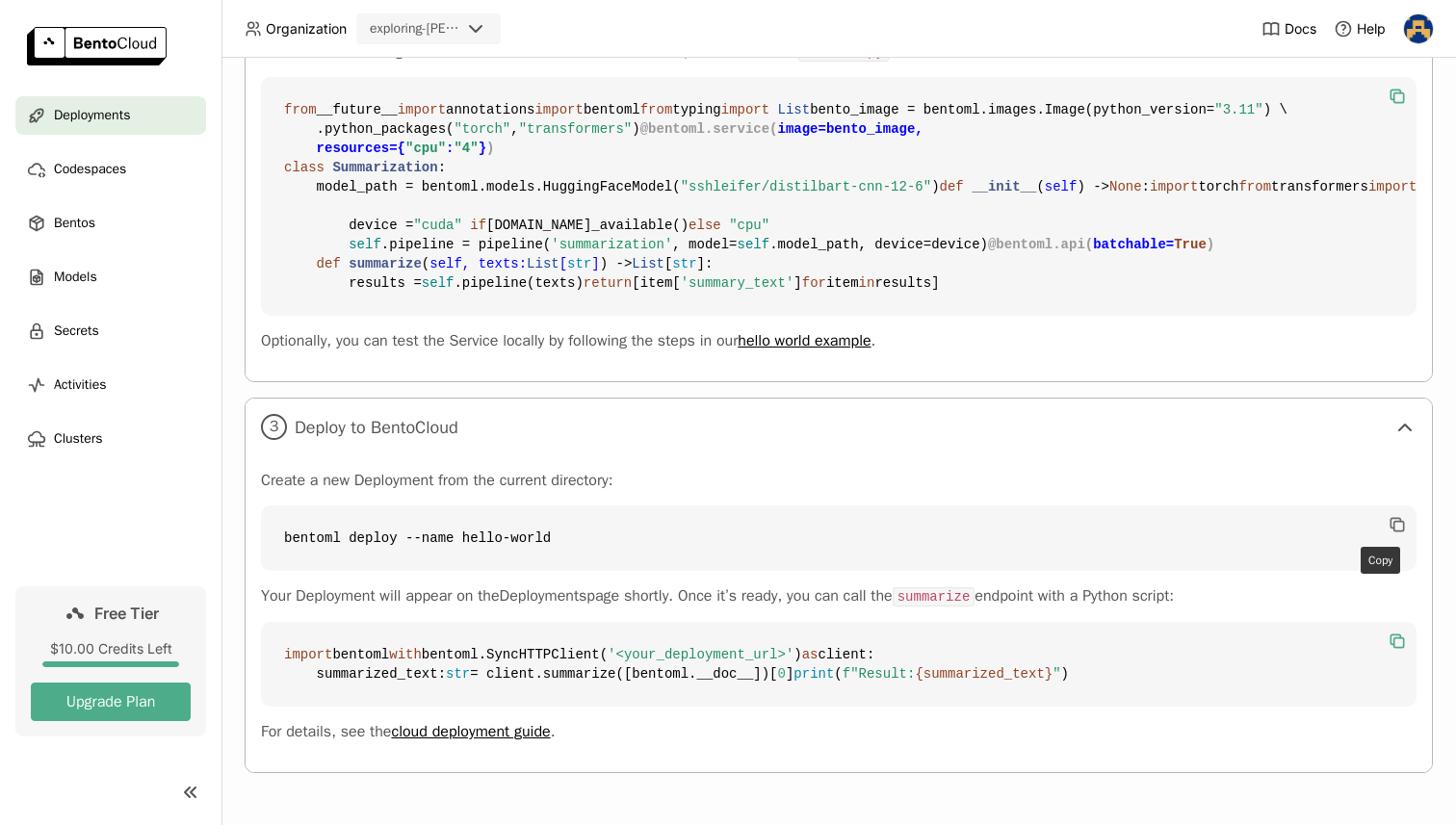 click 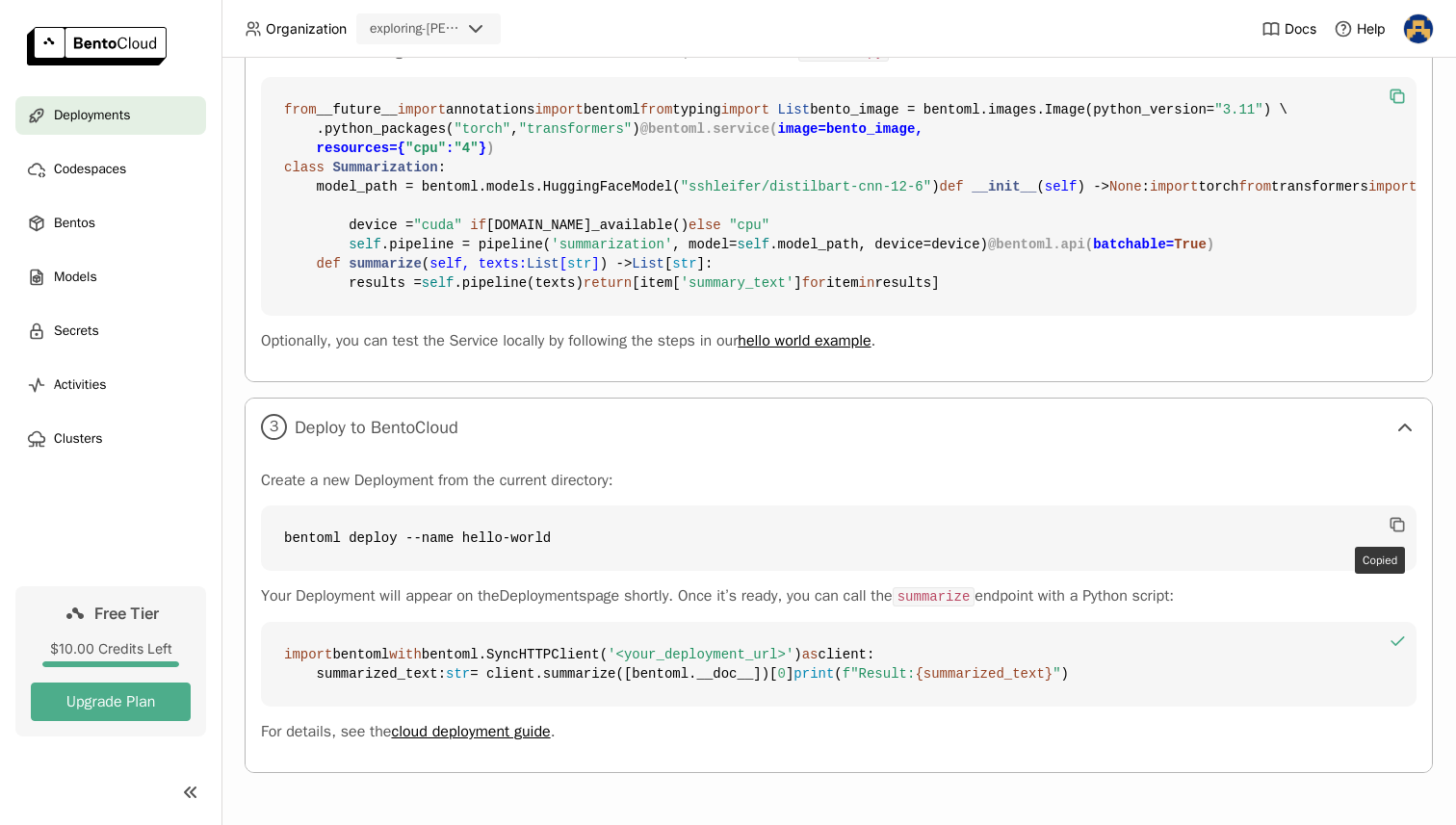 scroll, scrollTop: 0, scrollLeft: 0, axis: both 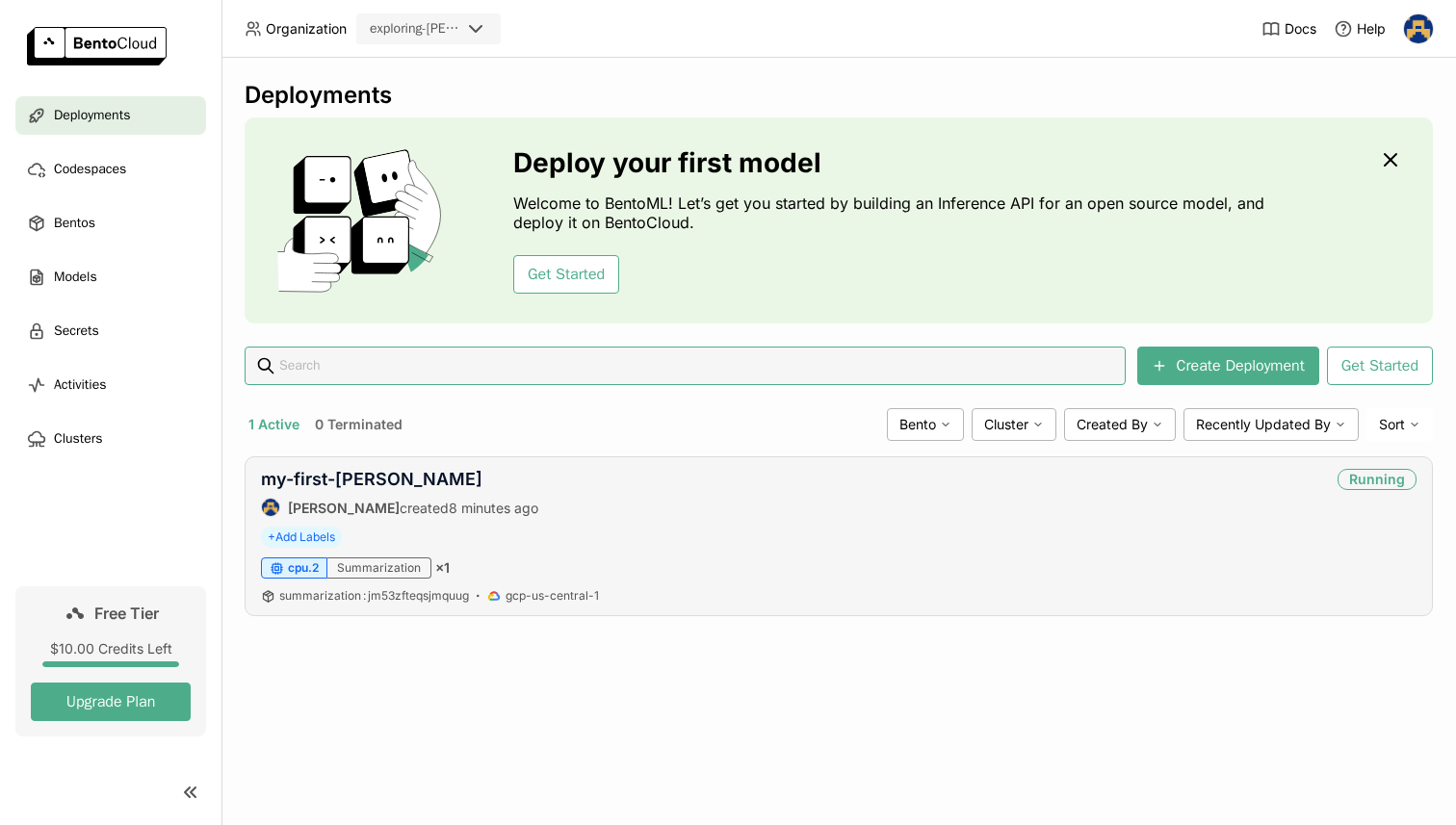 click on "my-first-bento Kerry Jones  created  8 minutes ago Running +  Add Labels cpu.2 Summarization × 1 summarization : jm53zfteqsjmquug gcp-us-central-1" at bounding box center [839, 536] 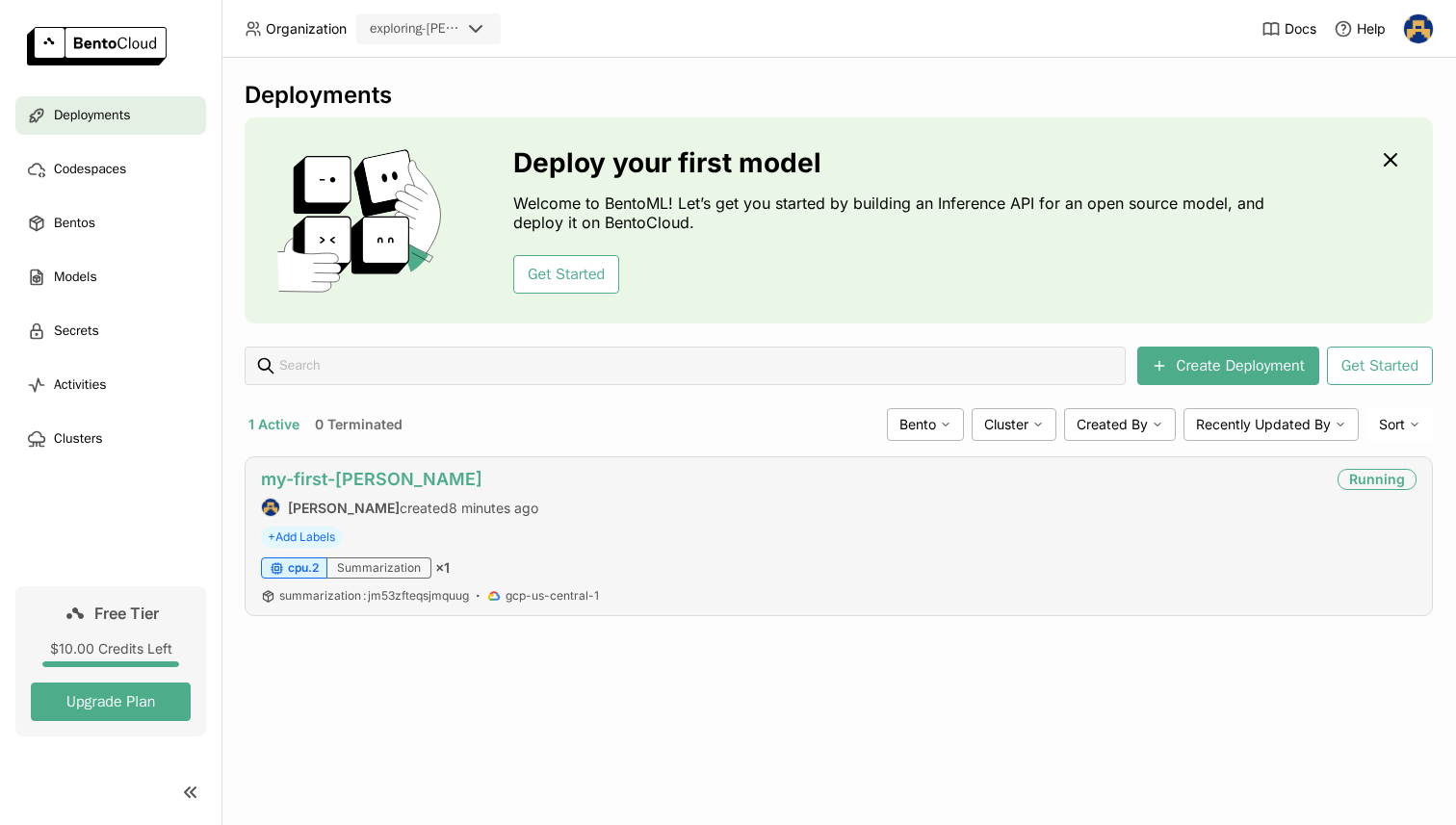click on "my-first-[PERSON_NAME]" at bounding box center [372, 478] 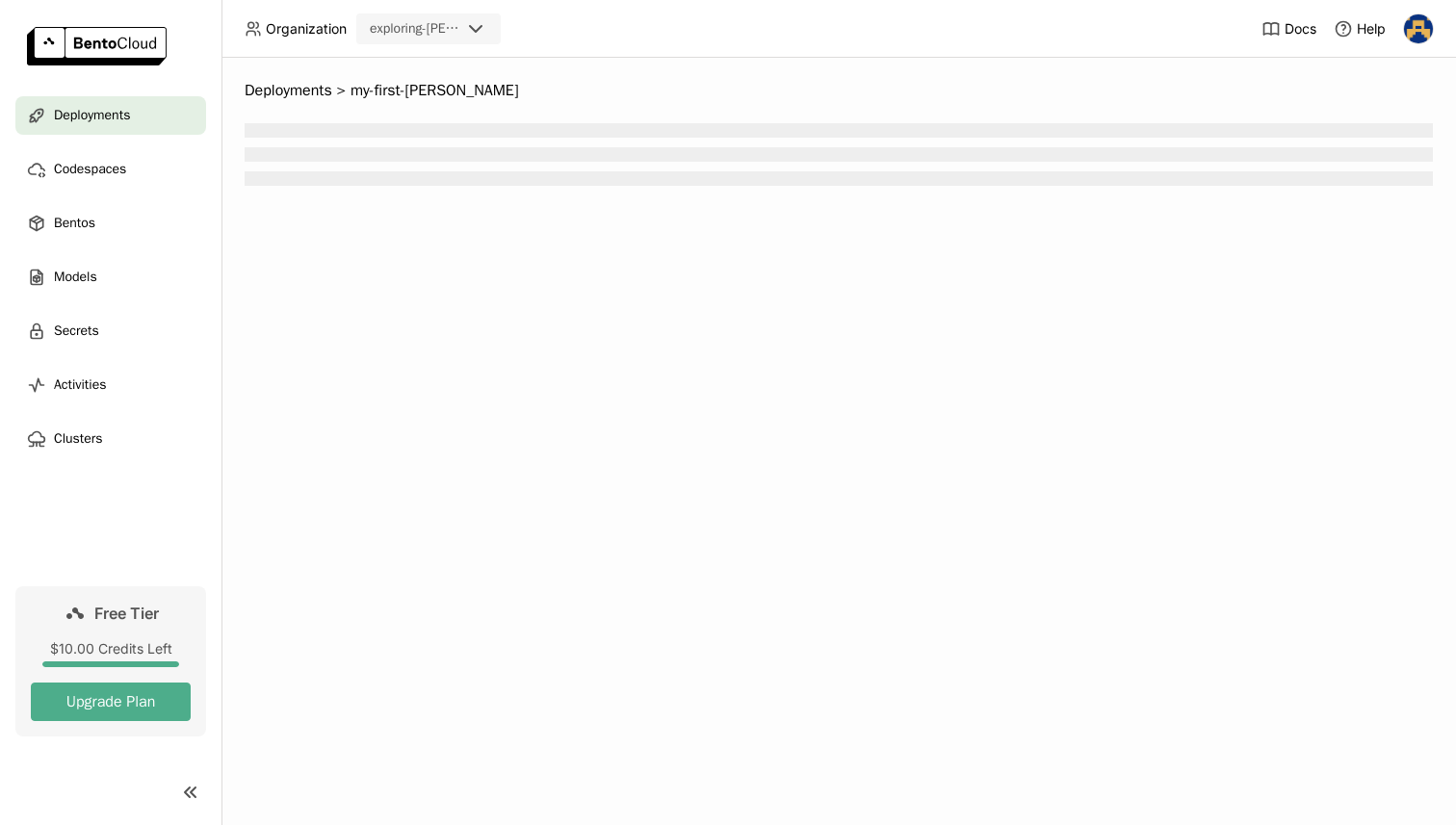 click on "Deployments   >   my-first-bento" at bounding box center (839, 441) 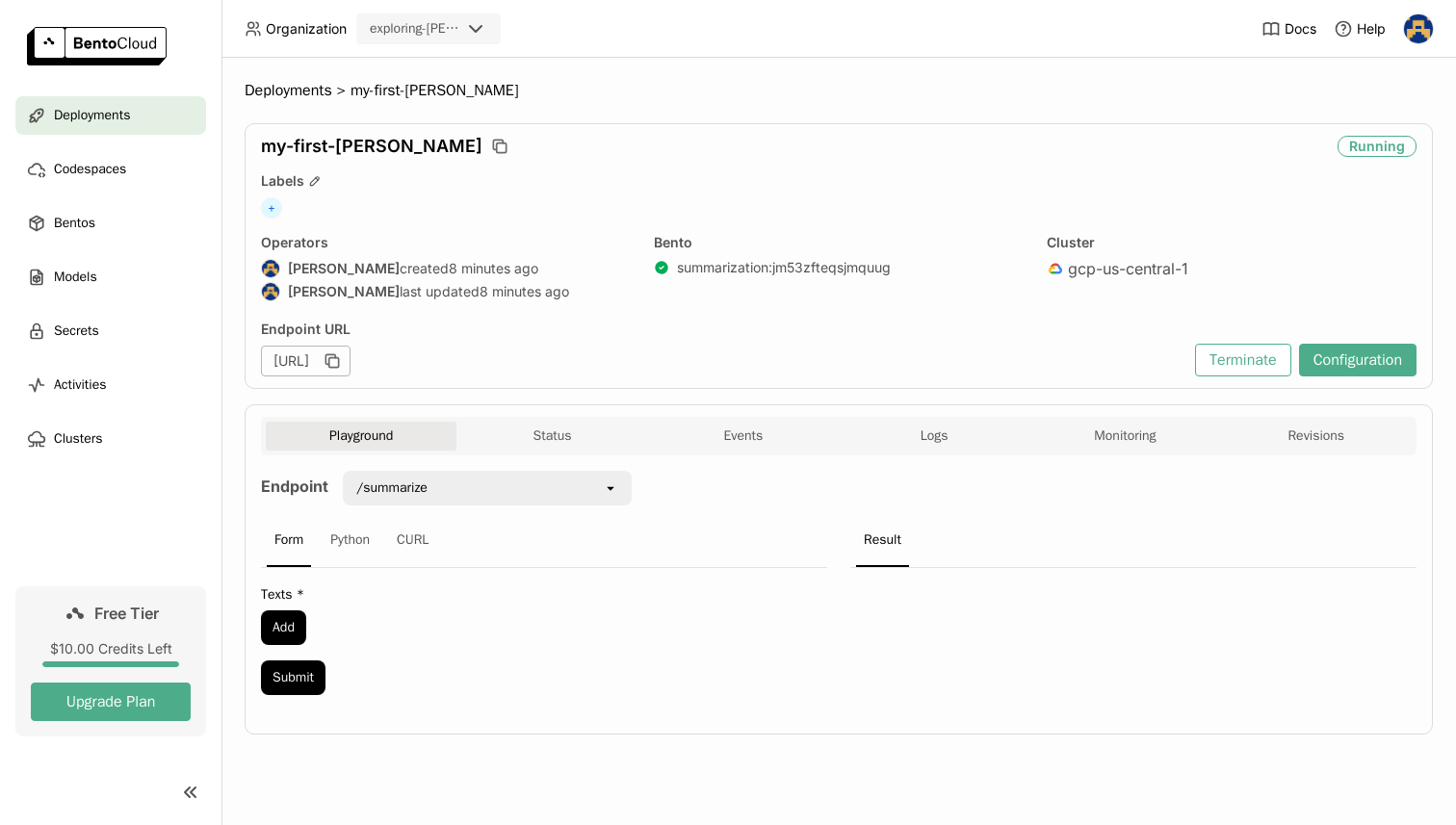 scroll, scrollTop: 0, scrollLeft: 0, axis: both 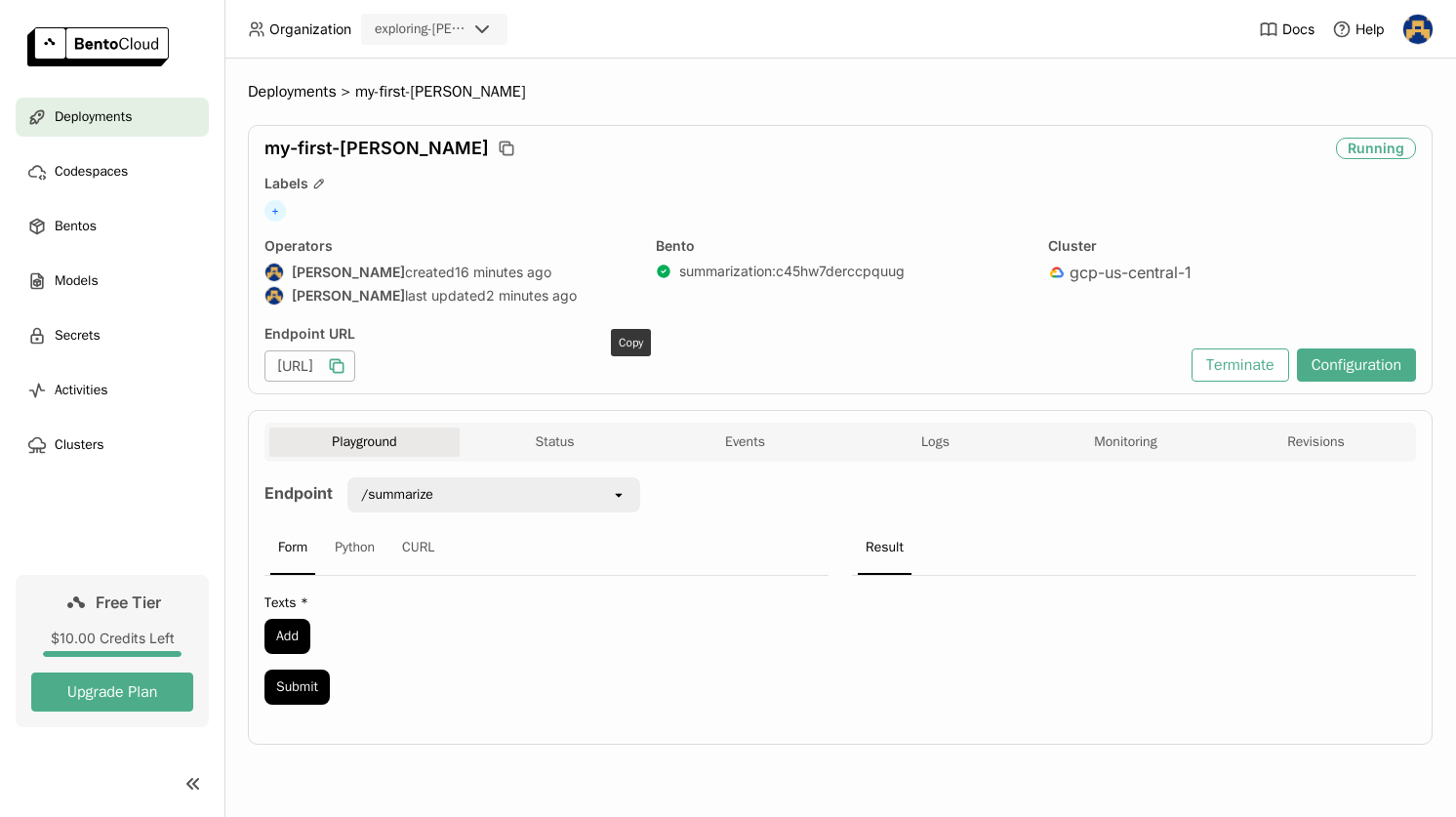 click 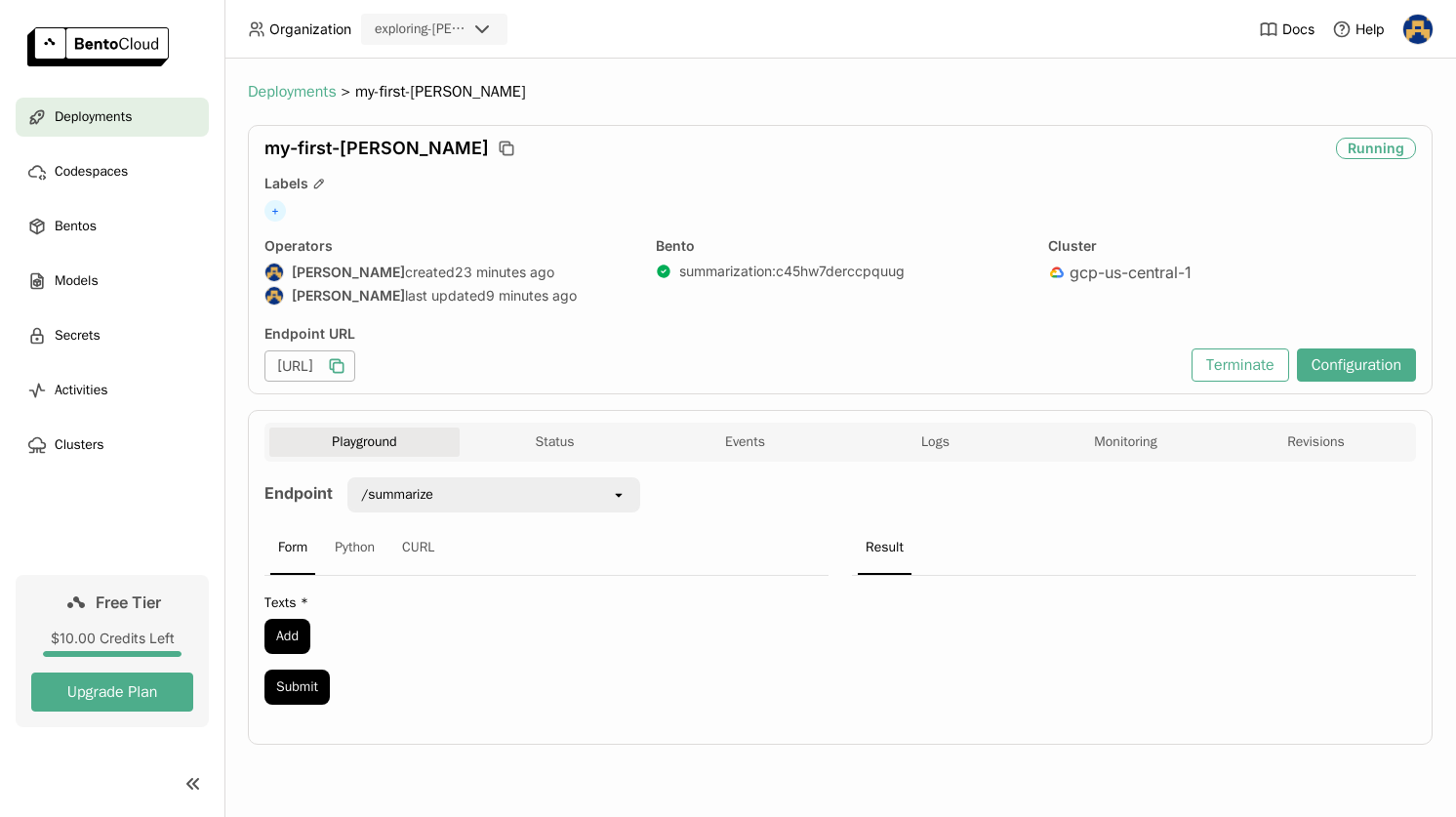 click on "Deployments" at bounding box center [292, 92] 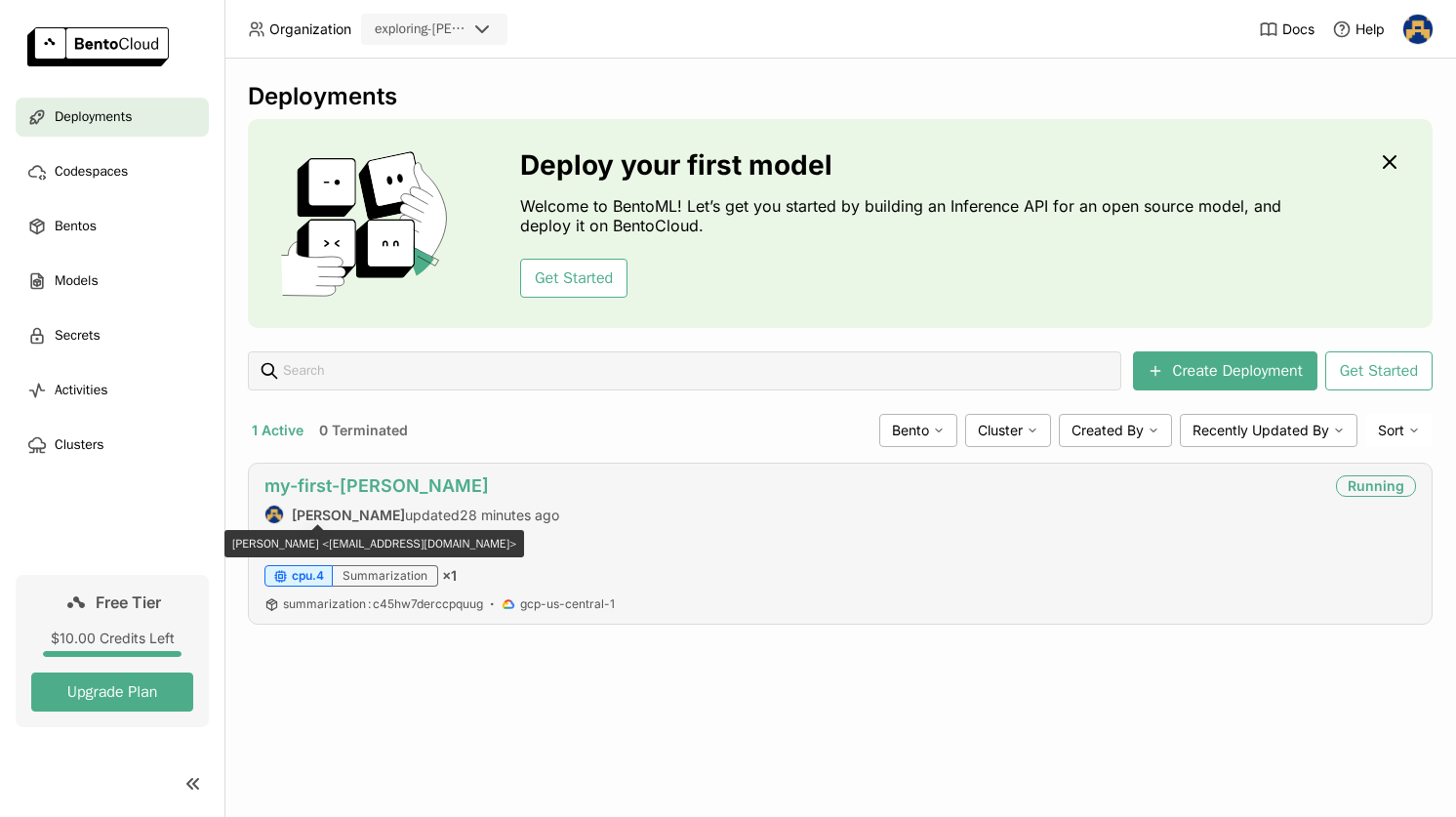 click on "my-first-[PERSON_NAME]" at bounding box center (377, 485) 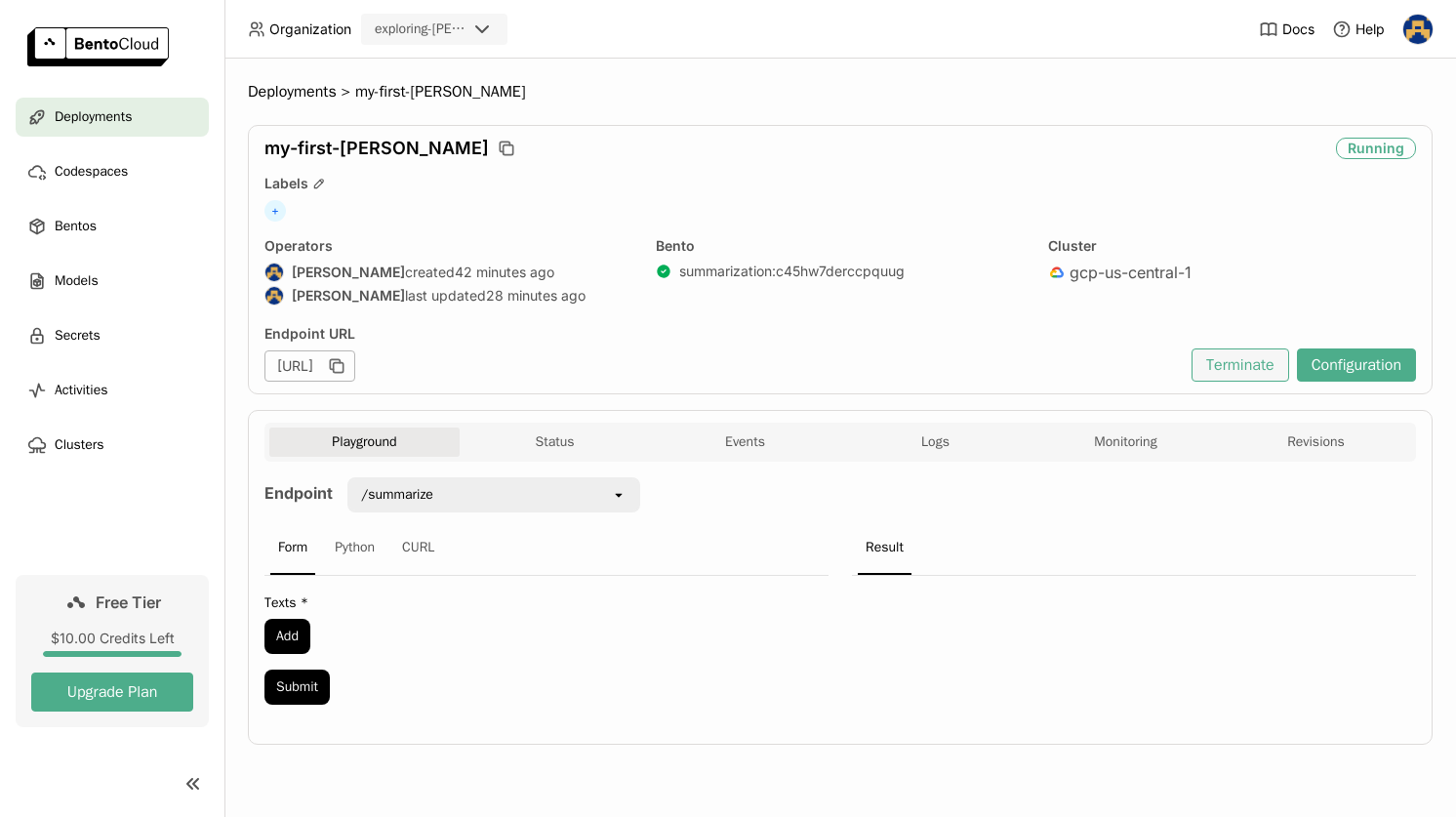 click on "Terminate" at bounding box center (1240, 365) 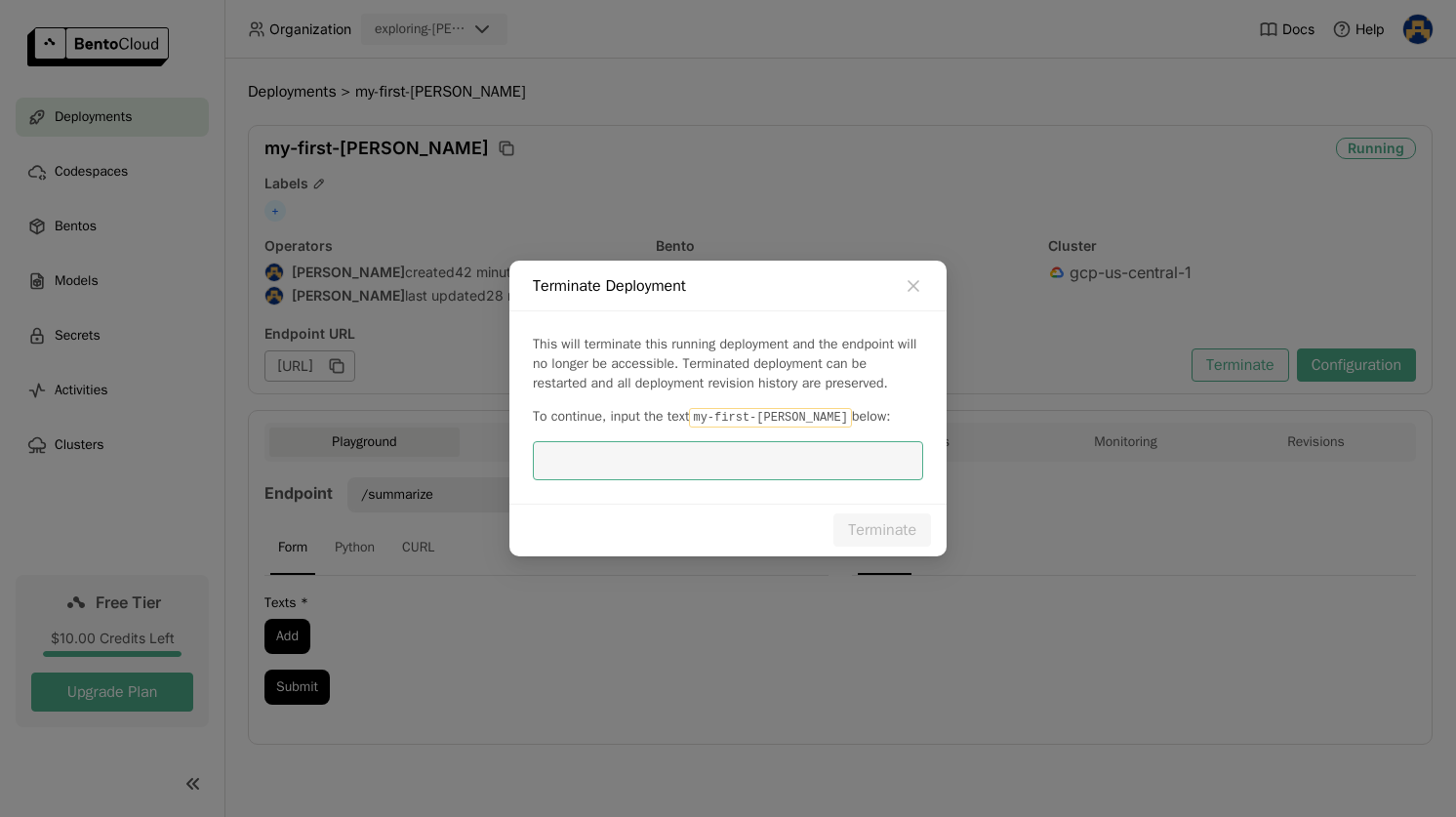 scroll, scrollTop: 0, scrollLeft: 0, axis: both 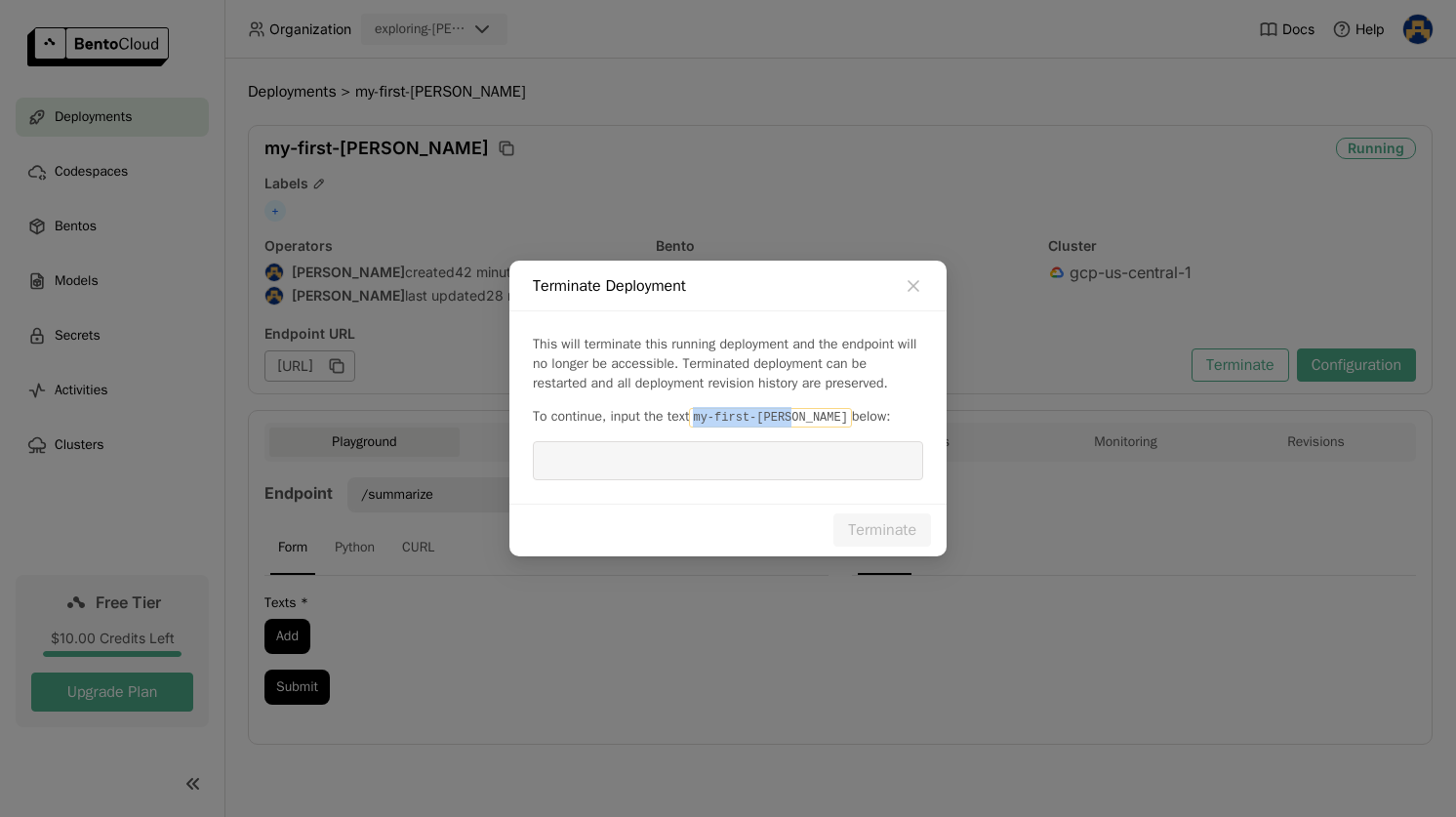 drag, startPoint x: 707, startPoint y: 416, endPoint x: 804, endPoint y: 421, distance: 97.12878 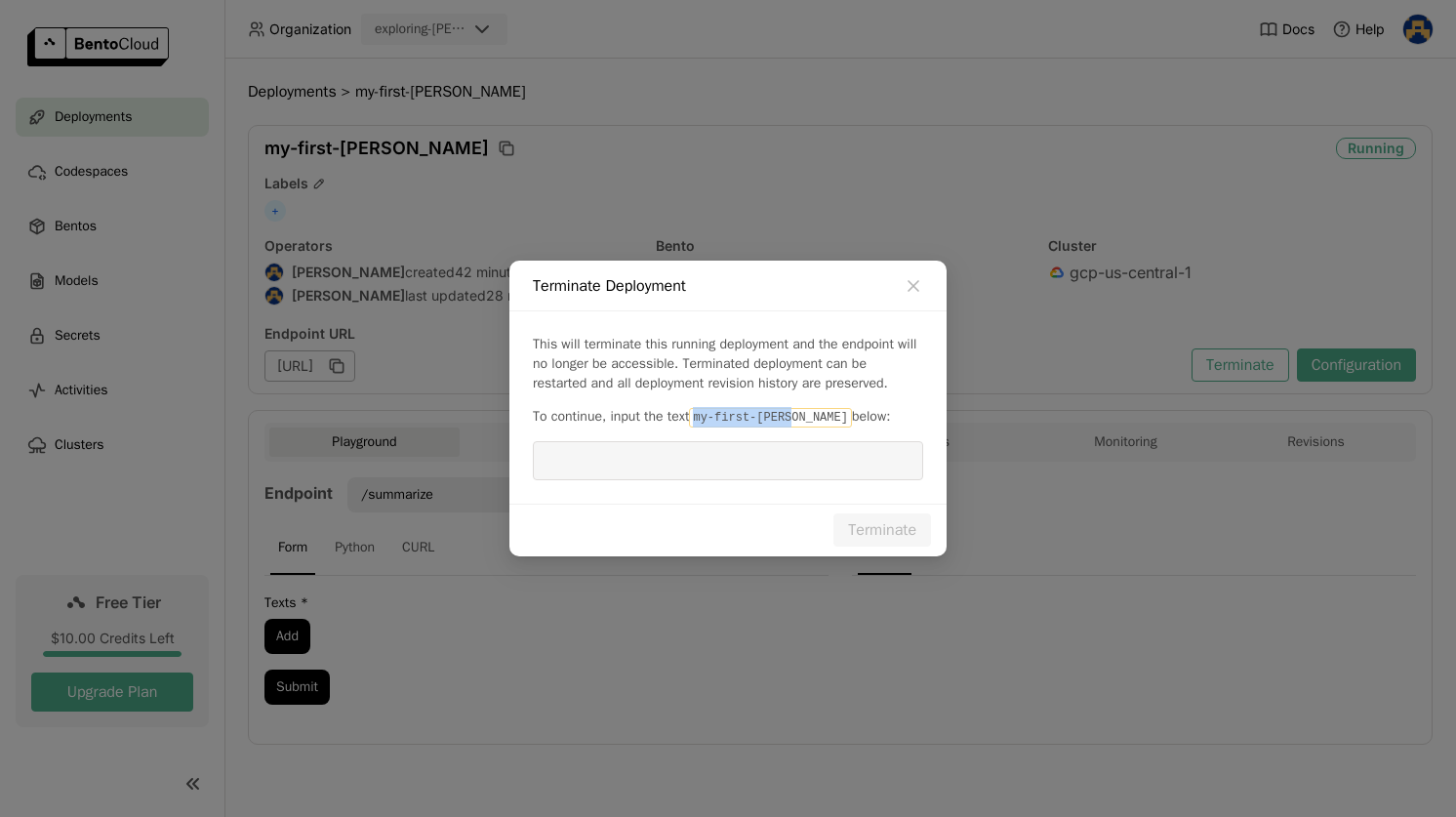 copy on "my-first-[PERSON_NAME]" 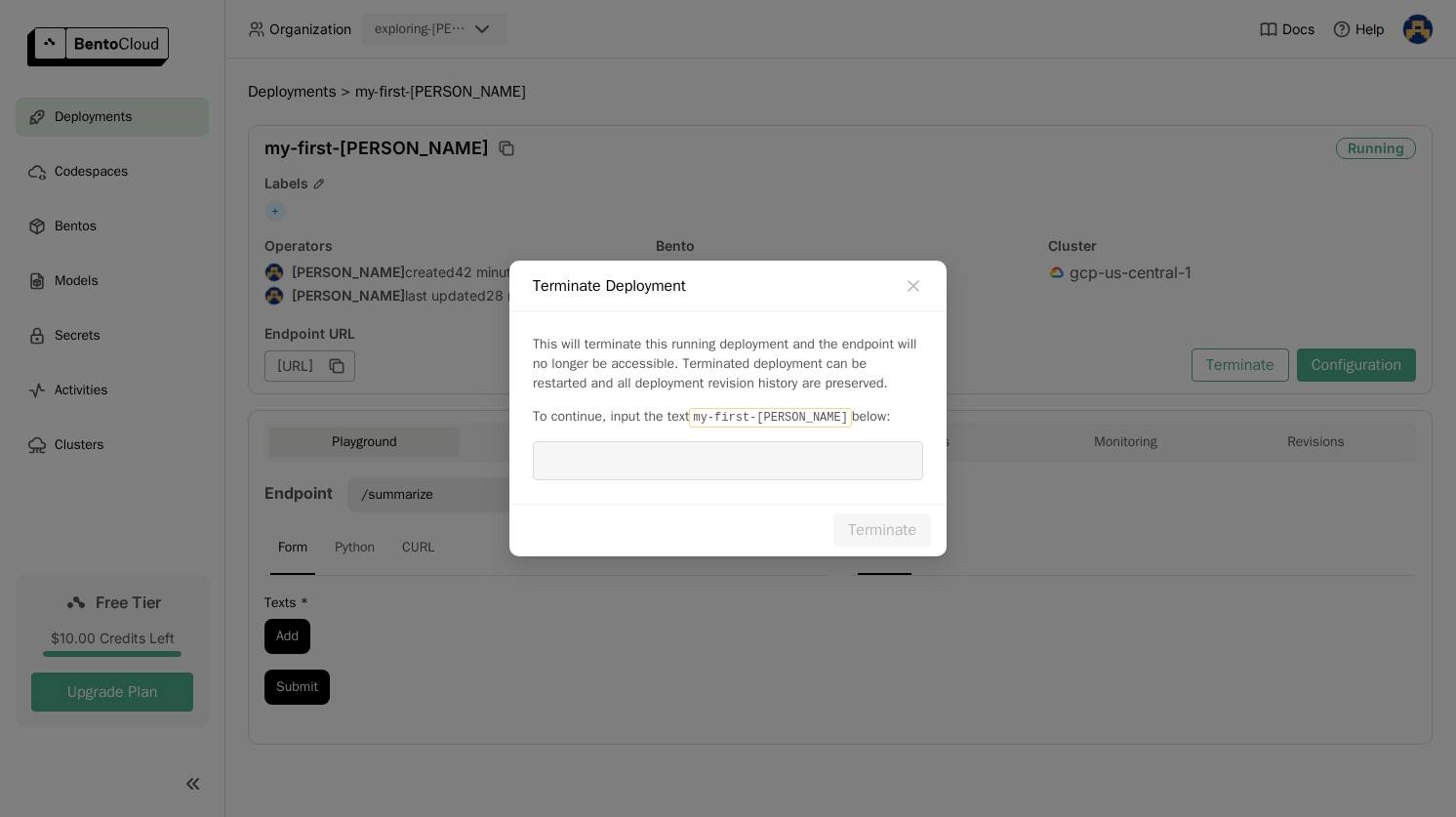 click on "This will terminate this running deployment and the endpoint will no longer be accessible. Terminated deployment can be restarted and all deployment revision history are preserved. To continue, input the text  my-first-bento  below:" at bounding box center (728, 407) 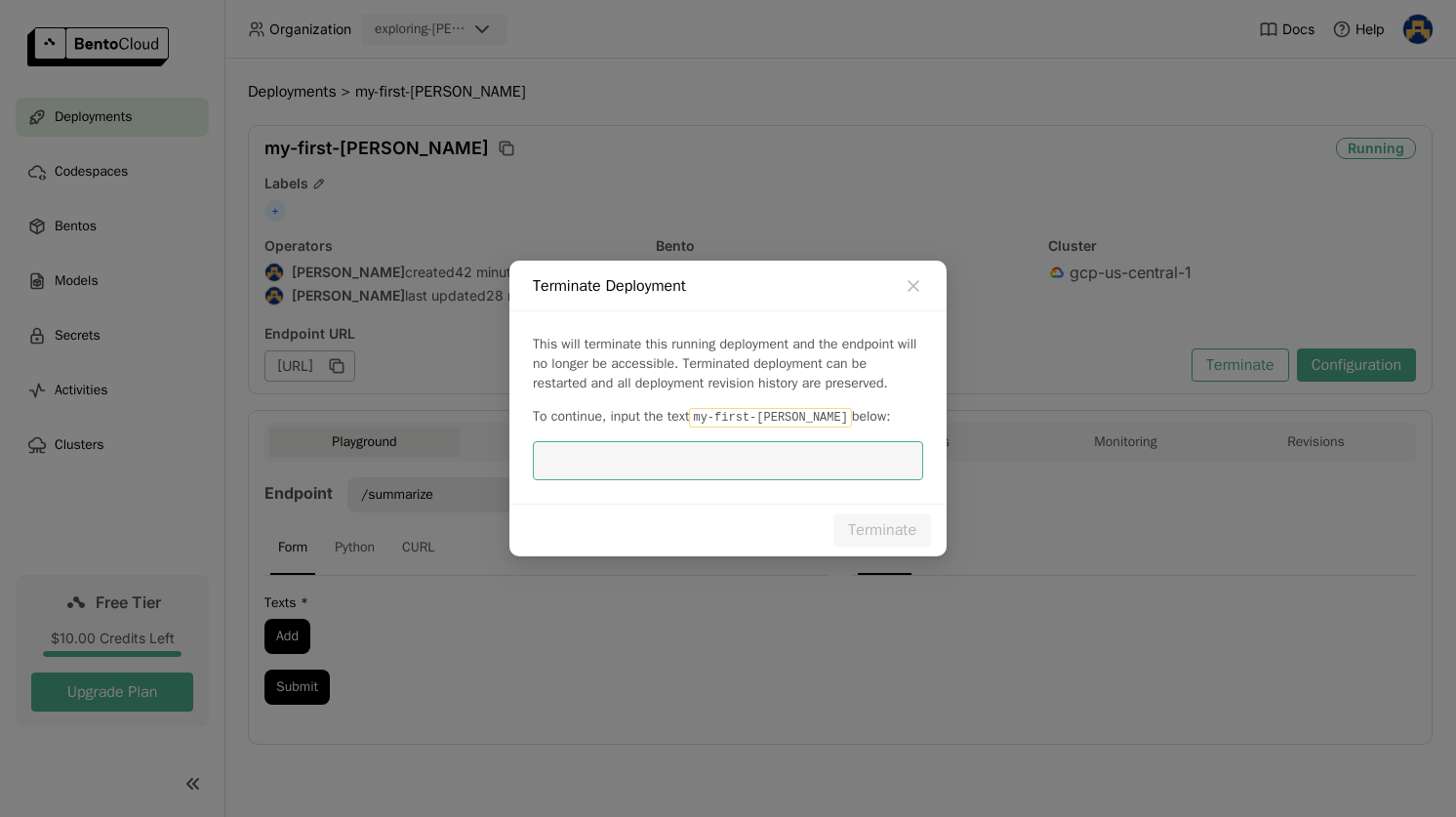 paste on "my-first-[PERSON_NAME]" 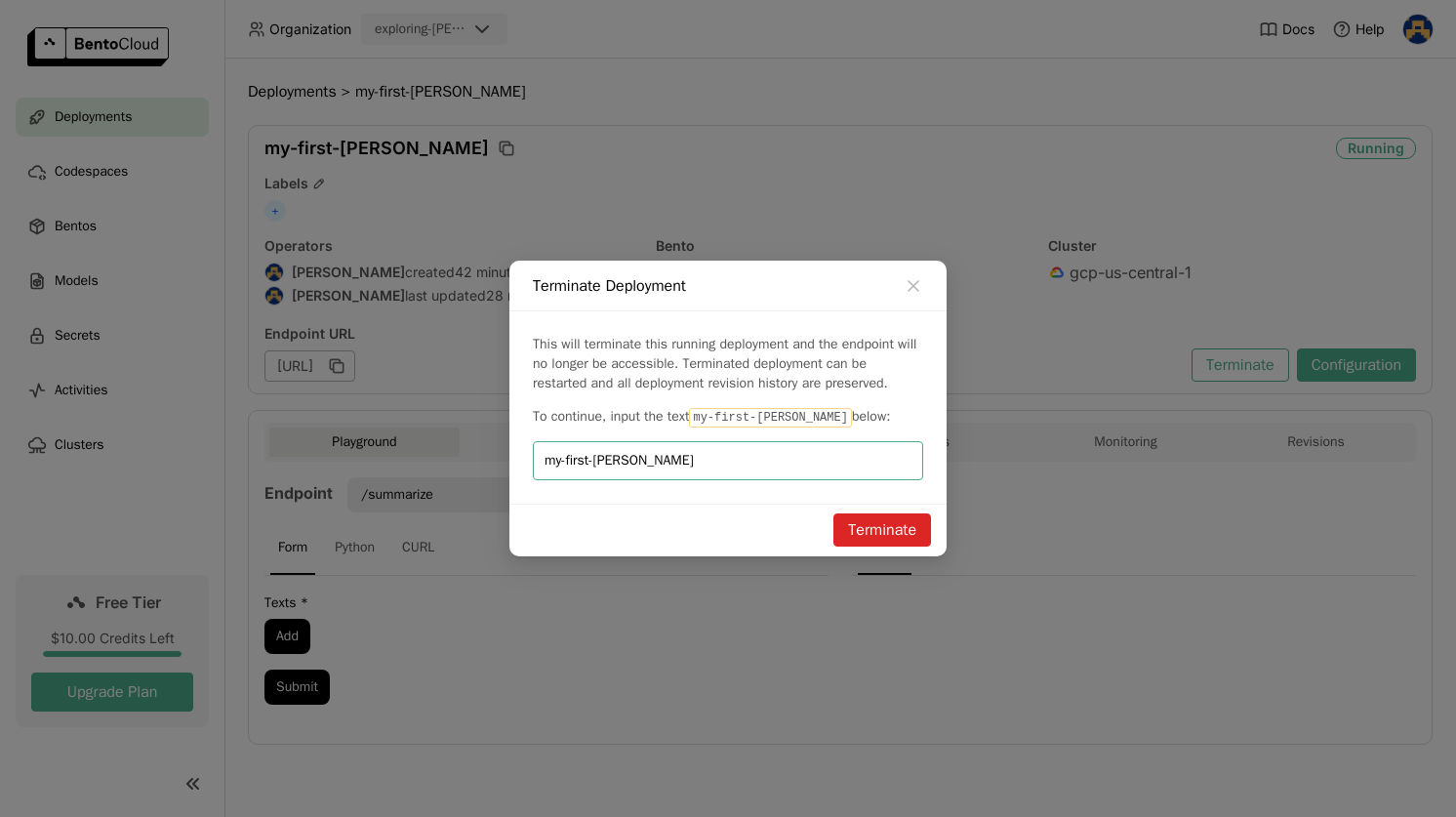 type on "my-first-[PERSON_NAME]" 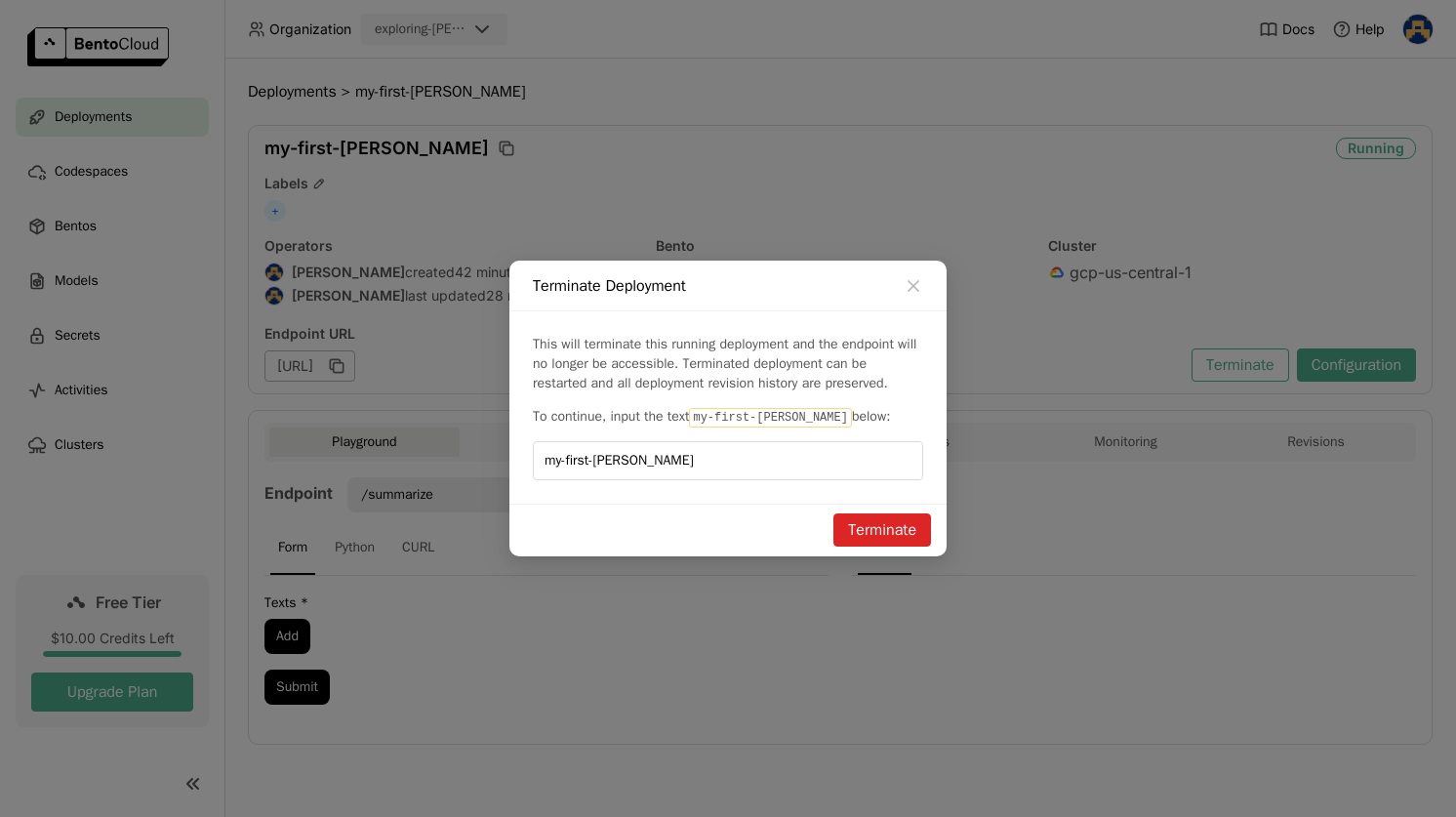 click on "Terminate" at bounding box center (882, 530) 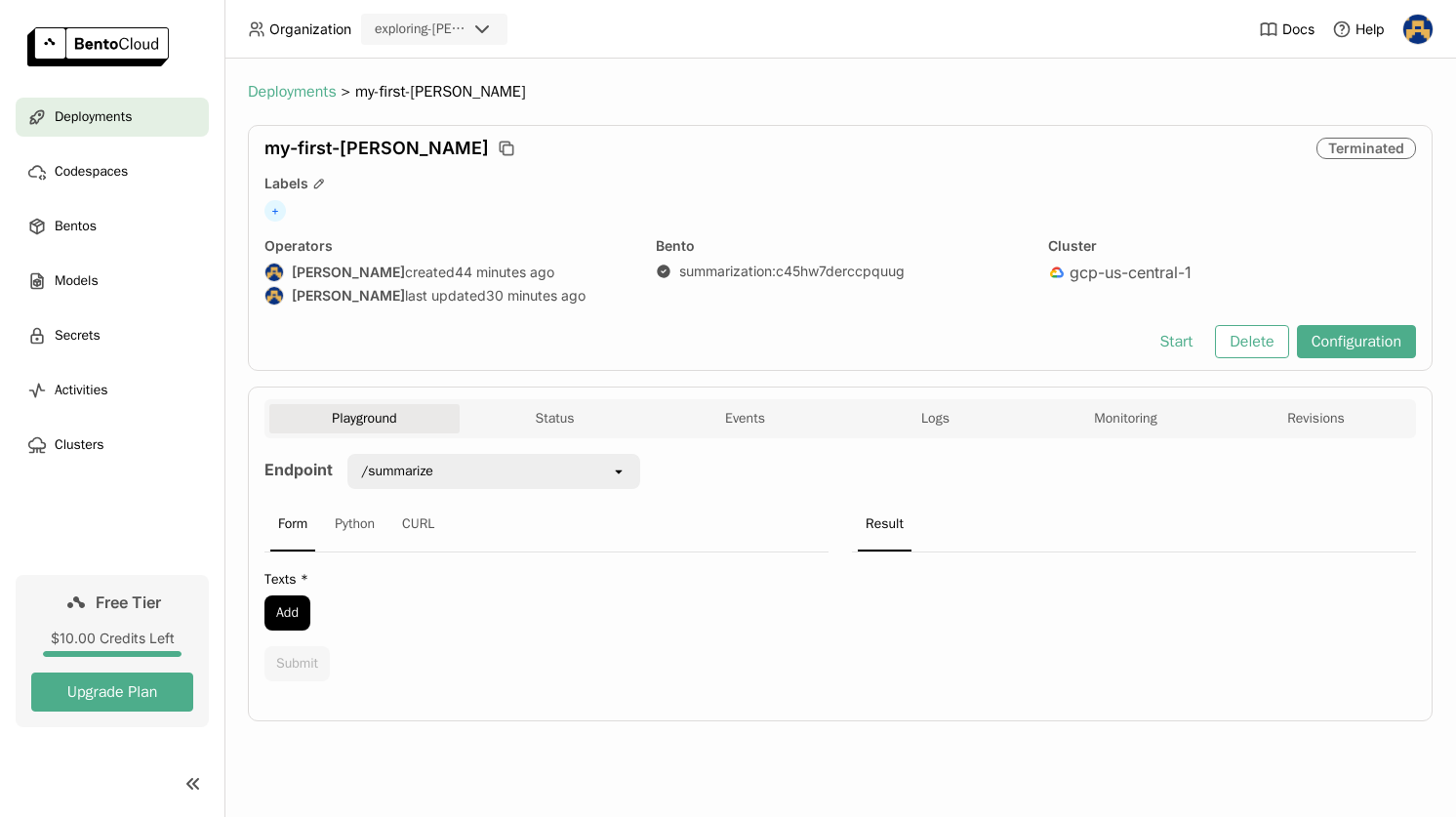 click on "Deployments" at bounding box center [292, 92] 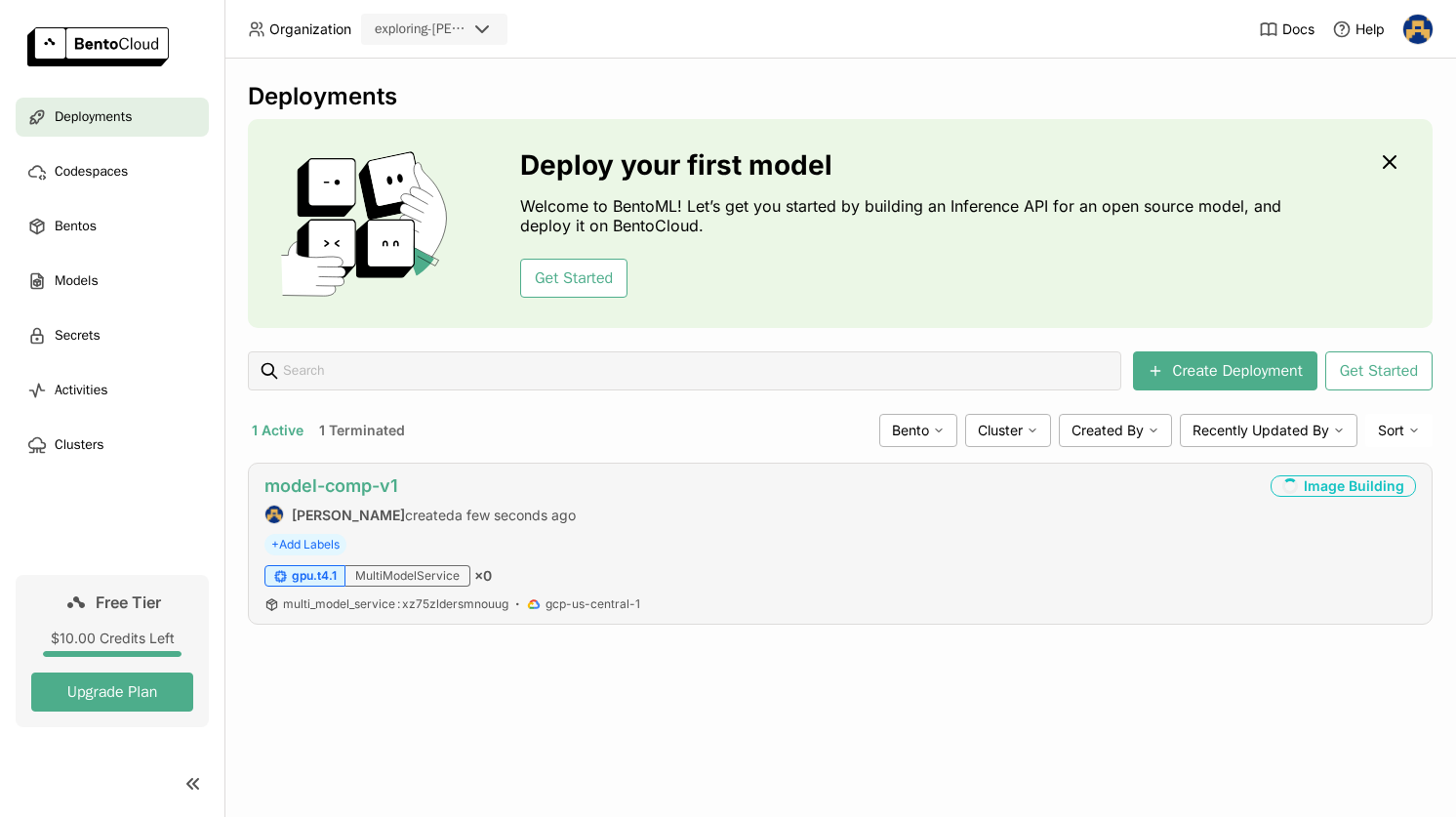 click on "model-comp-v1" at bounding box center (331, 485) 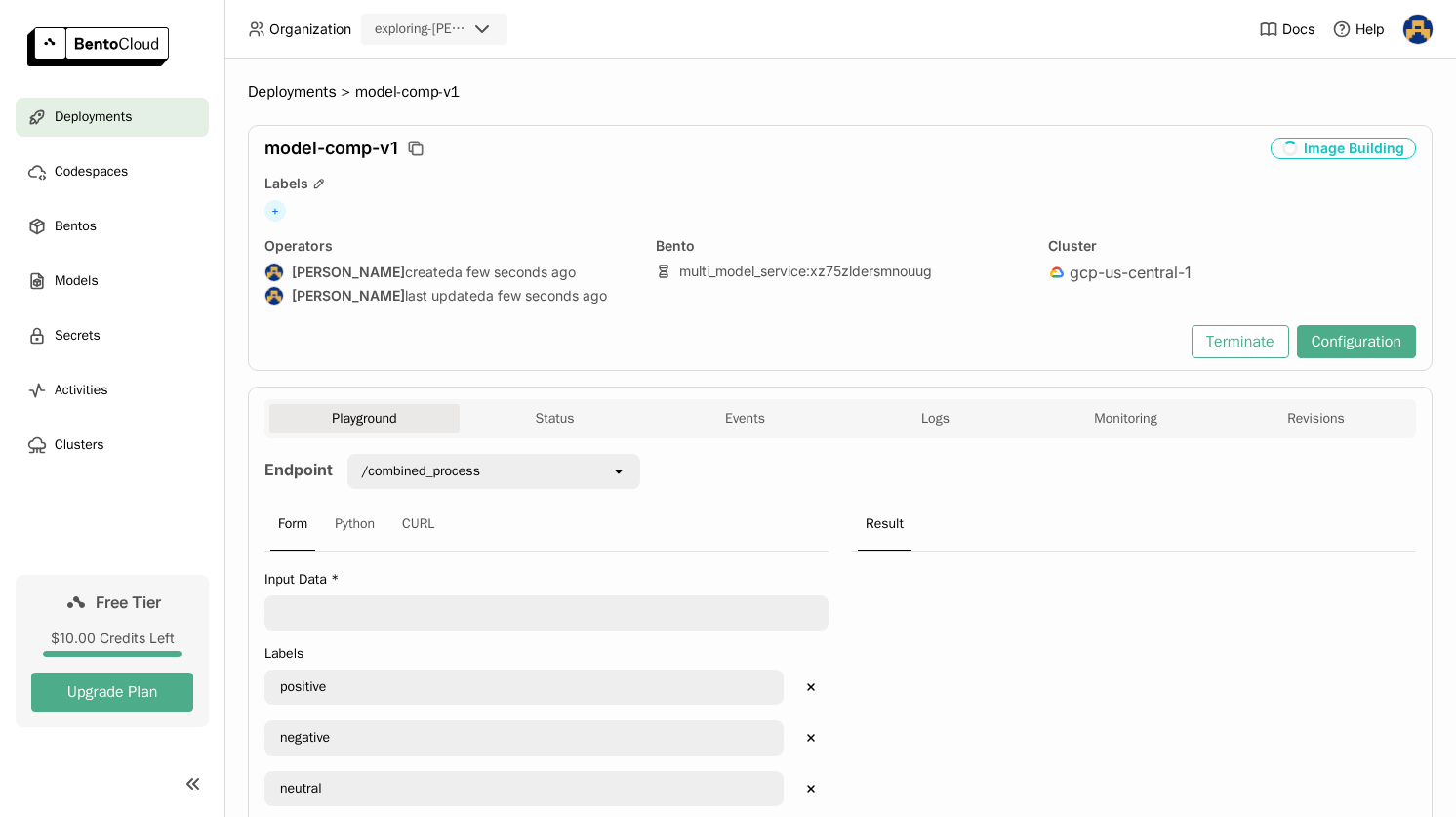 scroll, scrollTop: 0, scrollLeft: 0, axis: both 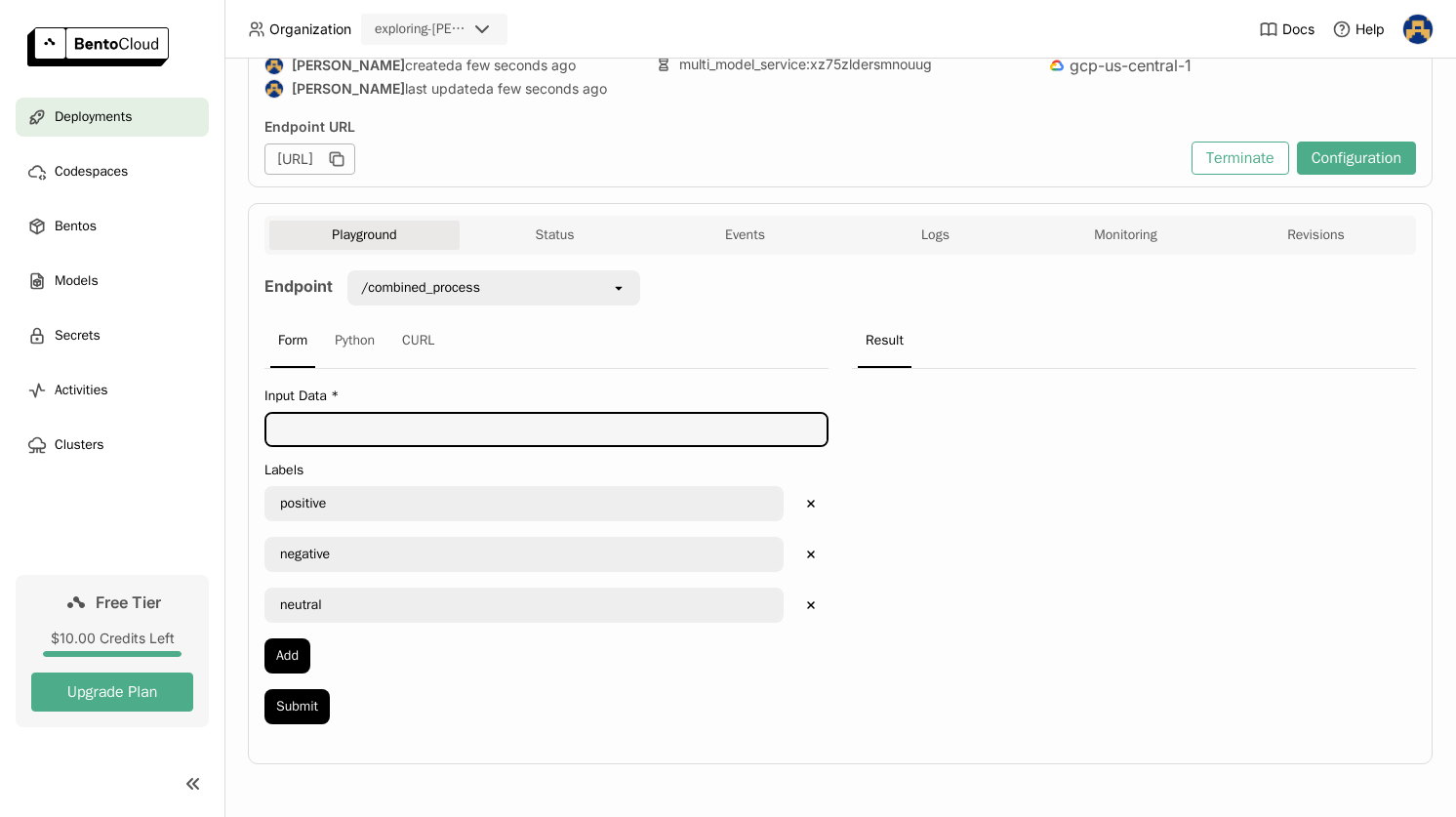 click at bounding box center [546, 429] 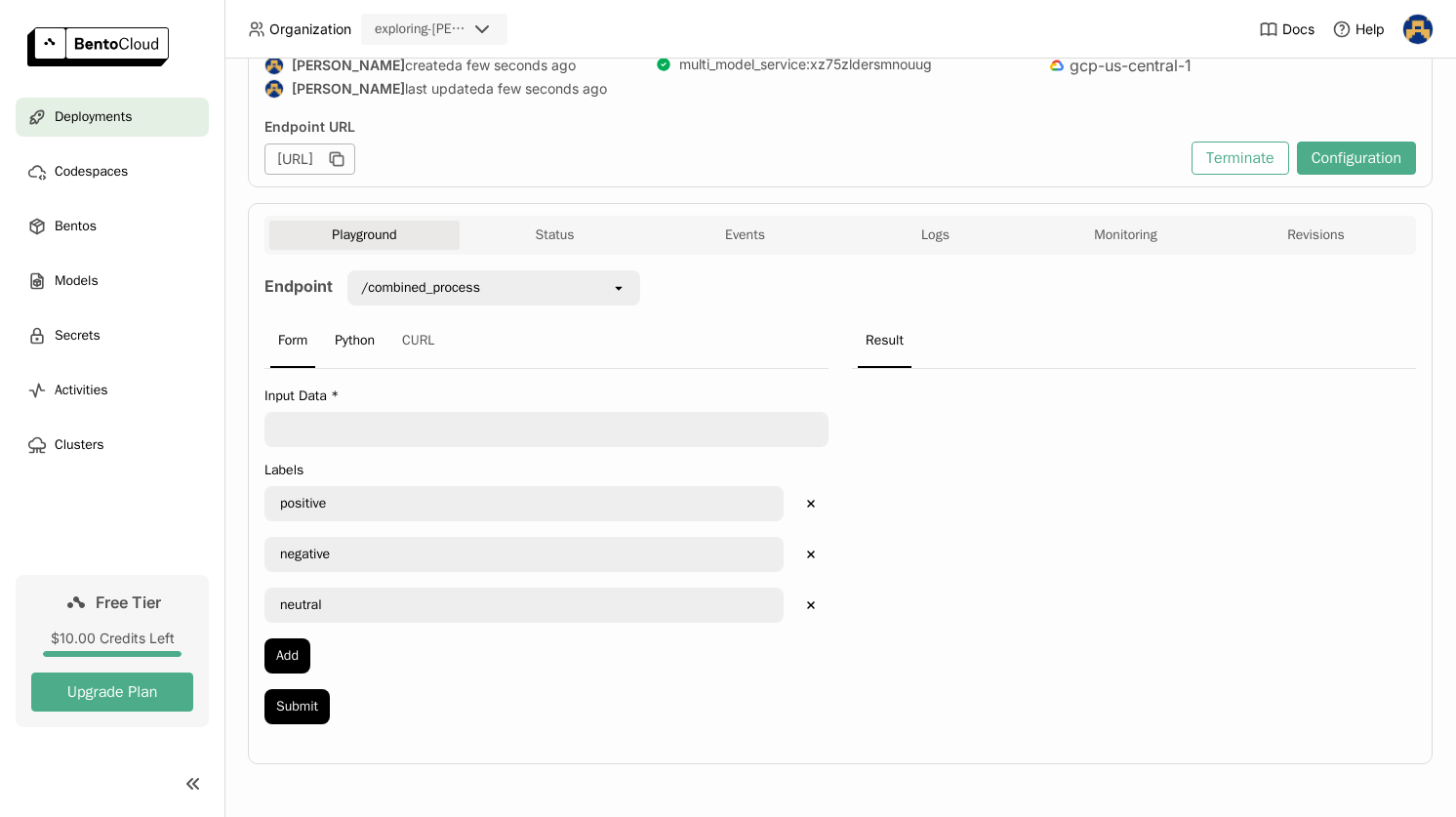 click on "Python" at bounding box center (354, 342) 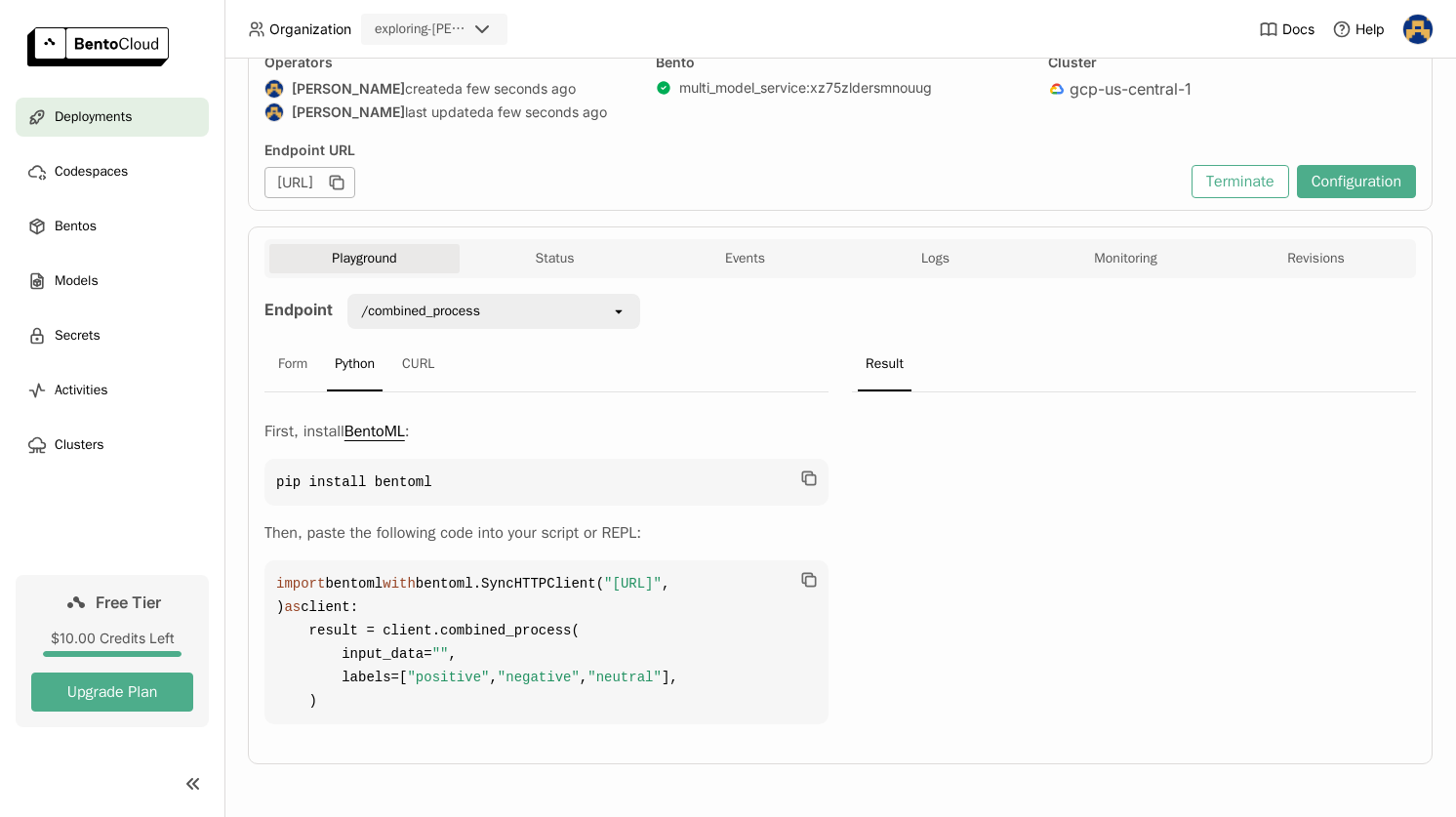 scroll, scrollTop: 347, scrollLeft: 0, axis: vertical 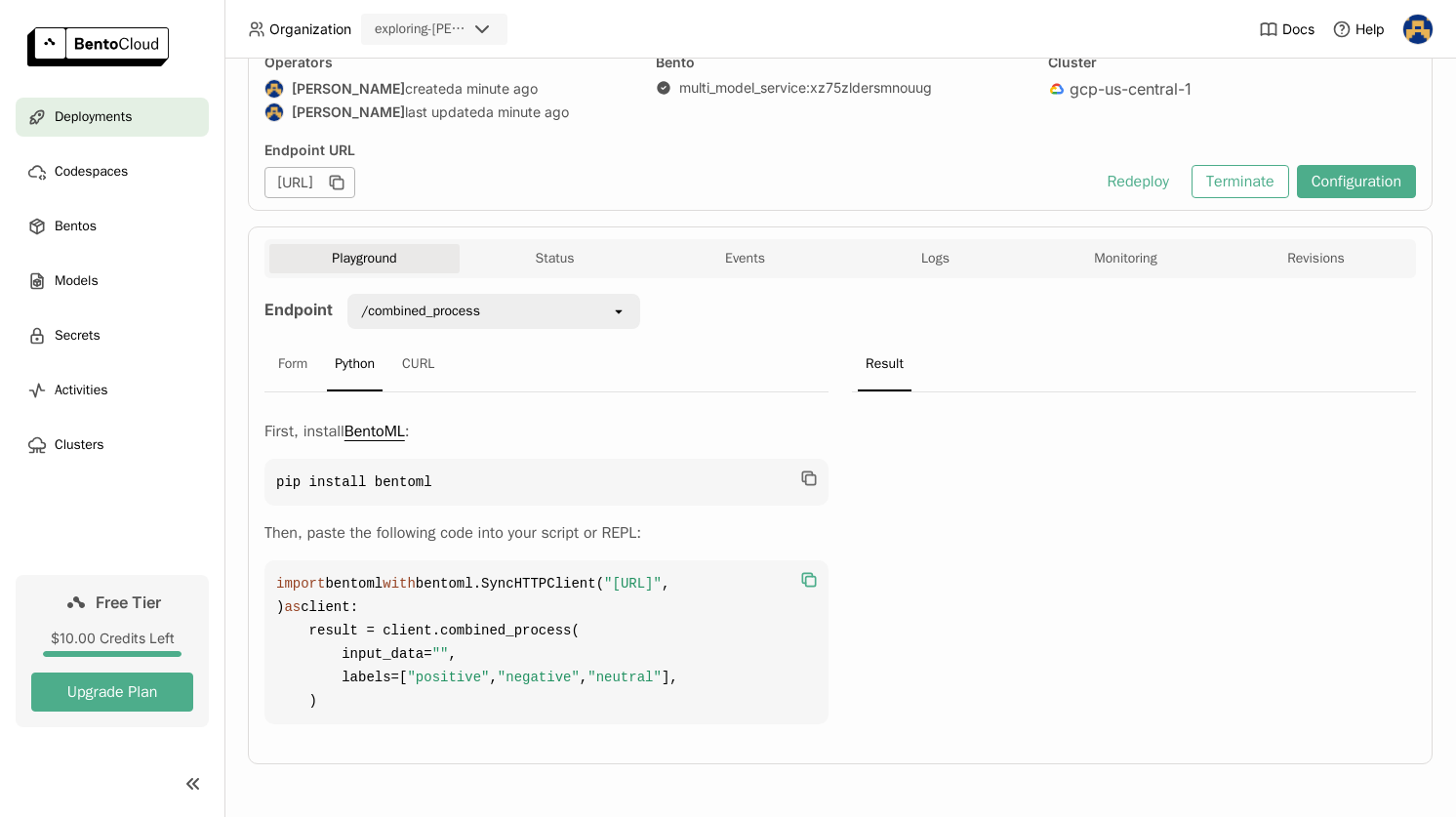 click 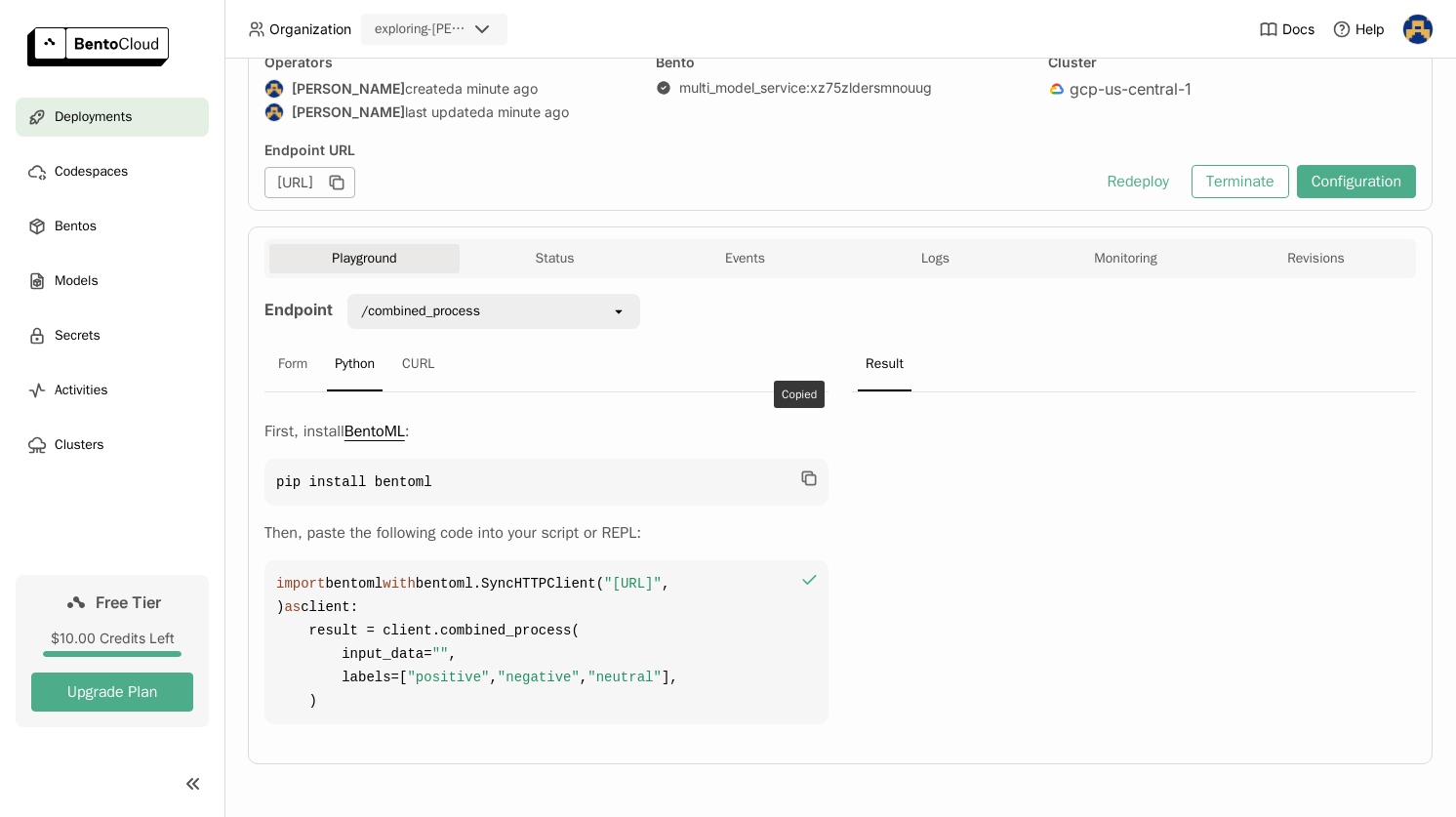 click 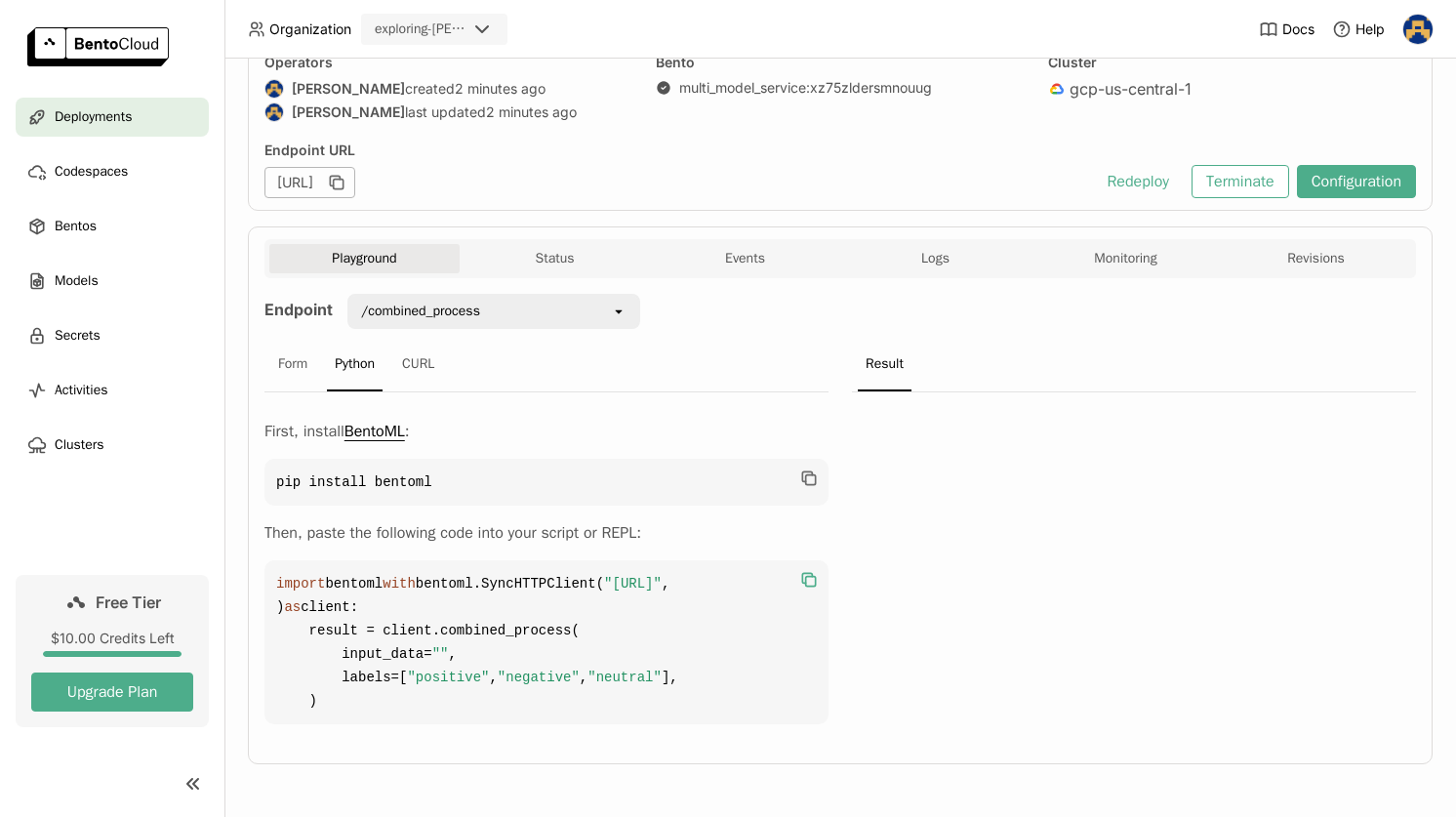 scroll, scrollTop: 347, scrollLeft: 0, axis: vertical 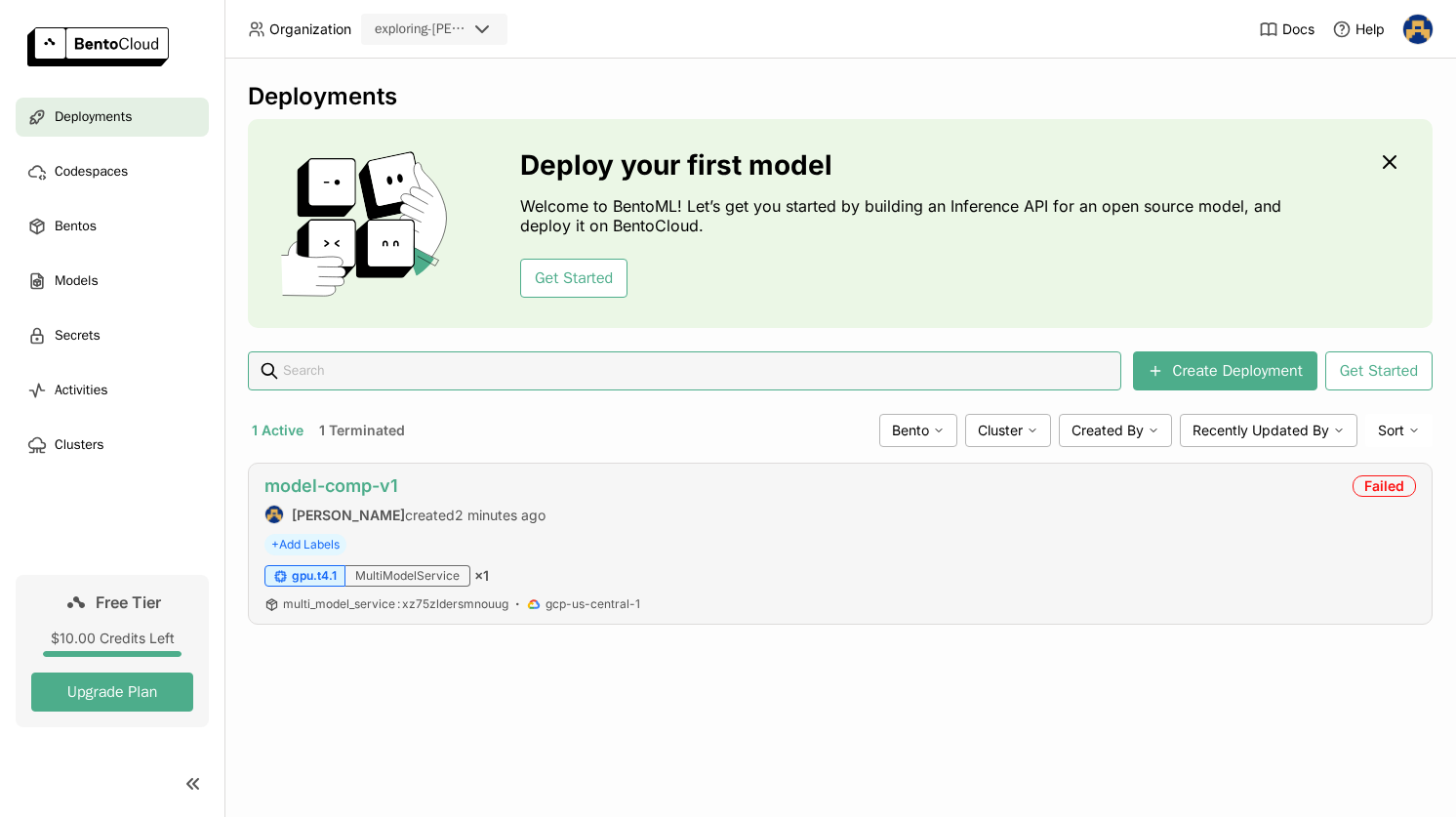 click on "model-comp-v1" at bounding box center (331, 485) 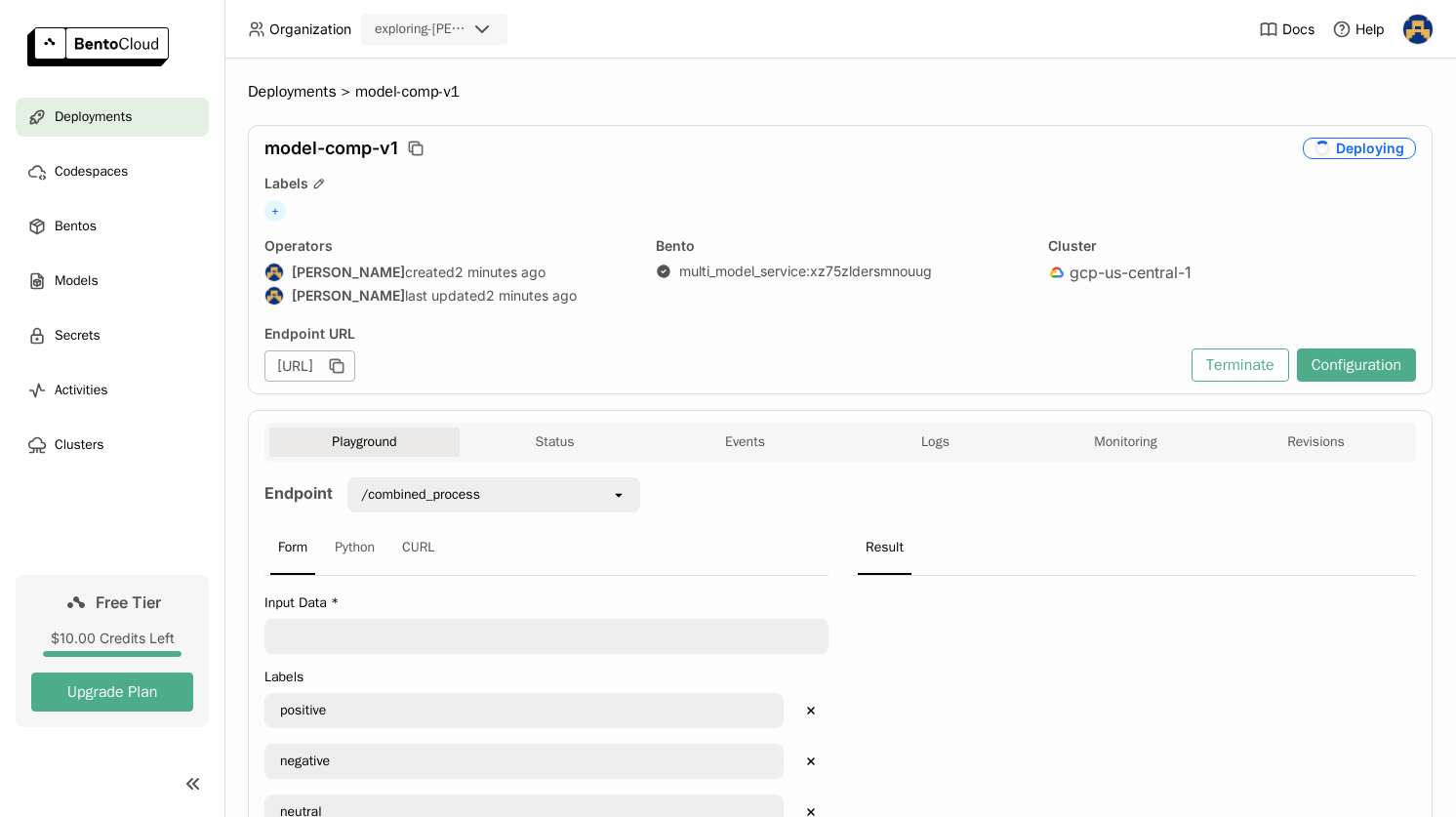 scroll, scrollTop: 0, scrollLeft: 0, axis: both 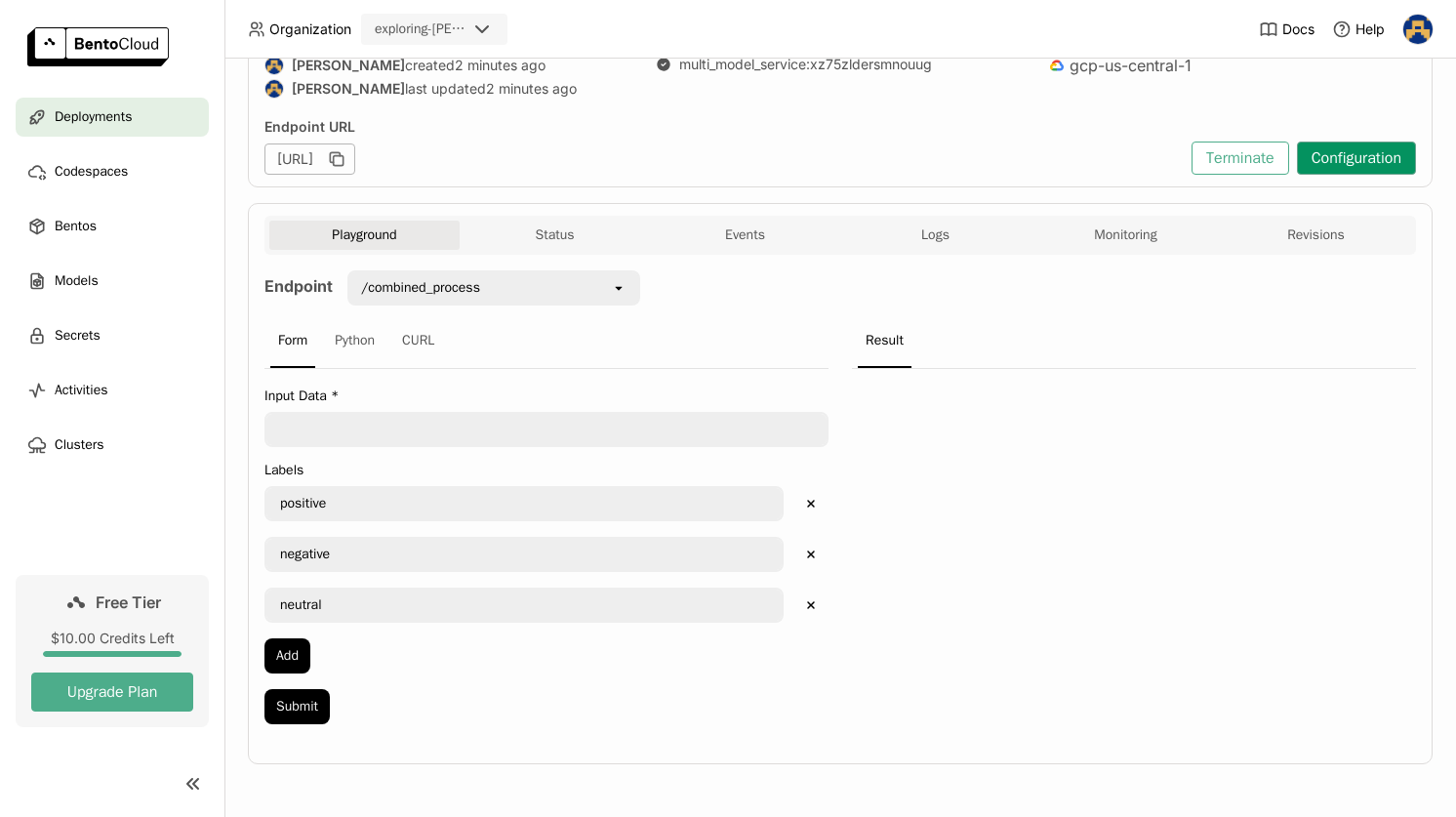 click on "Configuration" at bounding box center [1356, 158] 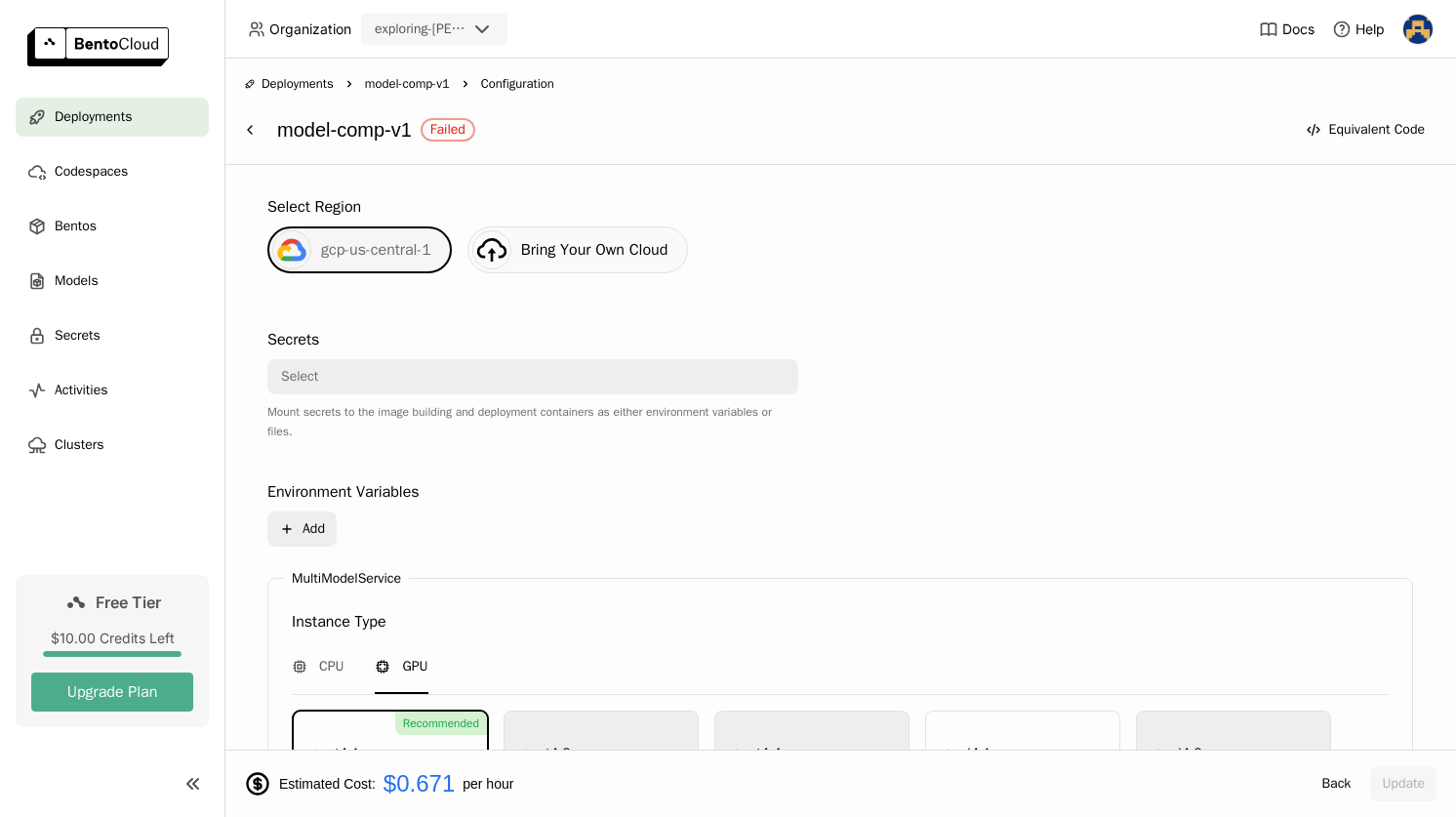 scroll, scrollTop: 479, scrollLeft: 0, axis: vertical 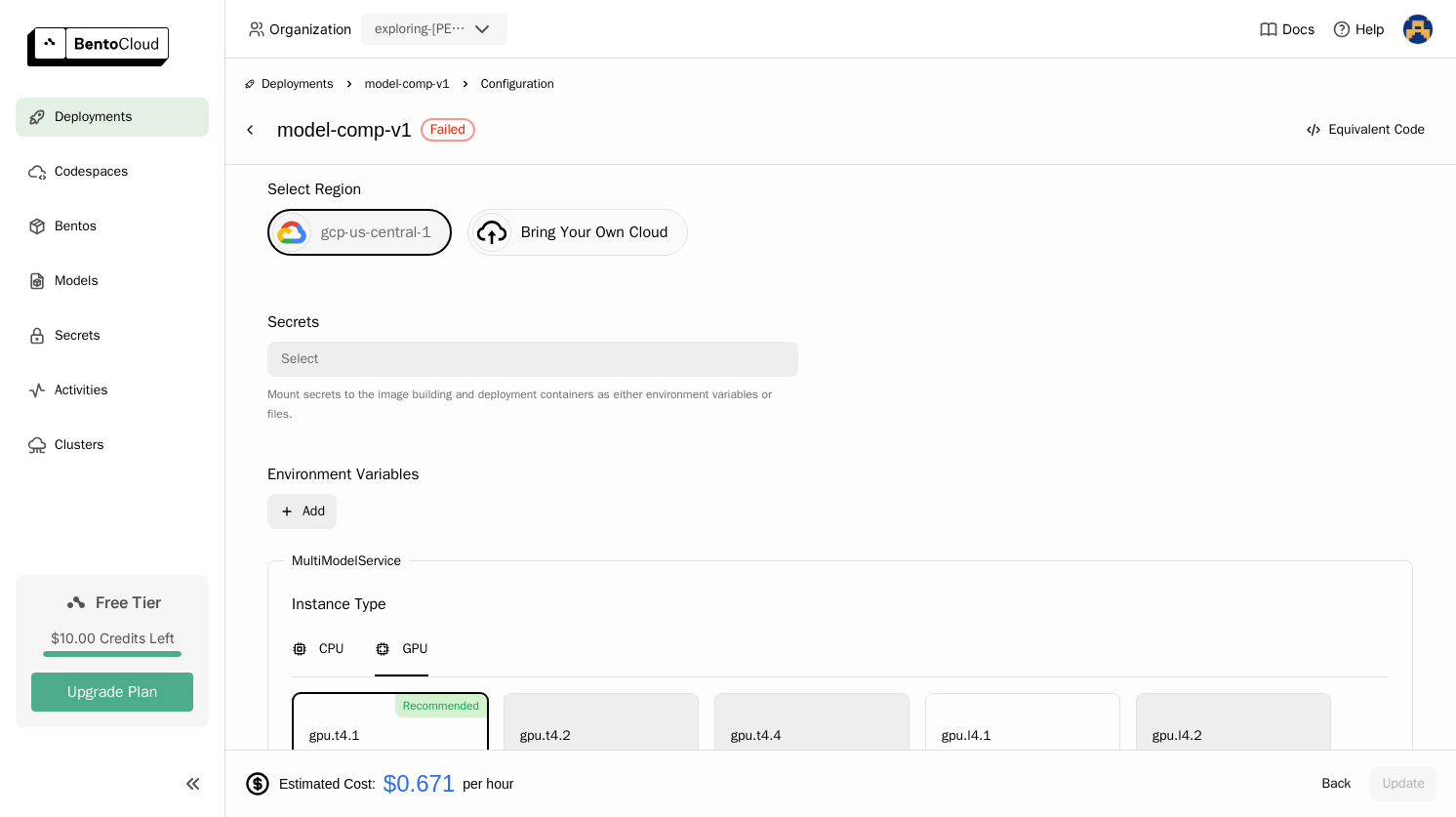click on "CPU" at bounding box center [331, 649] 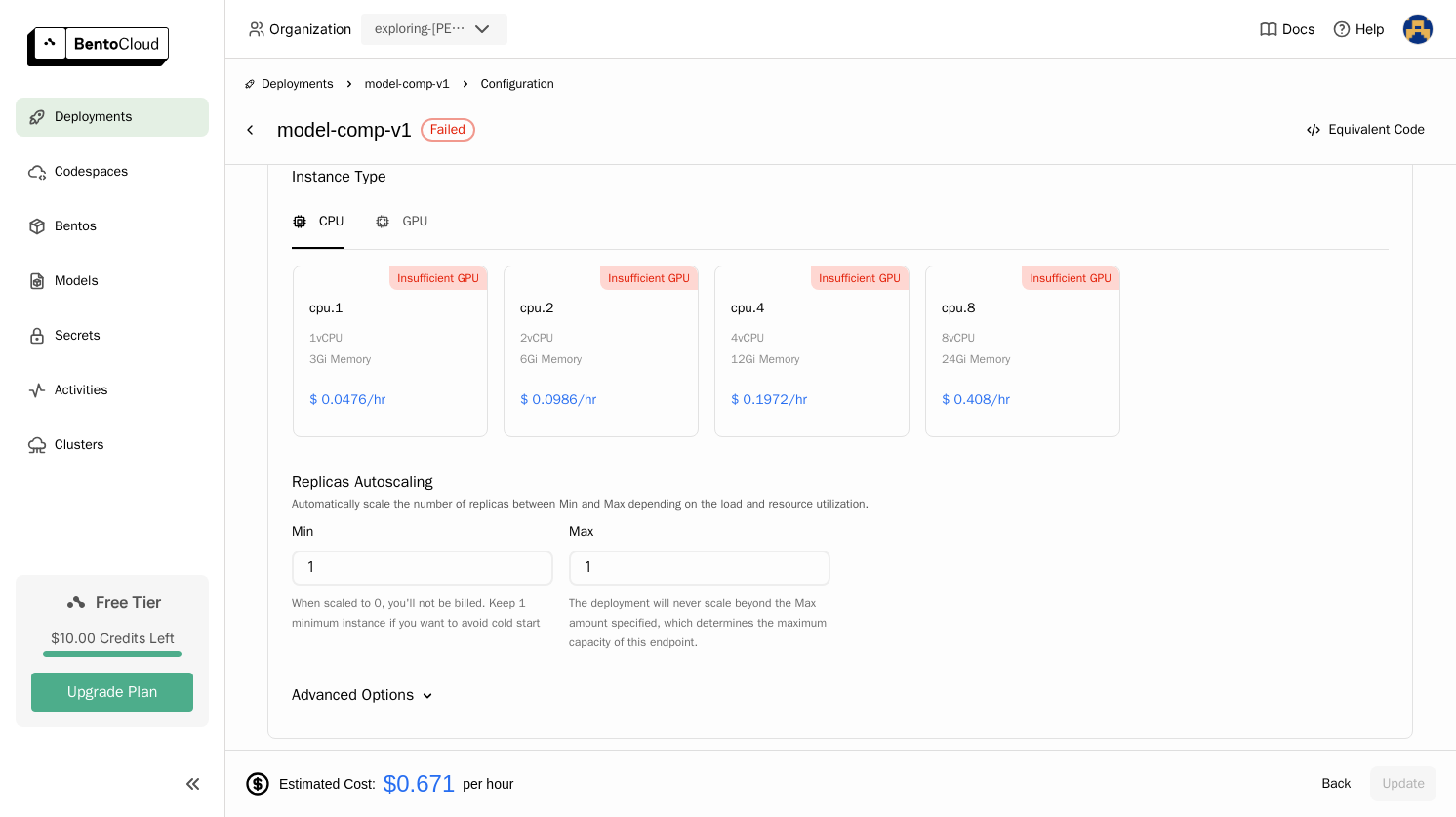 scroll, scrollTop: 898, scrollLeft: 0, axis: vertical 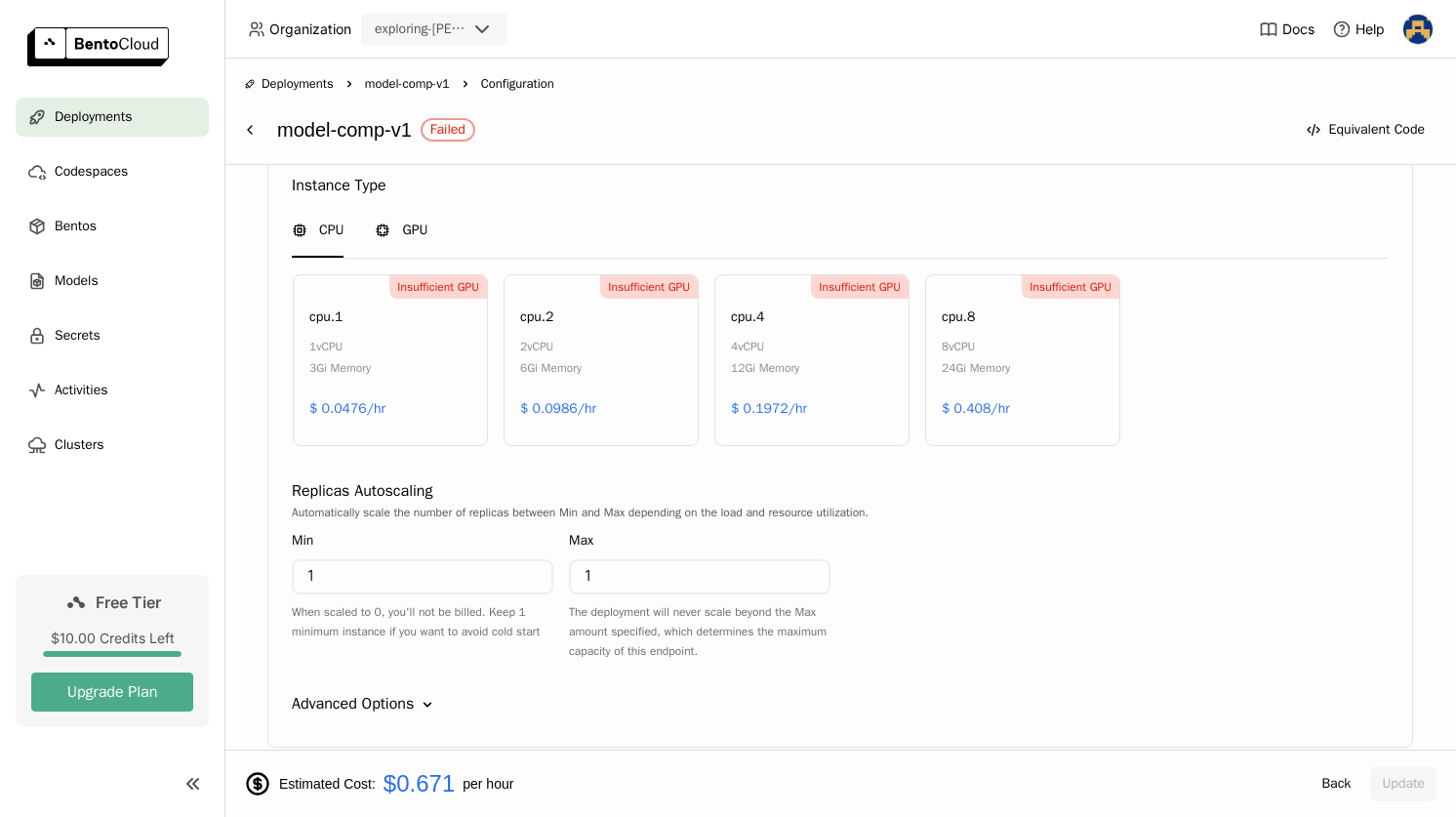 click on "GPU" at bounding box center (415, 230) 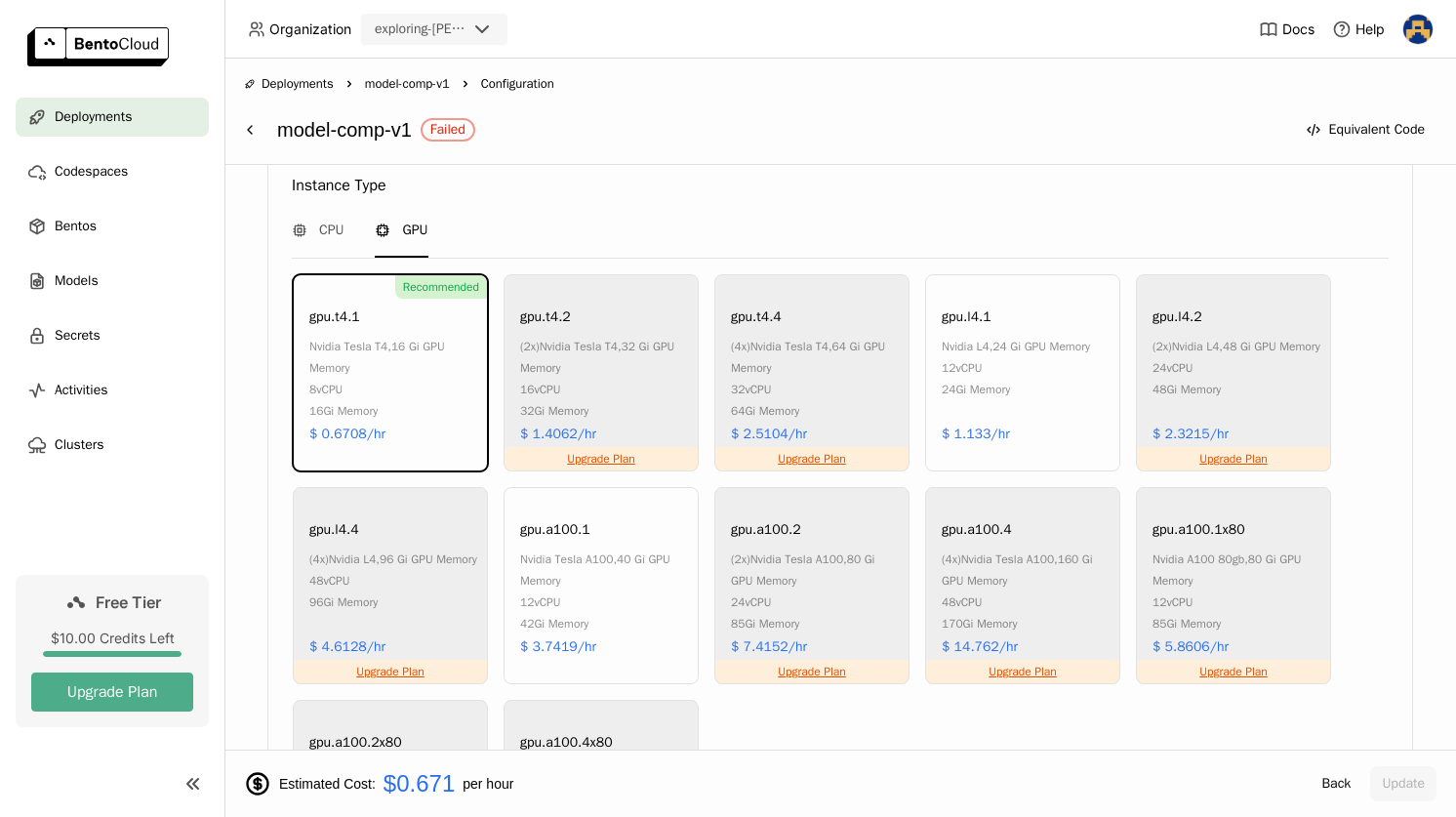 click on "Failed" at bounding box center [448, 130] 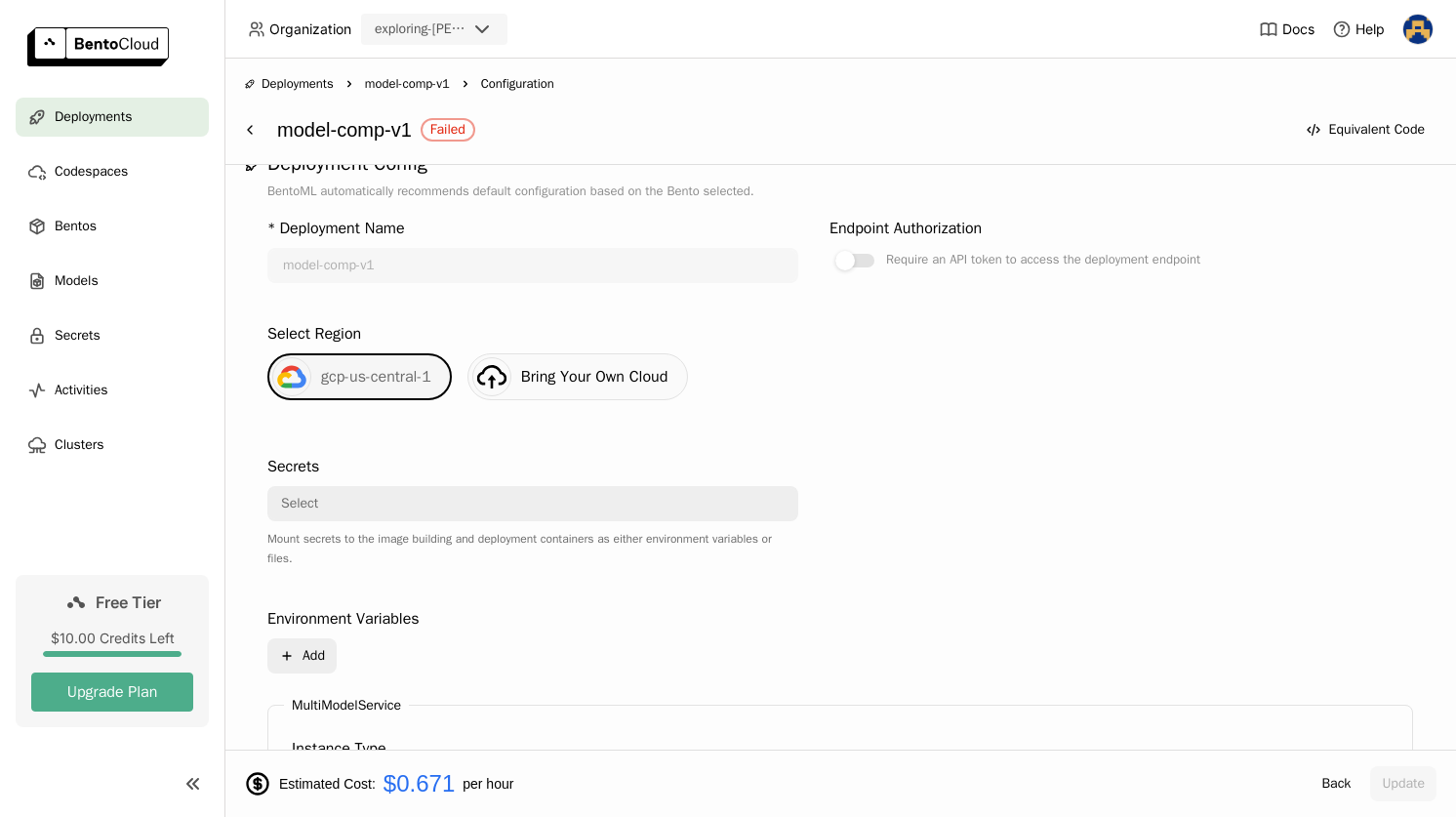 scroll, scrollTop: 0, scrollLeft: 0, axis: both 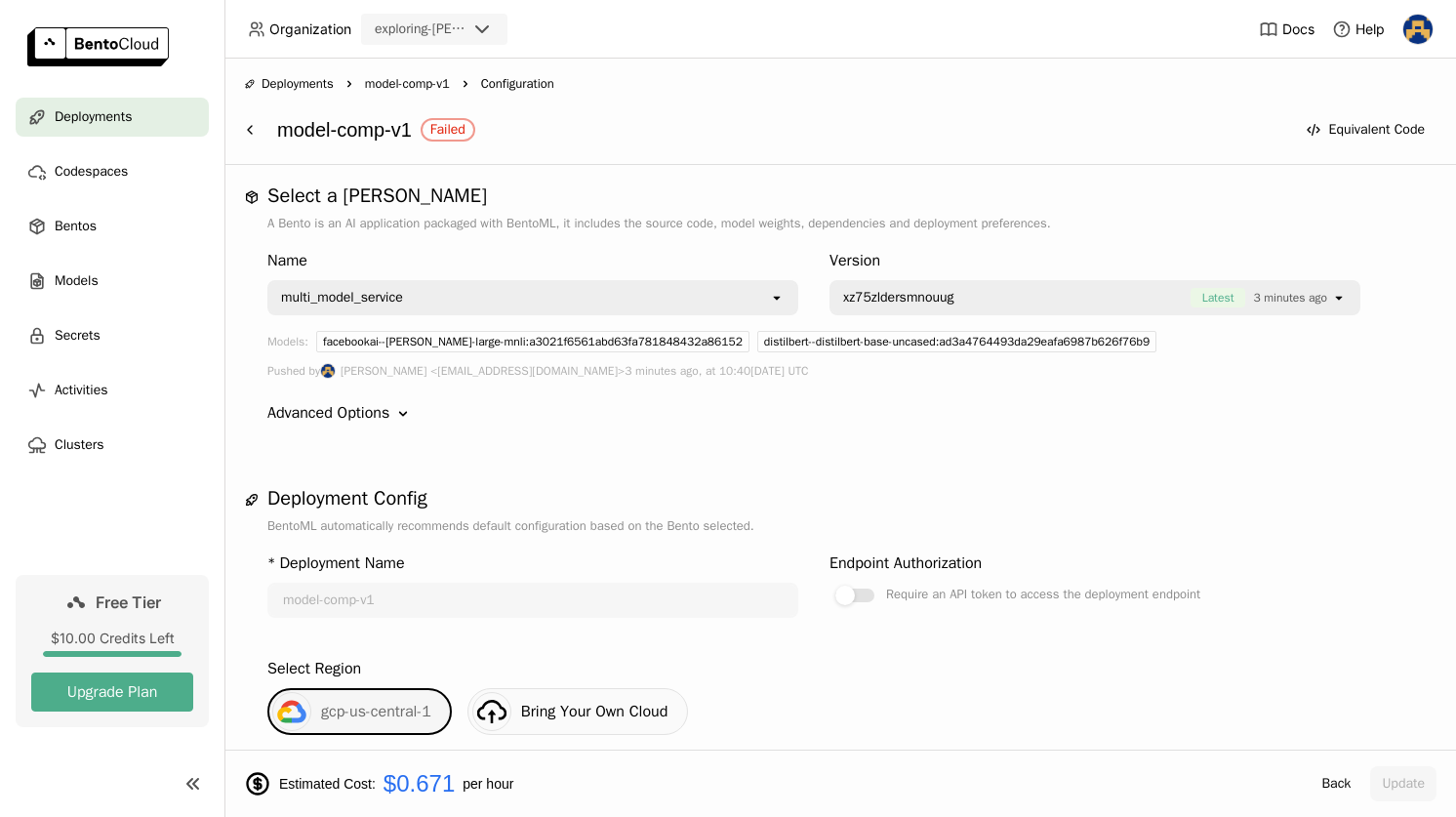 click on "Down" 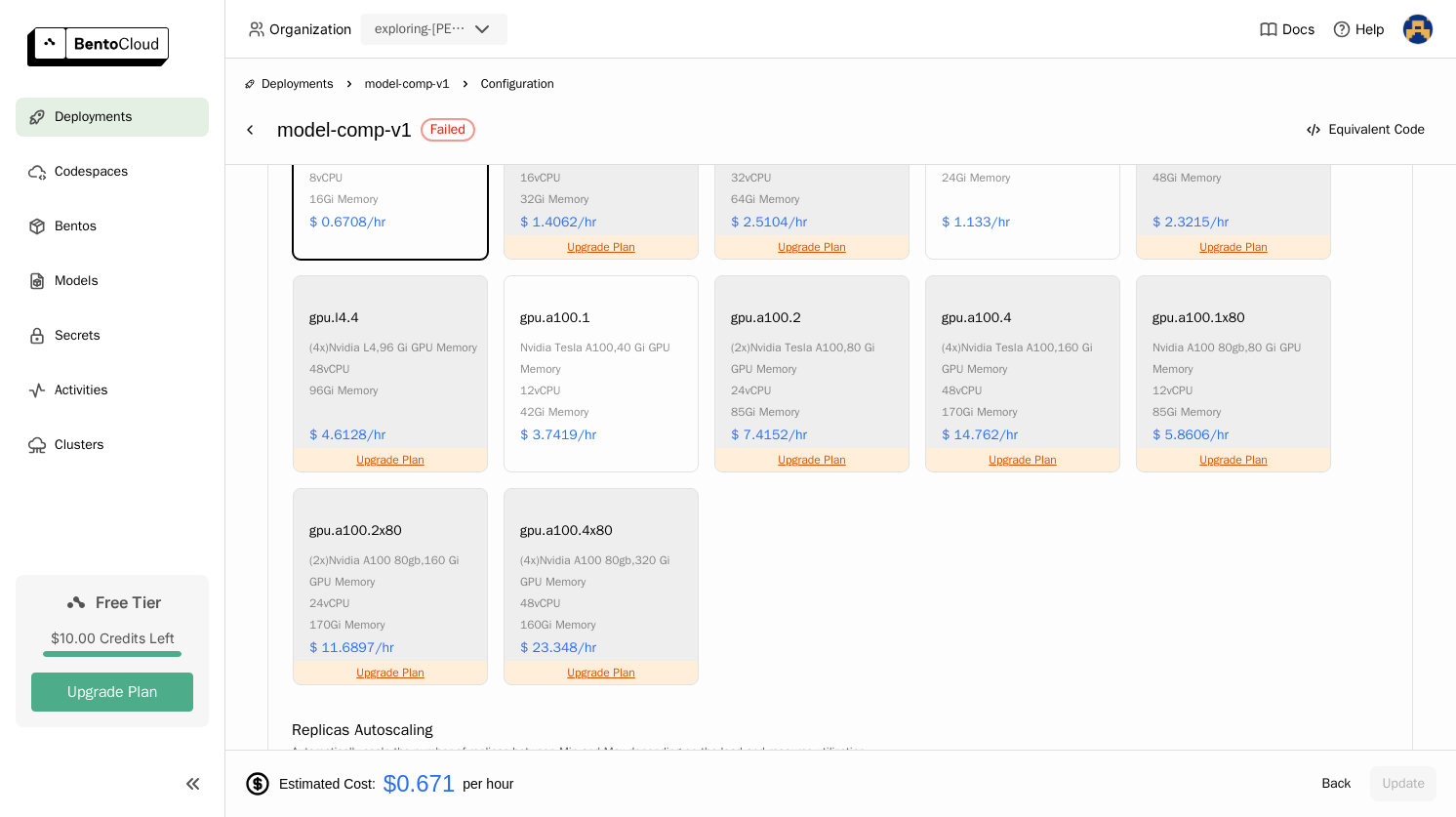 scroll, scrollTop: 857, scrollLeft: 0, axis: vertical 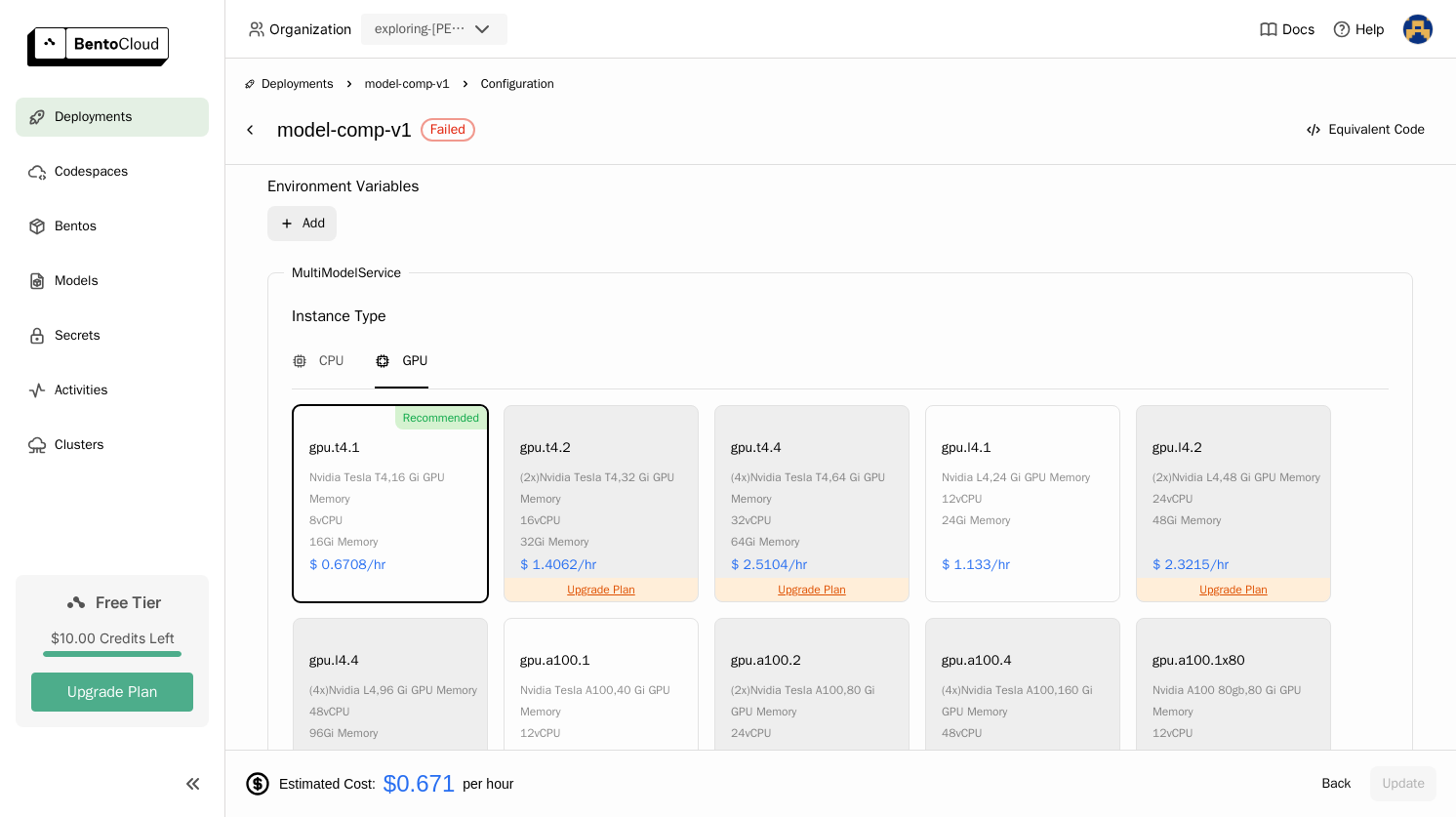 click on "MultiModelService Instance Type CPU GPU Recommended gpu.t4.1 nvidia tesla t4 ,  16 Gi   GPU Memory 8  vCPU 16Gi   Memory $ 0.6708/hr Upgrade Plan gpu.t4.2 (2x)  nvidia tesla t4 ,  32 Gi   GPU Memory 16  vCPU 32Gi   Memory $ 1.4062/hr Upgrade Plan gpu.t4.4 (4x)  nvidia tesla t4 ,  64 Gi   GPU Memory 32  vCPU 64Gi   Memory $ 2.5104/hr gpu.l4.1 nvidia l4 ,  24 Gi   GPU Memory 12  vCPU 24Gi   Memory $ 1.133/hr Upgrade Plan gpu.l4.2 (2x)  nvidia l4 ,  48 Gi   GPU Memory 24  vCPU 48Gi   Memory $ 2.3215/hr Upgrade Plan gpu.l4.4 (4x)  nvidia l4 ,  96 Gi   GPU Memory 48  vCPU 96Gi   Memory $ 4.6128/hr gpu.a100.1 nvidia tesla a100 ,  40 Gi   GPU Memory 12  vCPU 42Gi   Memory $ 3.7419/hr Upgrade Plan gpu.a100.2 (2x)  nvidia tesla a100 ,  80 Gi   GPU Memory 24  vCPU 85Gi   Memory $ 7.4152/hr Upgrade Plan gpu.a100.4 (4x)  nvidia tesla a100 ,  160 Gi   GPU Memory 48  vCPU 170Gi   Memory $ 14.762/hr Upgrade Plan gpu.a100.1x80 nvidia a100 80gb ,  80 Gi   GPU Memory 12  vCPU 85Gi   Memory $ 5.8606/hr Upgrade Plan (2x)  ," at bounding box center [840, 800] 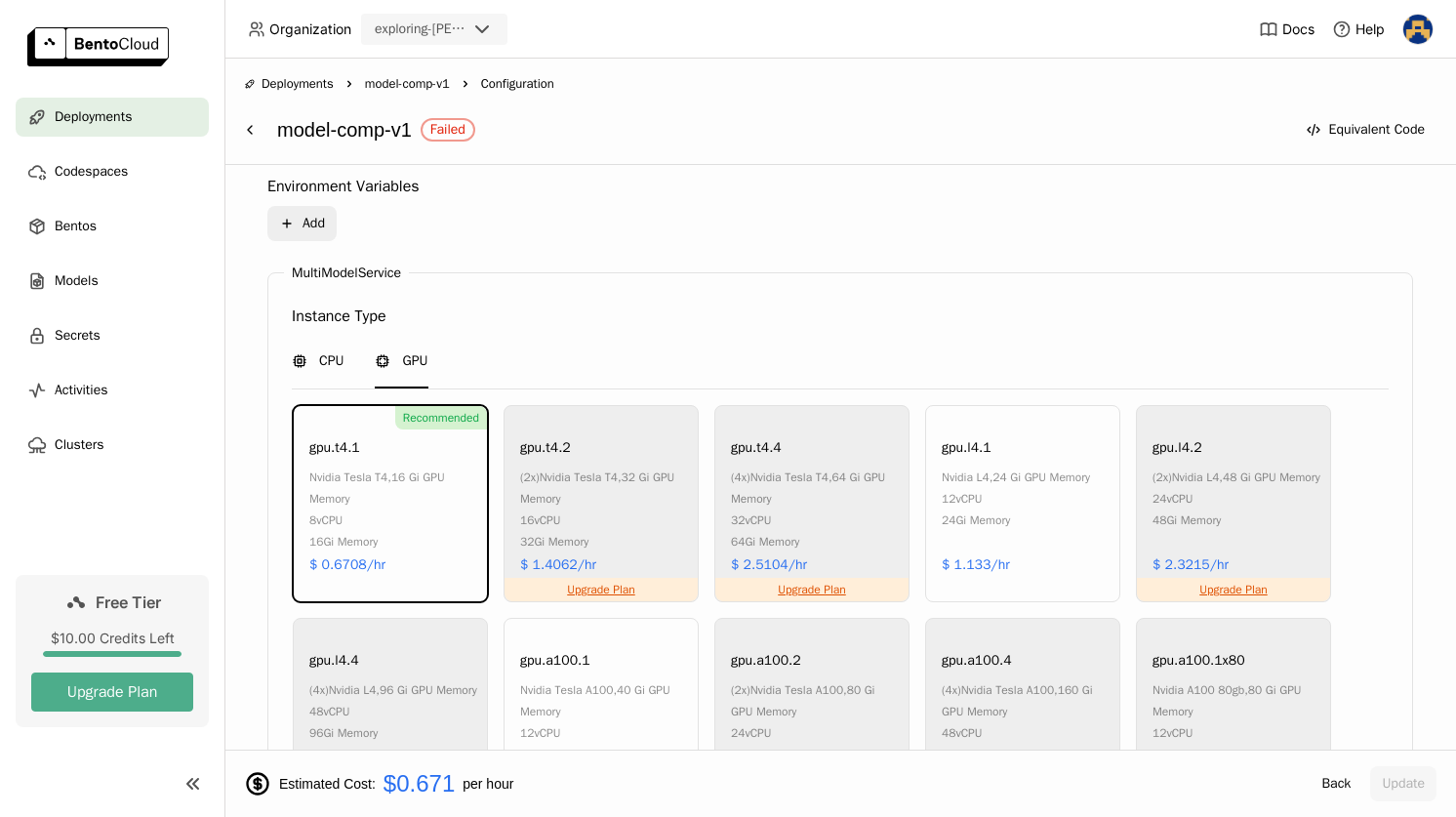 click on "CPU" at bounding box center [331, 361] 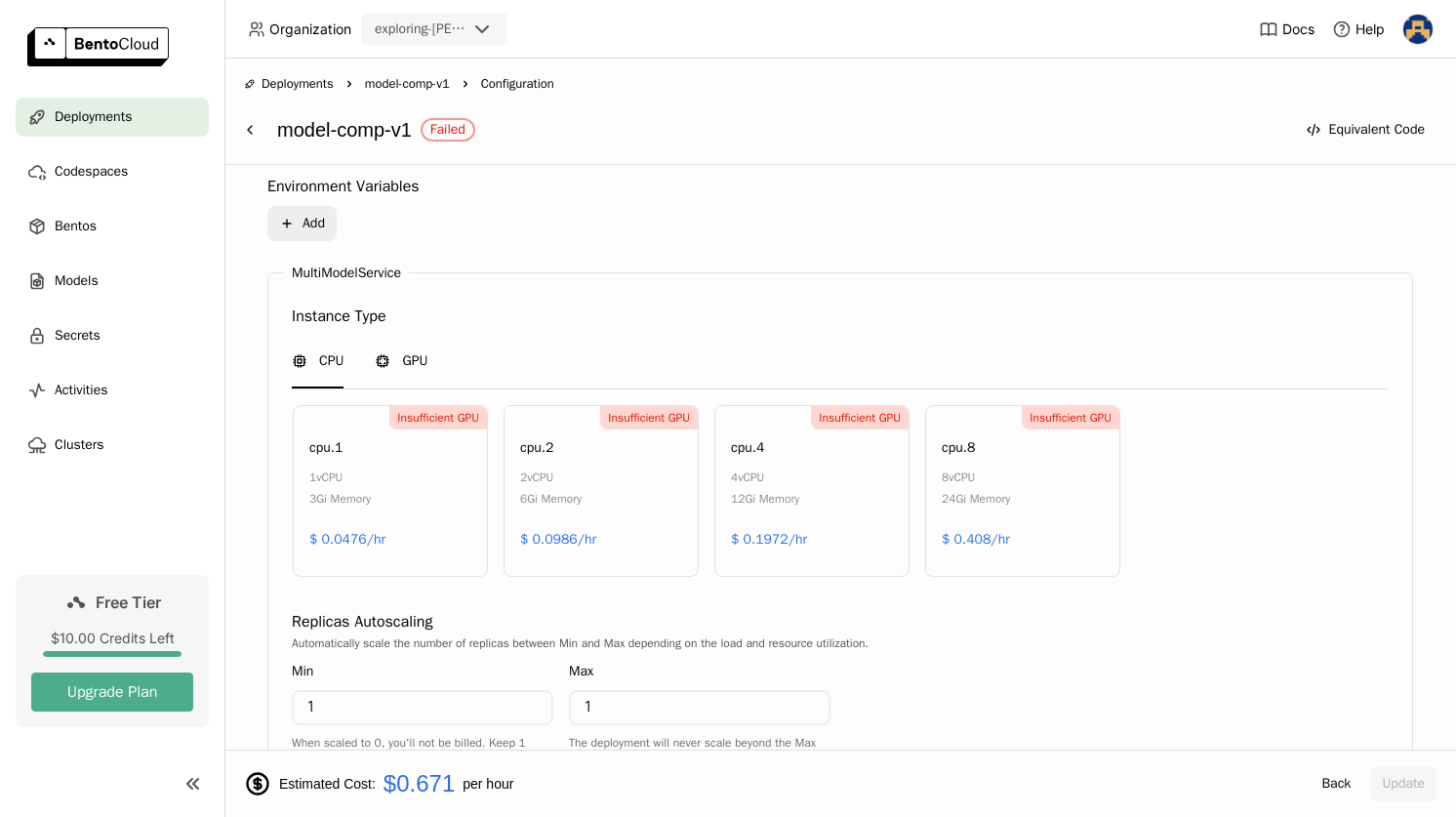 click on "GPU" at bounding box center [415, 361] 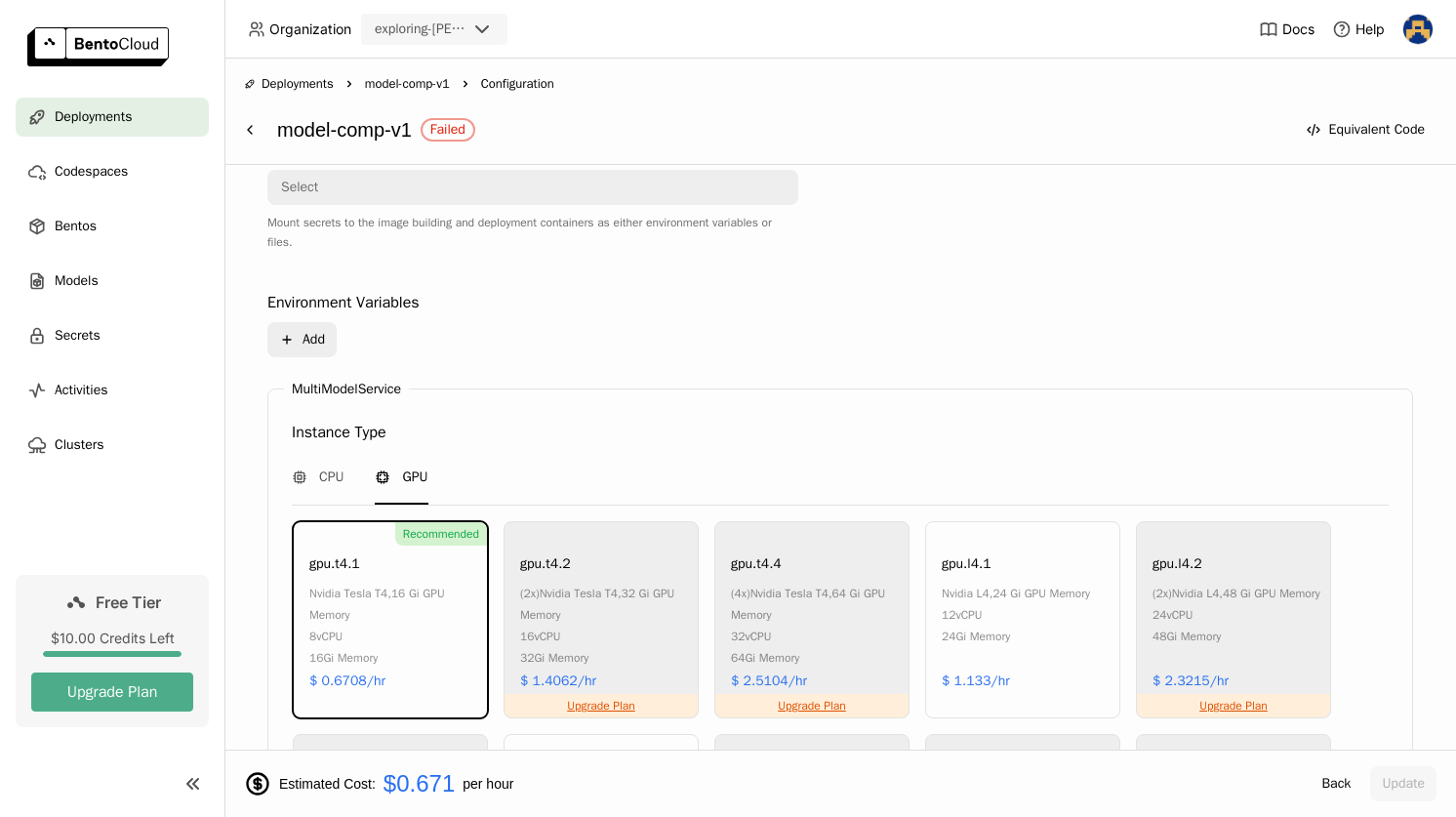 scroll, scrollTop: 568, scrollLeft: 0, axis: vertical 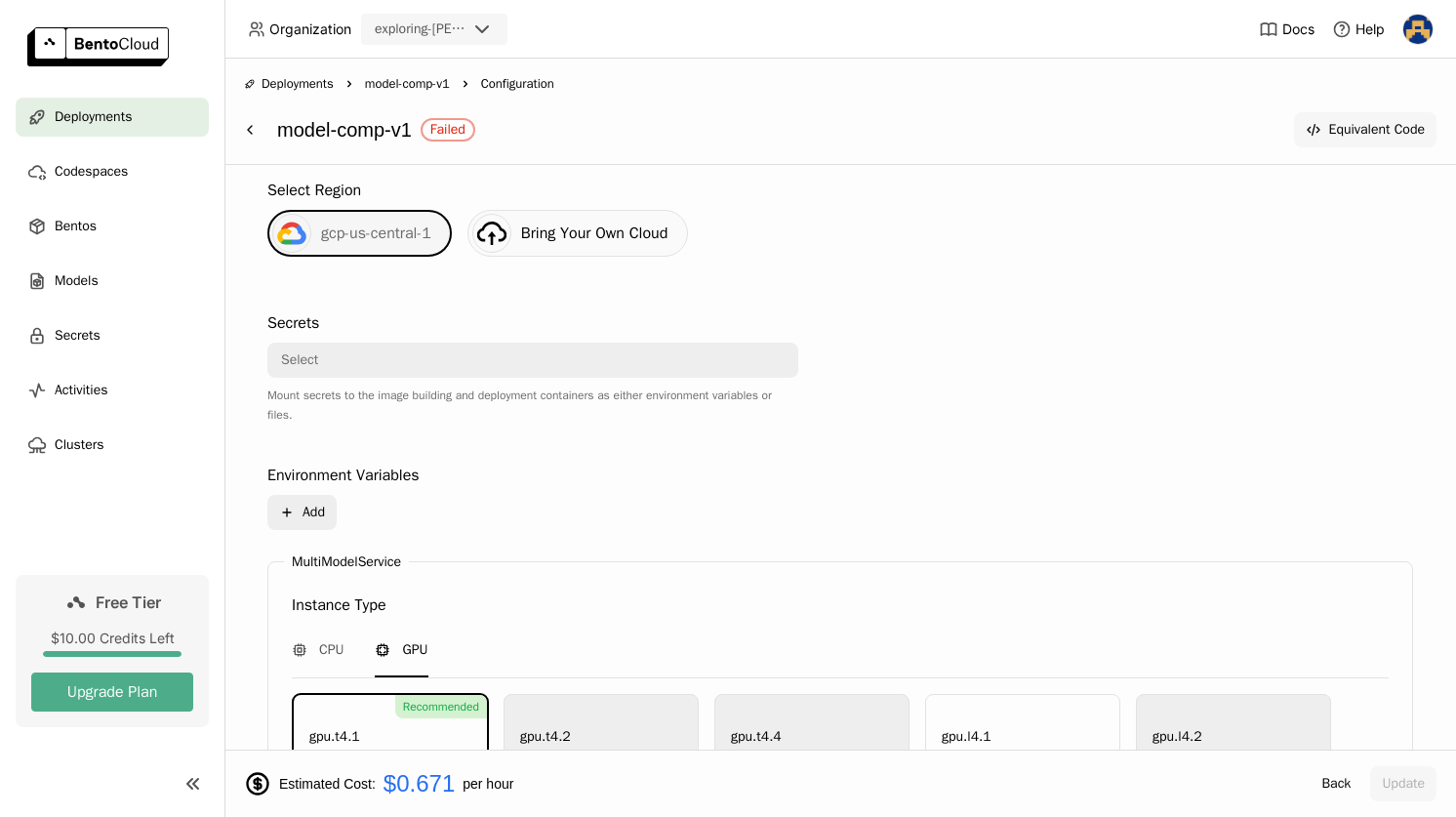 click on "Equivalent Code" at bounding box center (1365, 130) 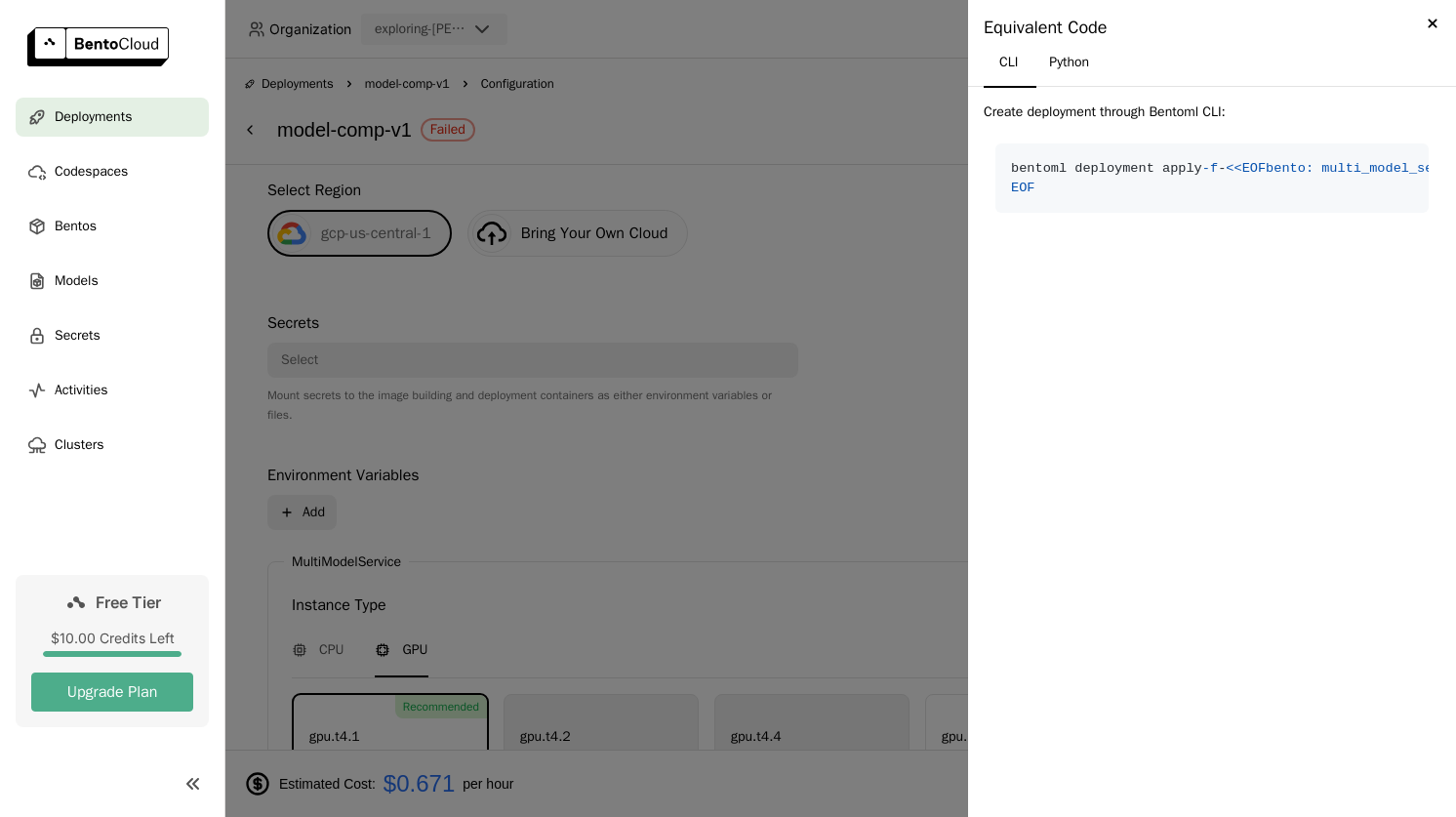 click at bounding box center (728, 408) 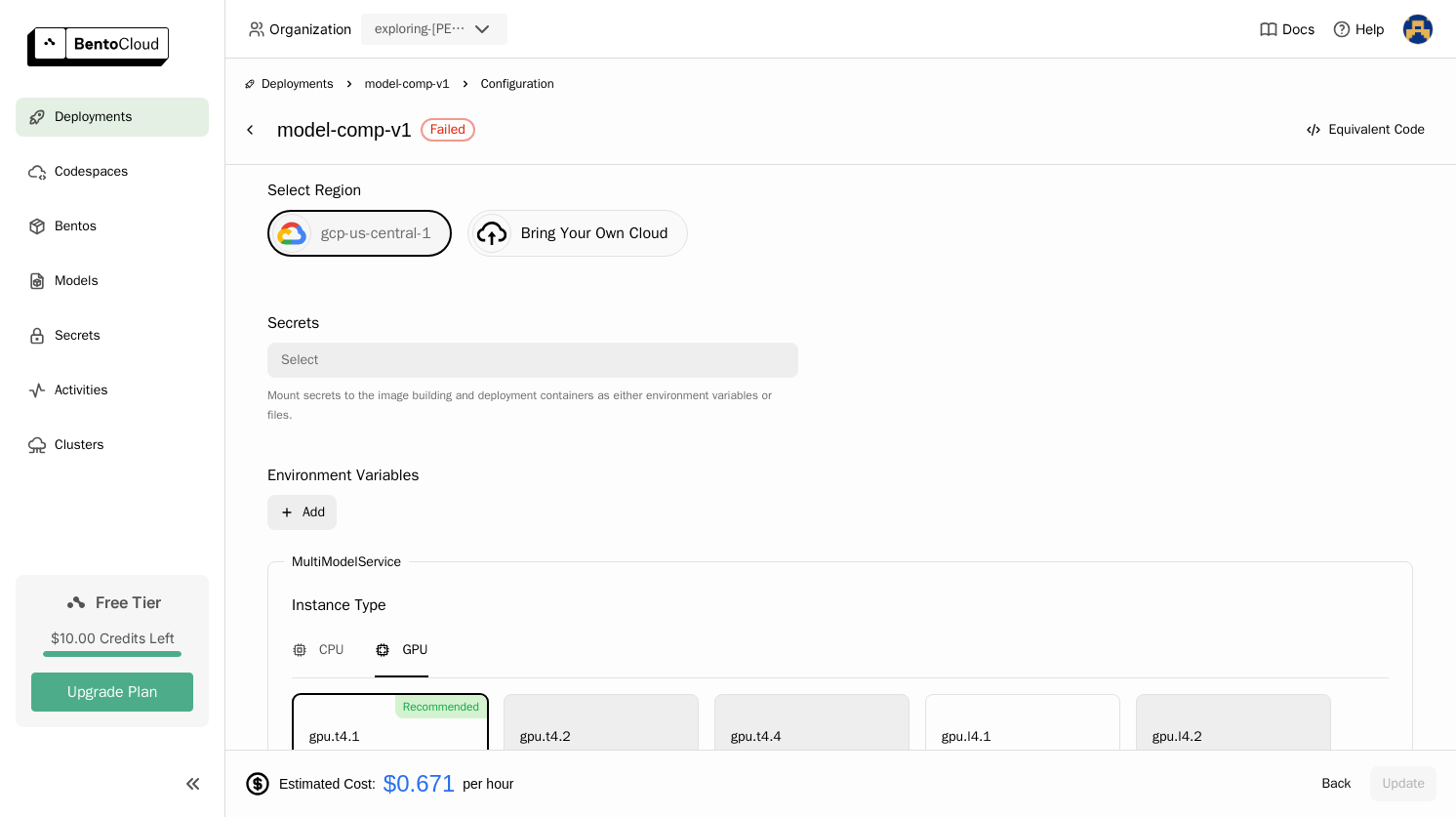 click on "model-comp-v1" at bounding box center [407, 84] 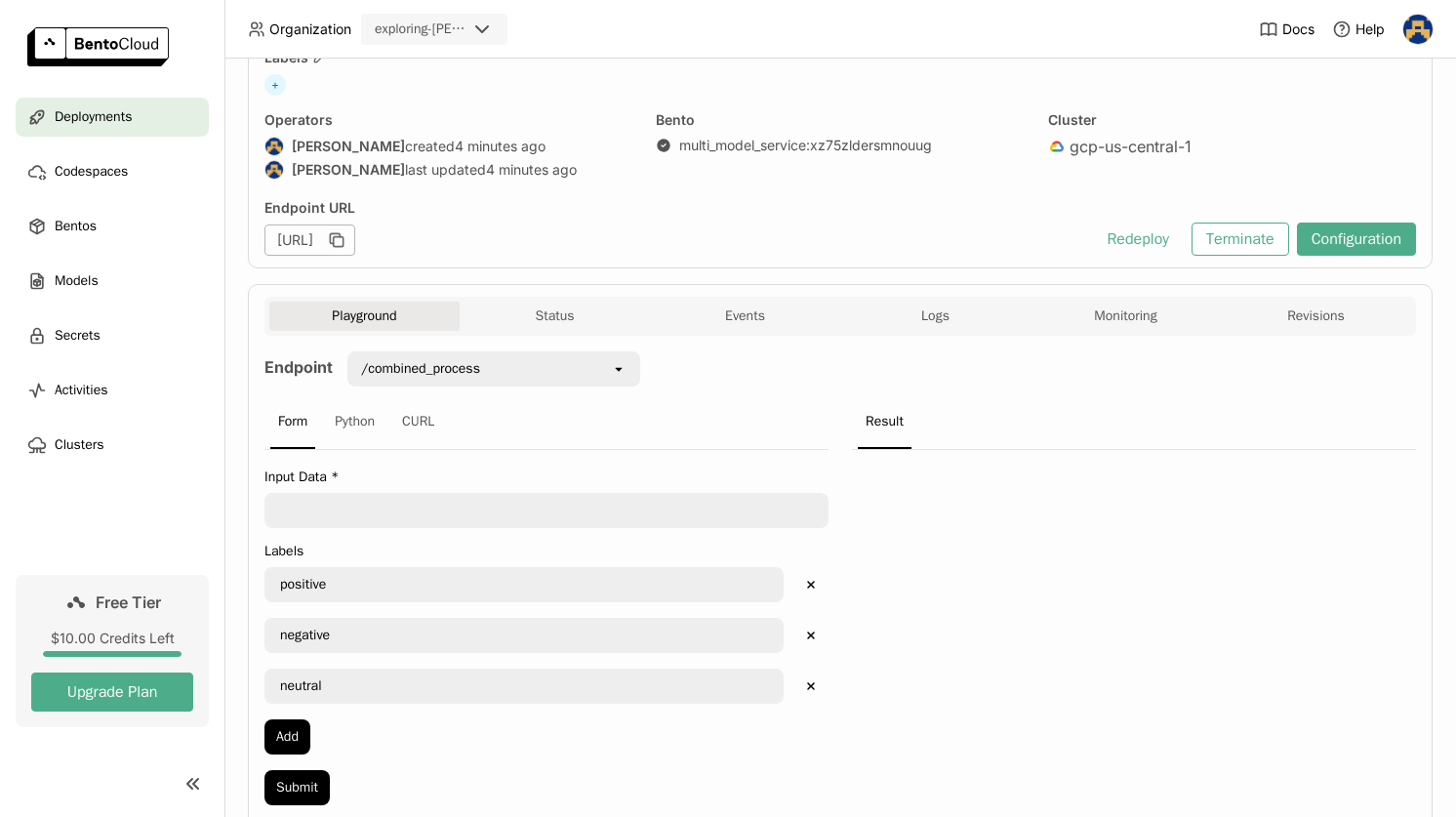 scroll, scrollTop: 0, scrollLeft: 0, axis: both 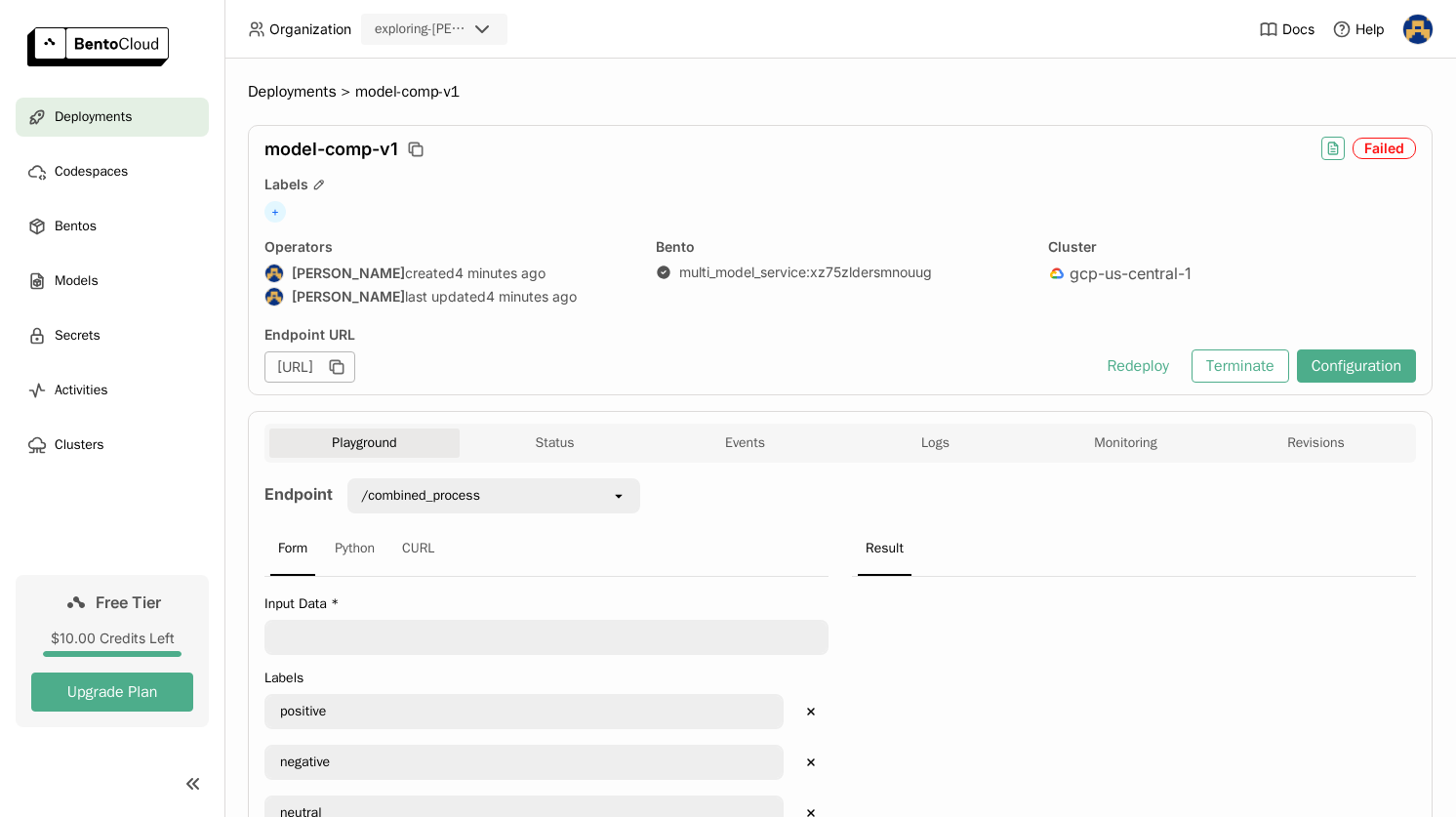 click 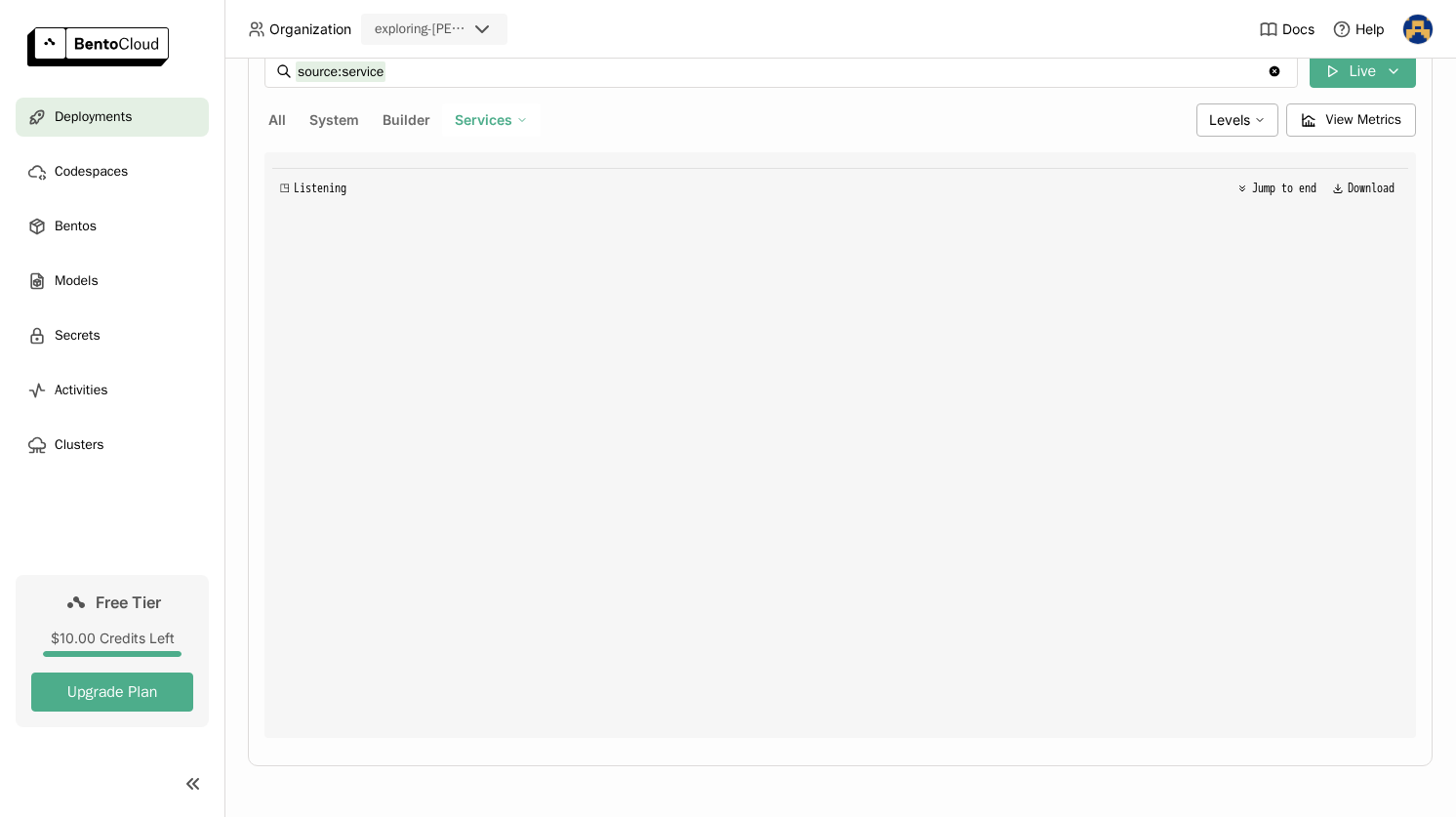 scroll, scrollTop: 426, scrollLeft: 0, axis: vertical 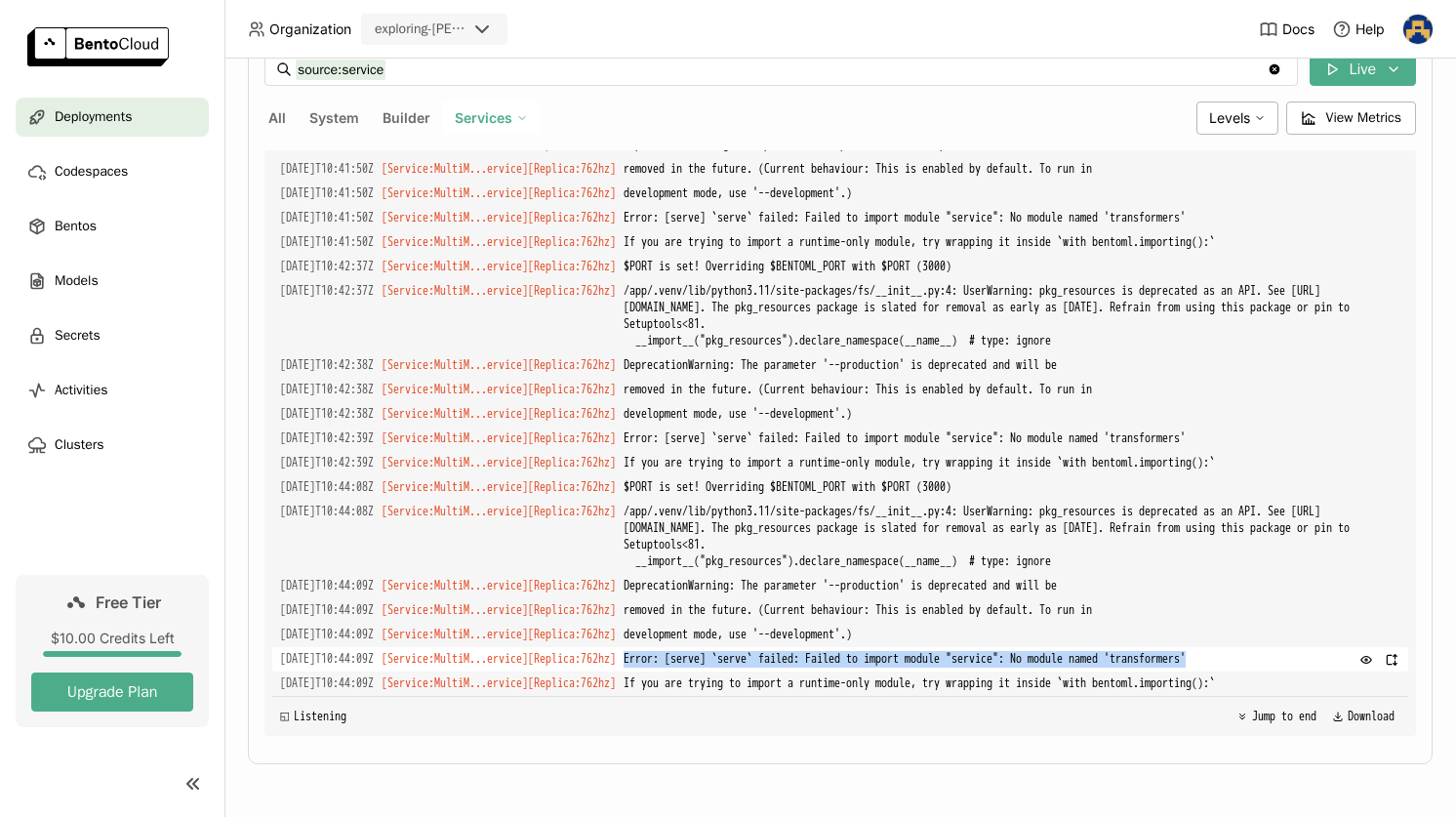 drag, startPoint x: 821, startPoint y: 653, endPoint x: 725, endPoint y: 627, distance: 99.45853 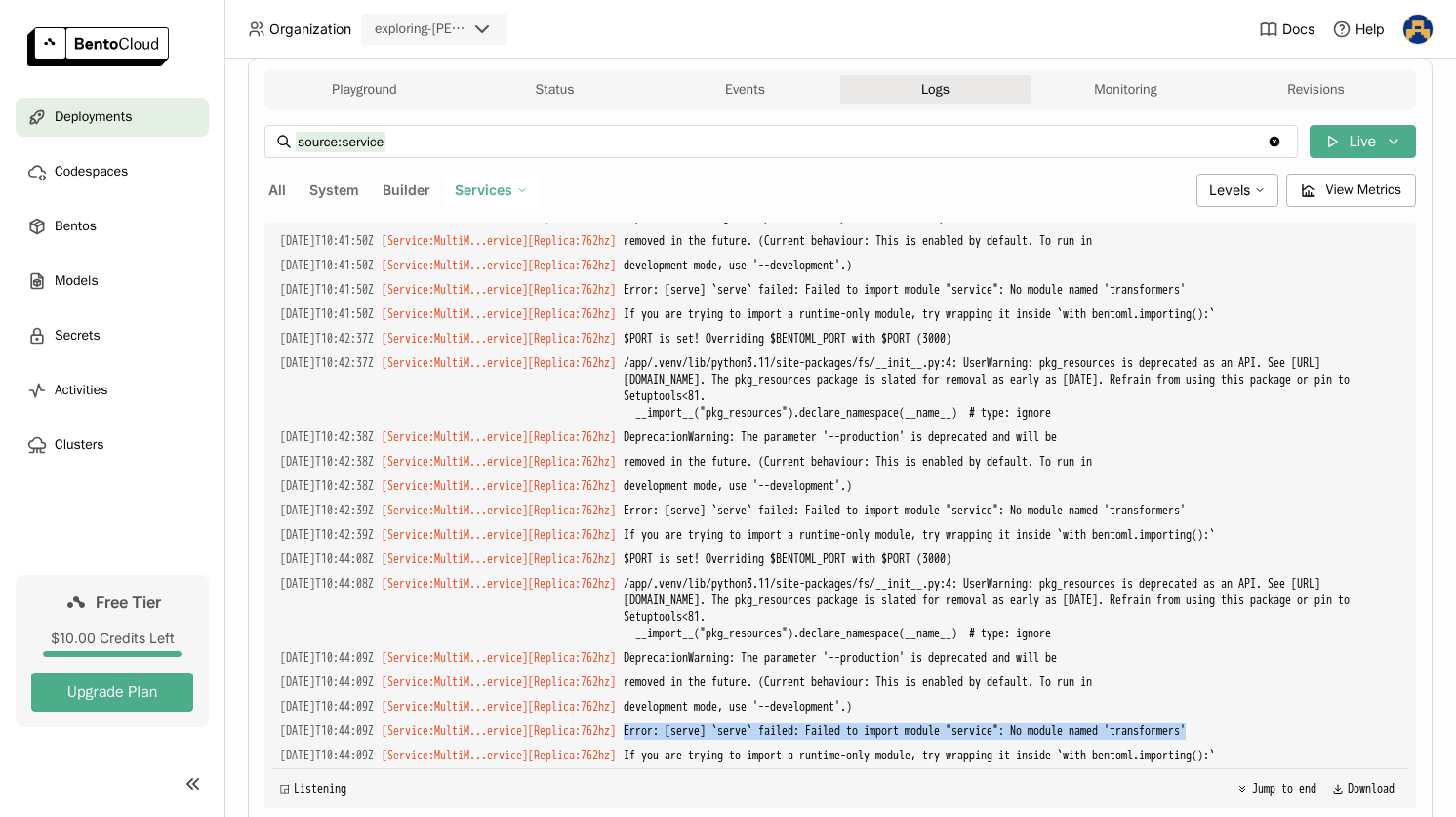 scroll, scrollTop: 0, scrollLeft: 0, axis: both 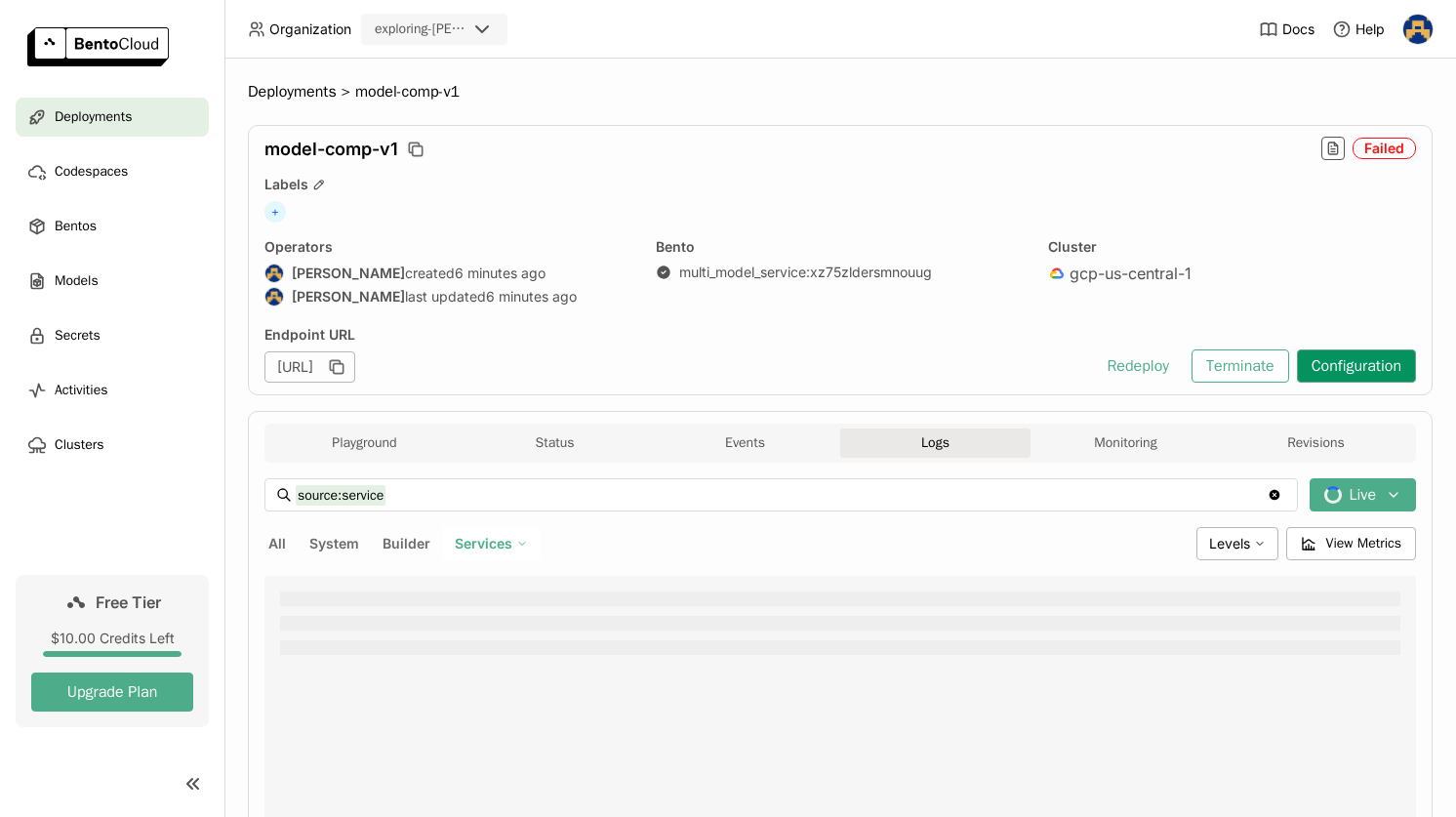 click on "Configuration" at bounding box center [1356, 366] 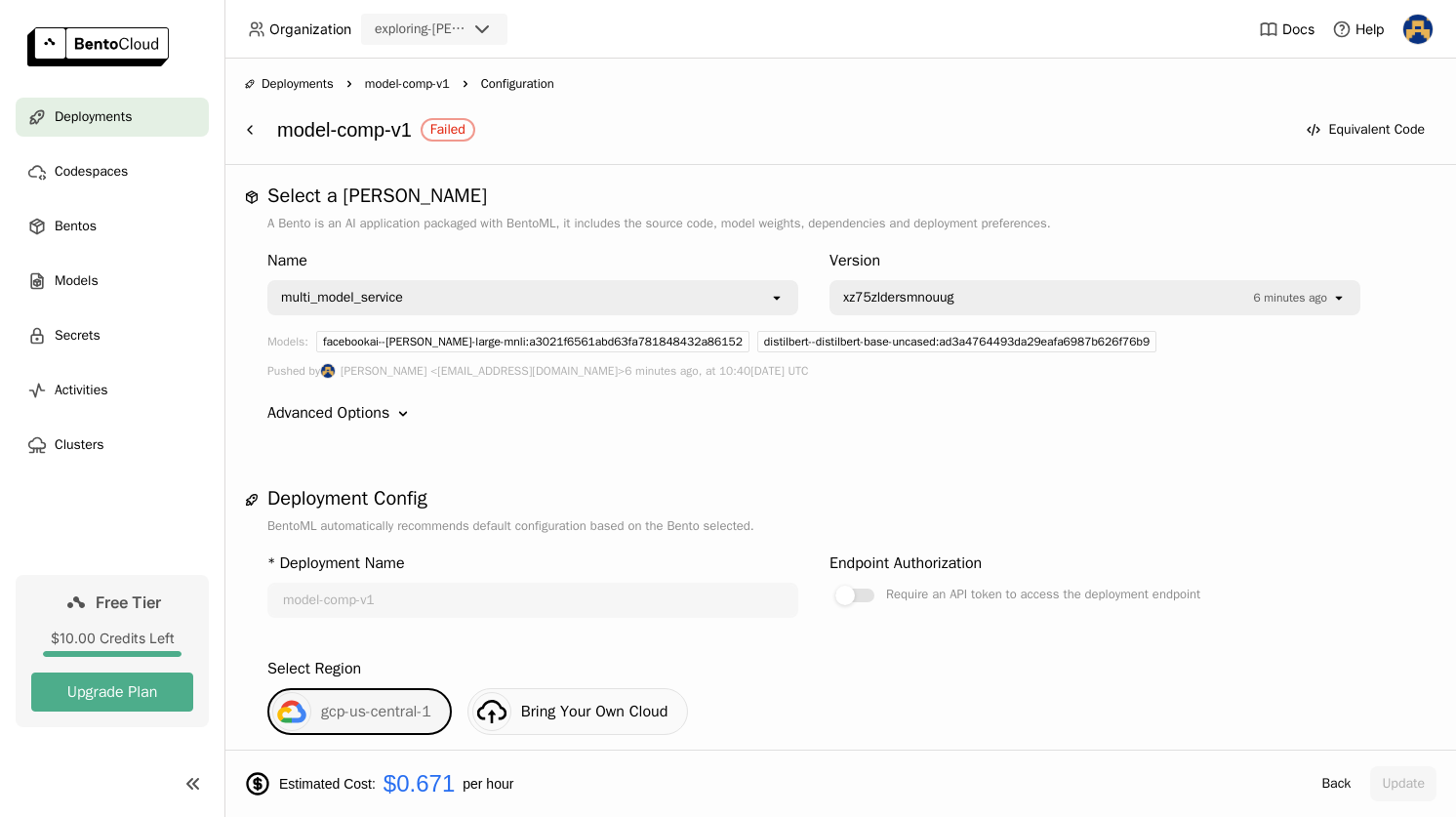 click on "xz75zldersmnouug" at bounding box center [1043, 298] 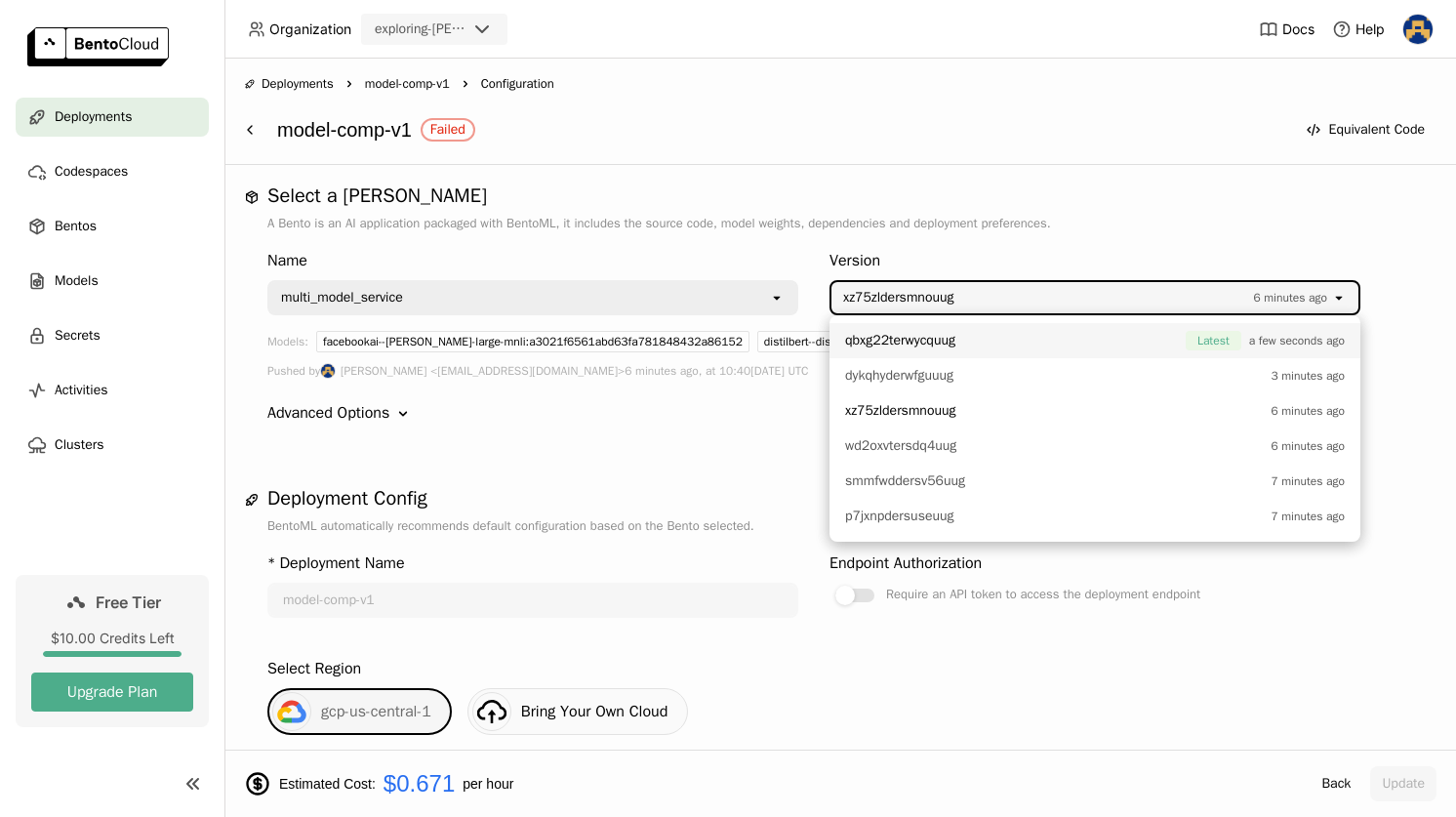 click on "qbxg22terwycquug Latest a few seconds ago" at bounding box center [1095, 341] 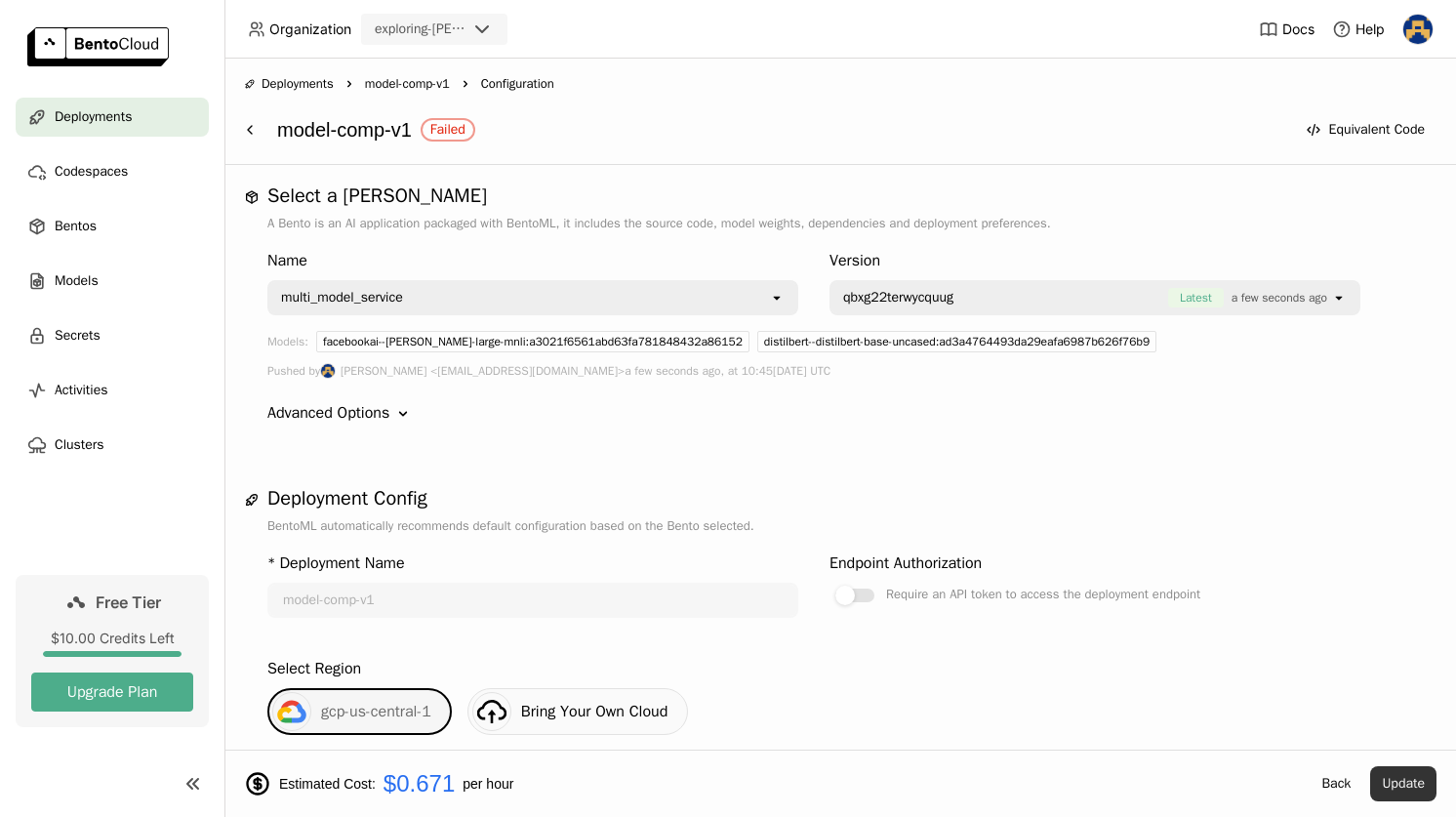 click on "Update" at bounding box center (1403, 784) 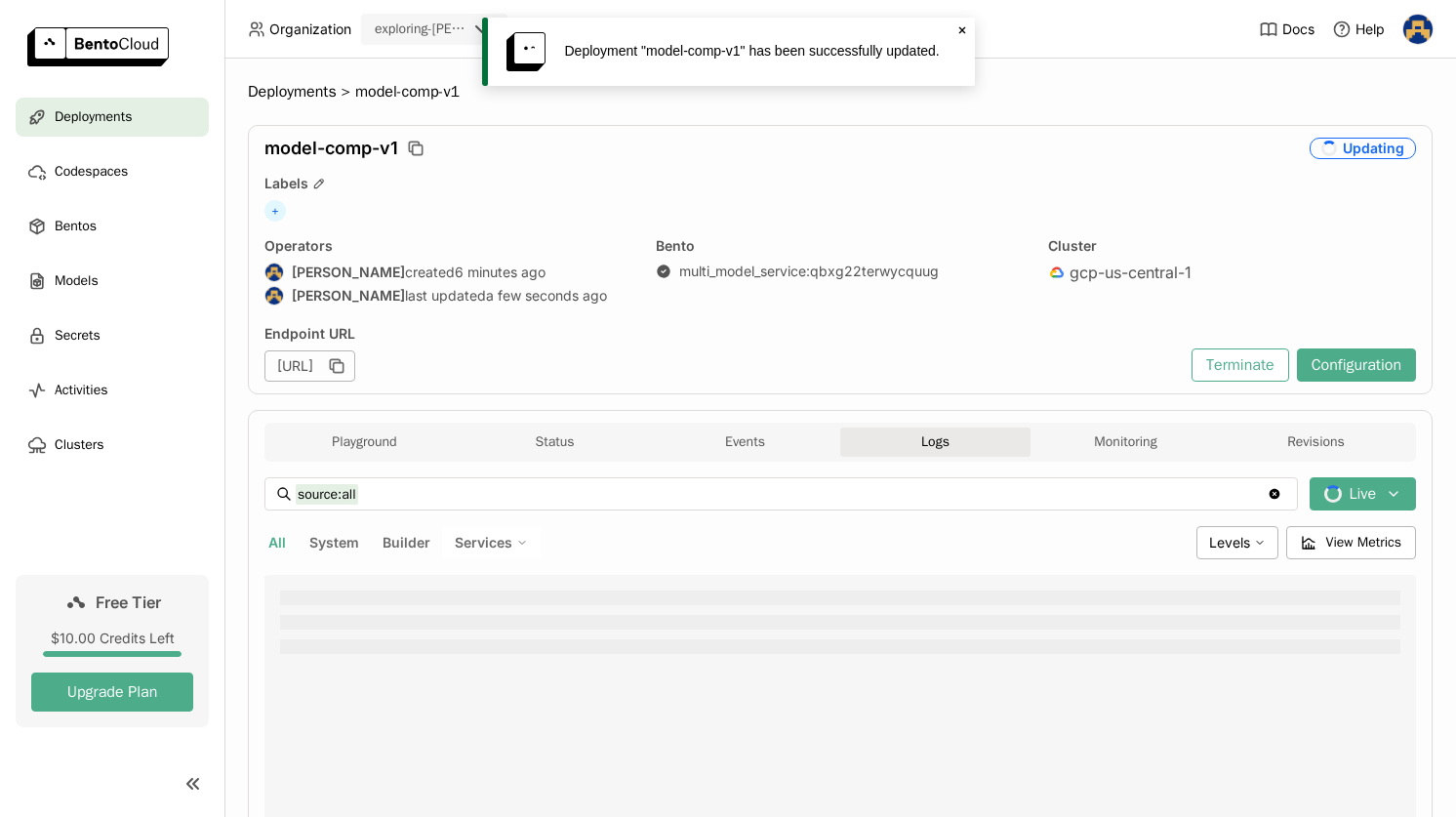 scroll, scrollTop: 0, scrollLeft: 0, axis: both 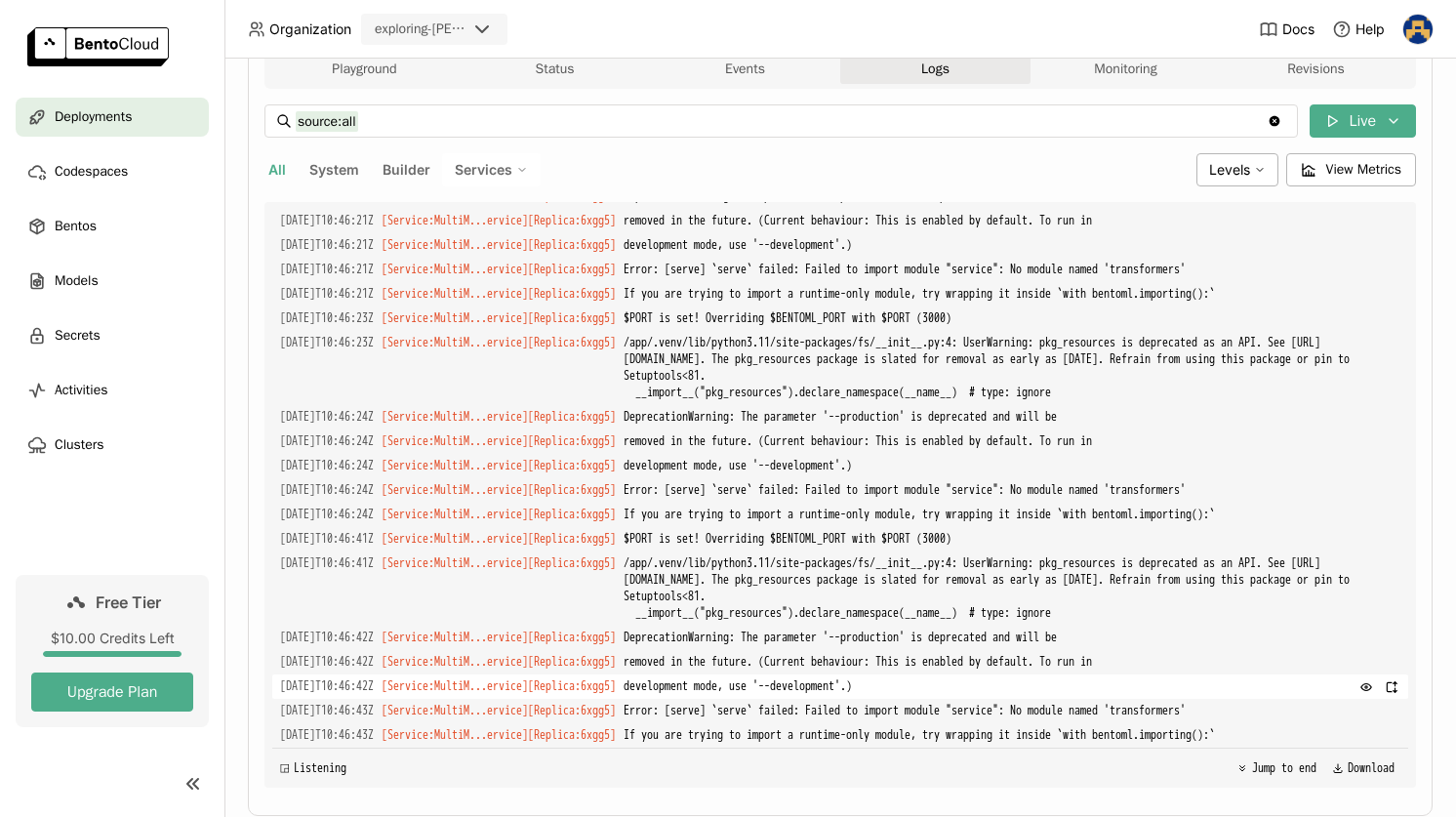 click on "development mode, use '--development'.)" at bounding box center (1012, 686) 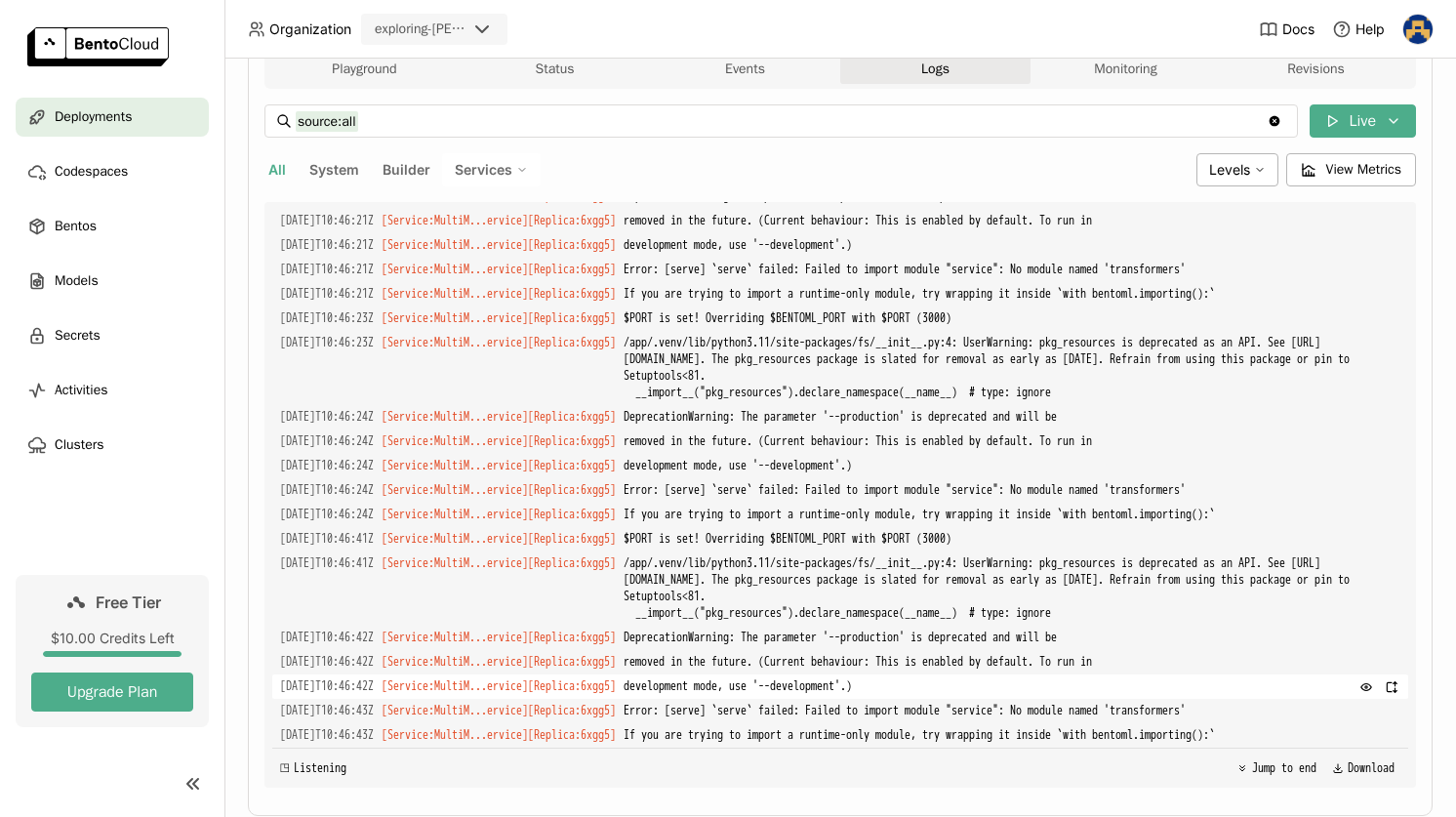 click on "development mode, use '--development'.)" at bounding box center (1012, 686) 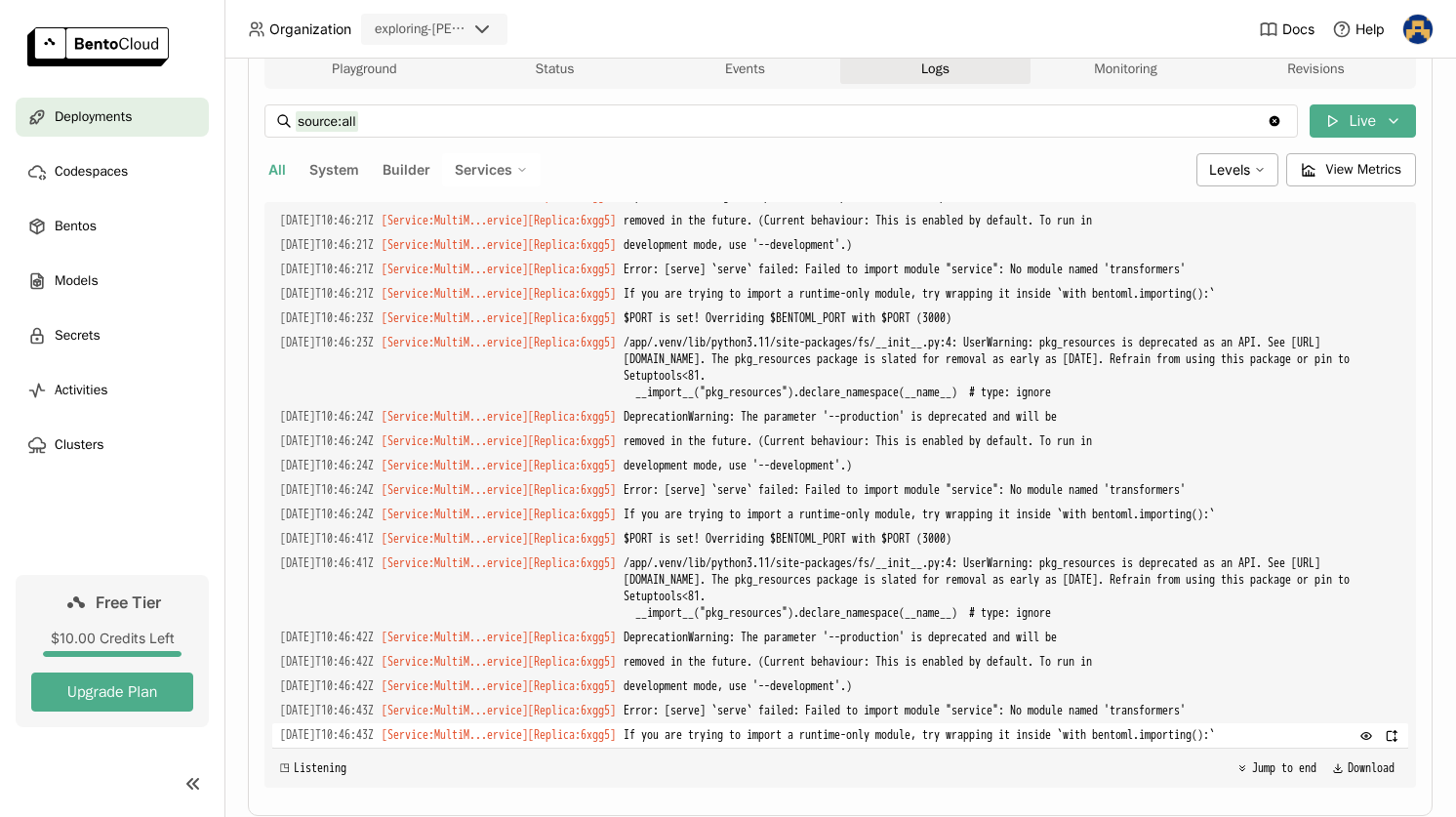 click on "If you are trying to import a runtime-only module, try wrapping it inside `with bentoml.importing():`" at bounding box center (1012, 735) 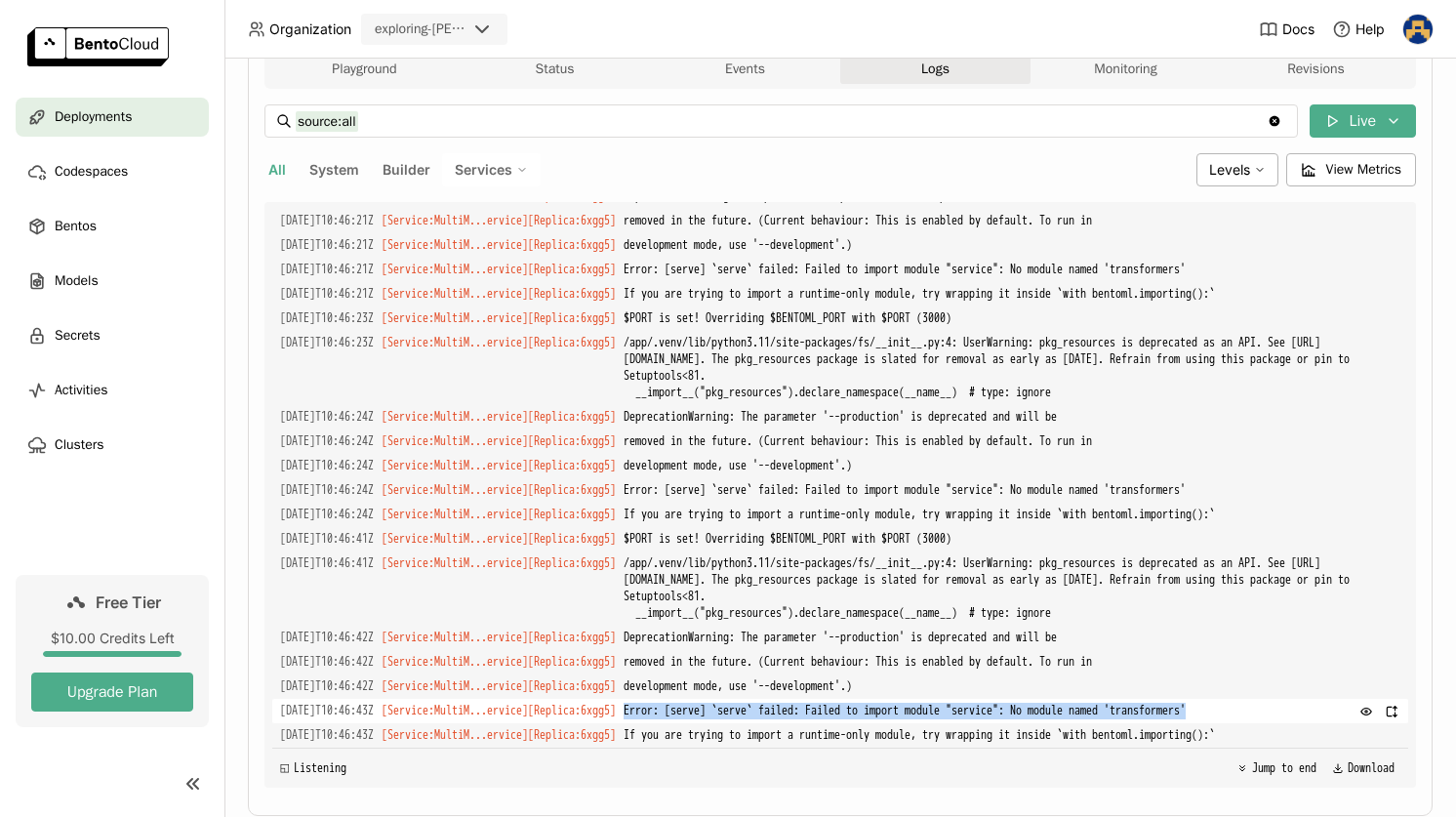 drag, startPoint x: 838, startPoint y: 703, endPoint x: 719, endPoint y: 680, distance: 121.2023 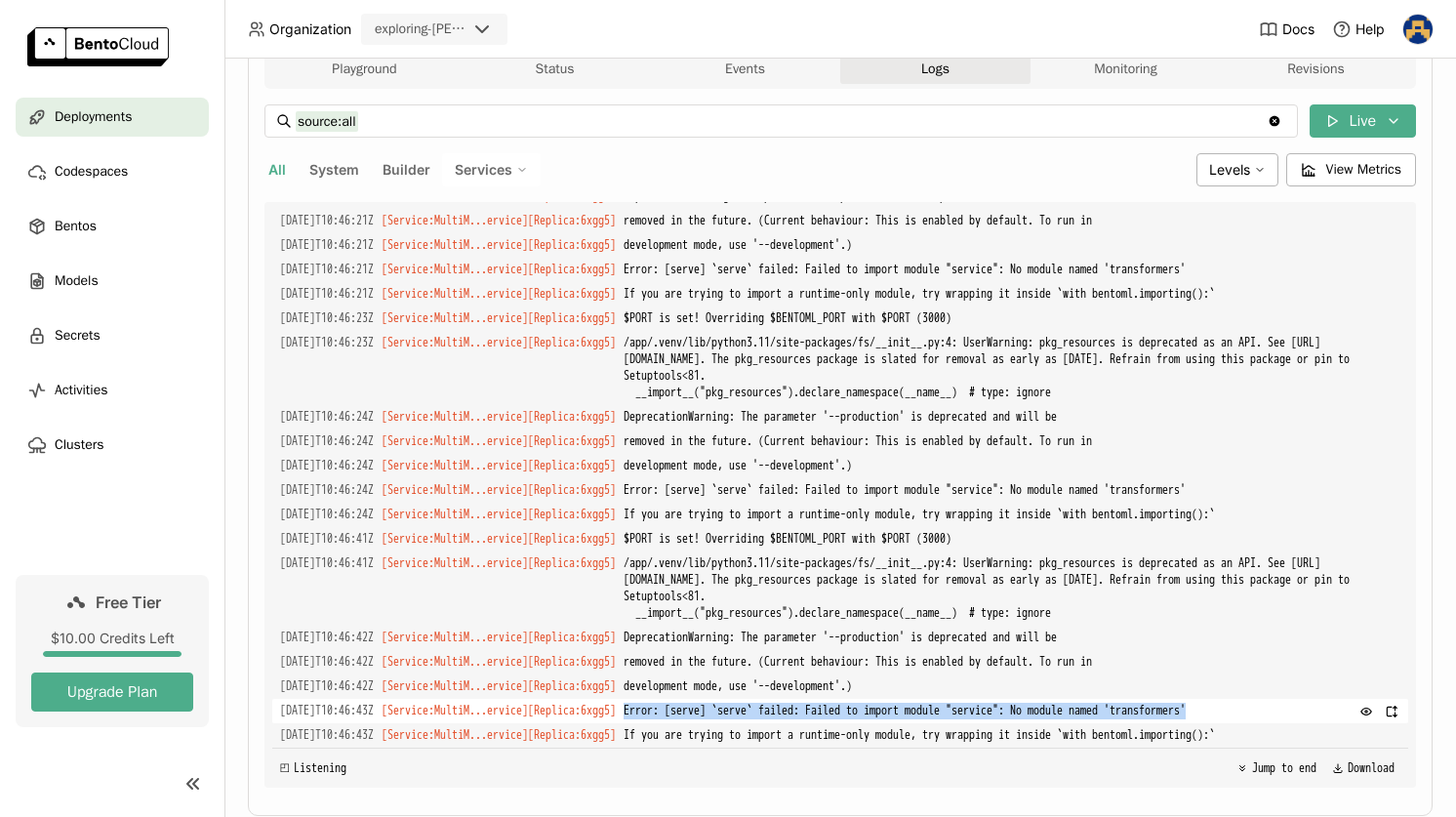 copy on "Error: [serve] `serve` failed: Failed to import module "service": No module named 'transformers'" 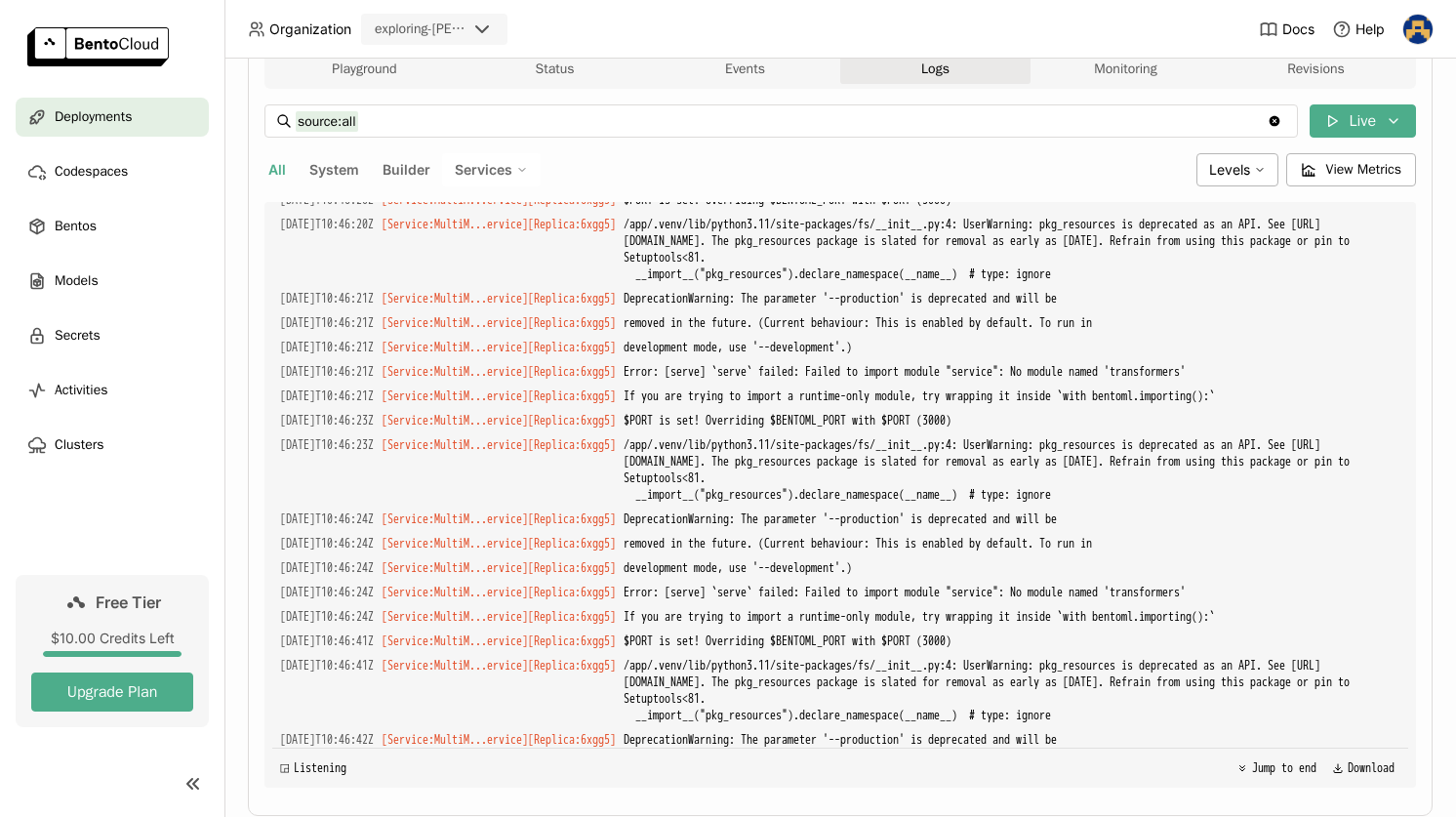 scroll, scrollTop: 1843, scrollLeft: 0, axis: vertical 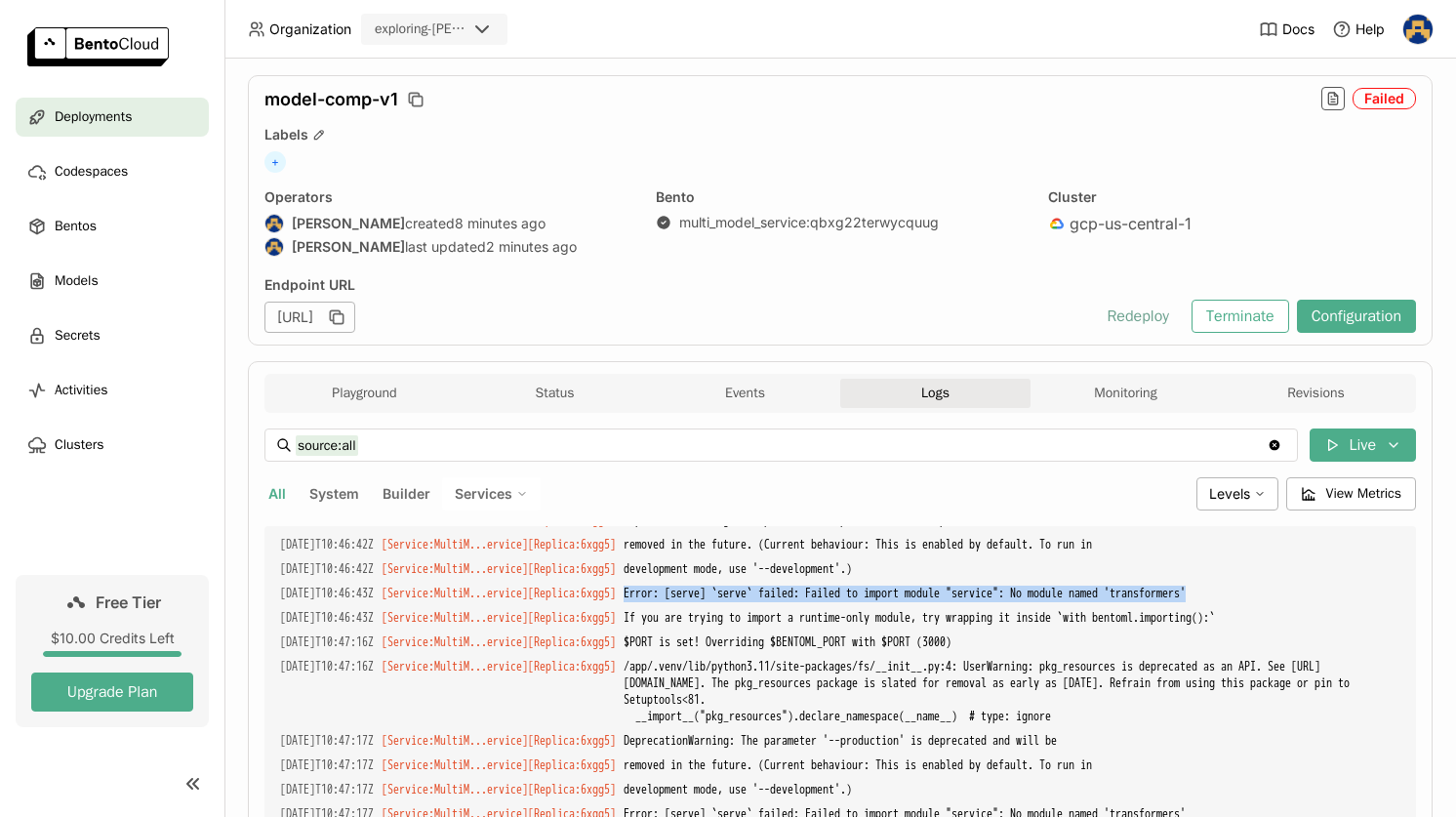 click on "Redeploy" at bounding box center (1138, 316) 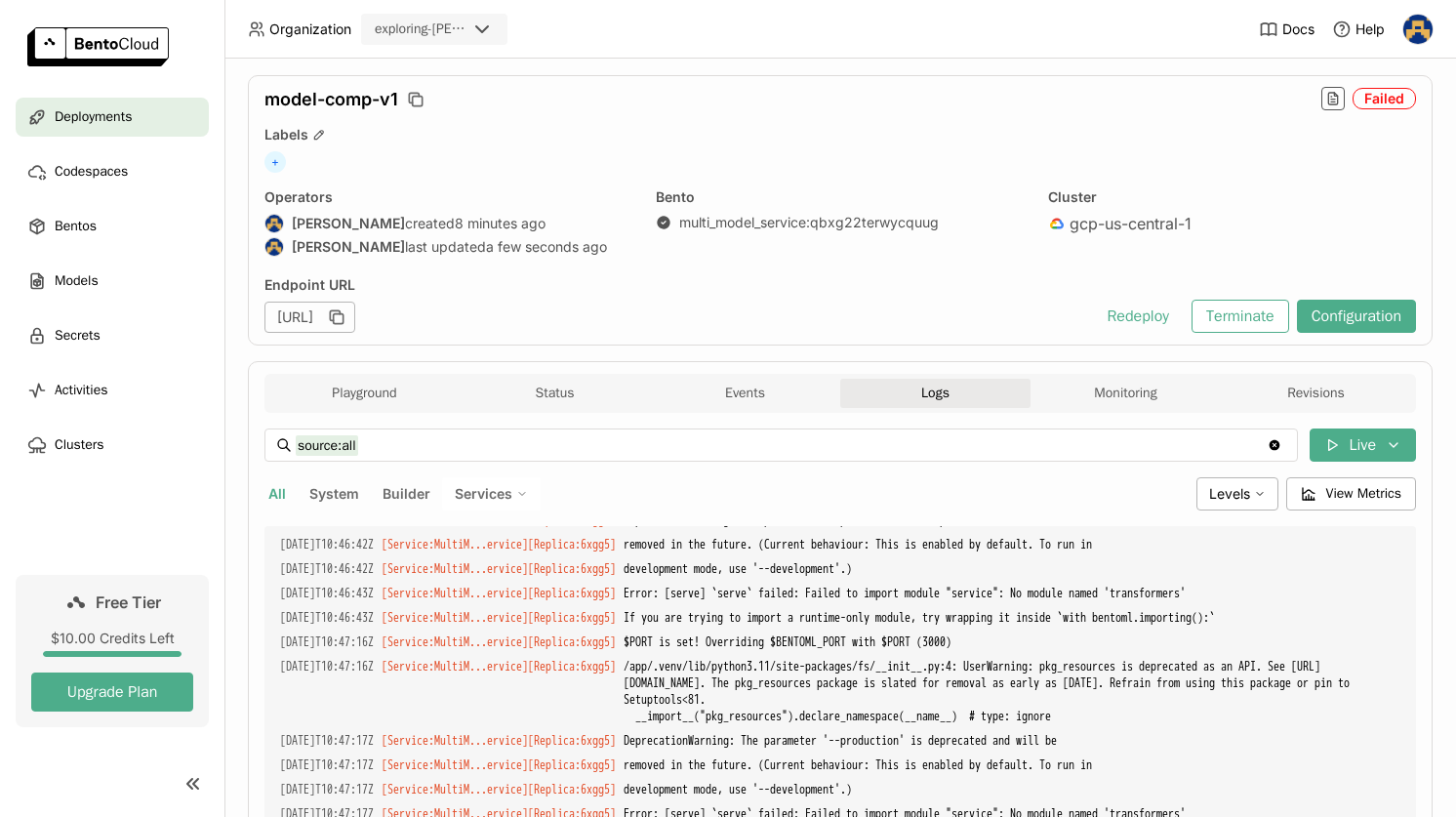 scroll, scrollTop: 4729, scrollLeft: 0, axis: vertical 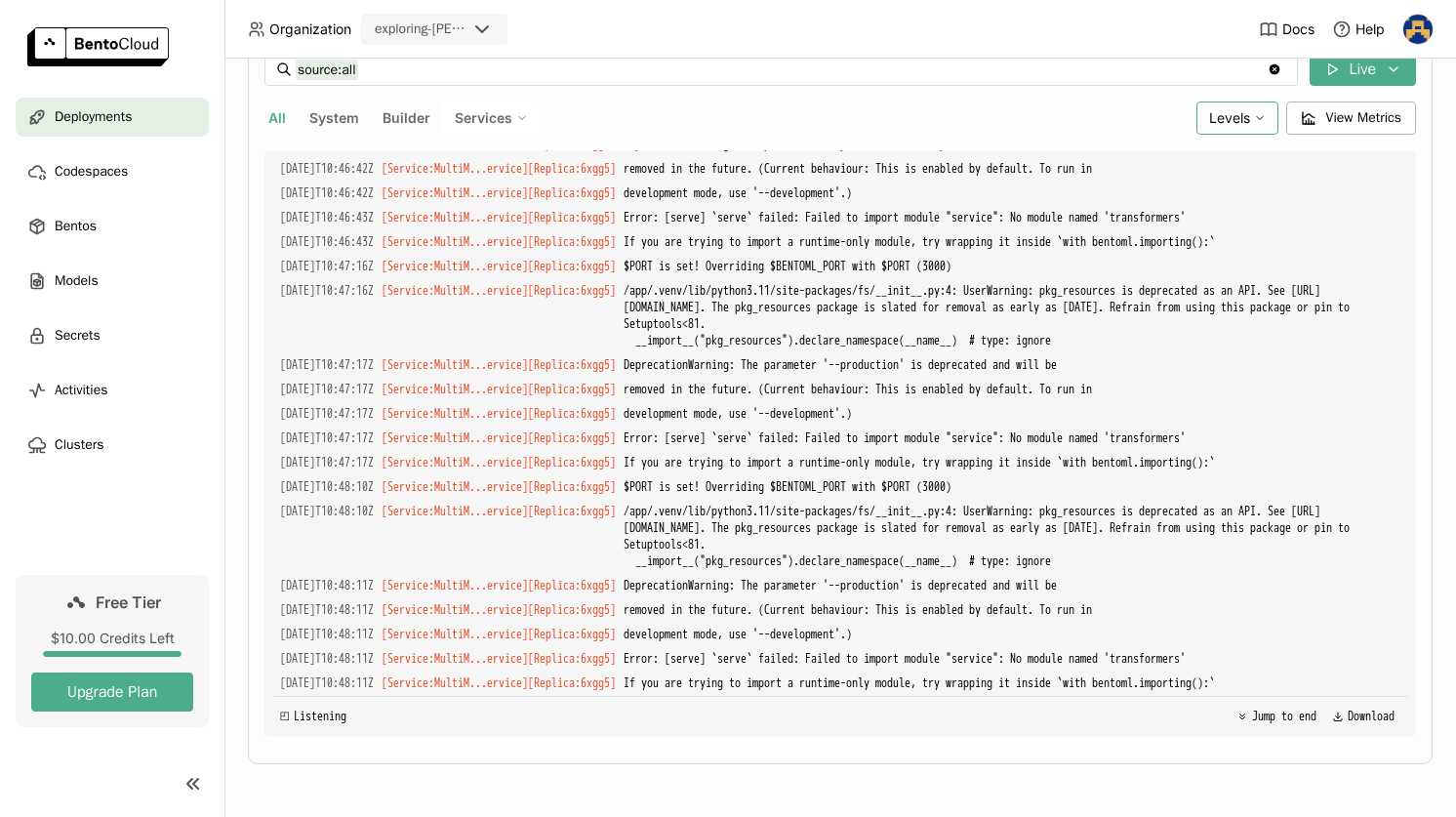 click on "Levels" at bounding box center (1237, 118) 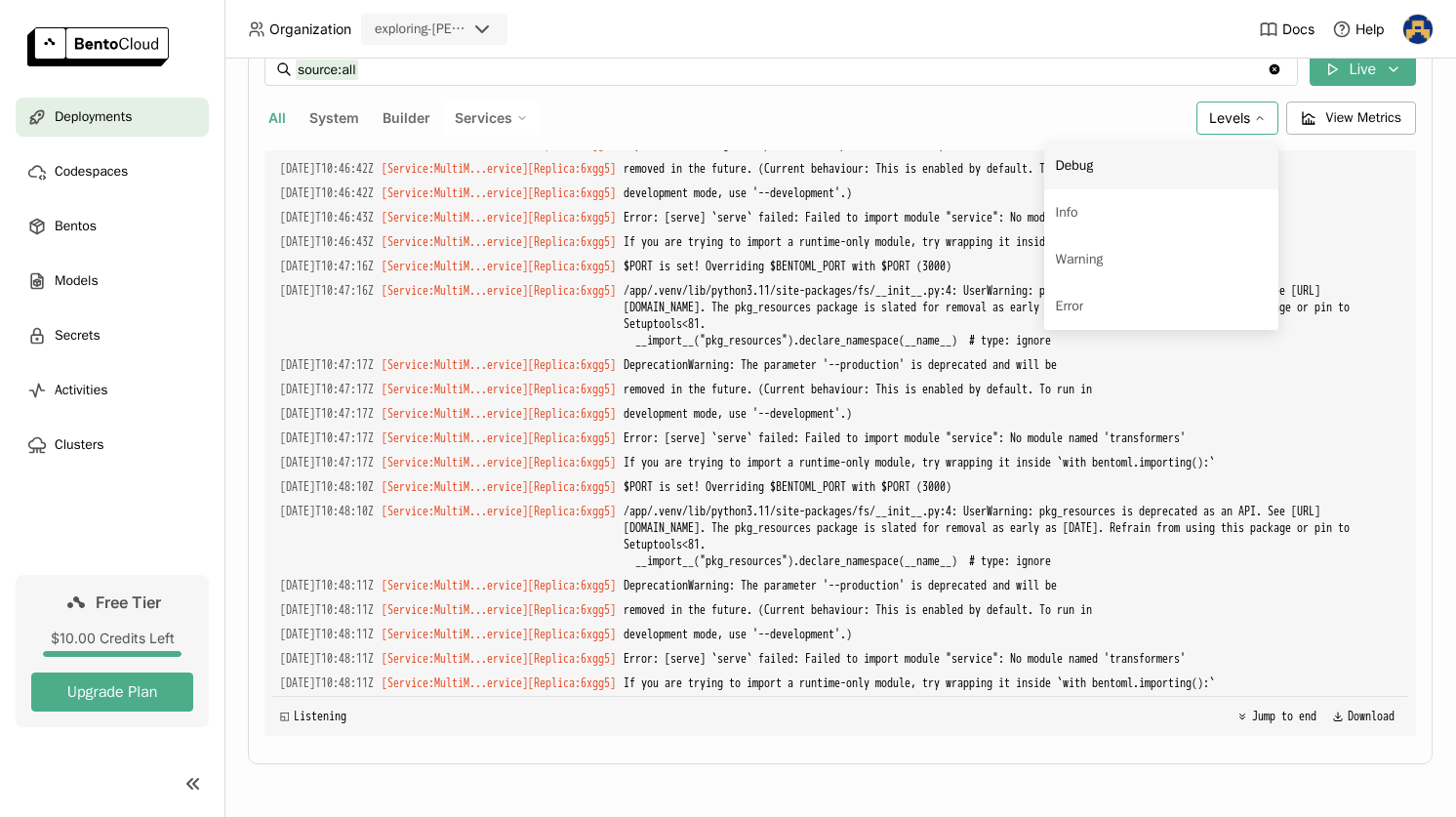 click on "Debug" at bounding box center (1161, 166) 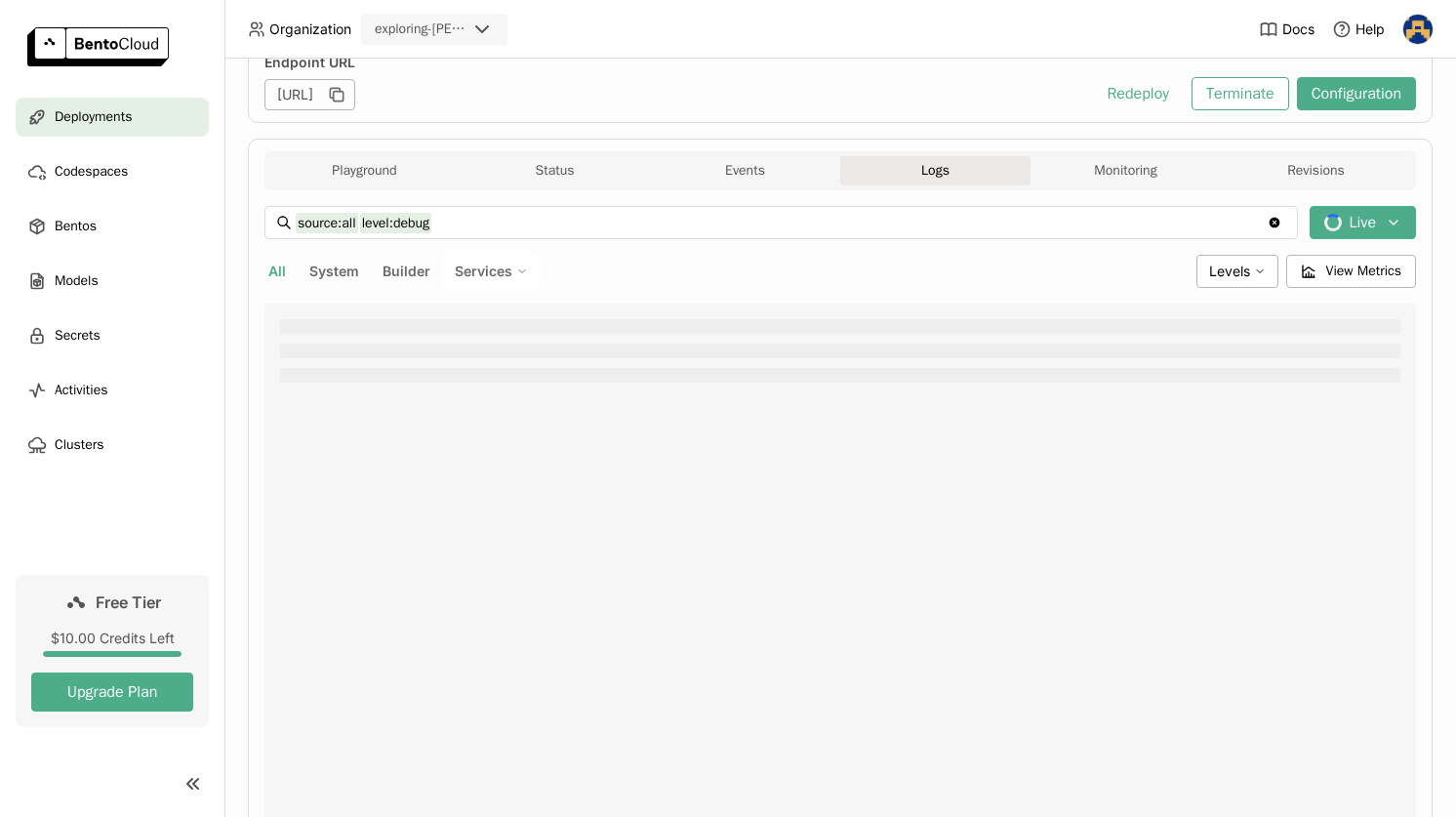 scroll, scrollTop: 3, scrollLeft: 0, axis: vertical 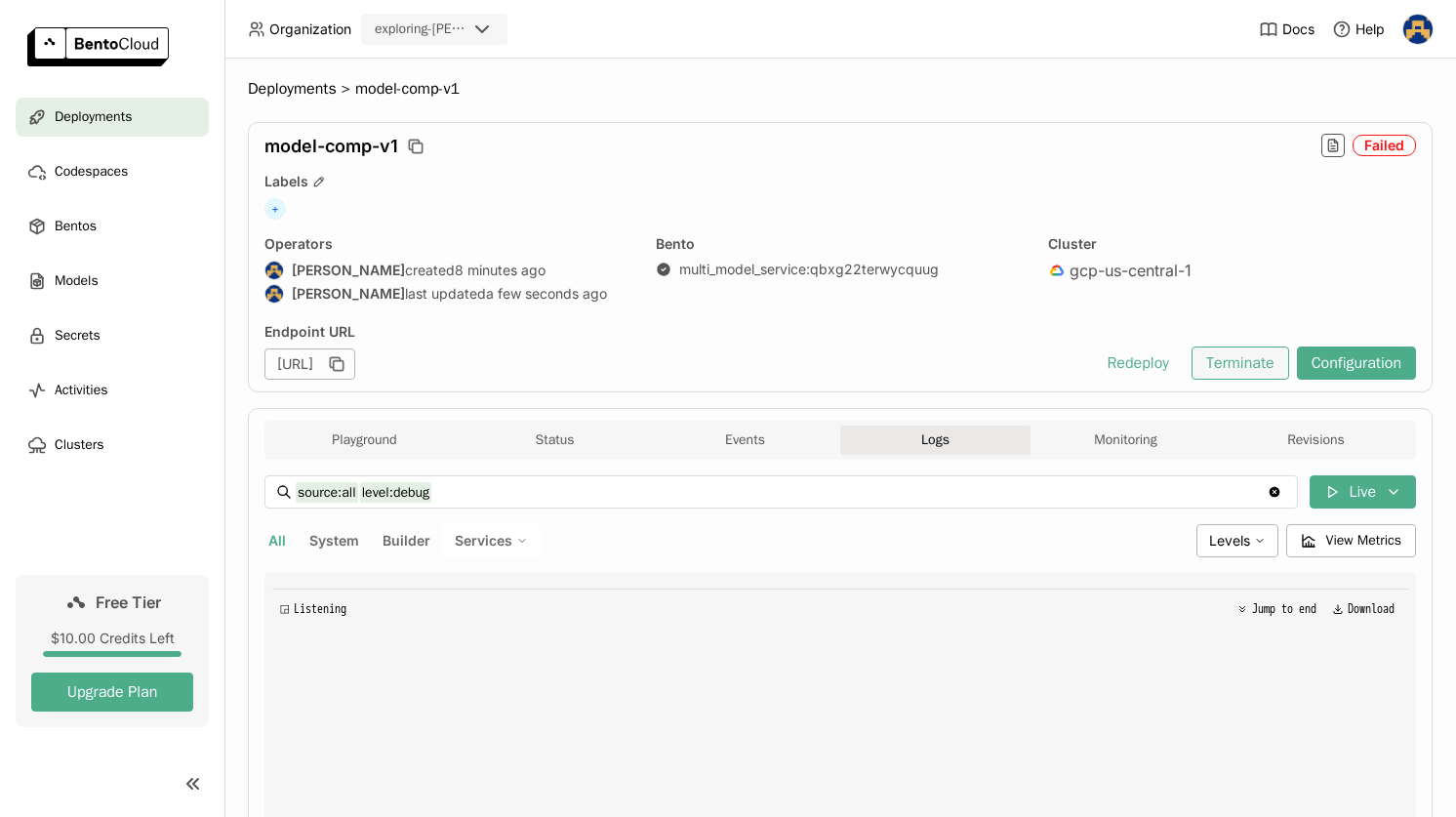 click on "Terminate" at bounding box center (1240, 363) 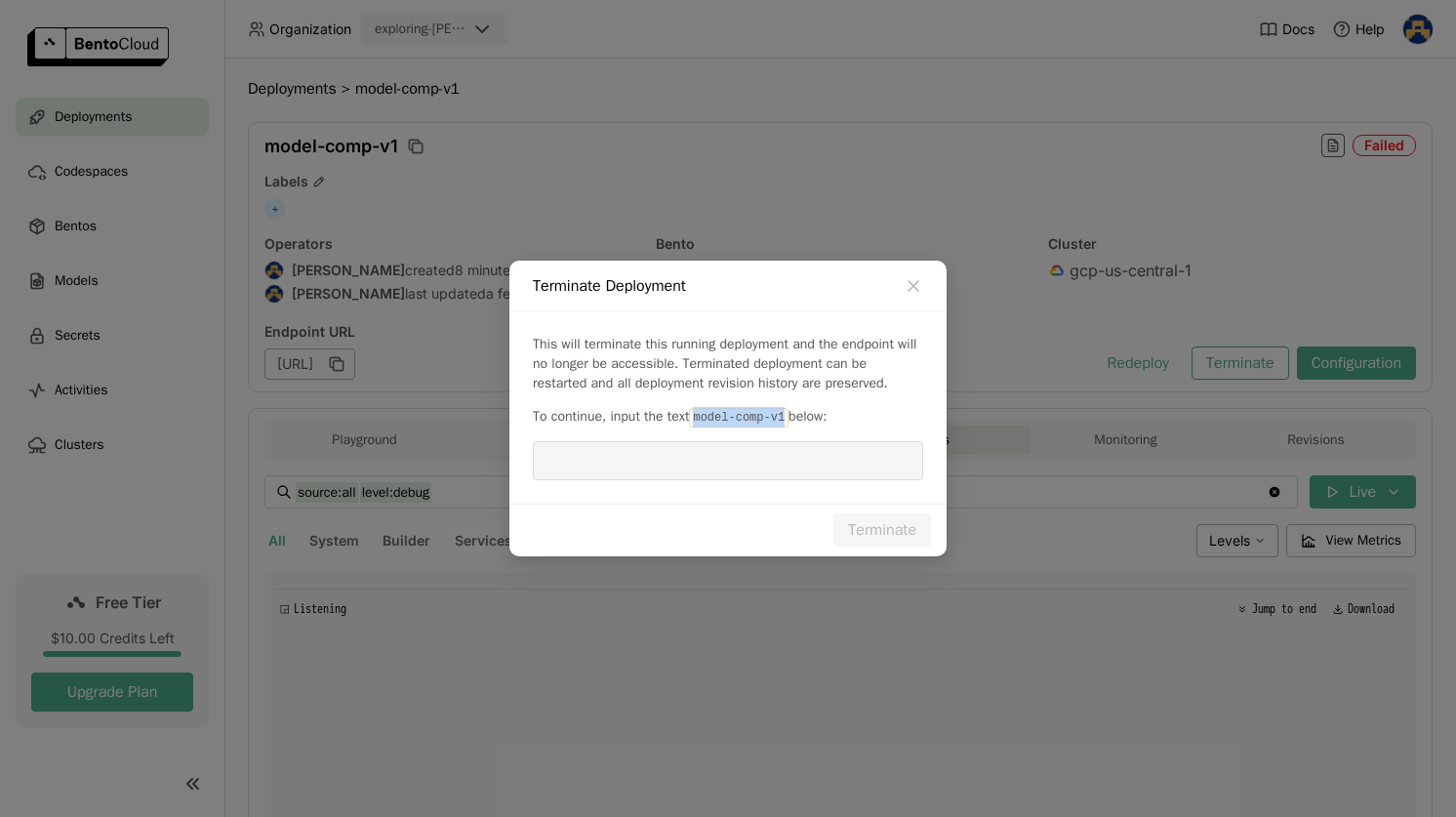 drag, startPoint x: 704, startPoint y: 419, endPoint x: 796, endPoint y: 412, distance: 92.26592 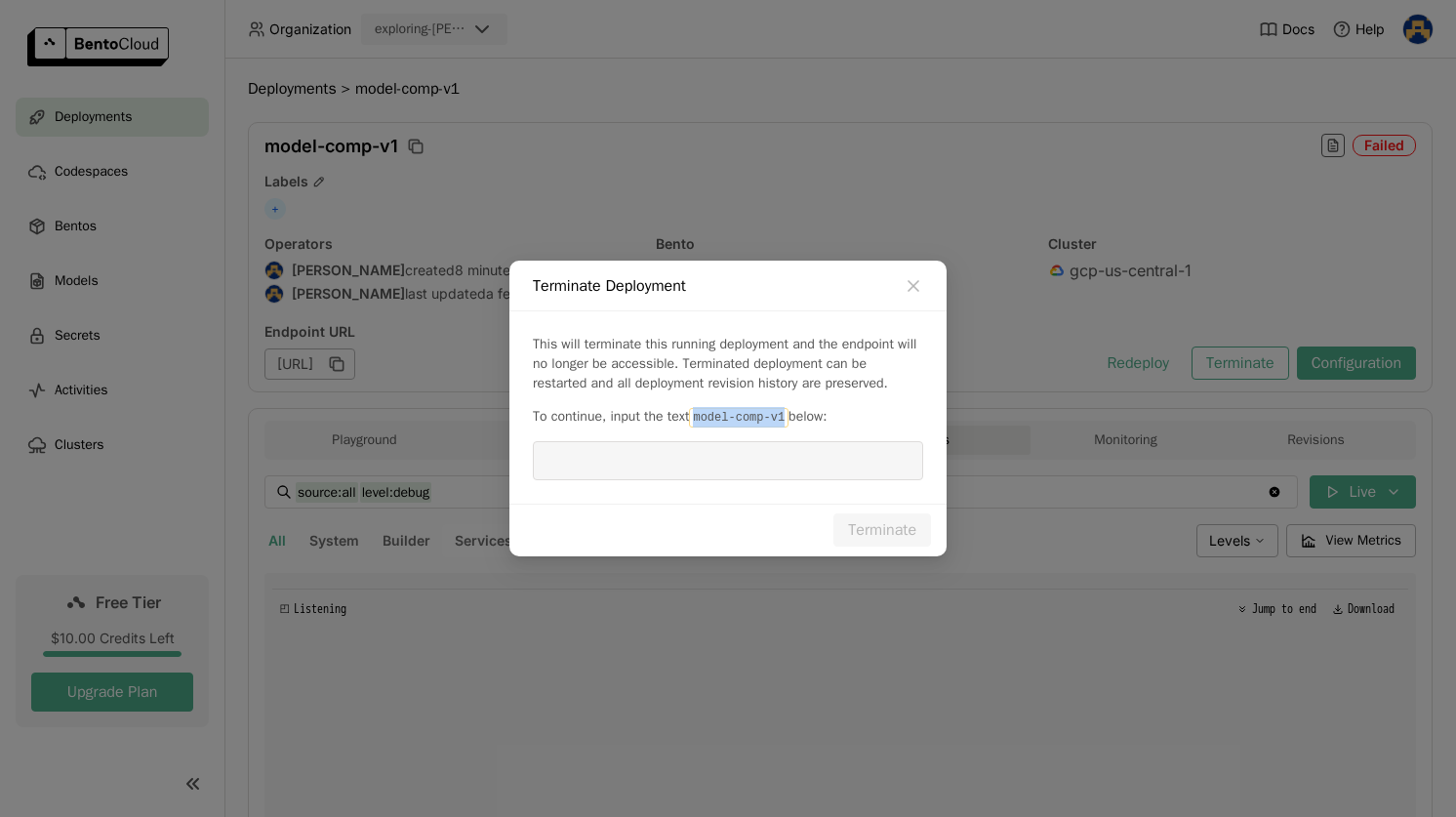 copy on "model-comp-v1" 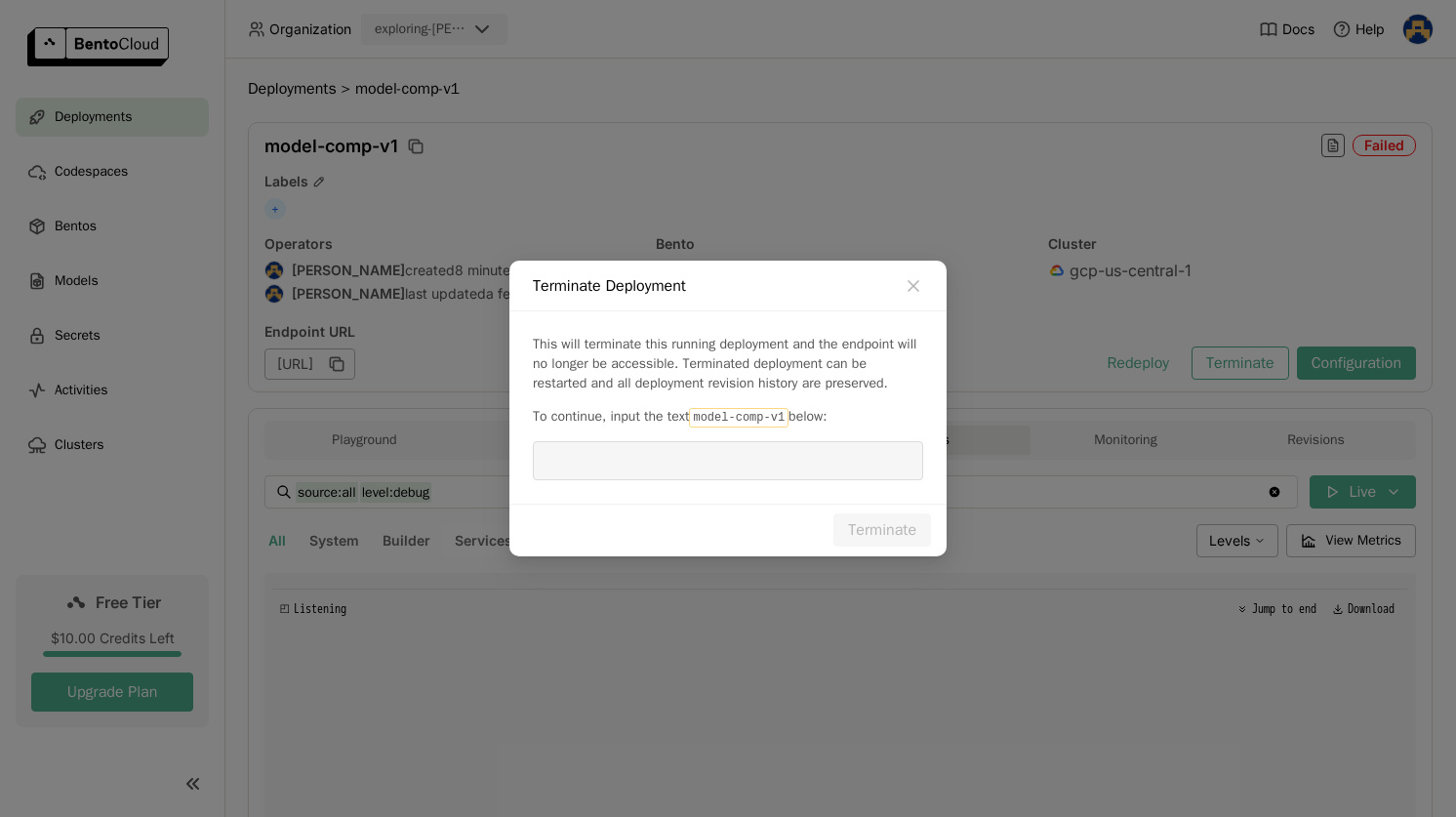 click at bounding box center [728, 461] 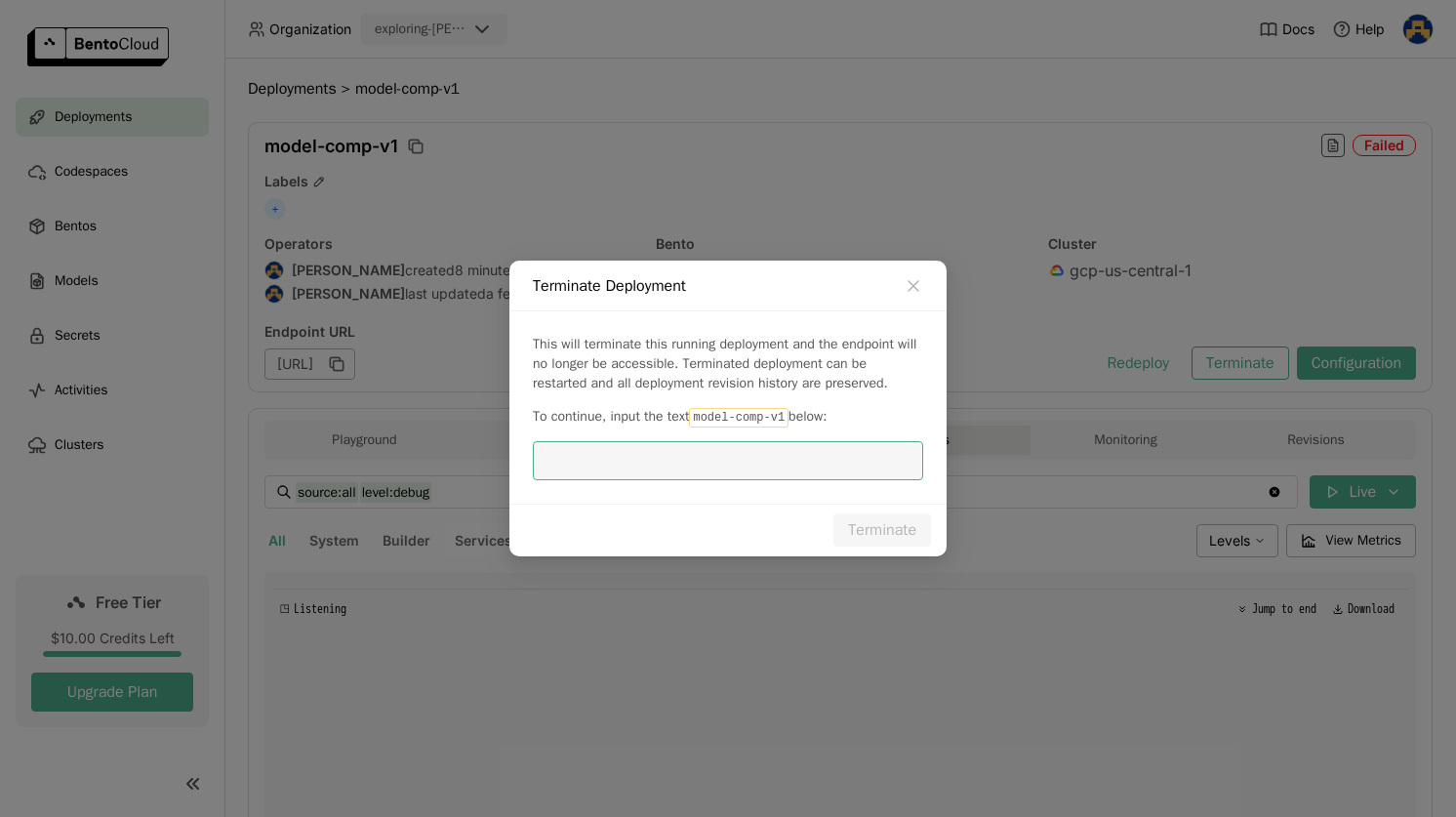 paste on "model-comp-v1" 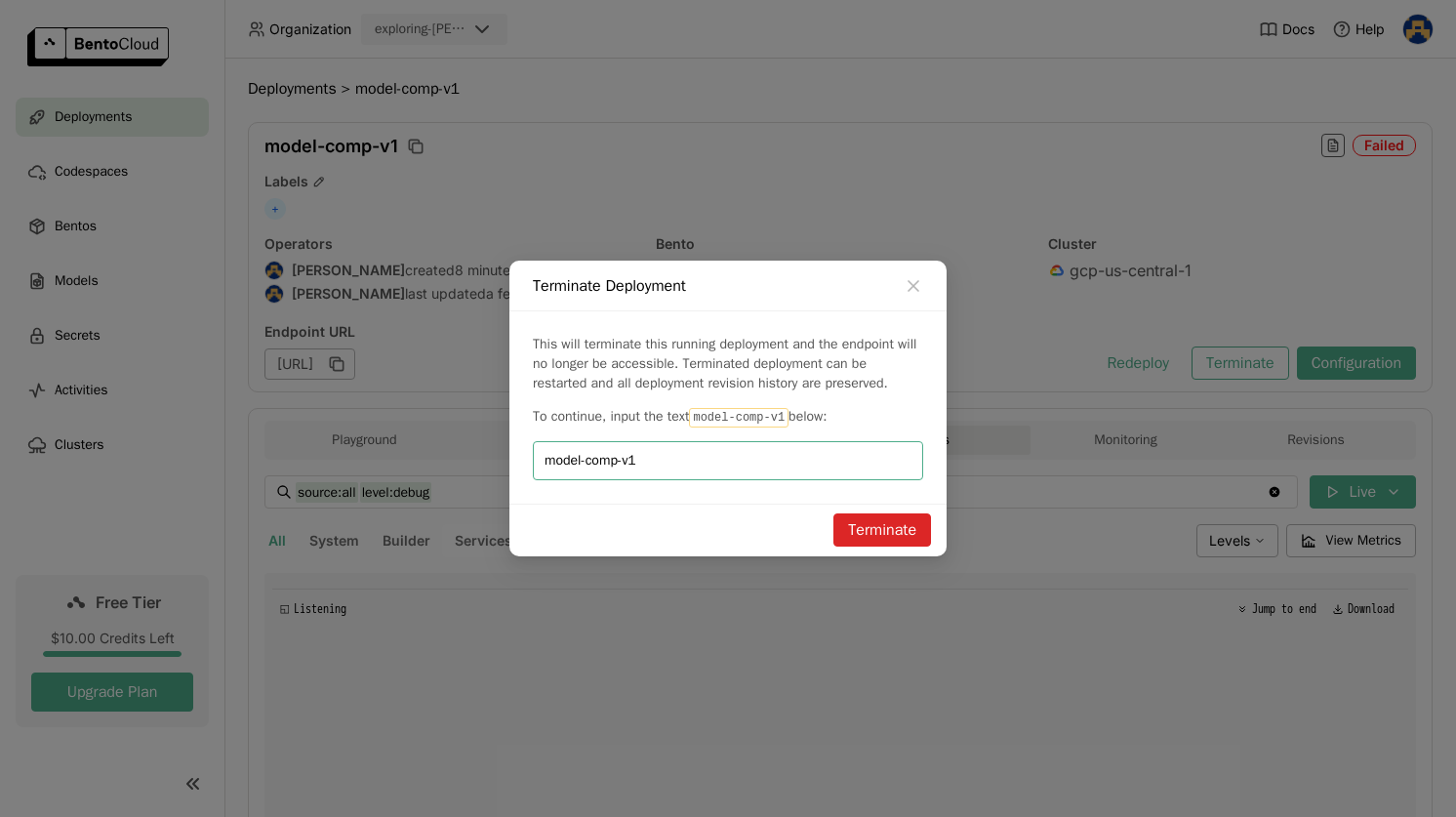 type on "model-comp-v1" 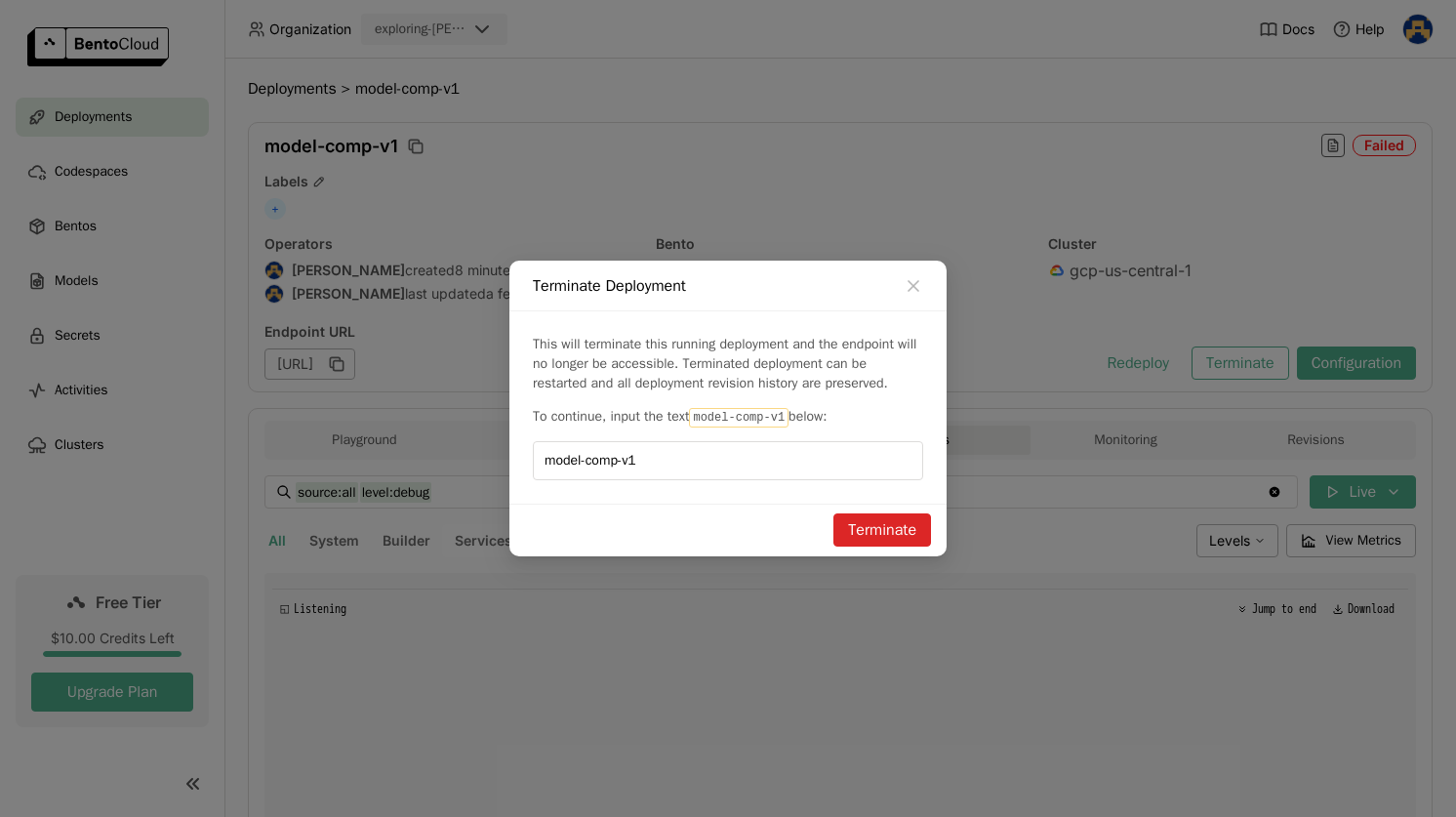 click on "Terminate" at bounding box center (882, 530) 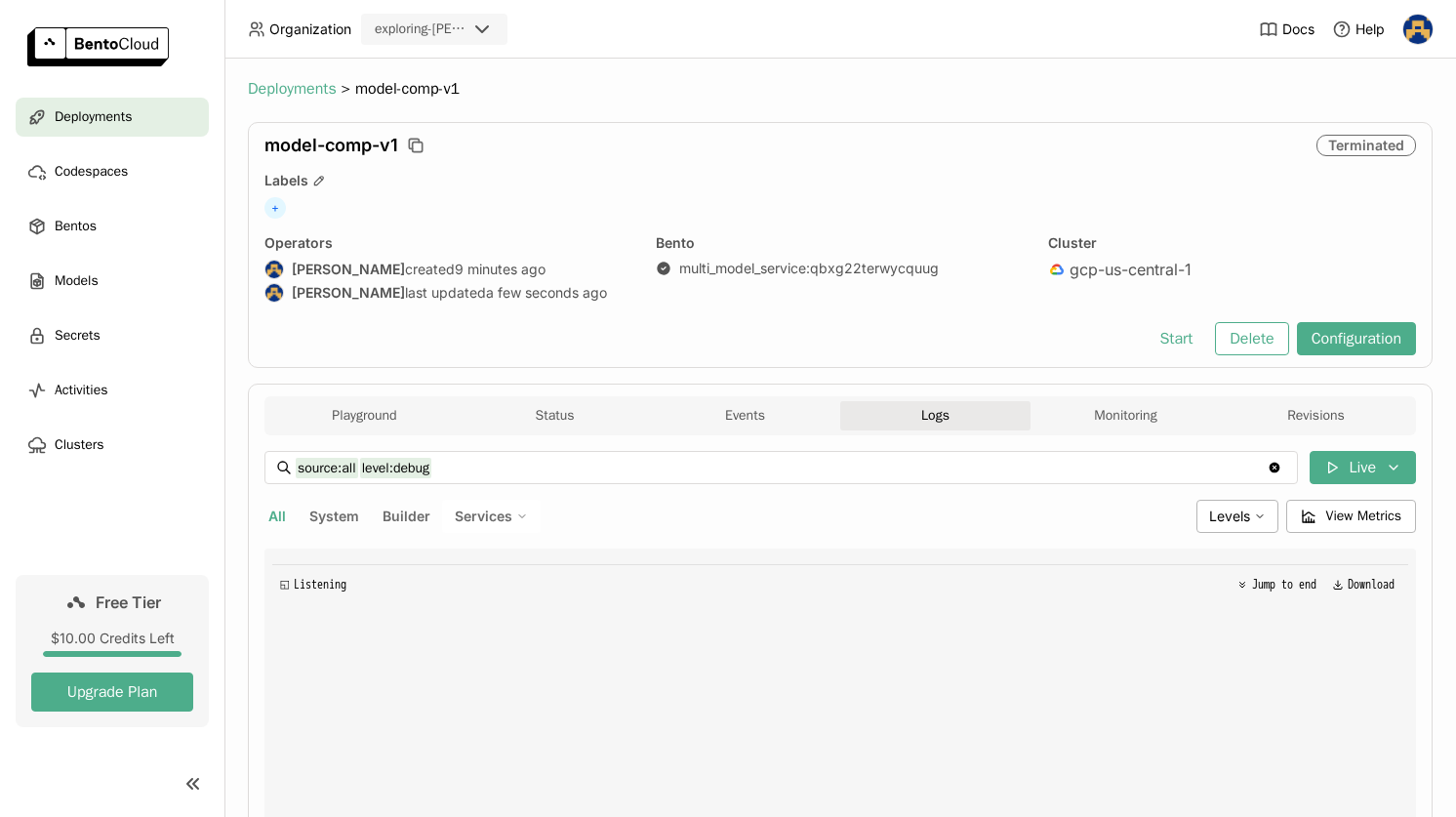 click on "Deployments" at bounding box center (292, 89) 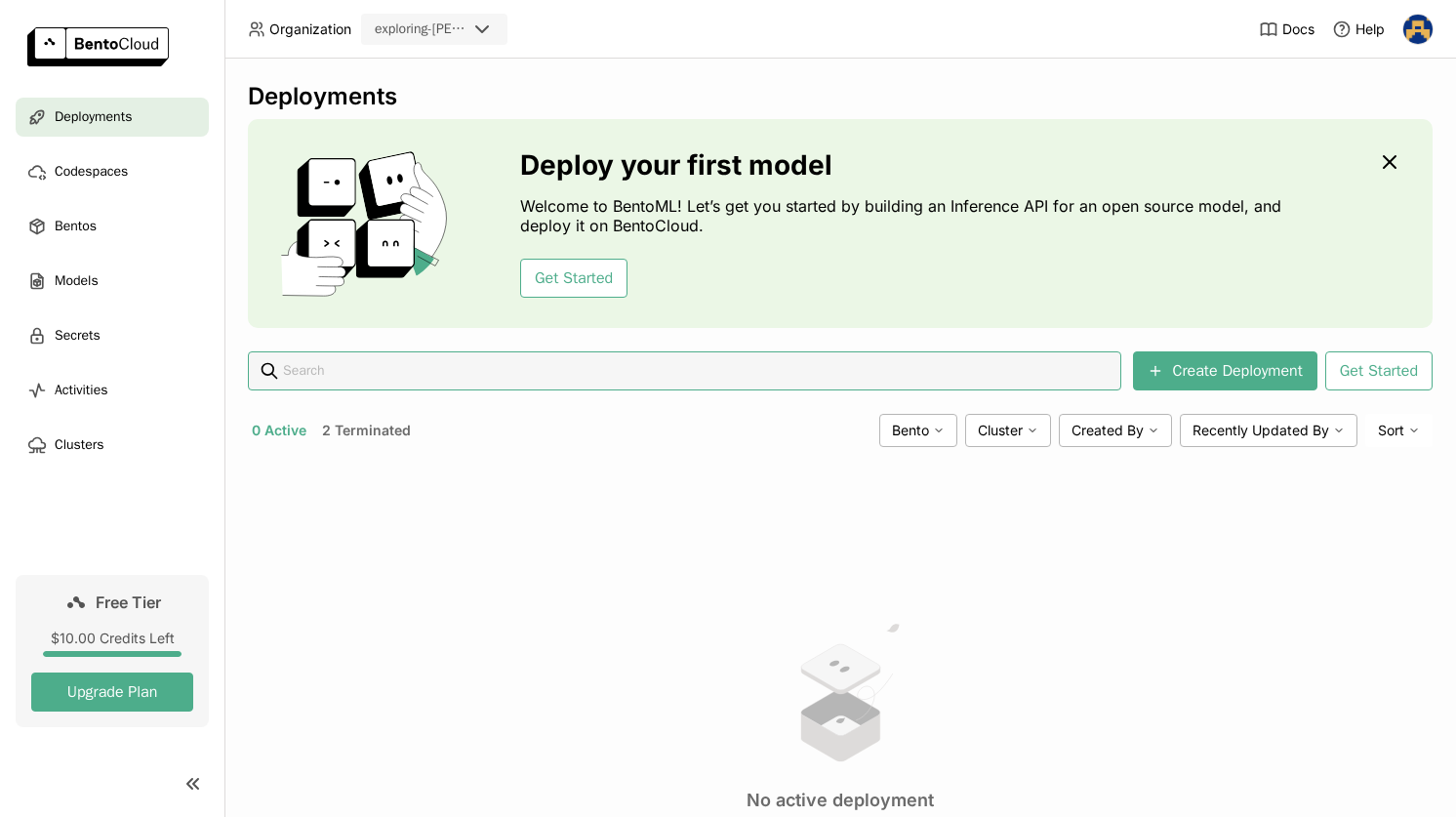 click on "2   Terminated" at bounding box center [366, 430] 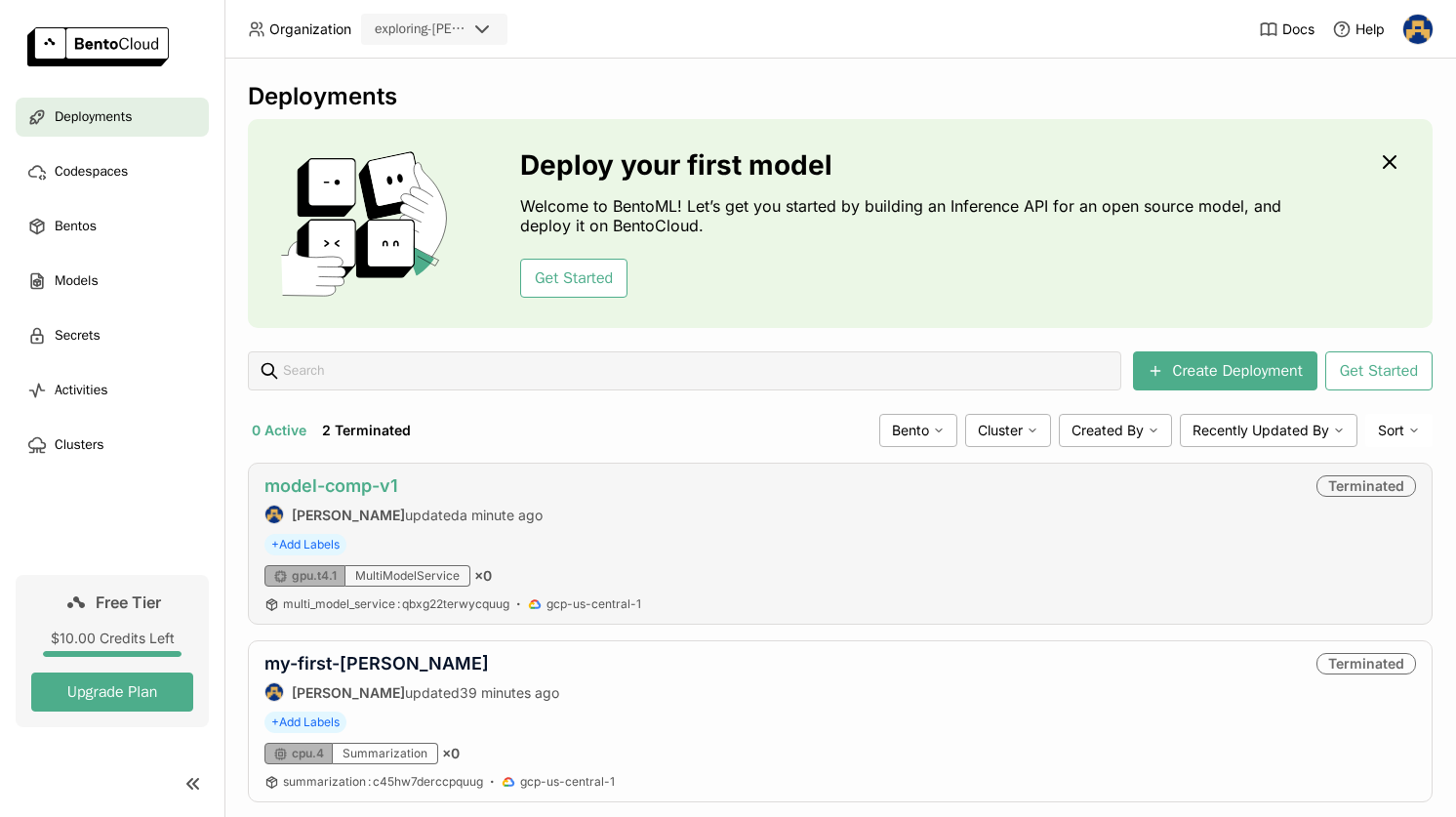 click on "model-comp-v1" at bounding box center [331, 485] 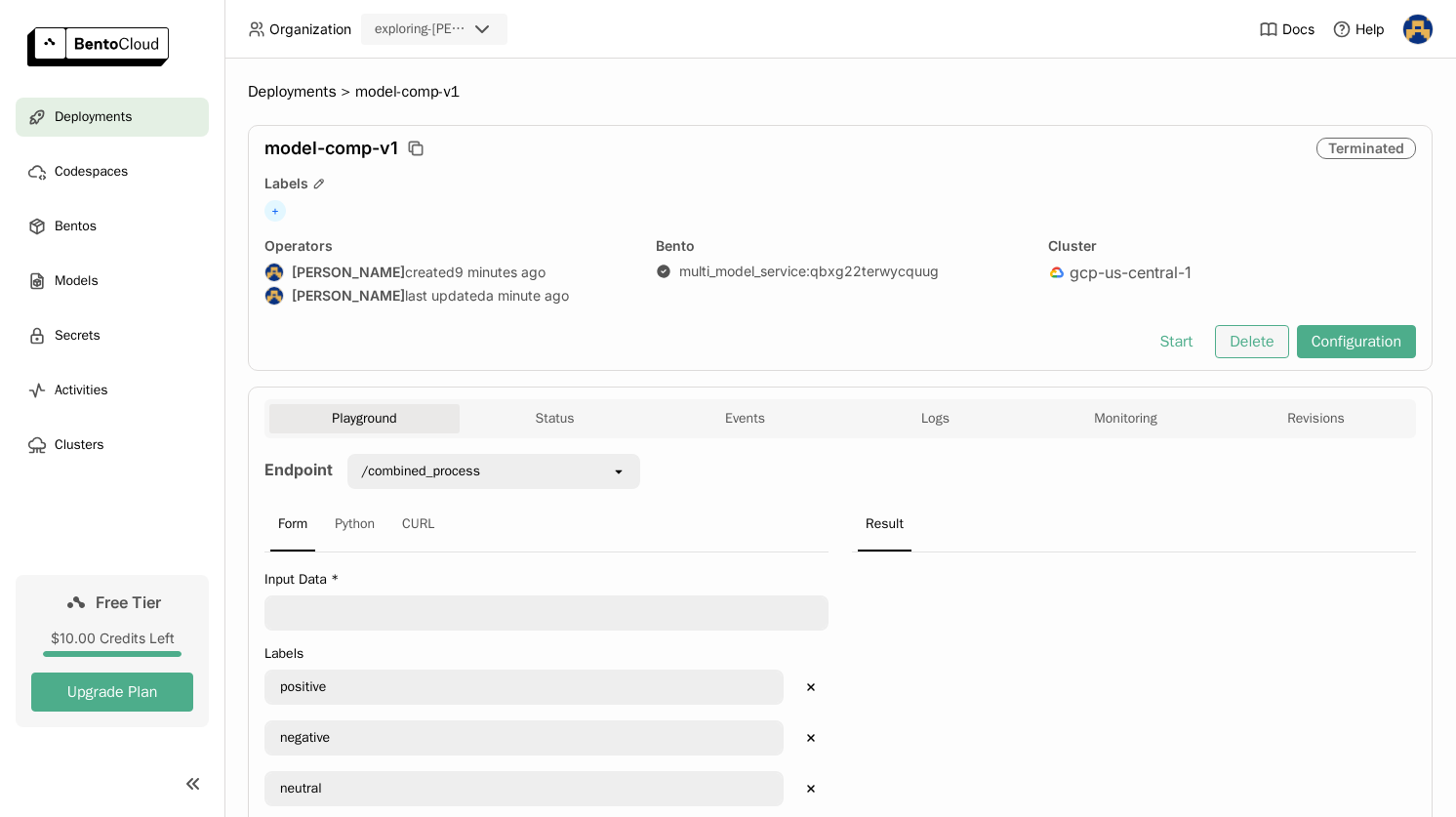 click on "Delete" at bounding box center (1251, 342) 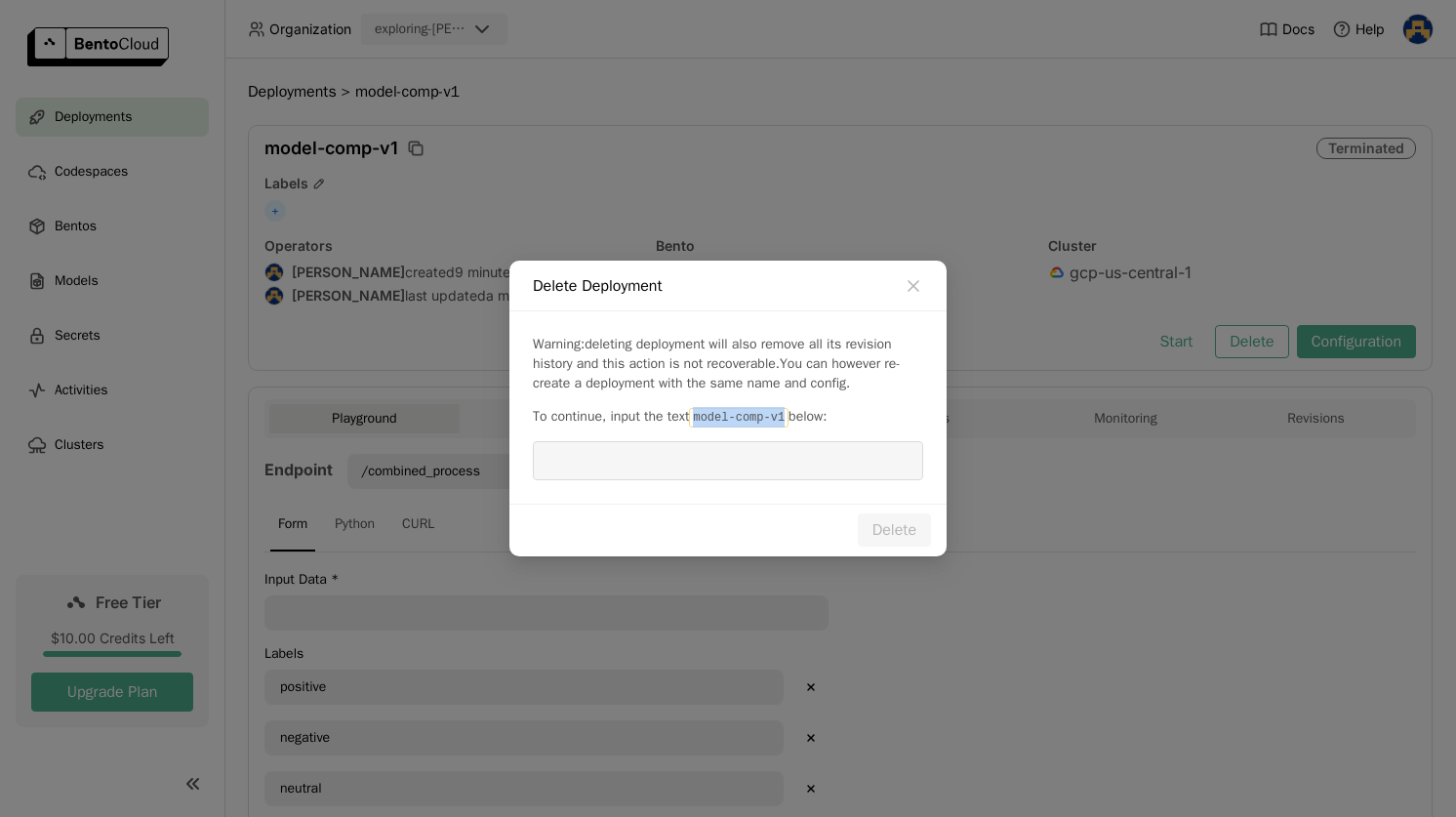 drag, startPoint x: 708, startPoint y: 428, endPoint x: 794, endPoint y: 427, distance: 86.005814 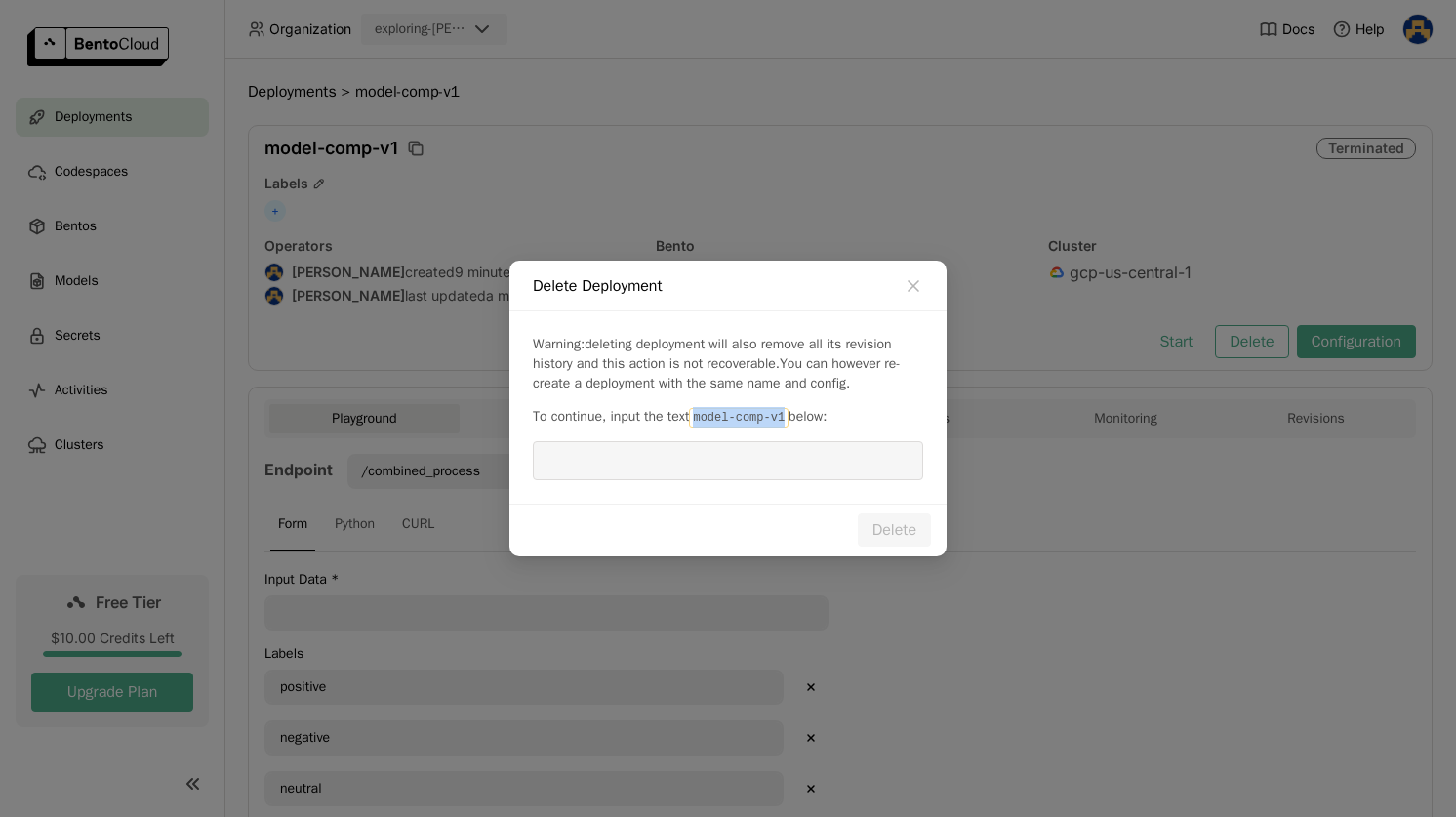 copy on "model-comp-v1" 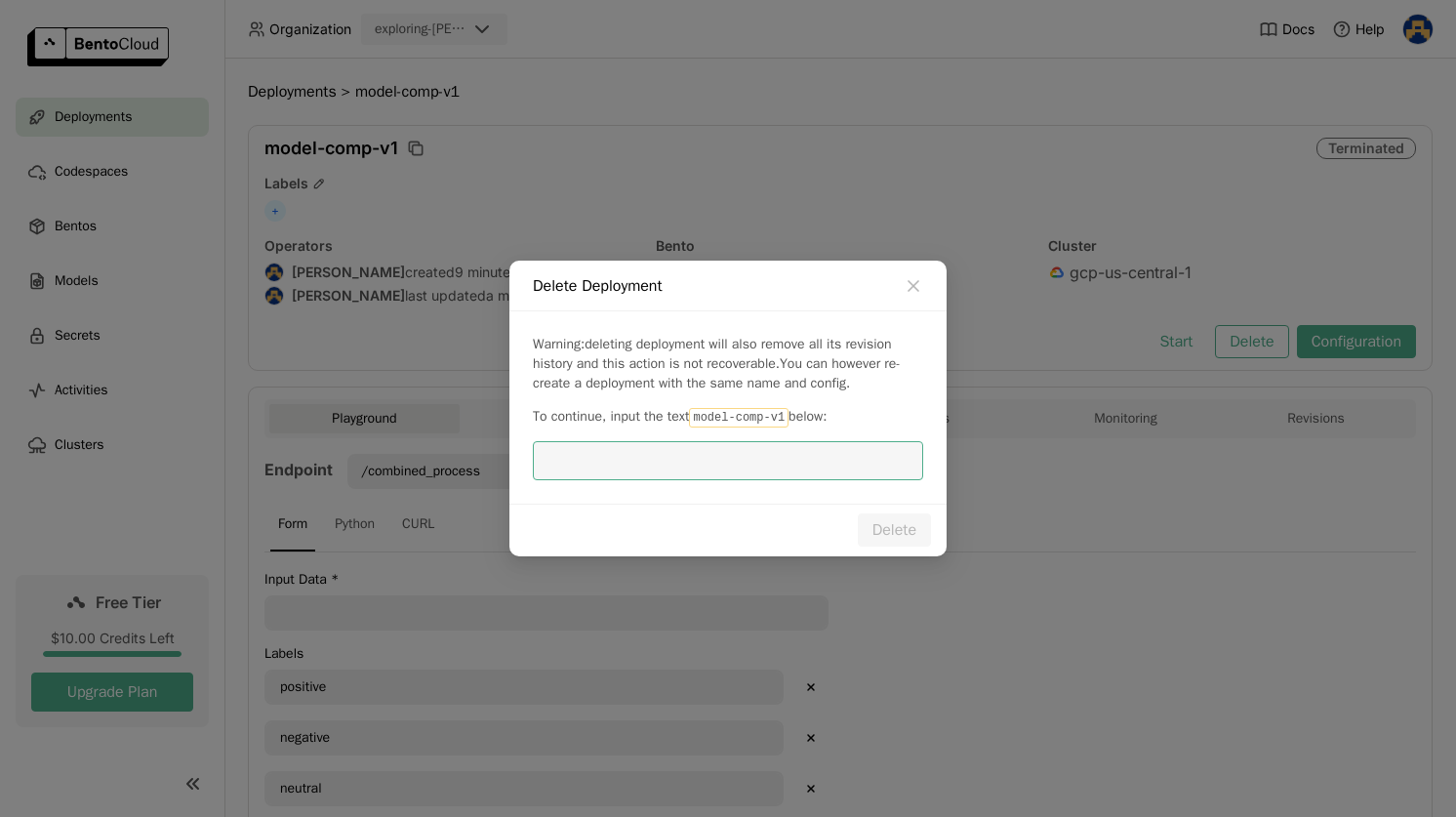 click at bounding box center (728, 461) 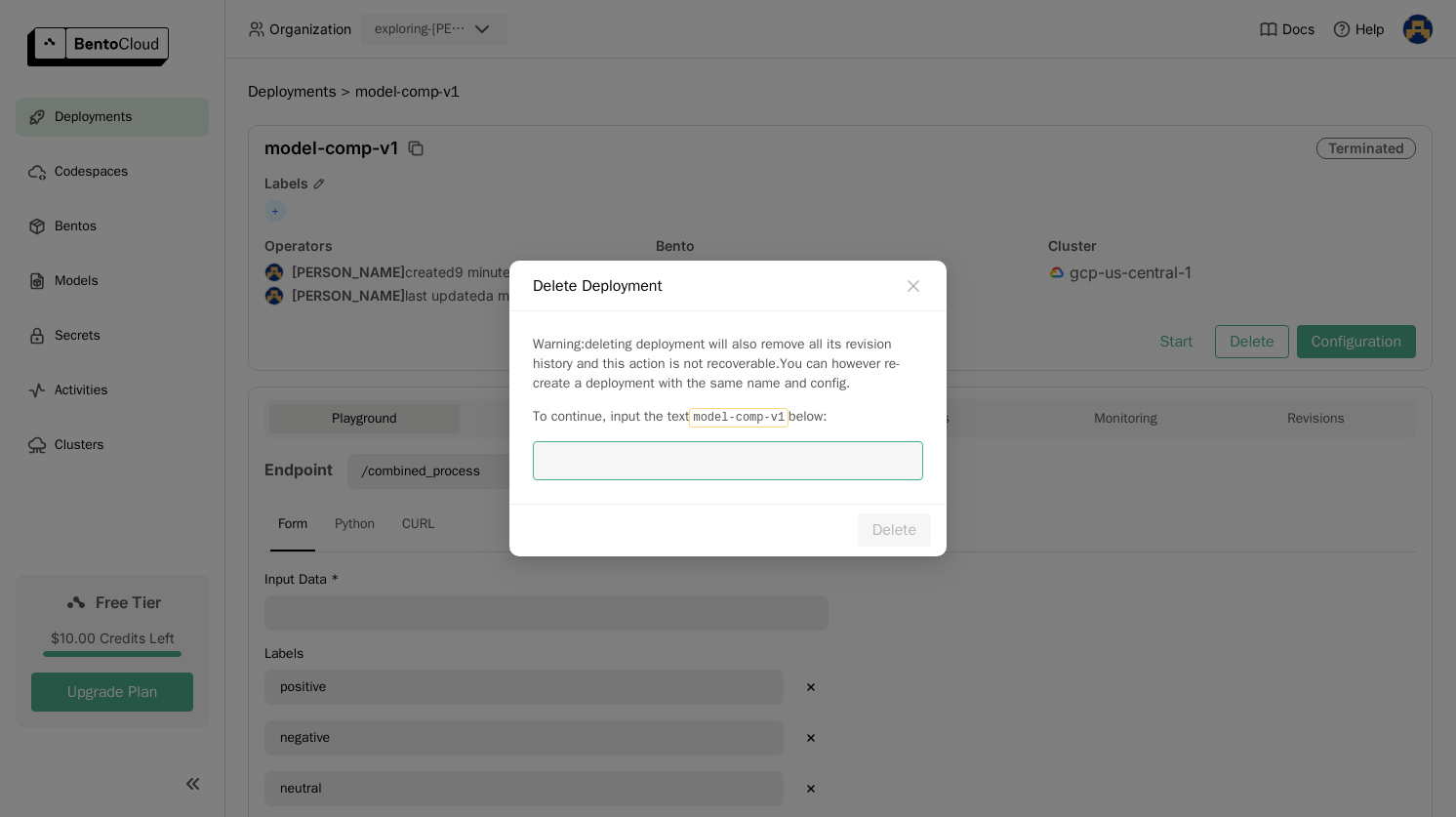 paste on "model-comp-v1" 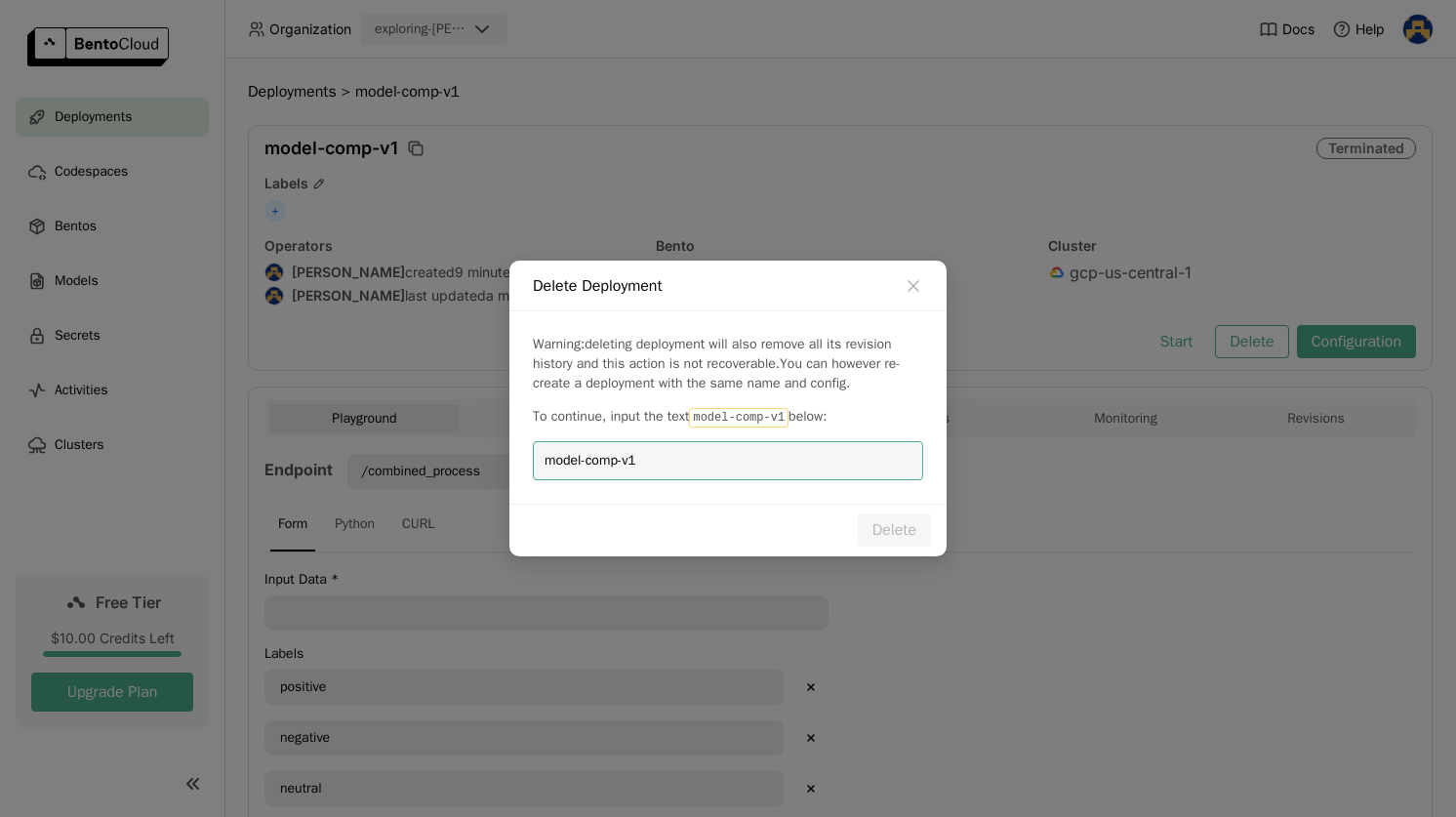 type on "model-comp-v1" 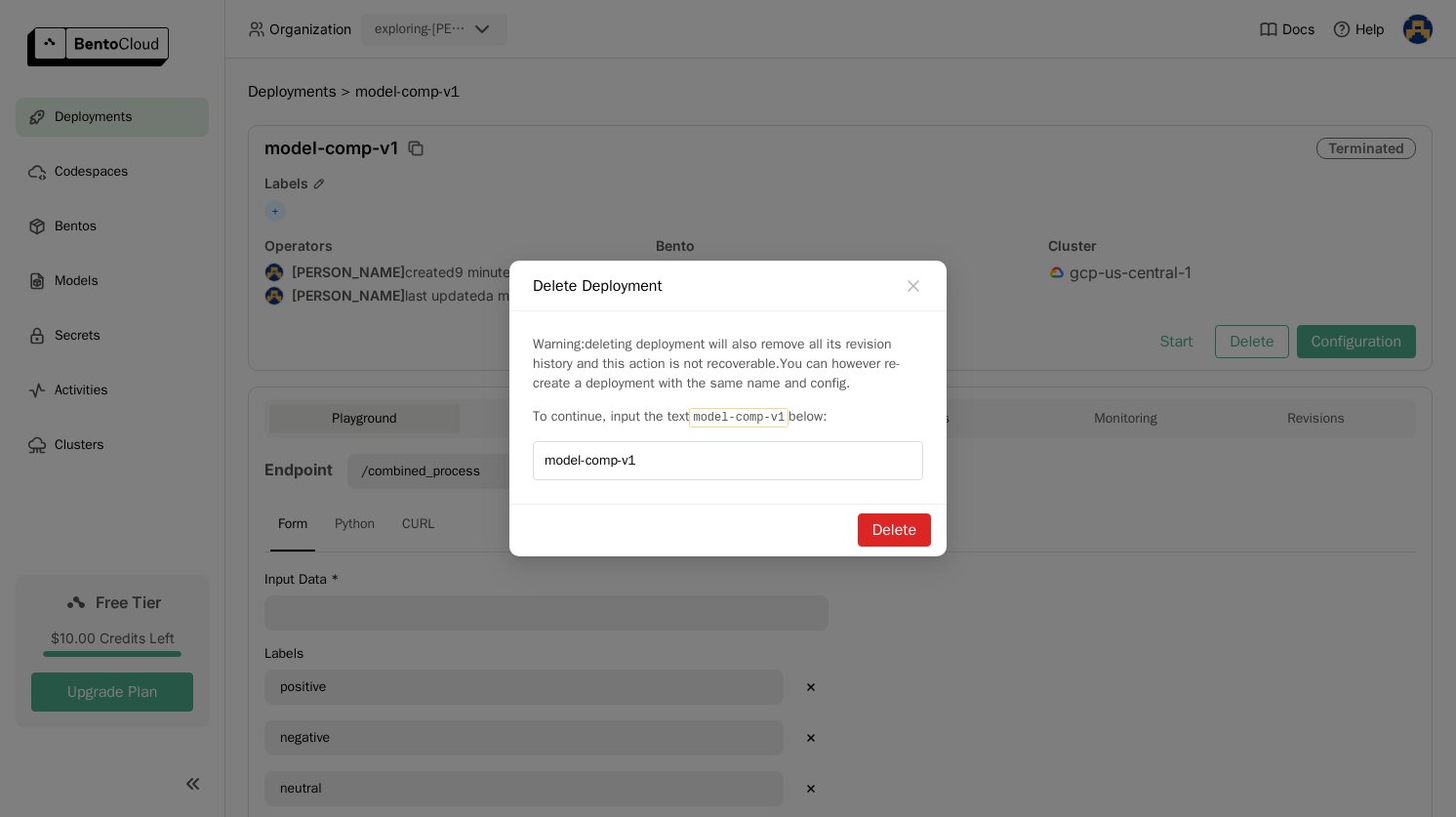 click on "Delete" at bounding box center [894, 530] 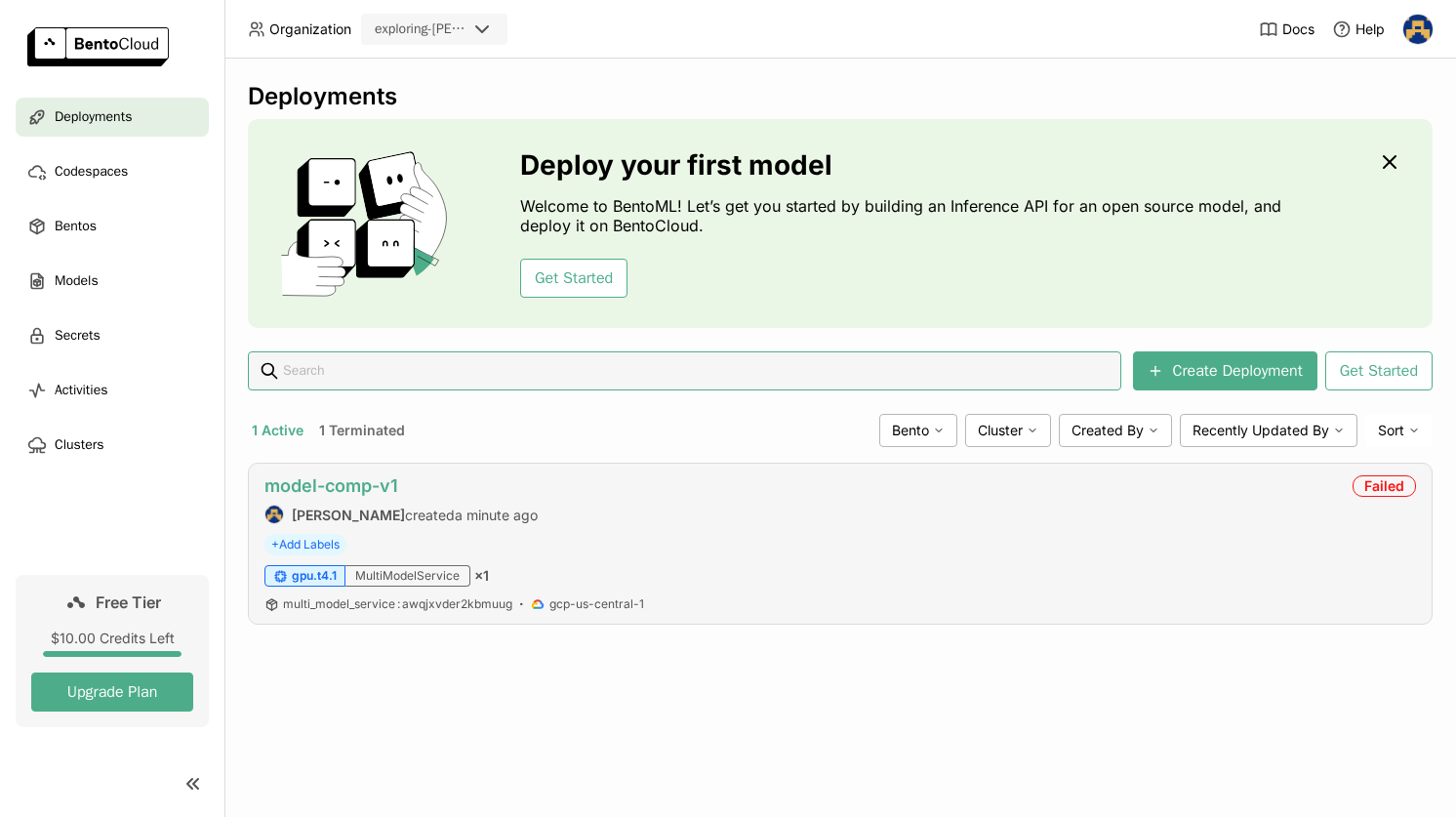 click on "model-comp-v1" at bounding box center (331, 485) 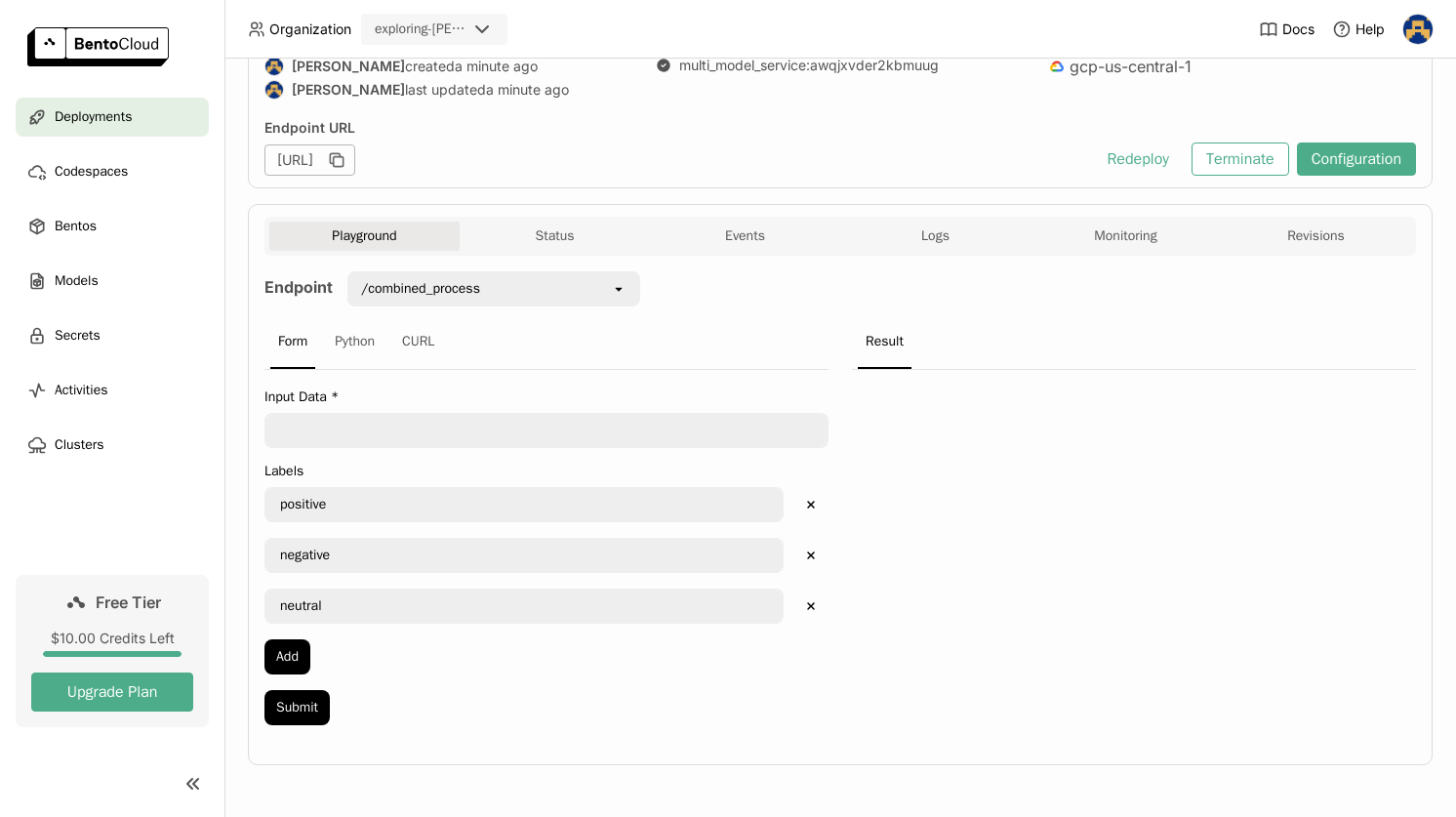 scroll, scrollTop: 208, scrollLeft: 0, axis: vertical 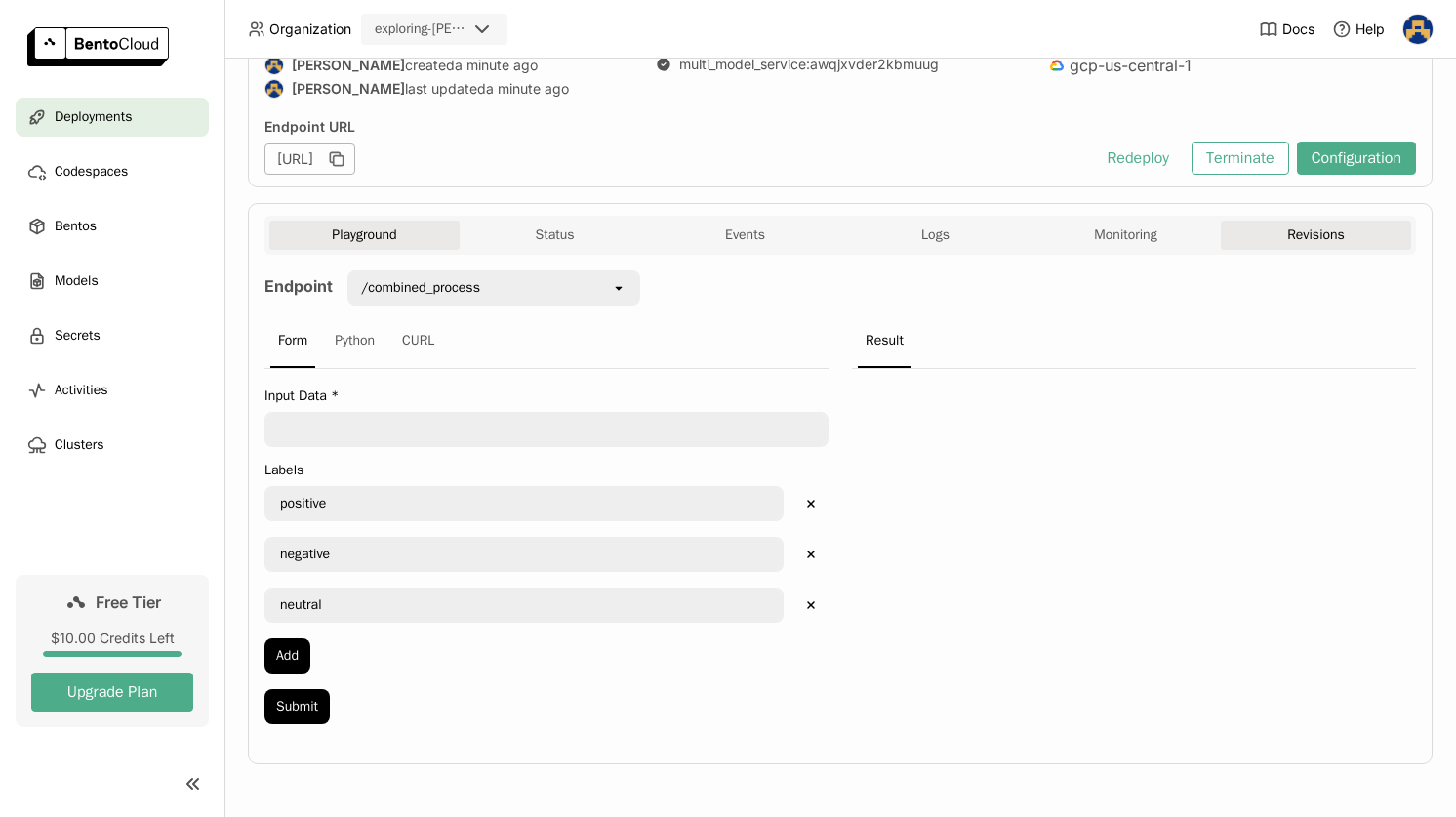 click on "Revisions" at bounding box center (1315, 235) 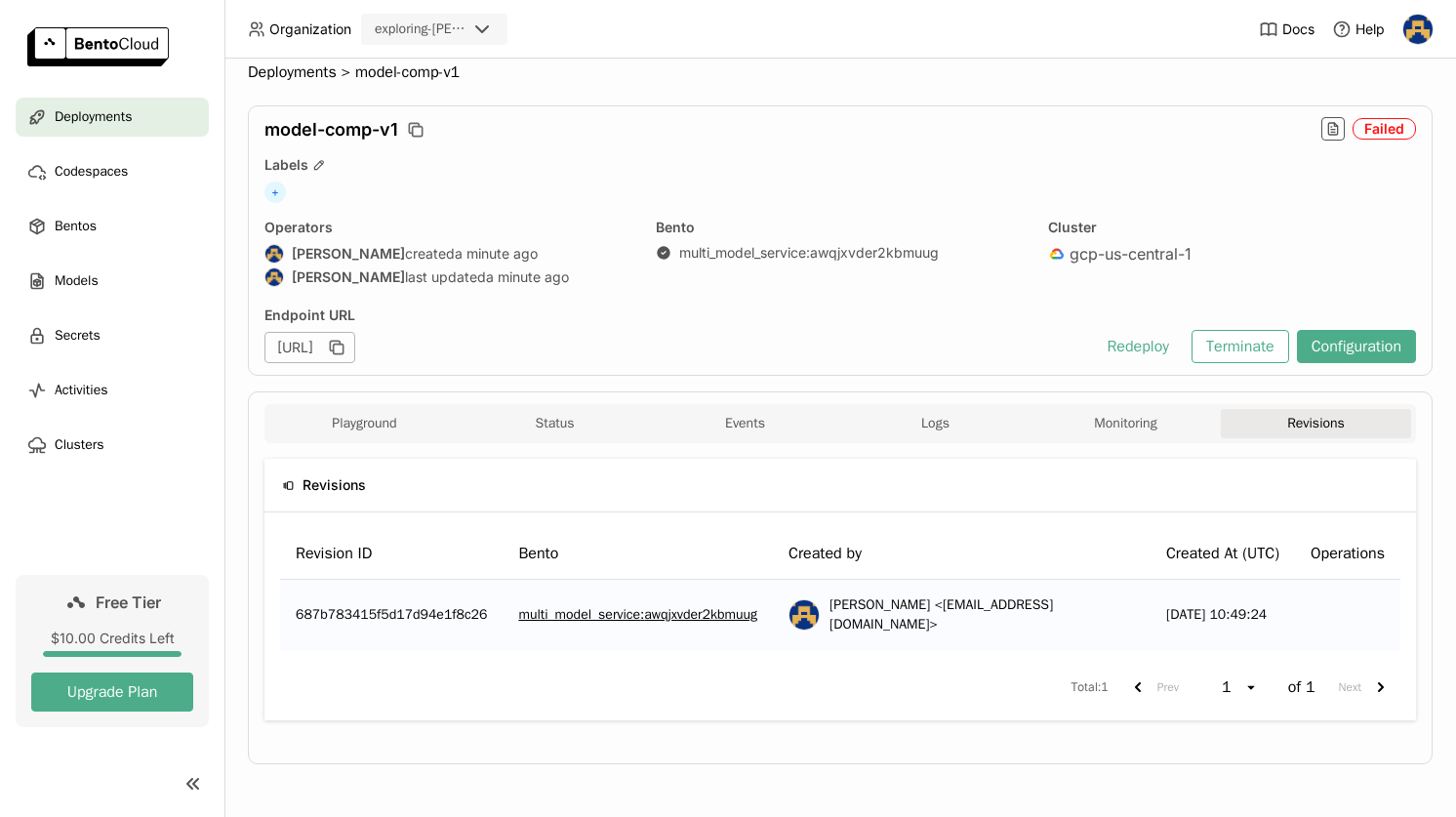 click on "Cluster gcp-us-central-1" at bounding box center [1232, 255] 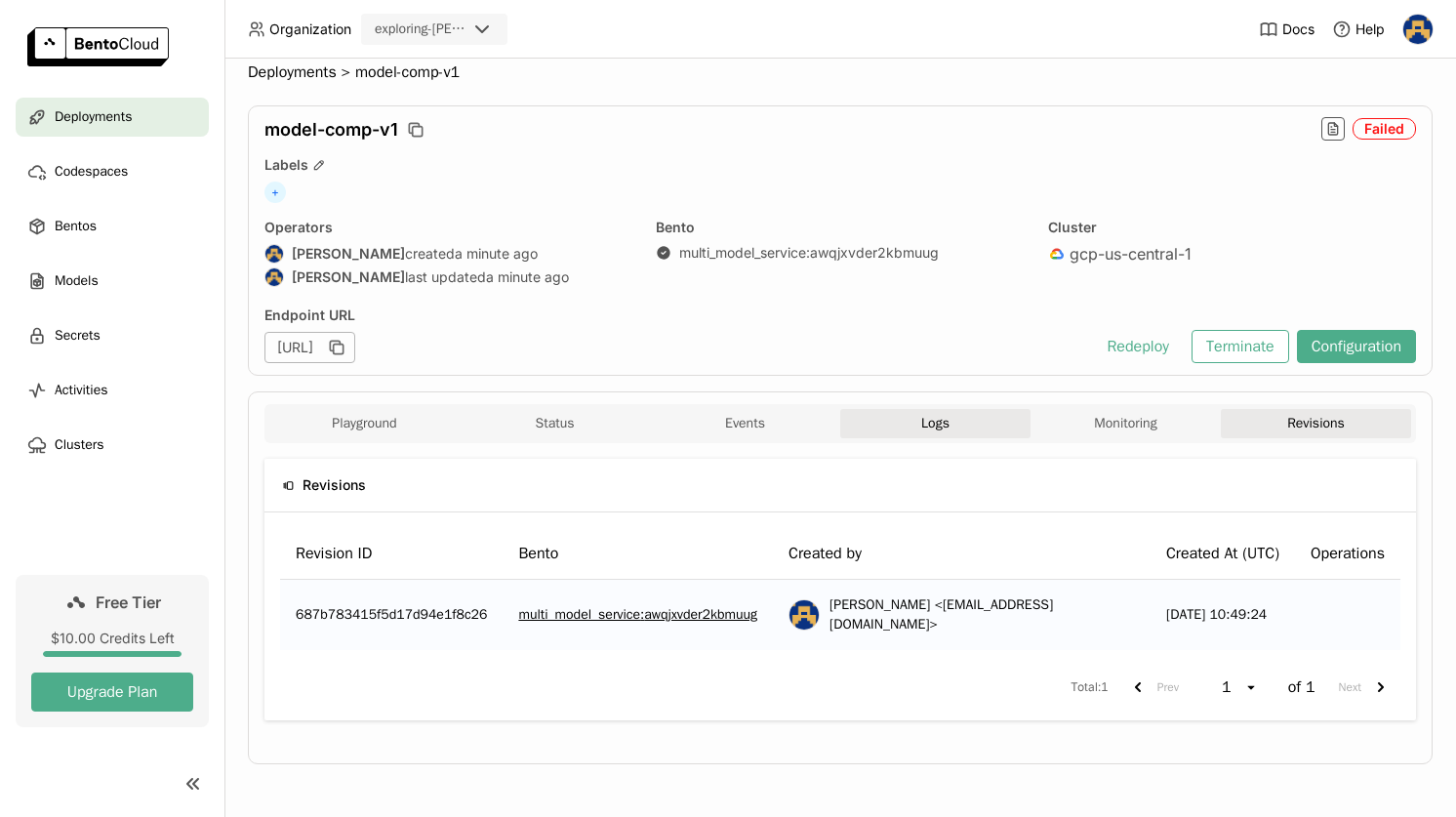 drag, startPoint x: 1078, startPoint y: 419, endPoint x: 996, endPoint y: 421, distance: 82.0244 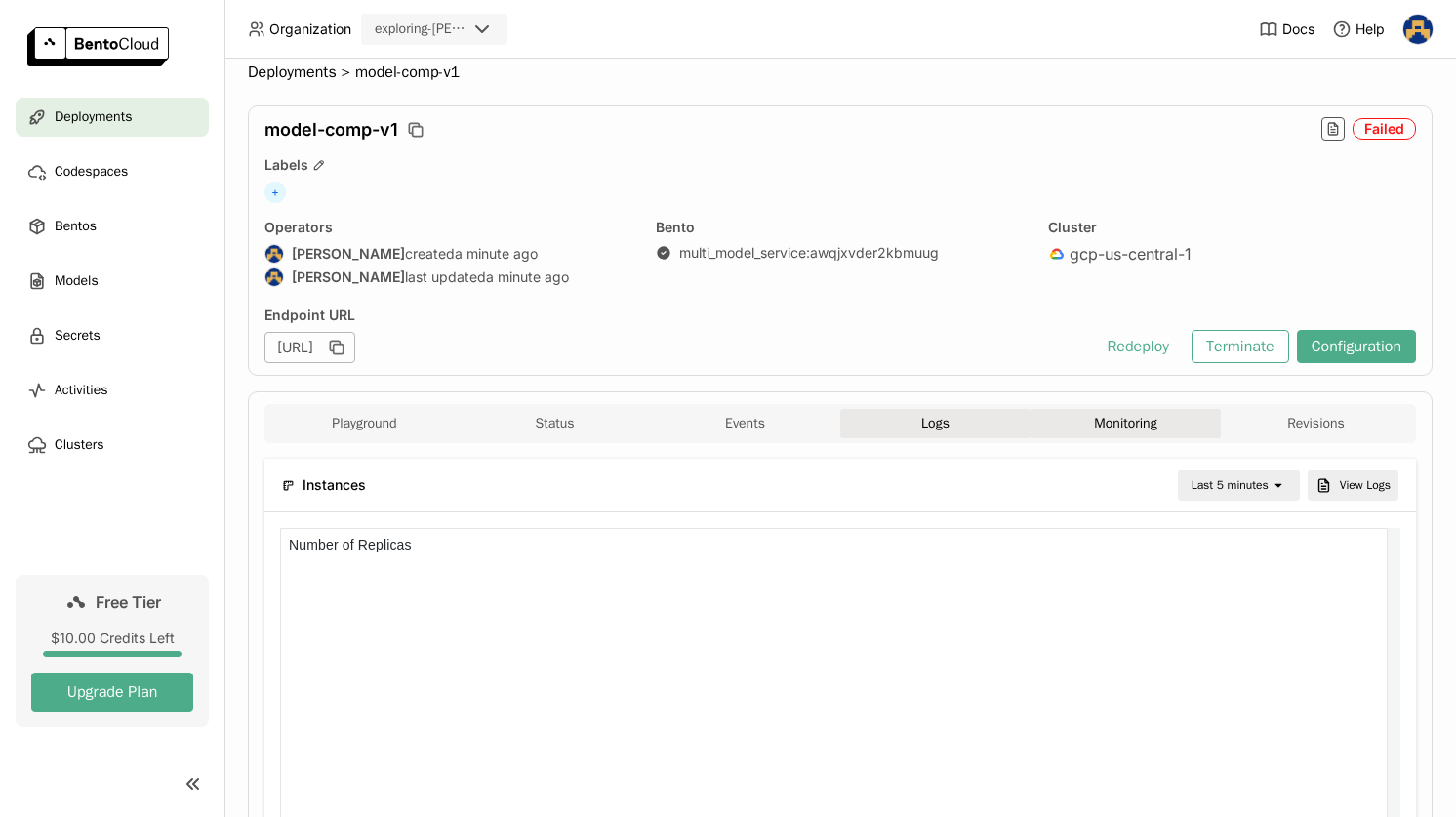 scroll, scrollTop: 278, scrollLeft: 537, axis: both 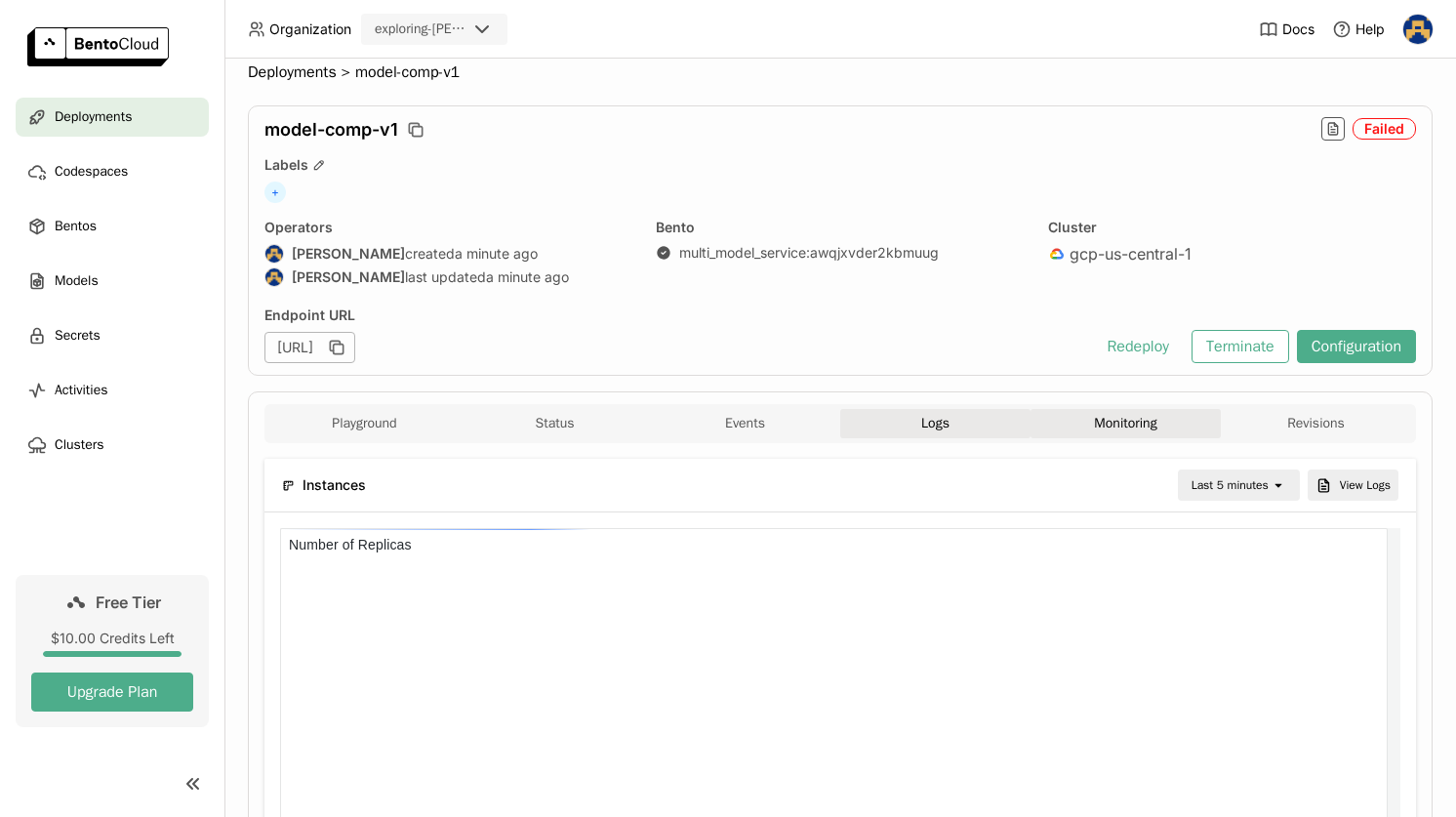 click on "Logs" at bounding box center [935, 424] 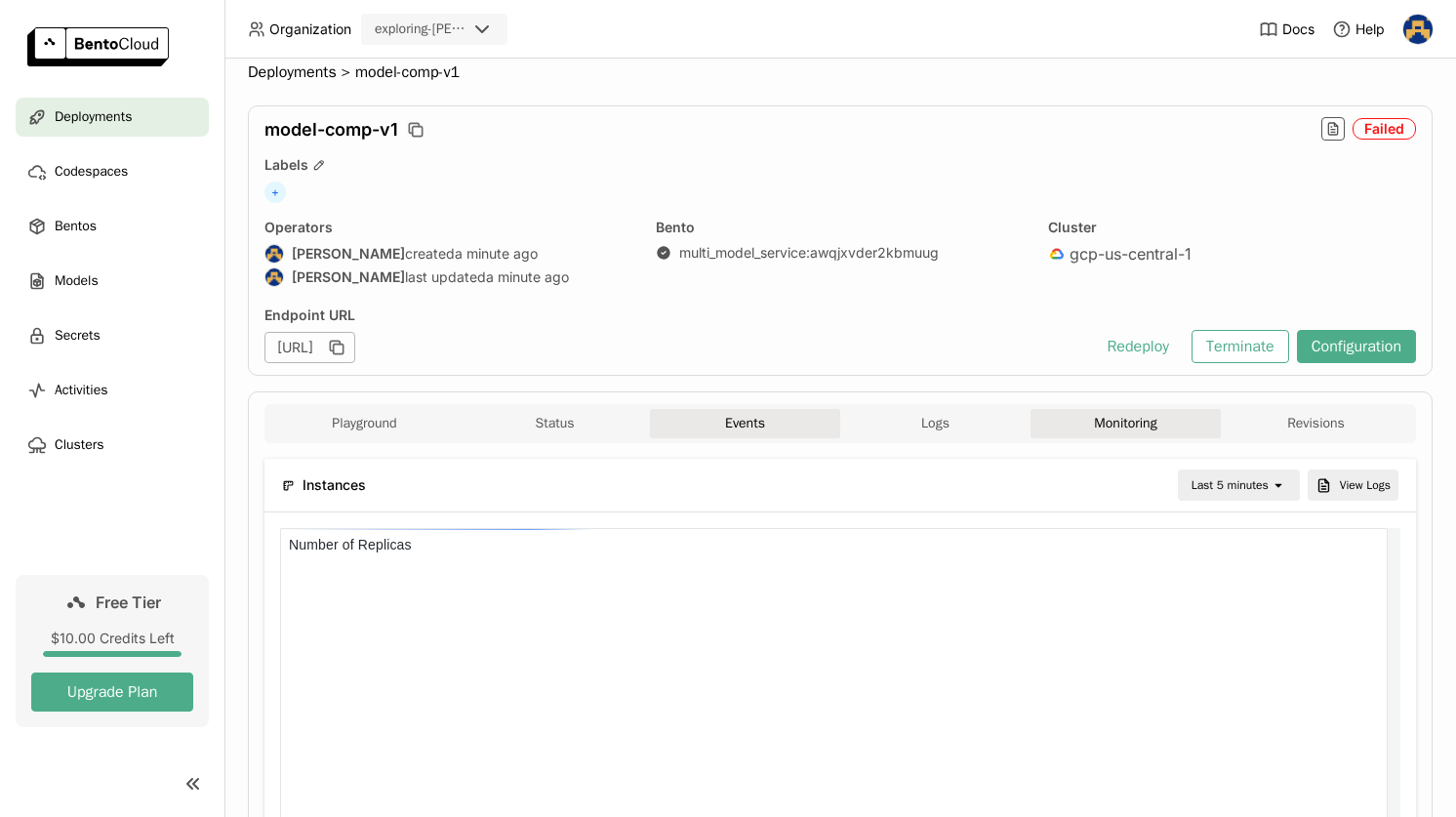 scroll, scrollTop: 0, scrollLeft: 0, axis: both 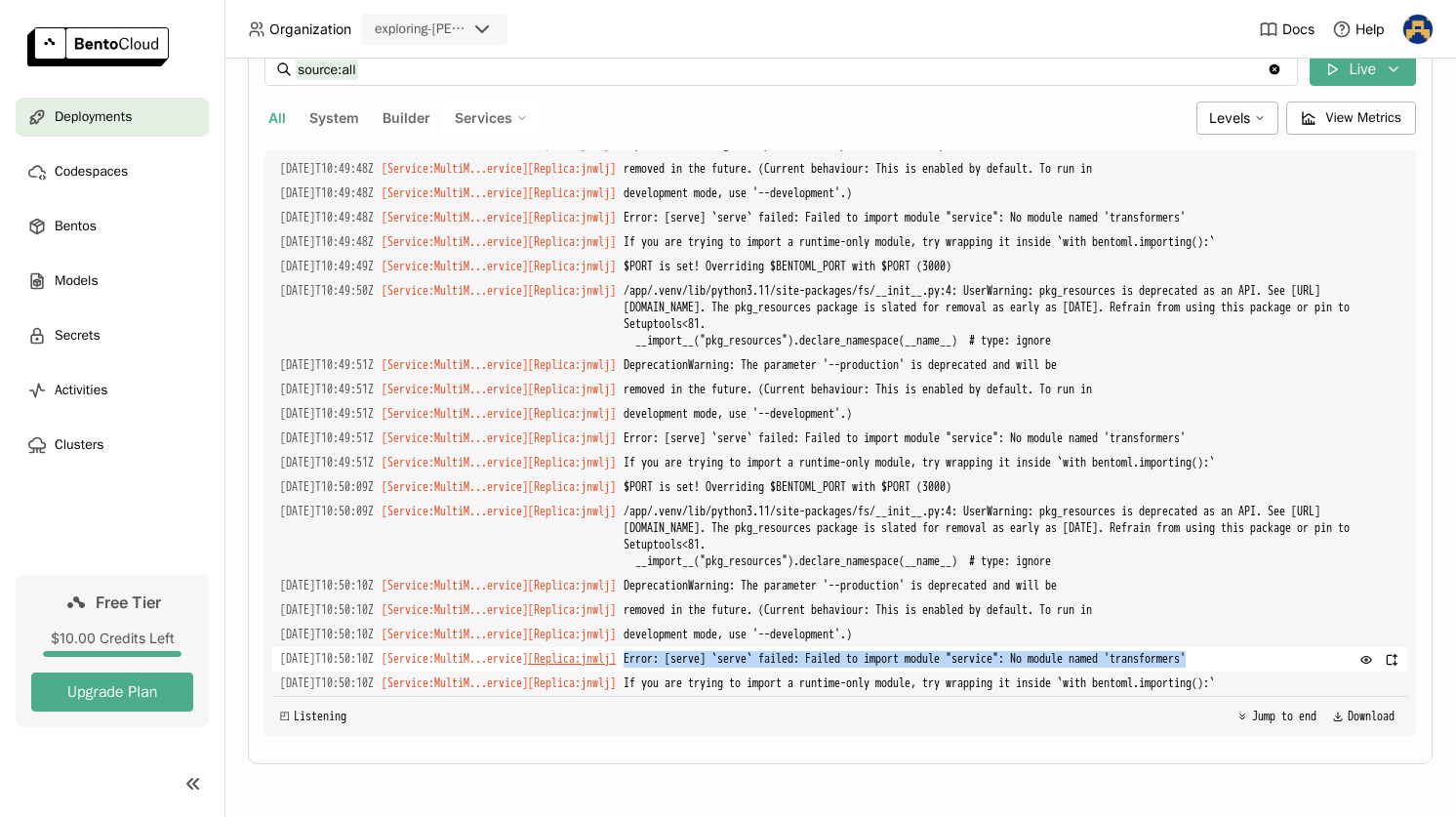 drag, startPoint x: 817, startPoint y: 650, endPoint x: 708, endPoint y: 633, distance: 110.31772 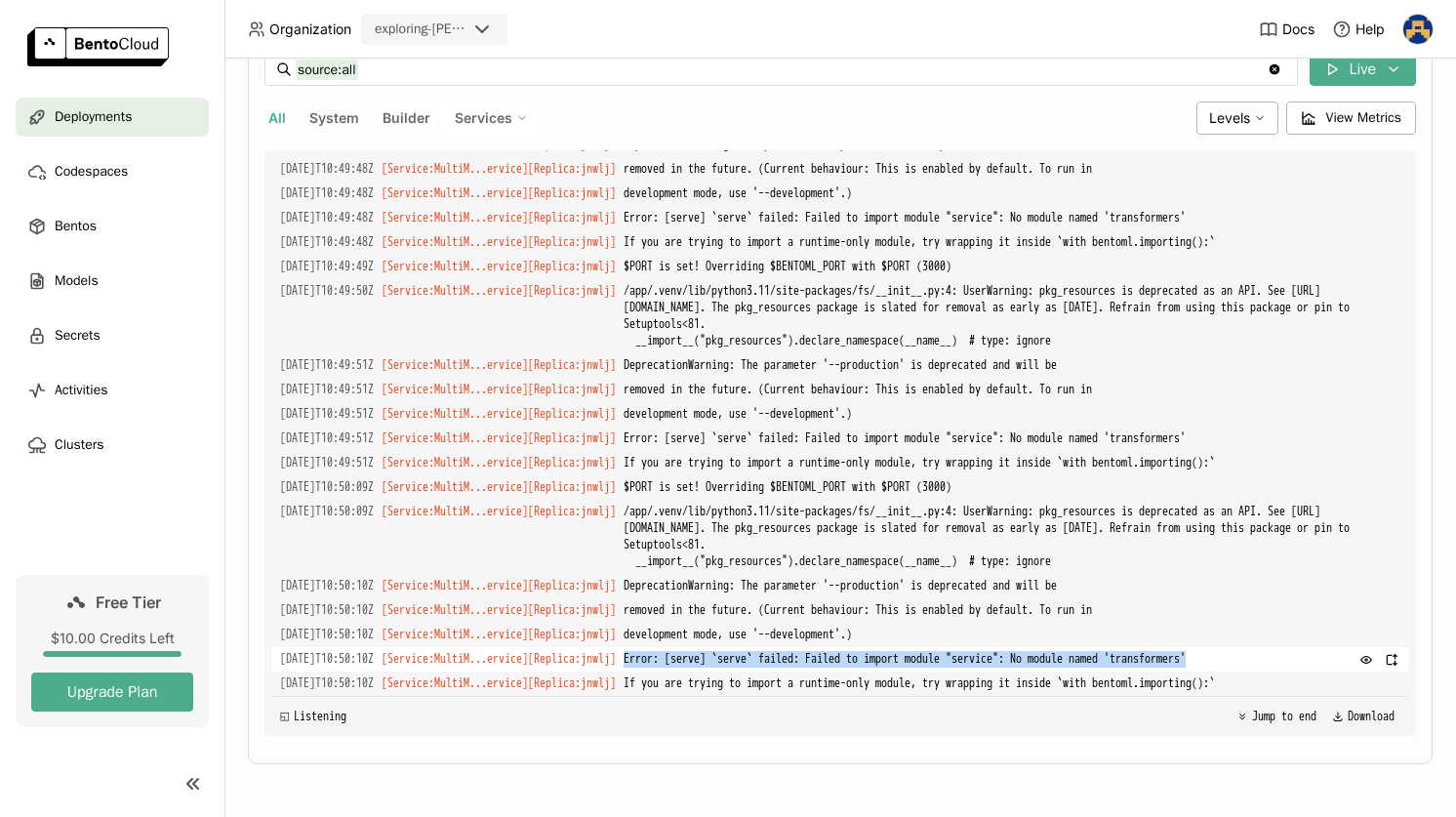 copy on "Error: [serve] `serve` failed: Failed to import module "service": No module named 'transformers'" 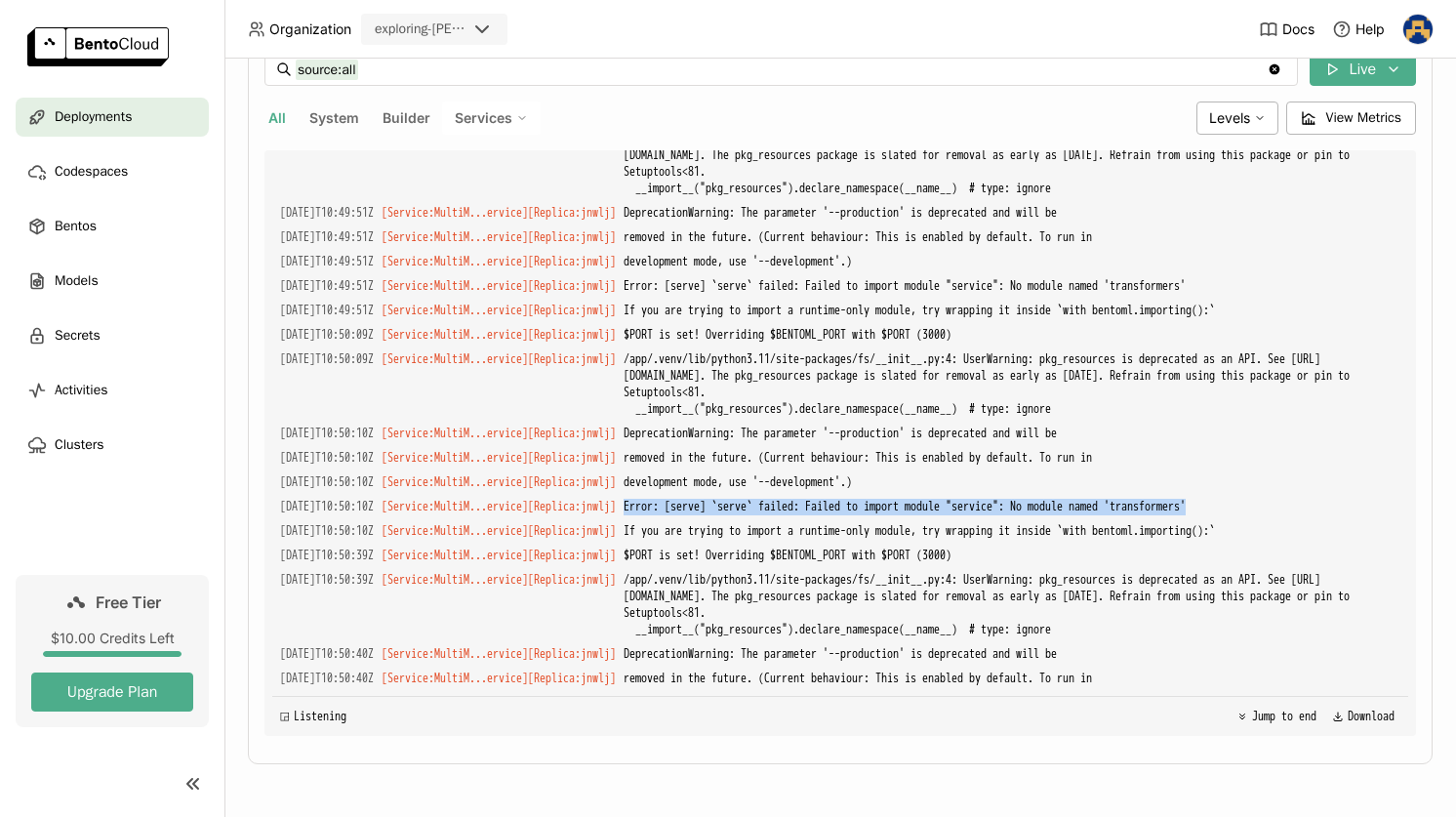 scroll, scrollTop: 3210, scrollLeft: 0, axis: vertical 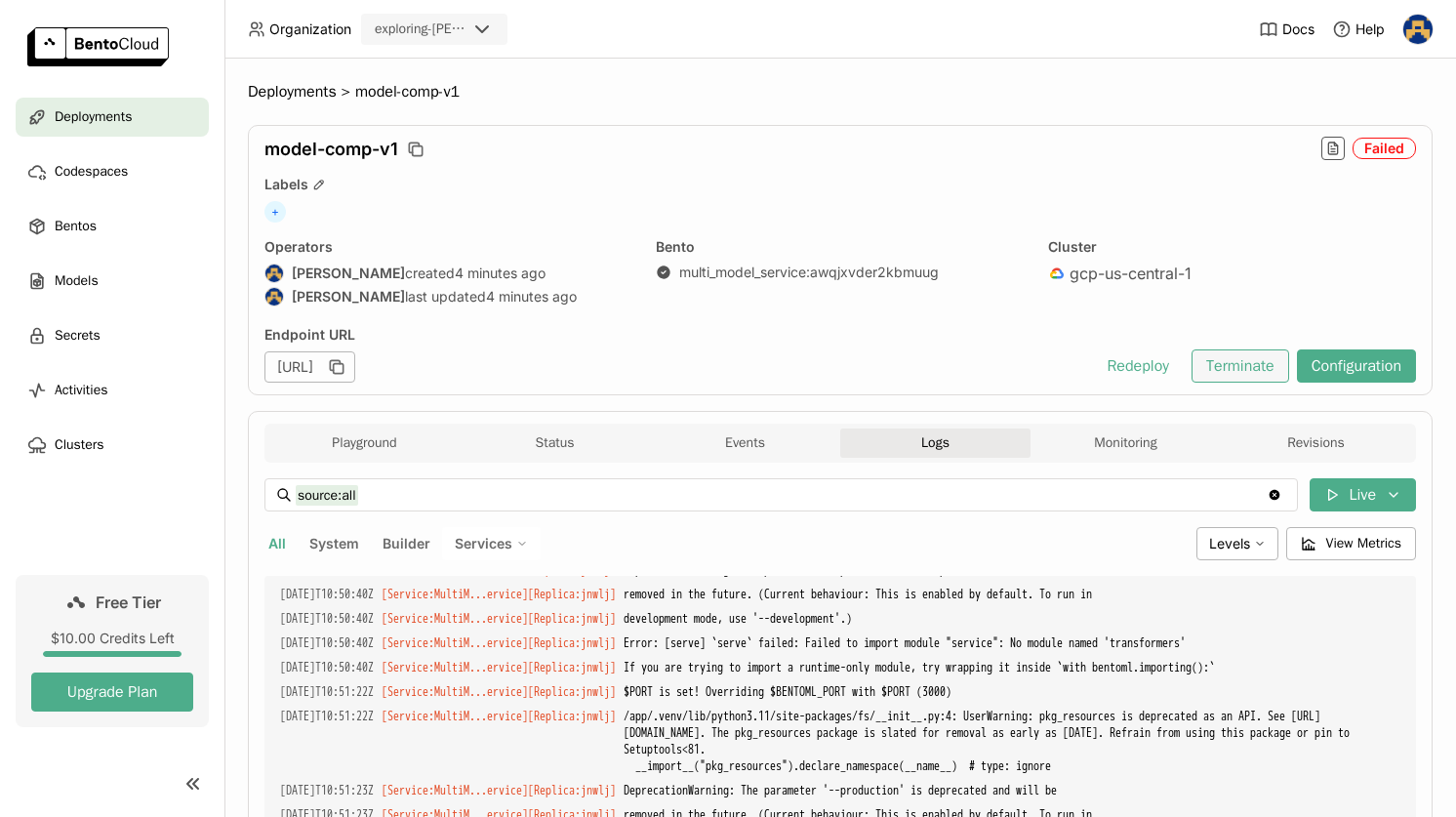 click on "Terminate" at bounding box center (1240, 366) 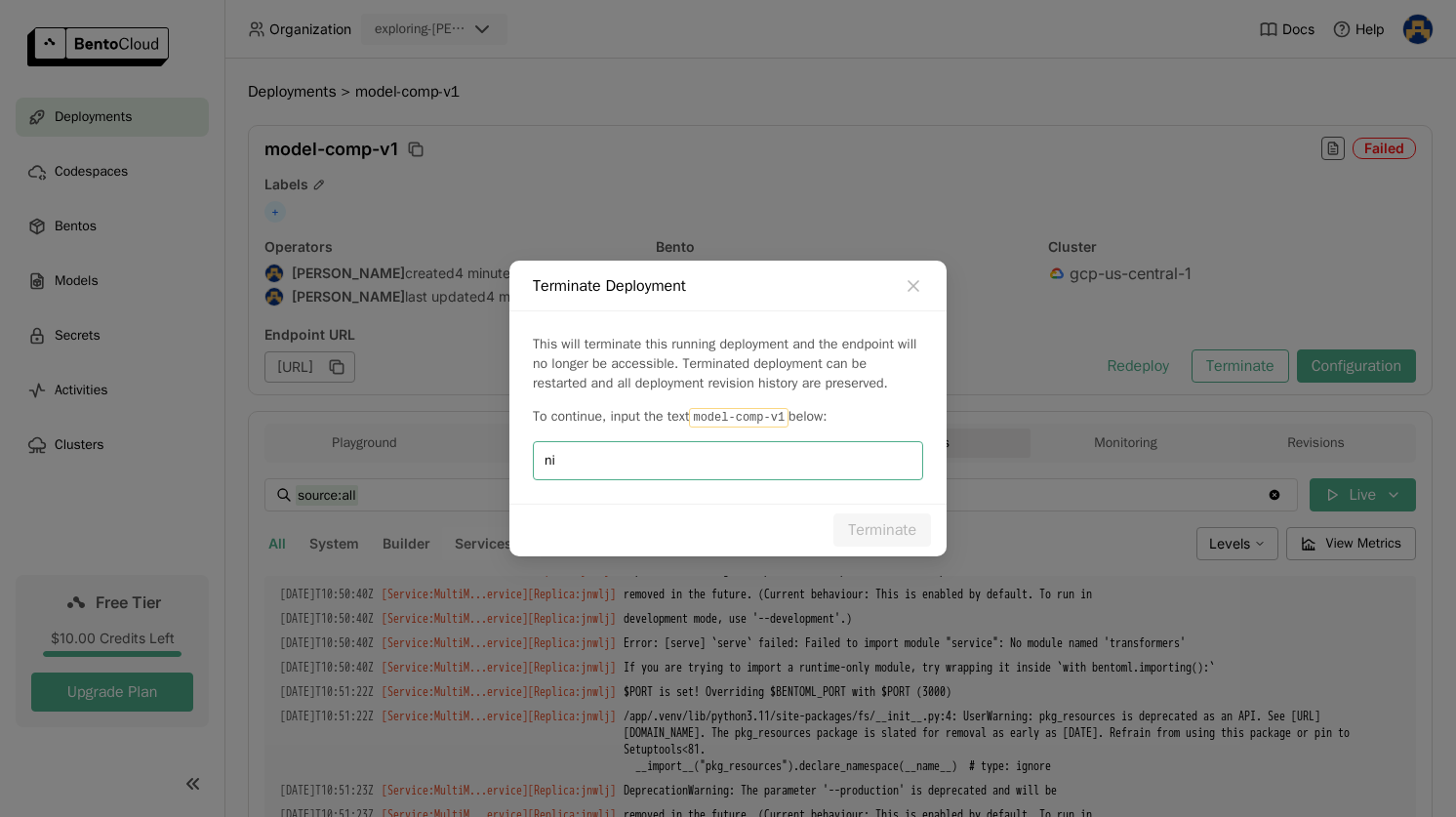 type on "n" 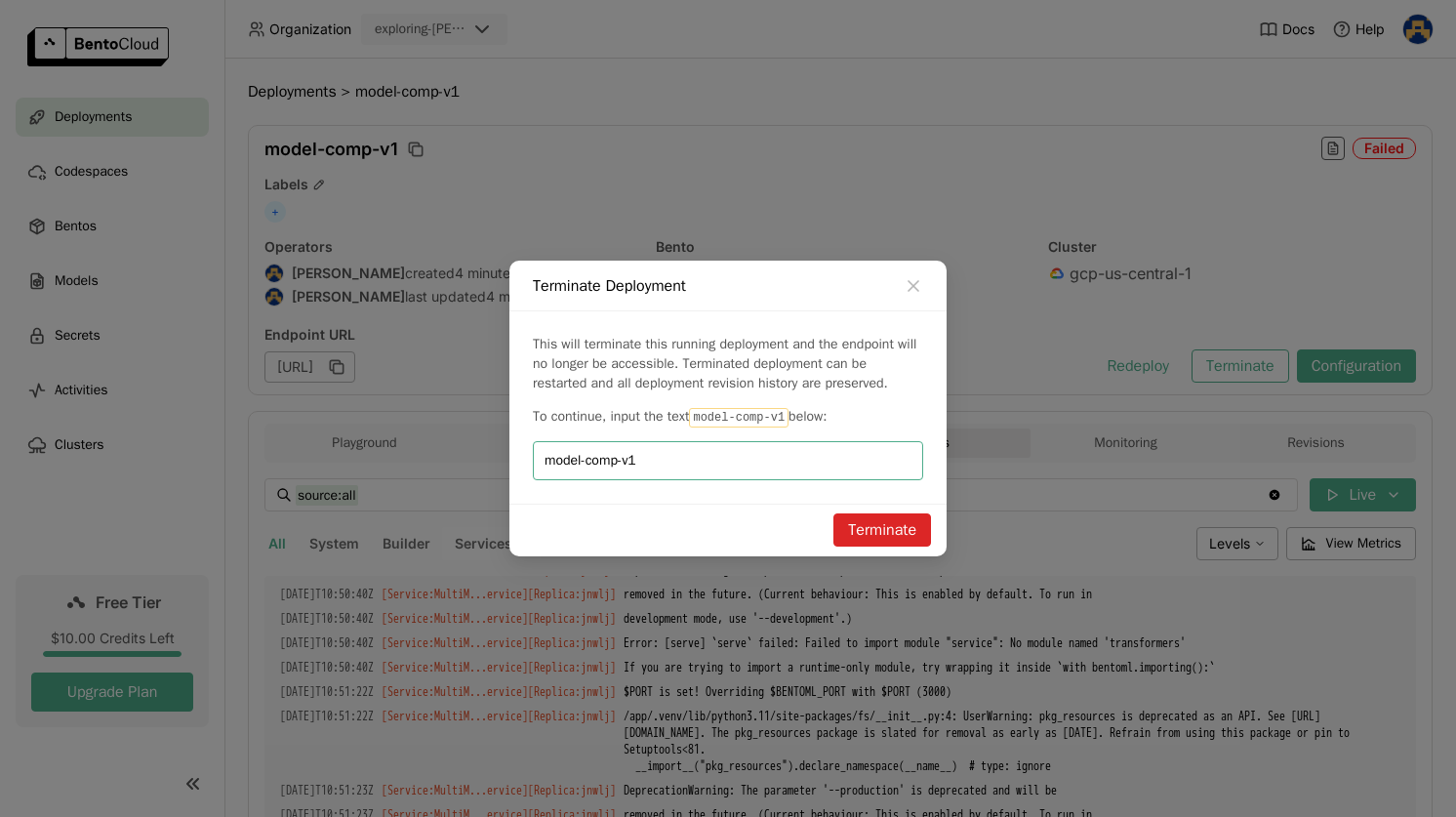 type on "model-comp-v1" 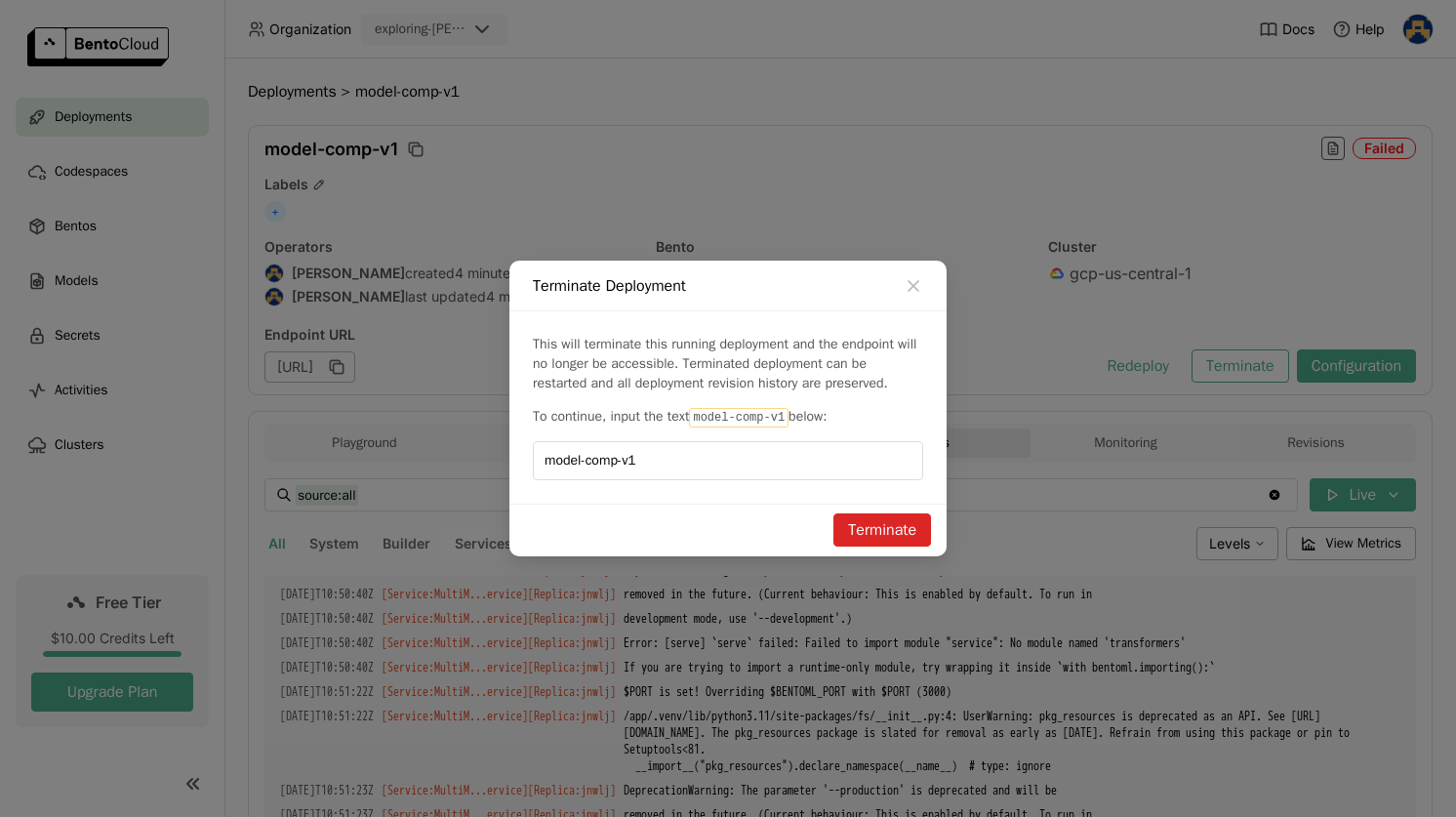 click on "Terminate" at bounding box center [882, 530] 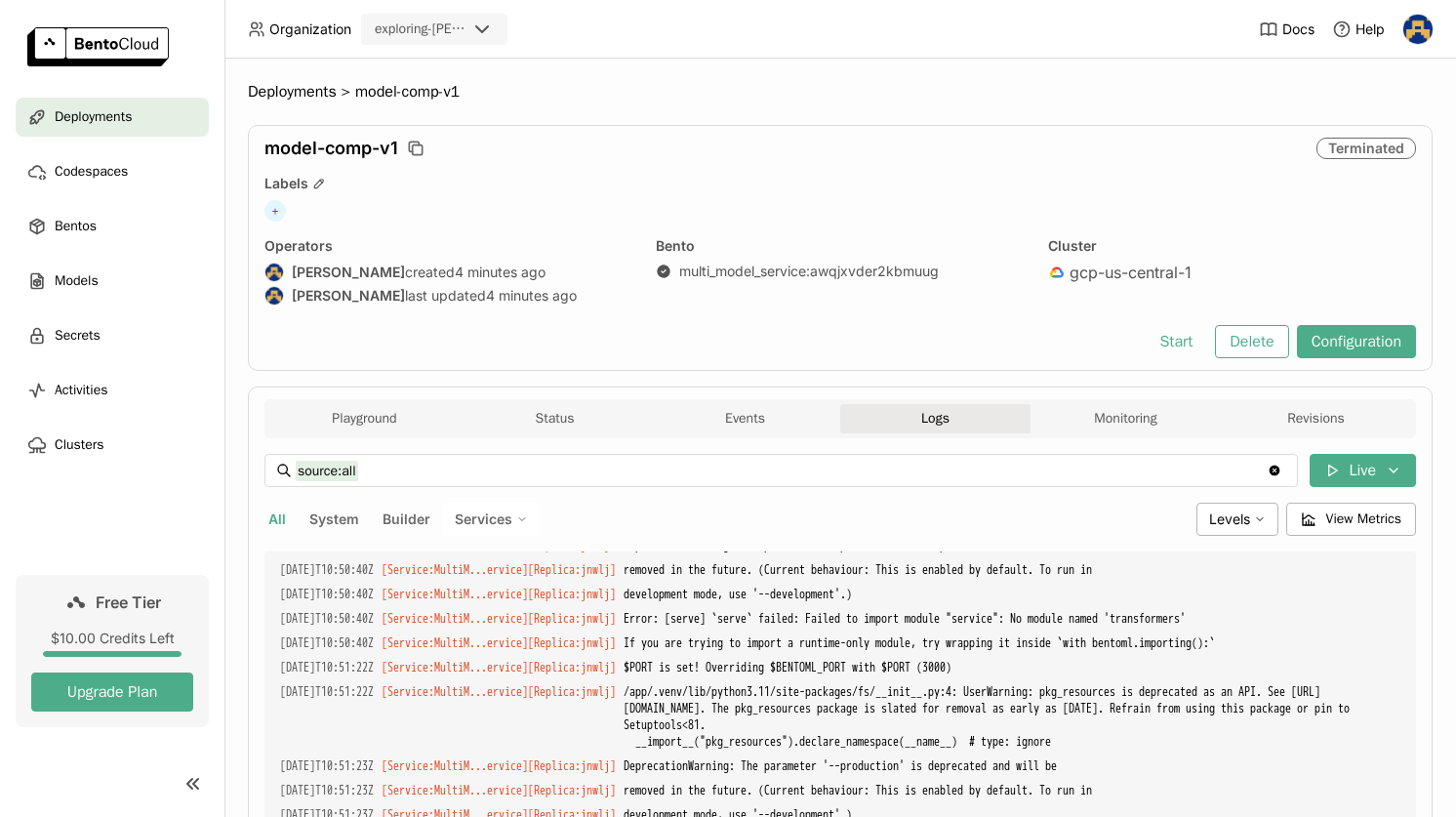 scroll, scrollTop: 2816, scrollLeft: 0, axis: vertical 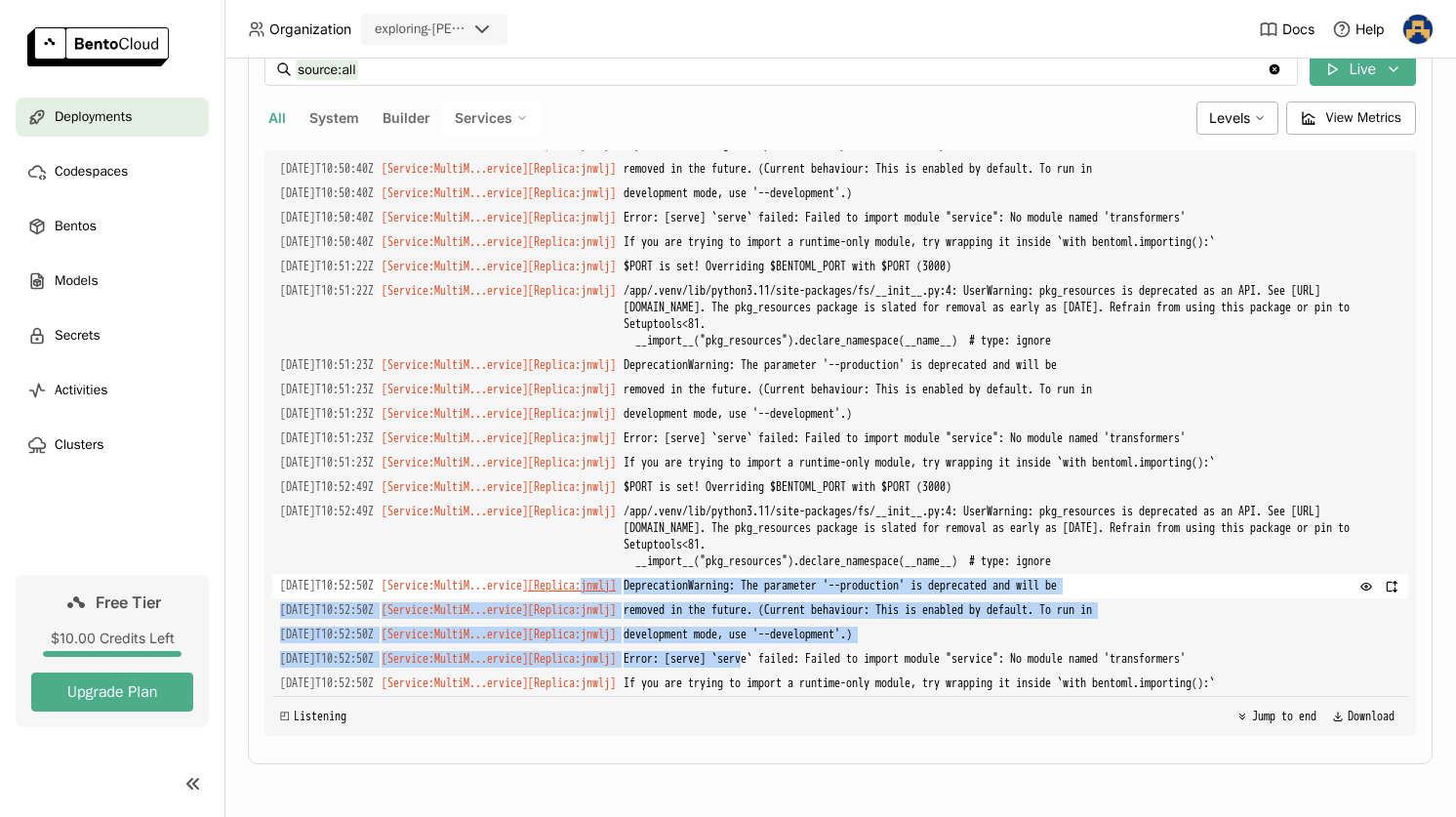 drag, startPoint x: 857, startPoint y: 636, endPoint x: 667, endPoint y: 569, distance: 201.46712 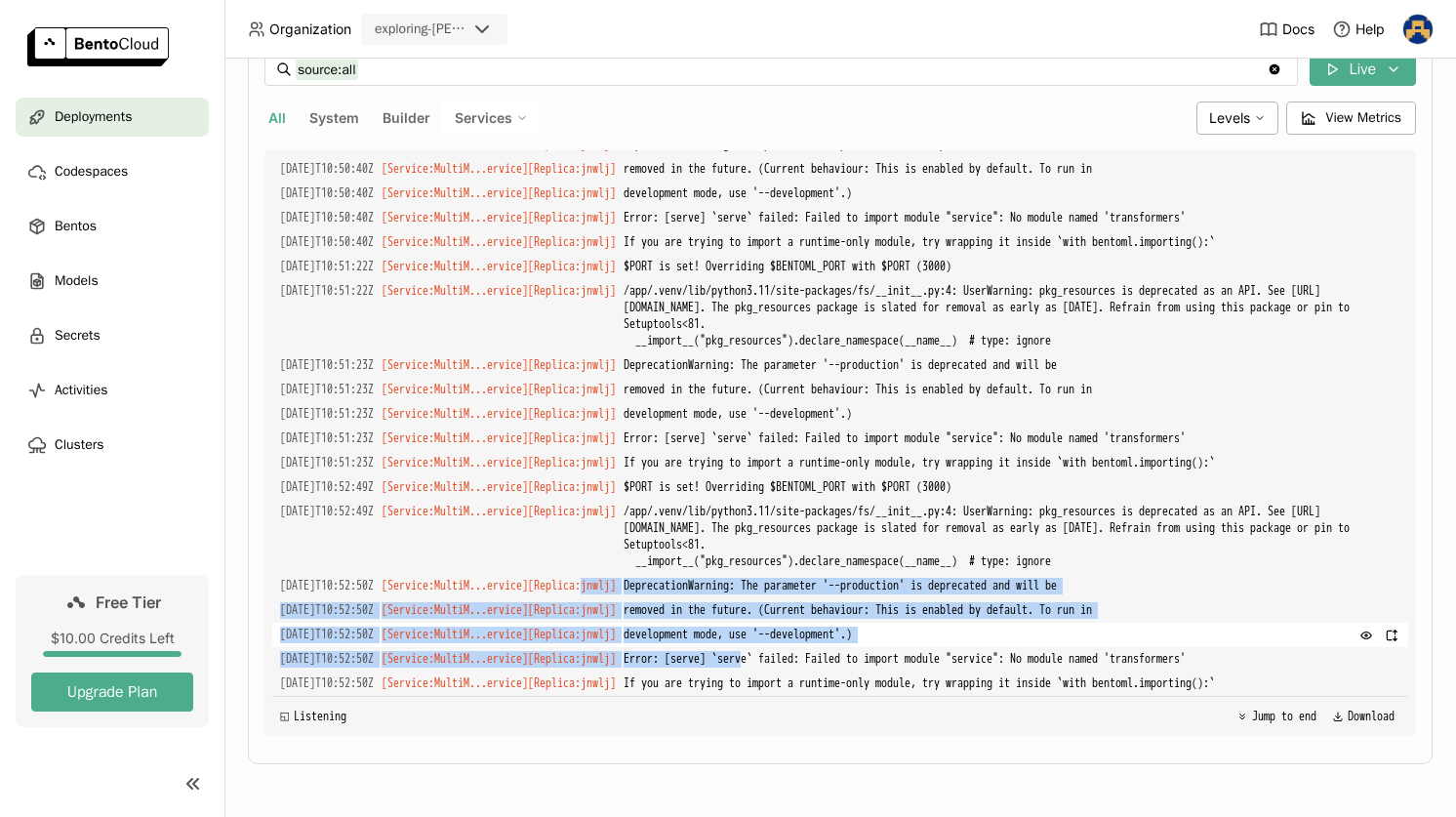 click on "development mode, use '--development'.)" at bounding box center [1012, 634] 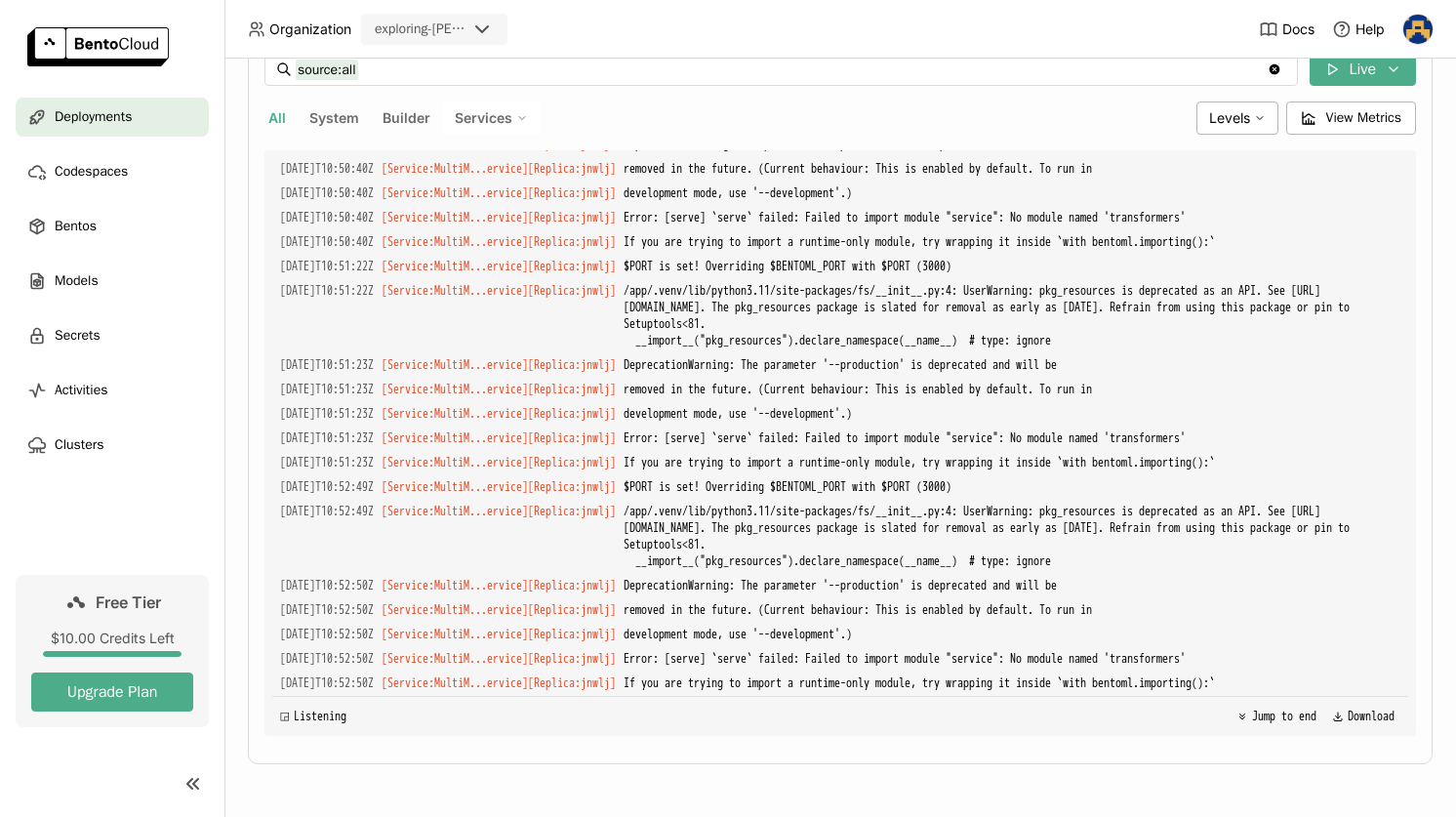 click on "Services" at bounding box center [483, 118] 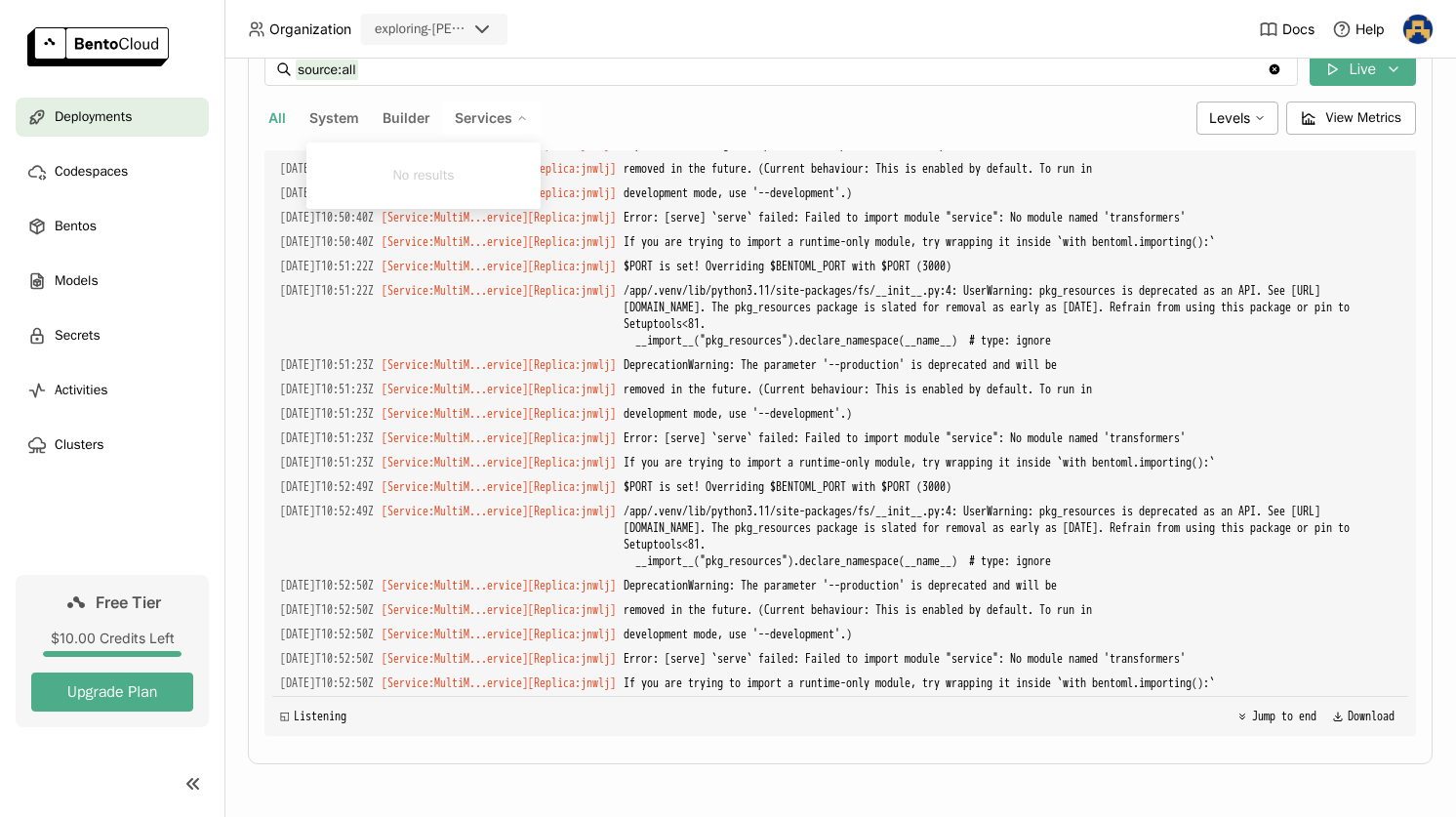 click on "All System Builder Services No results" at bounding box center [726, 118] 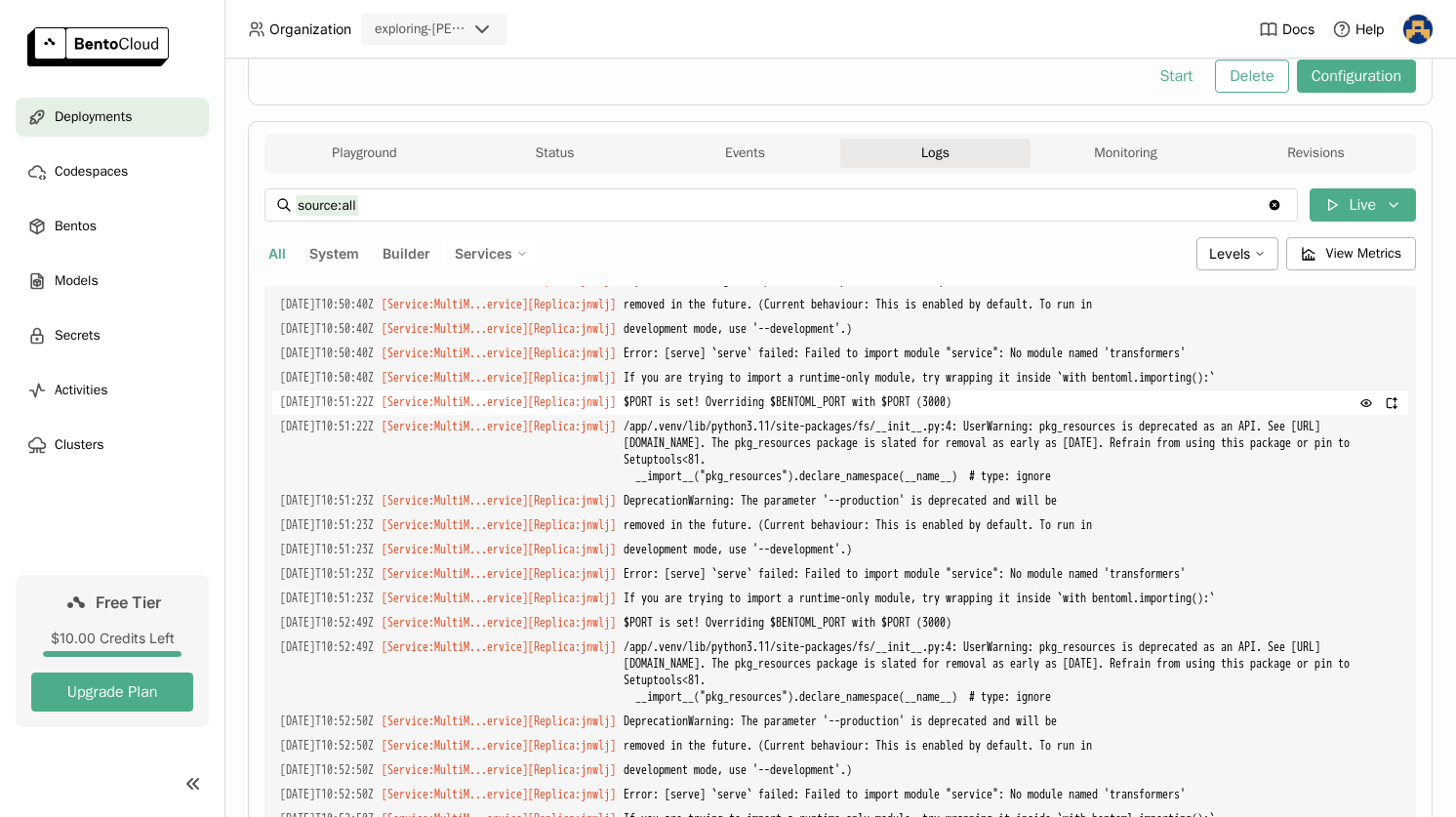 scroll, scrollTop: 264, scrollLeft: 0, axis: vertical 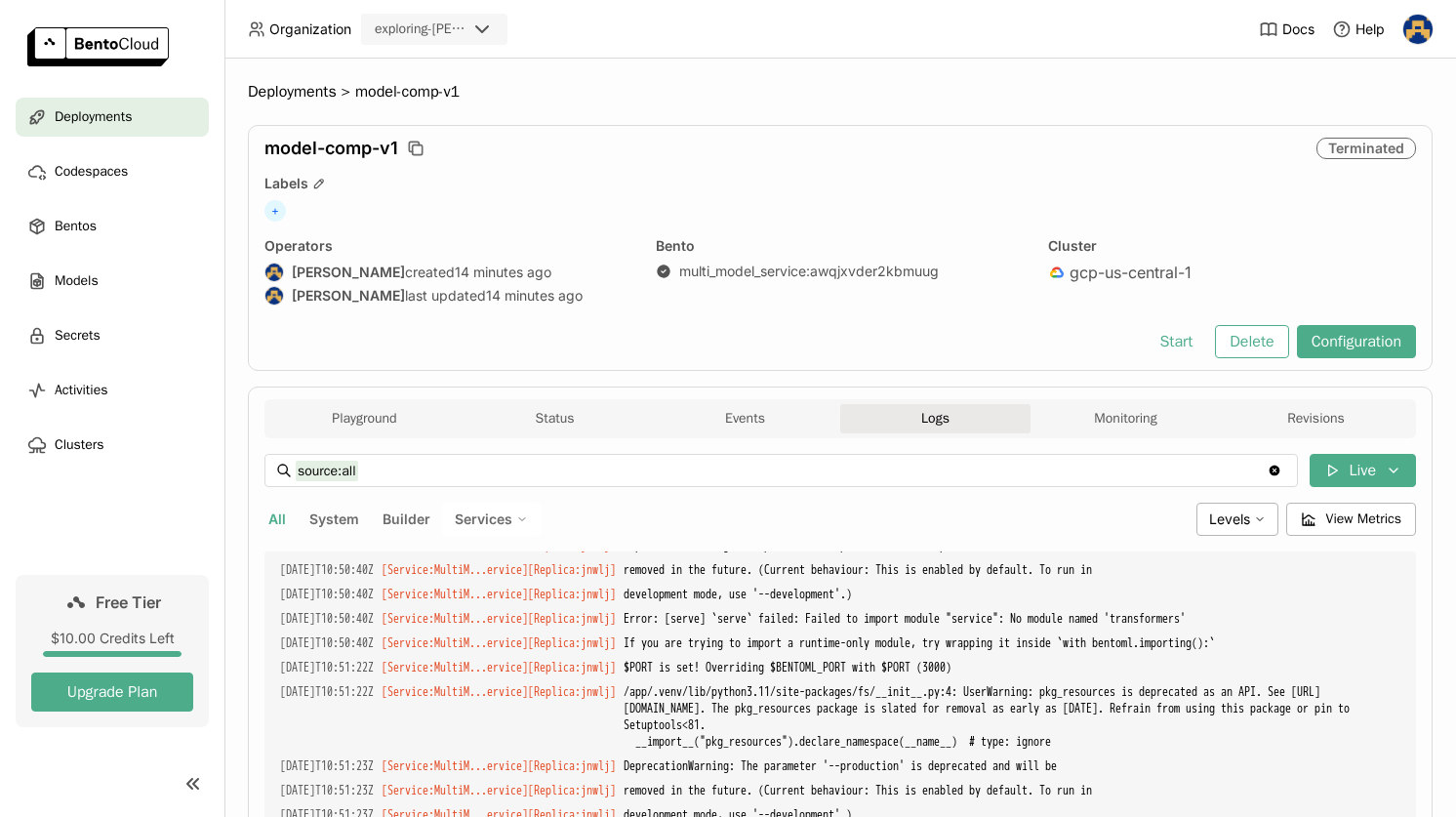 click on "Terminated" at bounding box center (1366, 148) 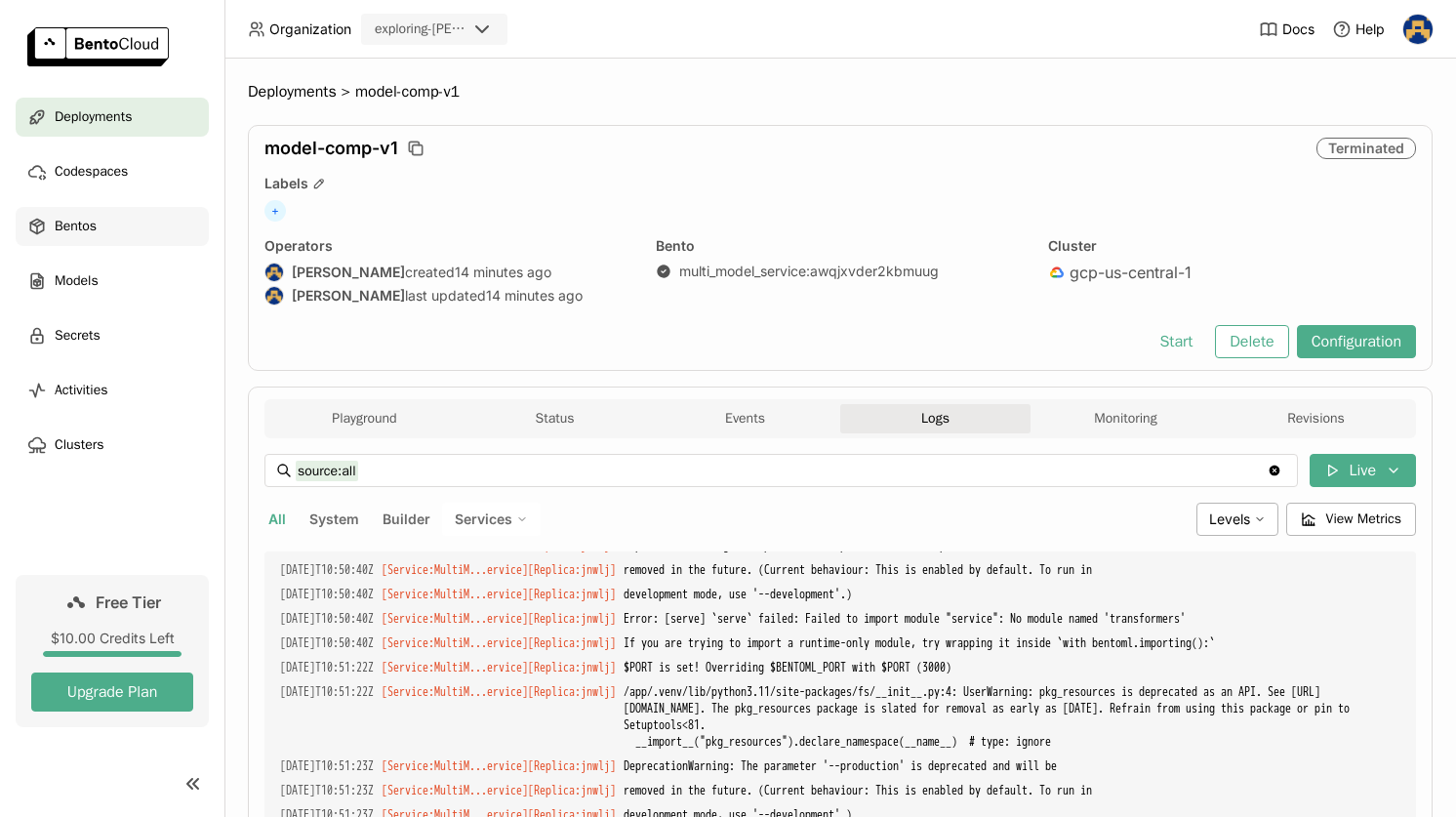 click on "Bentos" at bounding box center (75, 226) 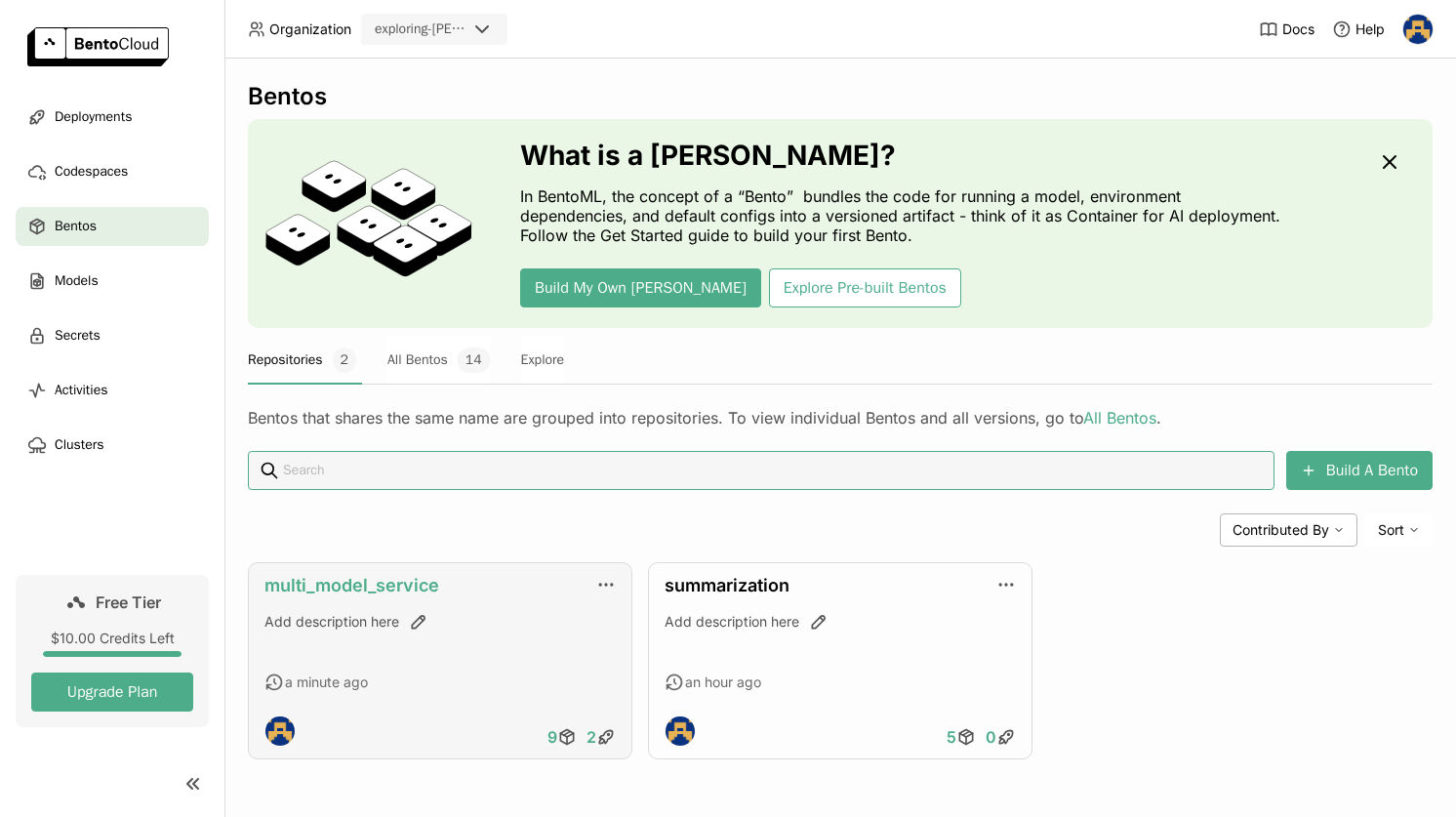 click on "multi_model_service" at bounding box center [351, 585] 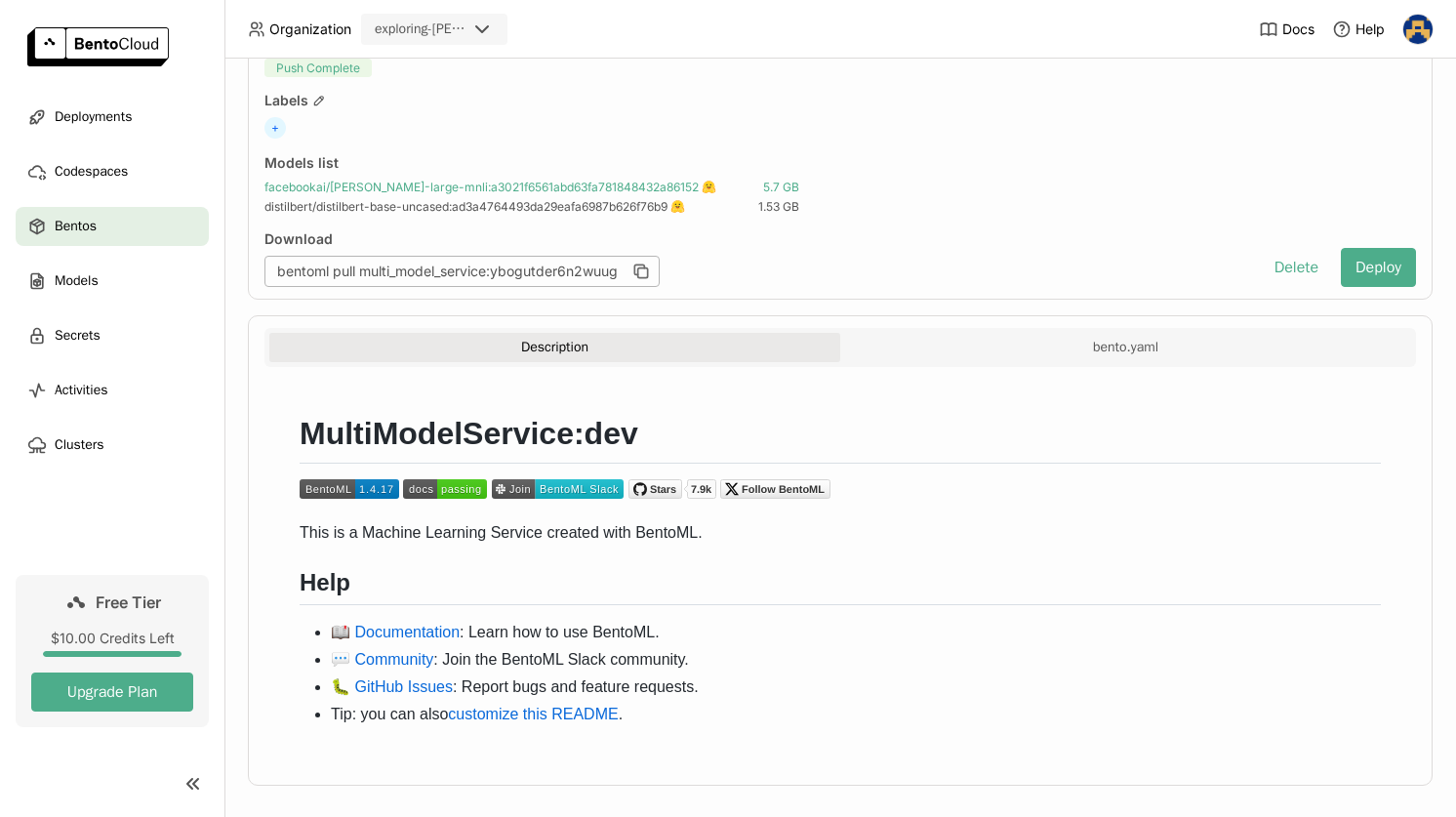scroll, scrollTop: 199, scrollLeft: 0, axis: vertical 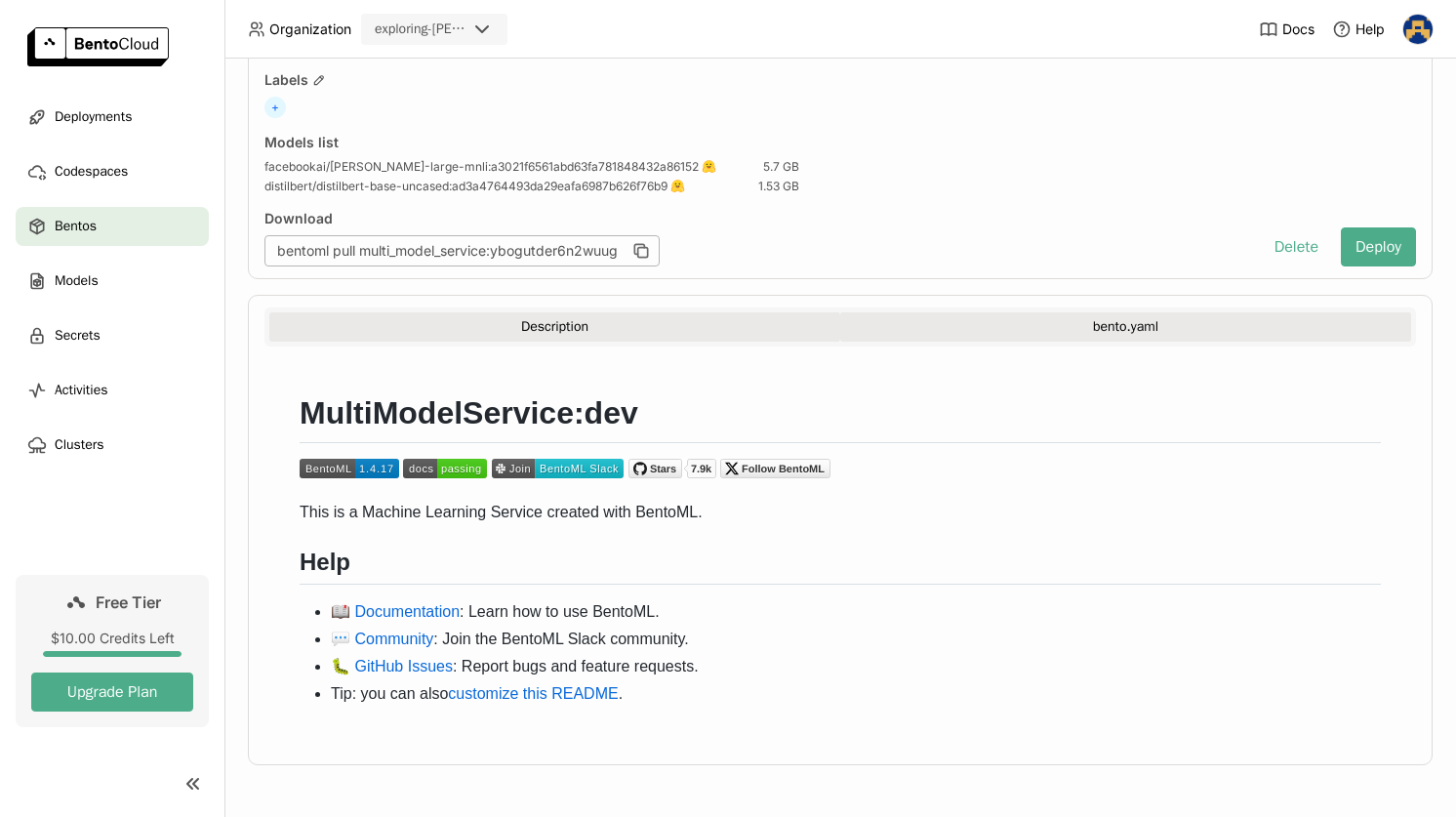 click on "bento.yaml" at bounding box center [1125, 327] 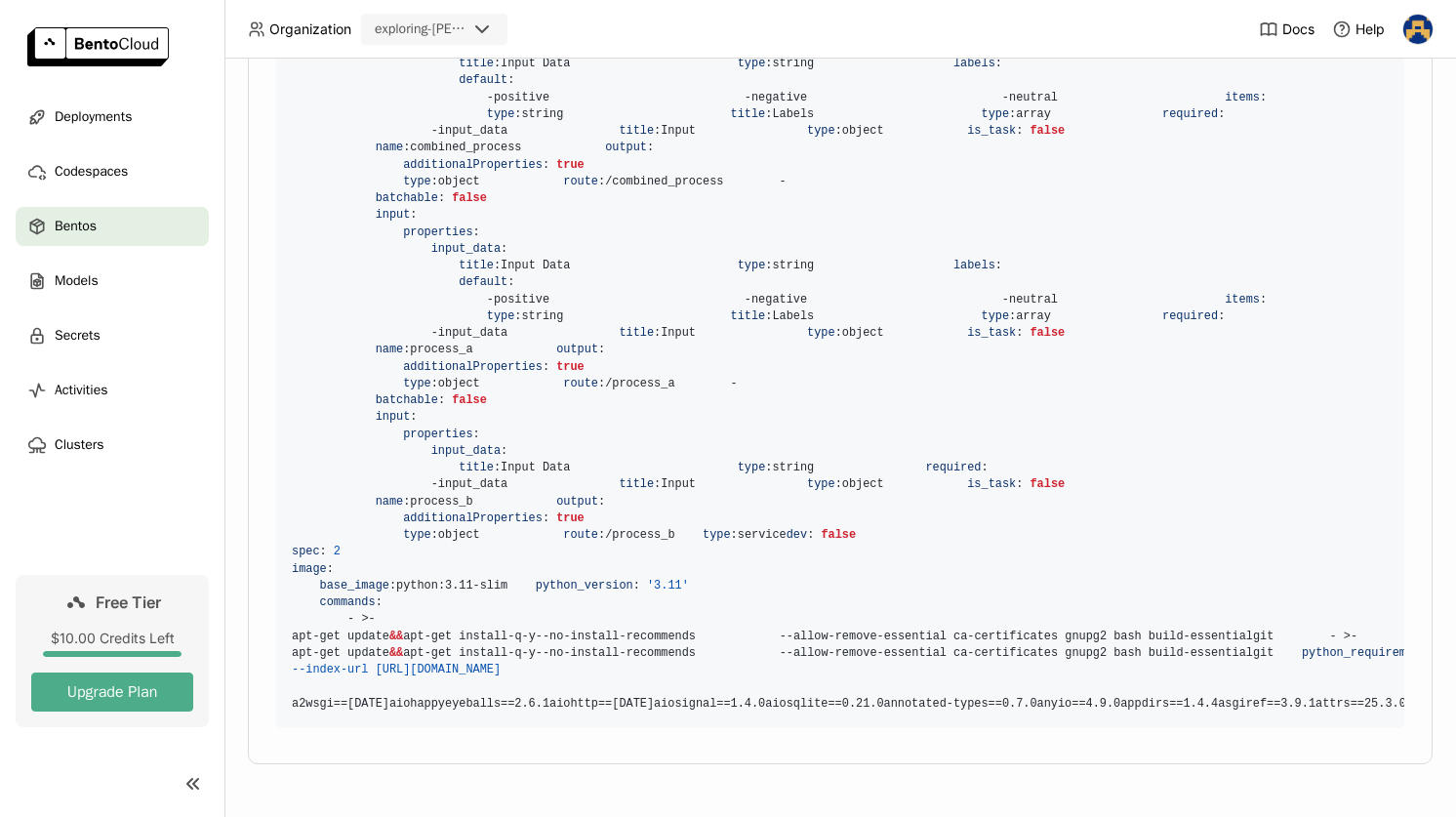 scroll, scrollTop: 153, scrollLeft: 0, axis: vertical 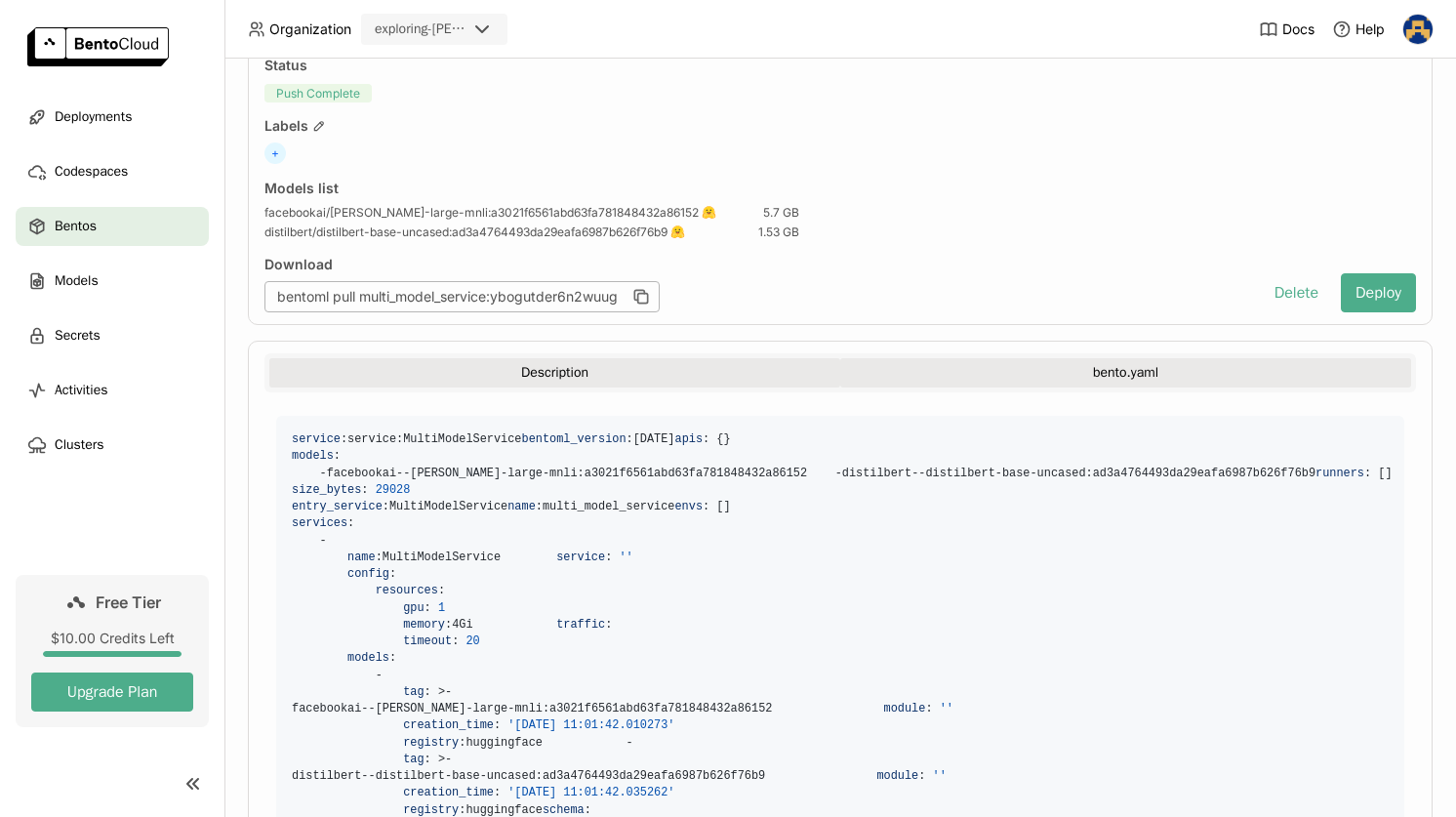 click on "Description" at bounding box center [554, 373] 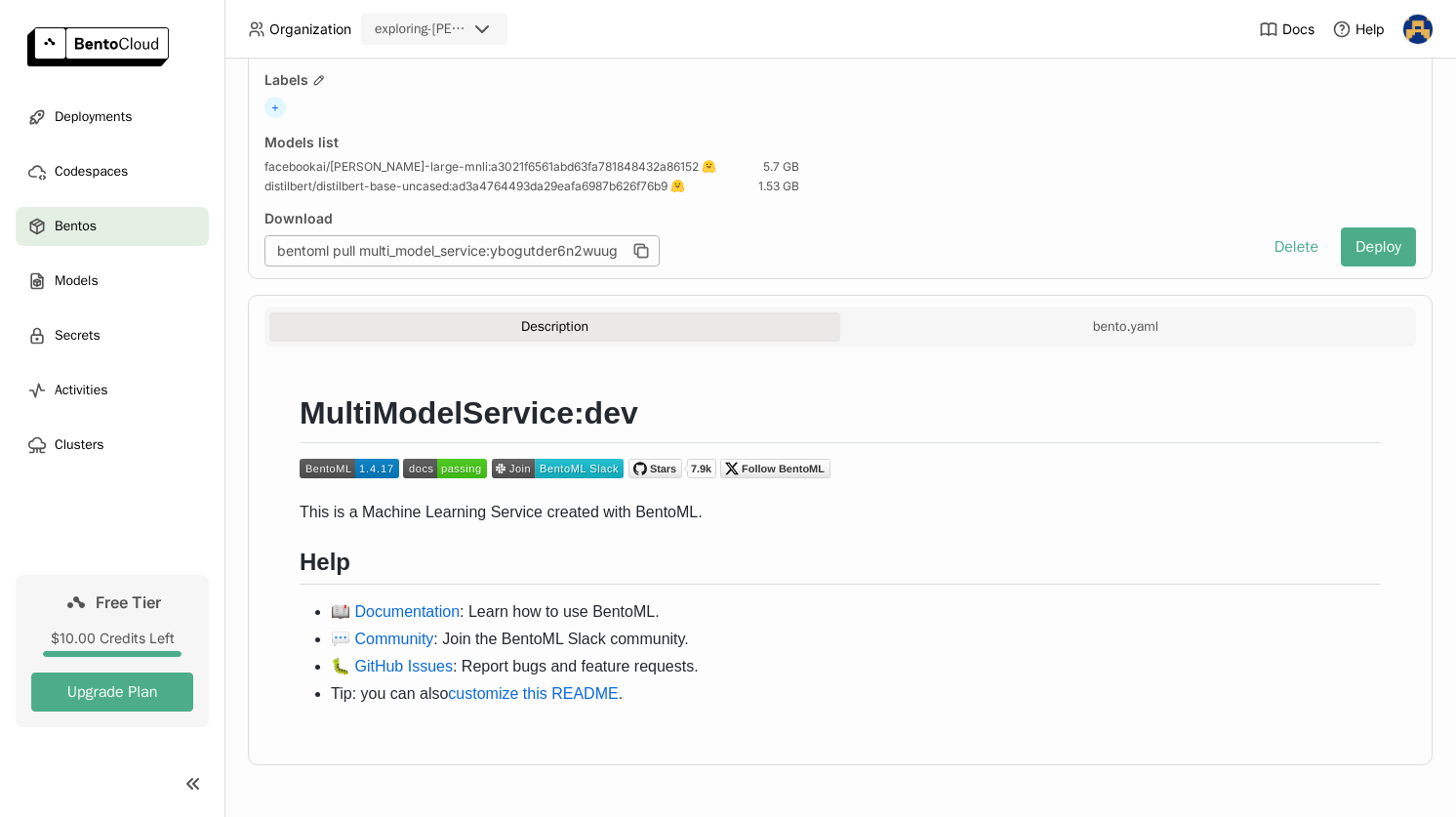 scroll, scrollTop: 0, scrollLeft: 0, axis: both 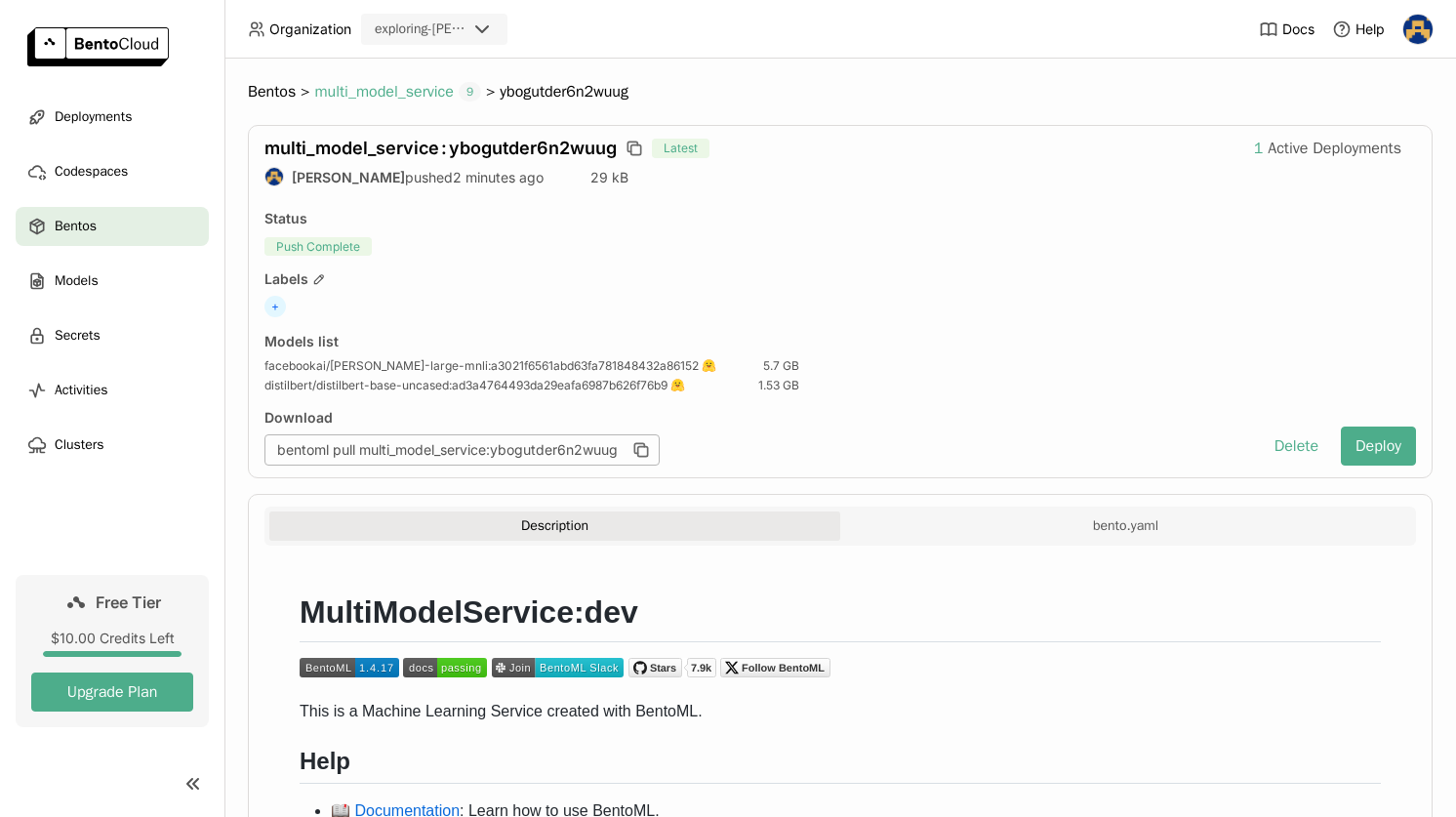 click on "multi_model_service" at bounding box center (384, 92) 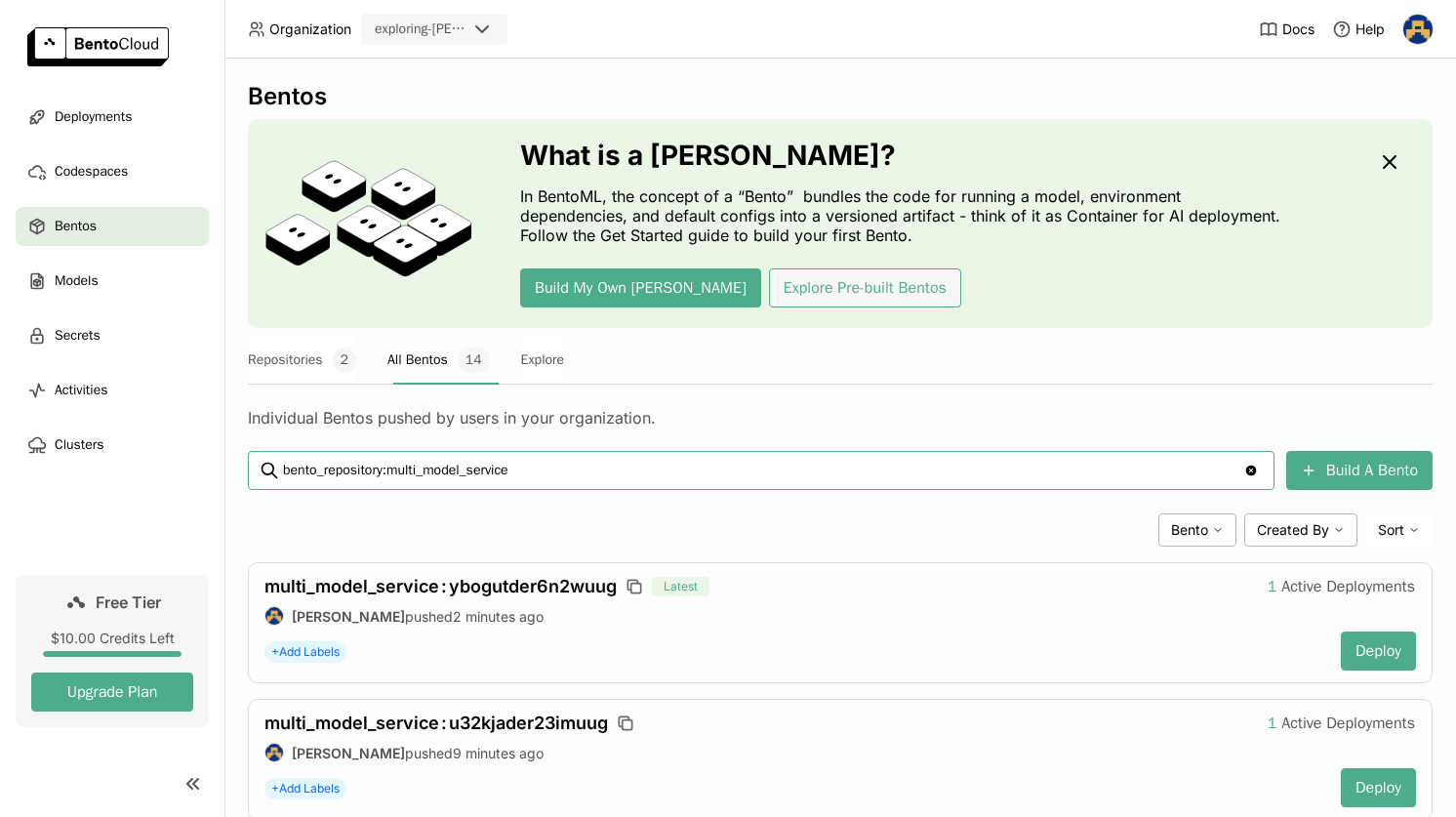 click on "Explore Pre-built Bentos" at bounding box center (865, 288) 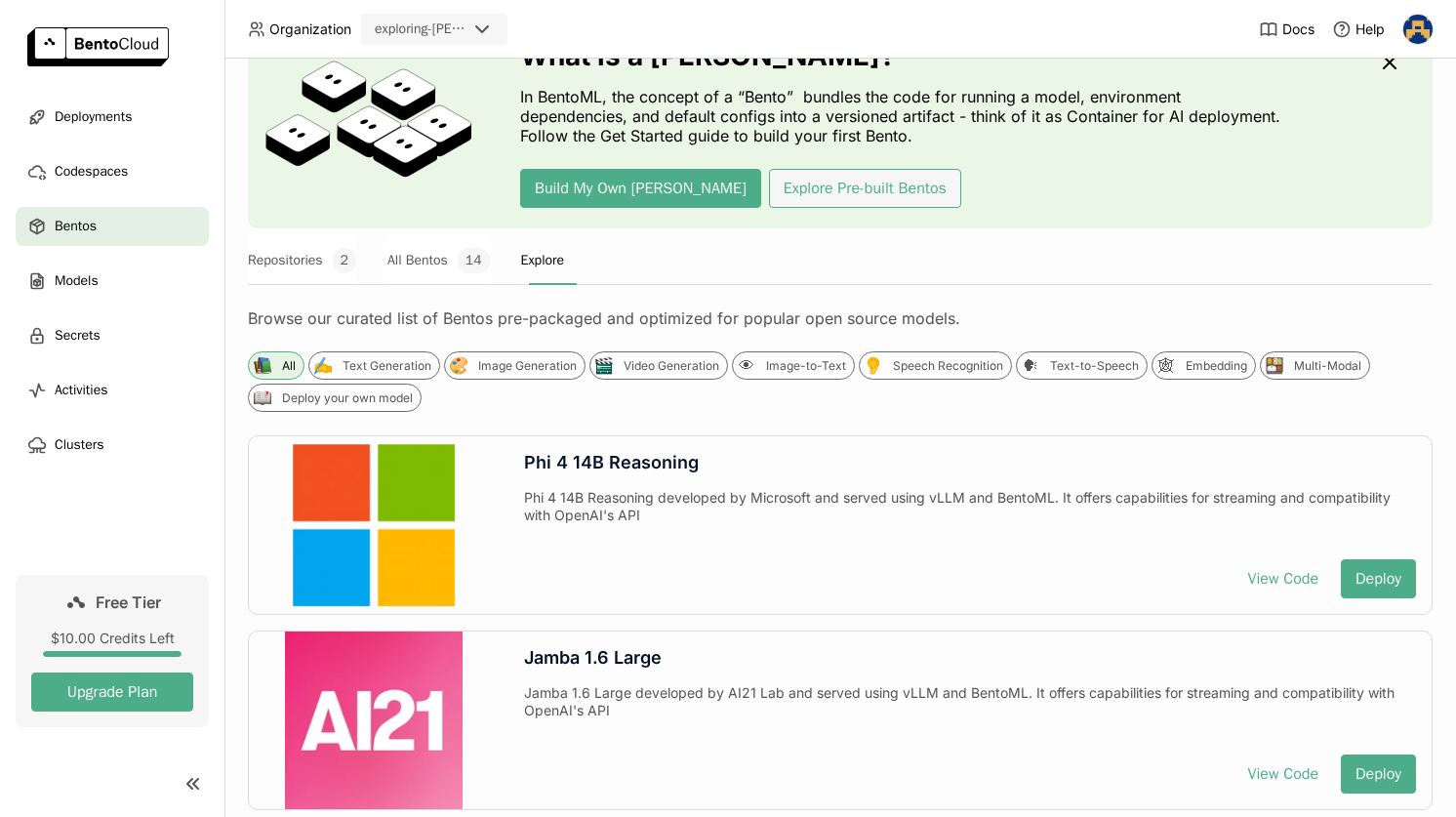 scroll, scrollTop: 0, scrollLeft: 0, axis: both 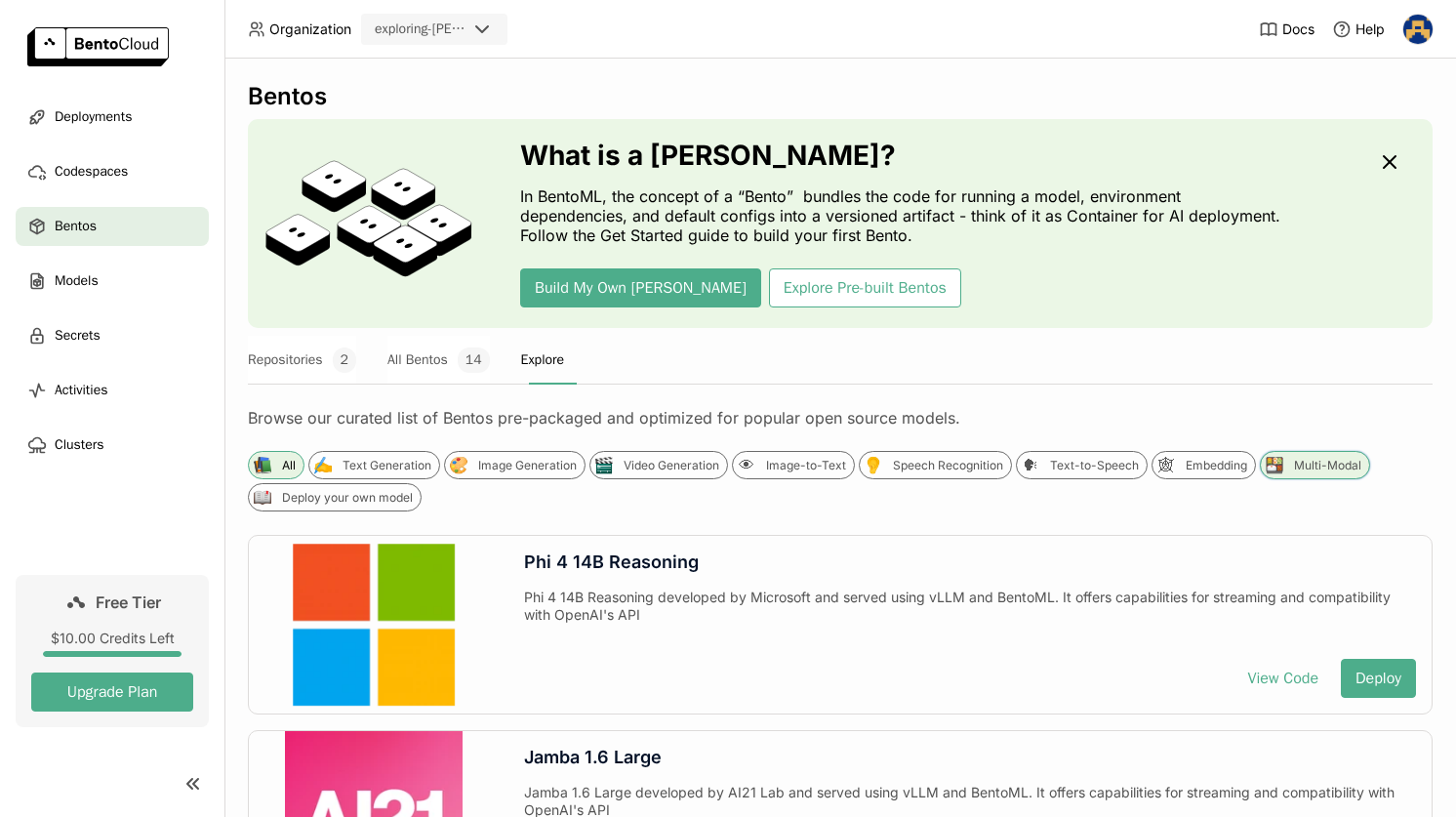click on "🍱" at bounding box center (1274, 465) 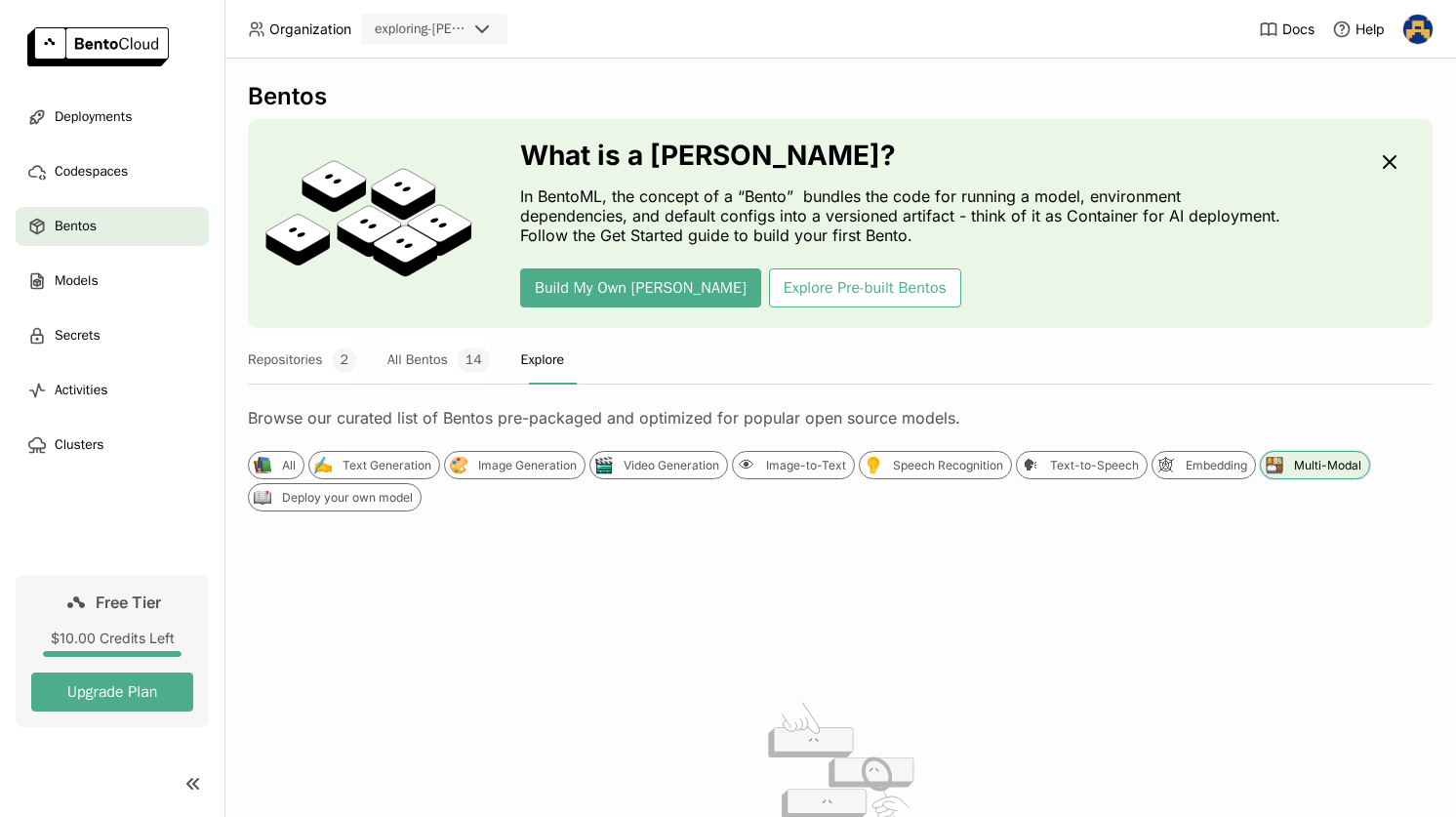 scroll, scrollTop: 305, scrollLeft: 0, axis: vertical 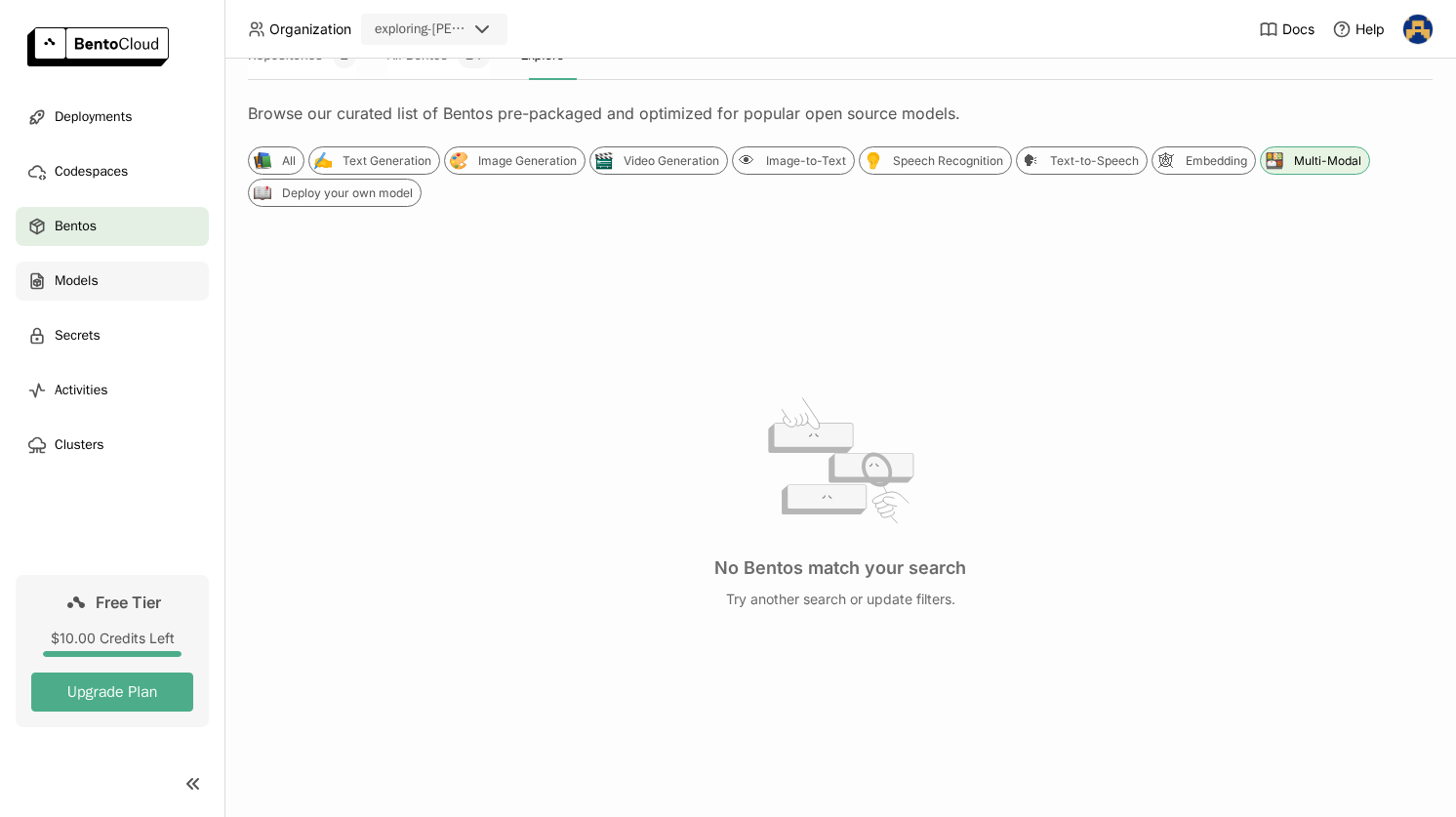 click on "Models" at bounding box center (112, 281) 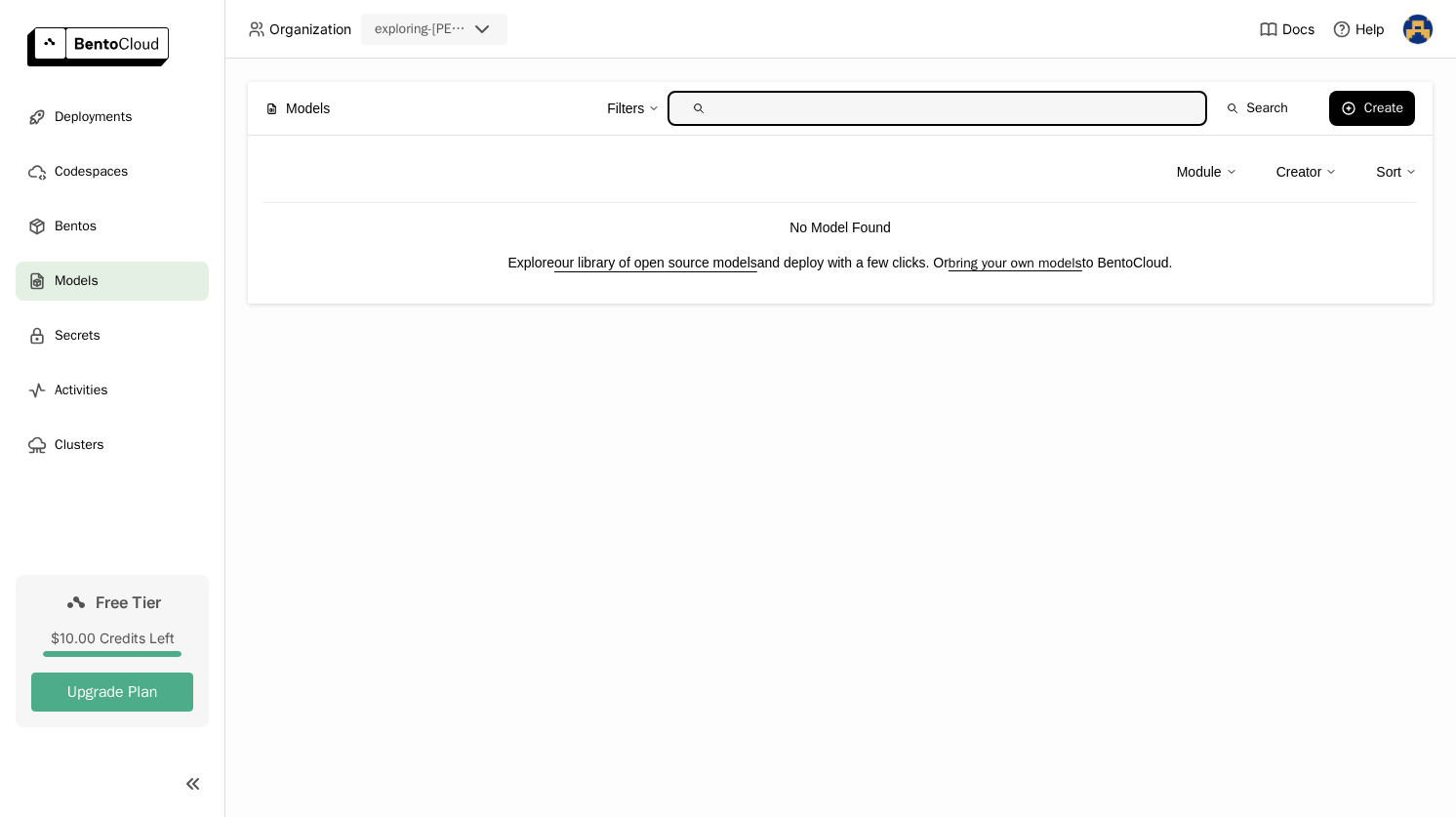 click on "our library of open source models" at bounding box center [656, 263] 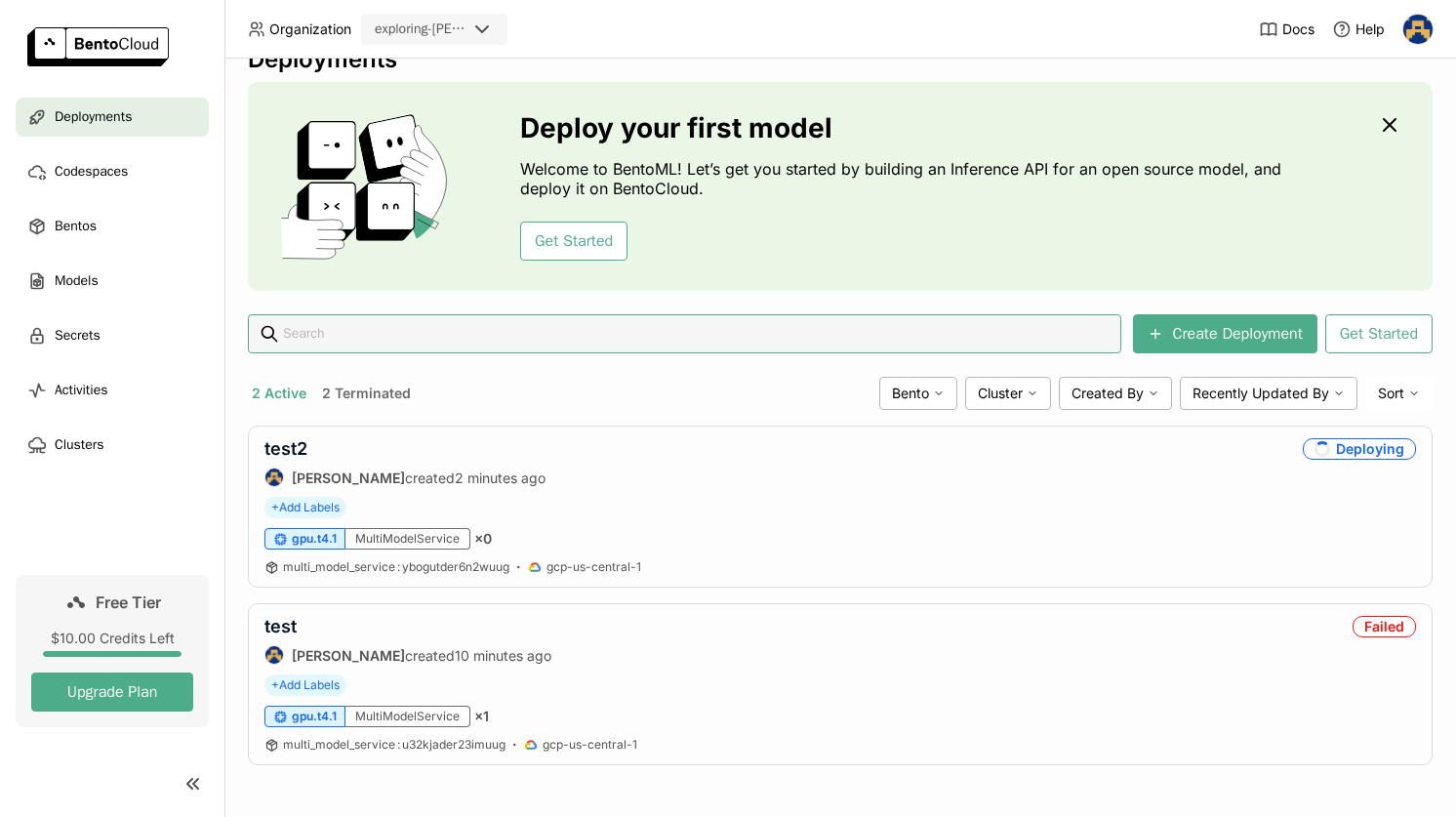 scroll, scrollTop: 38, scrollLeft: 0, axis: vertical 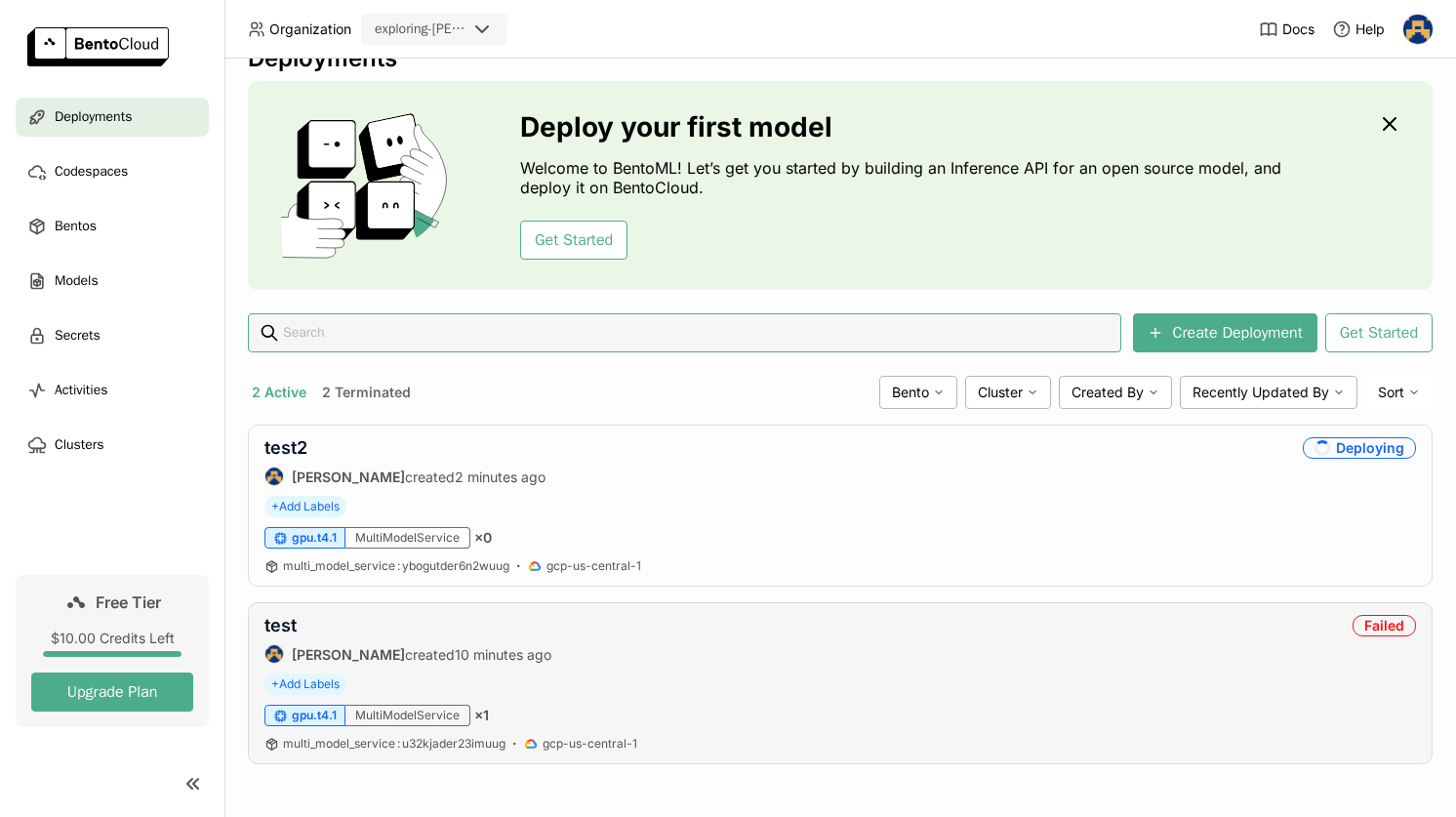 click on "Kerry Jones  created  10 minutes ago" at bounding box center [408, 654] 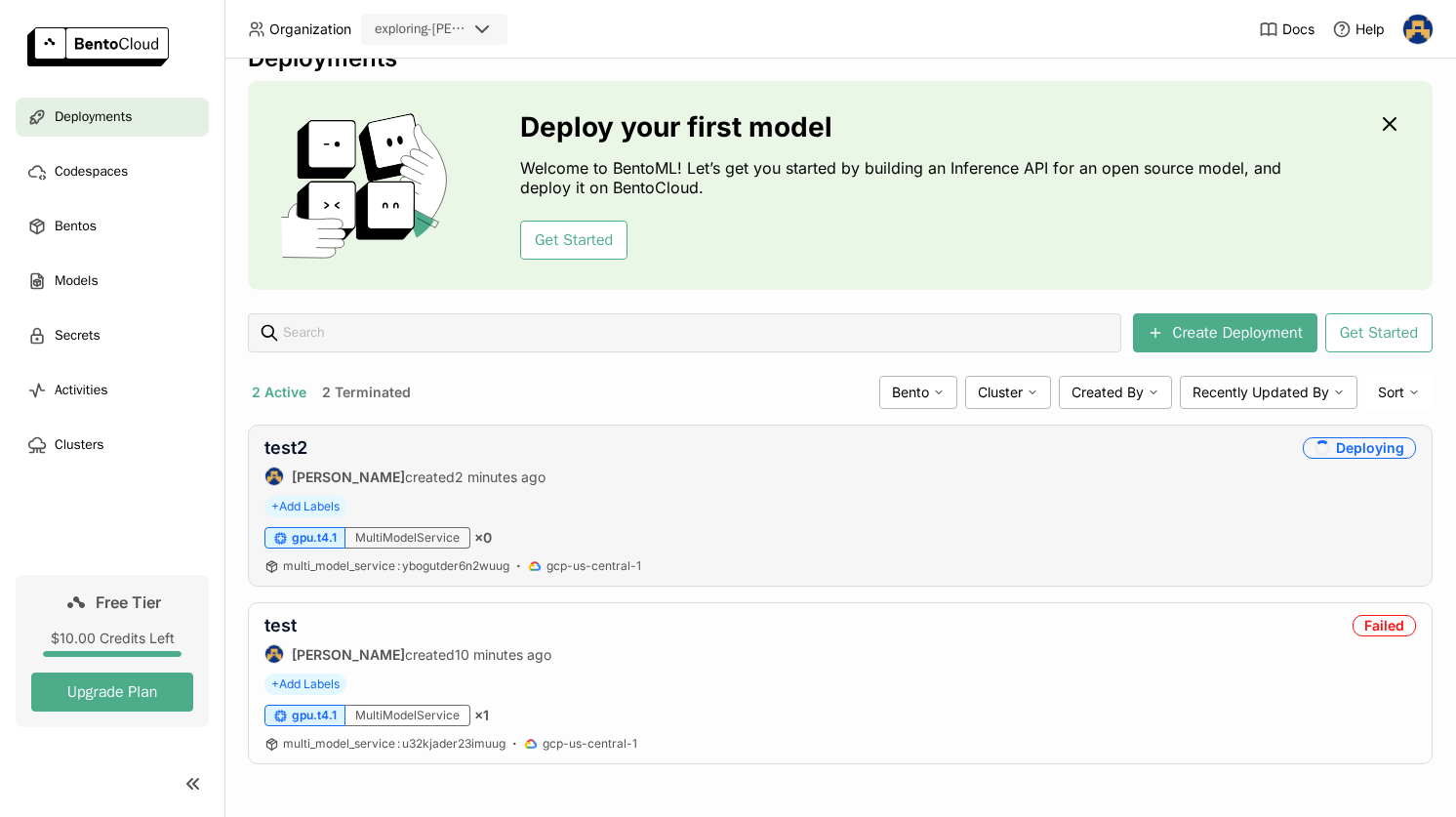 click on "Deploying" at bounding box center [1359, 448] 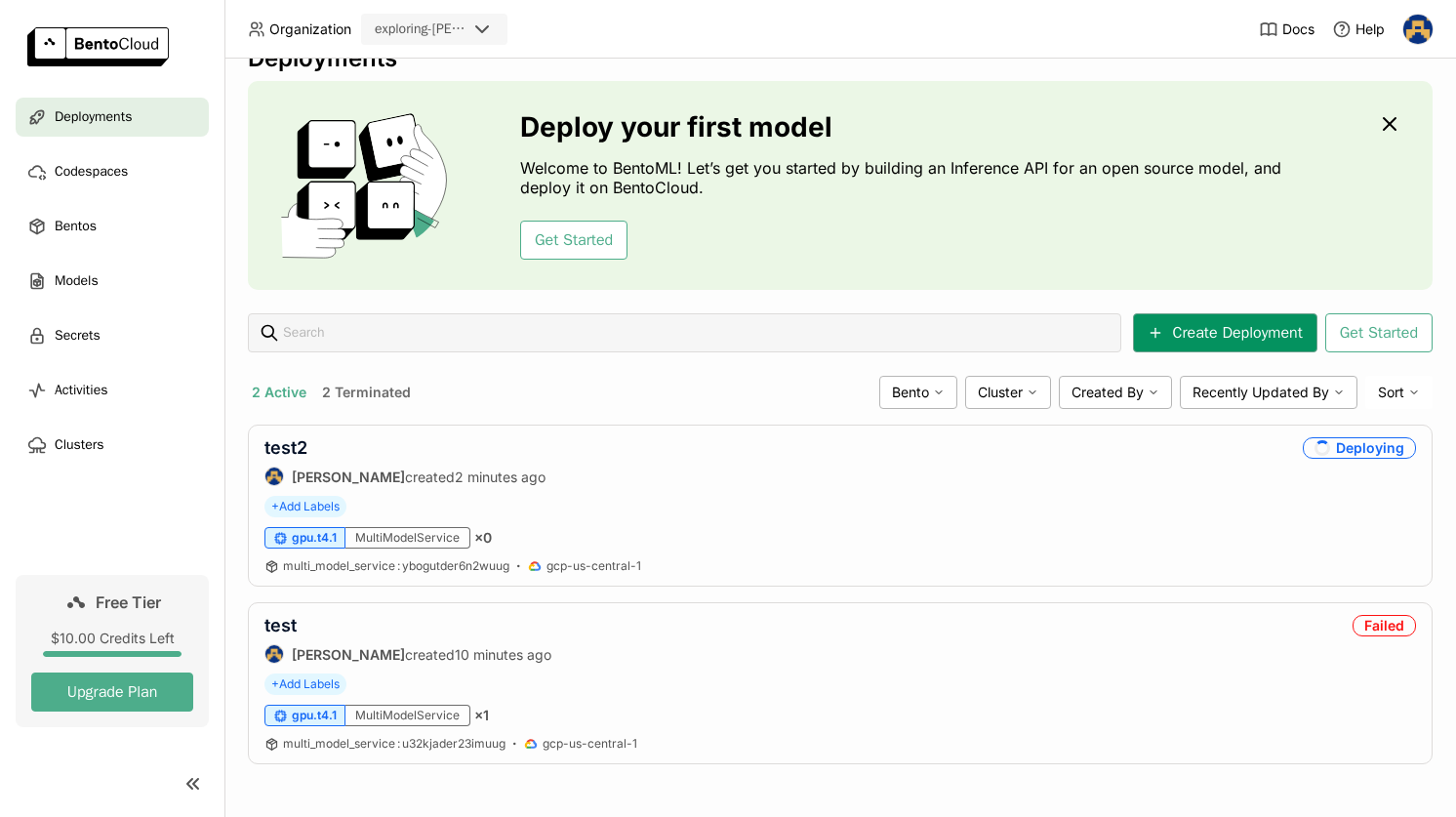 click on "Create Deployment" at bounding box center [1225, 333] 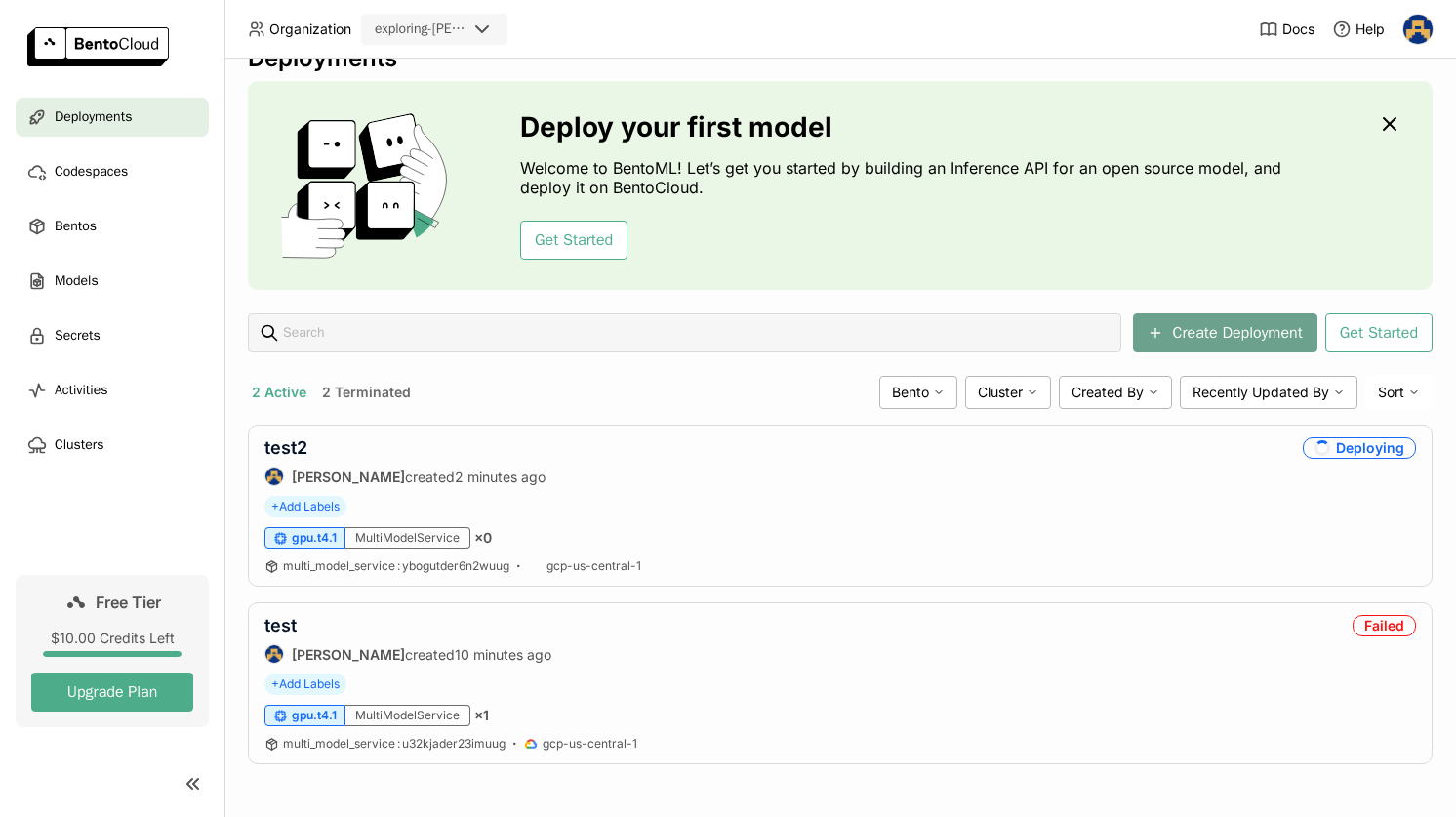 scroll, scrollTop: 0, scrollLeft: 0, axis: both 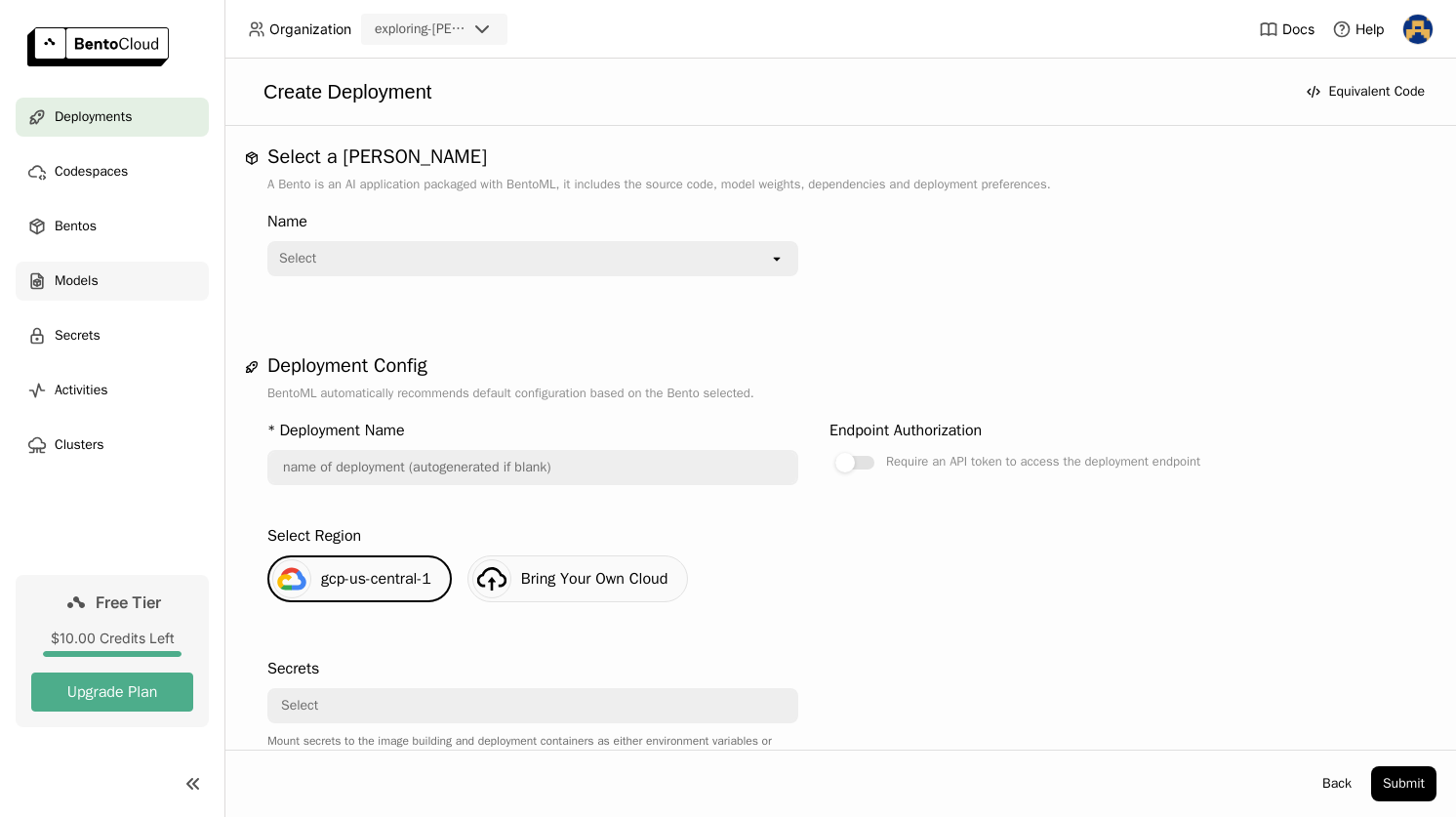 click on "Models" at bounding box center [76, 281] 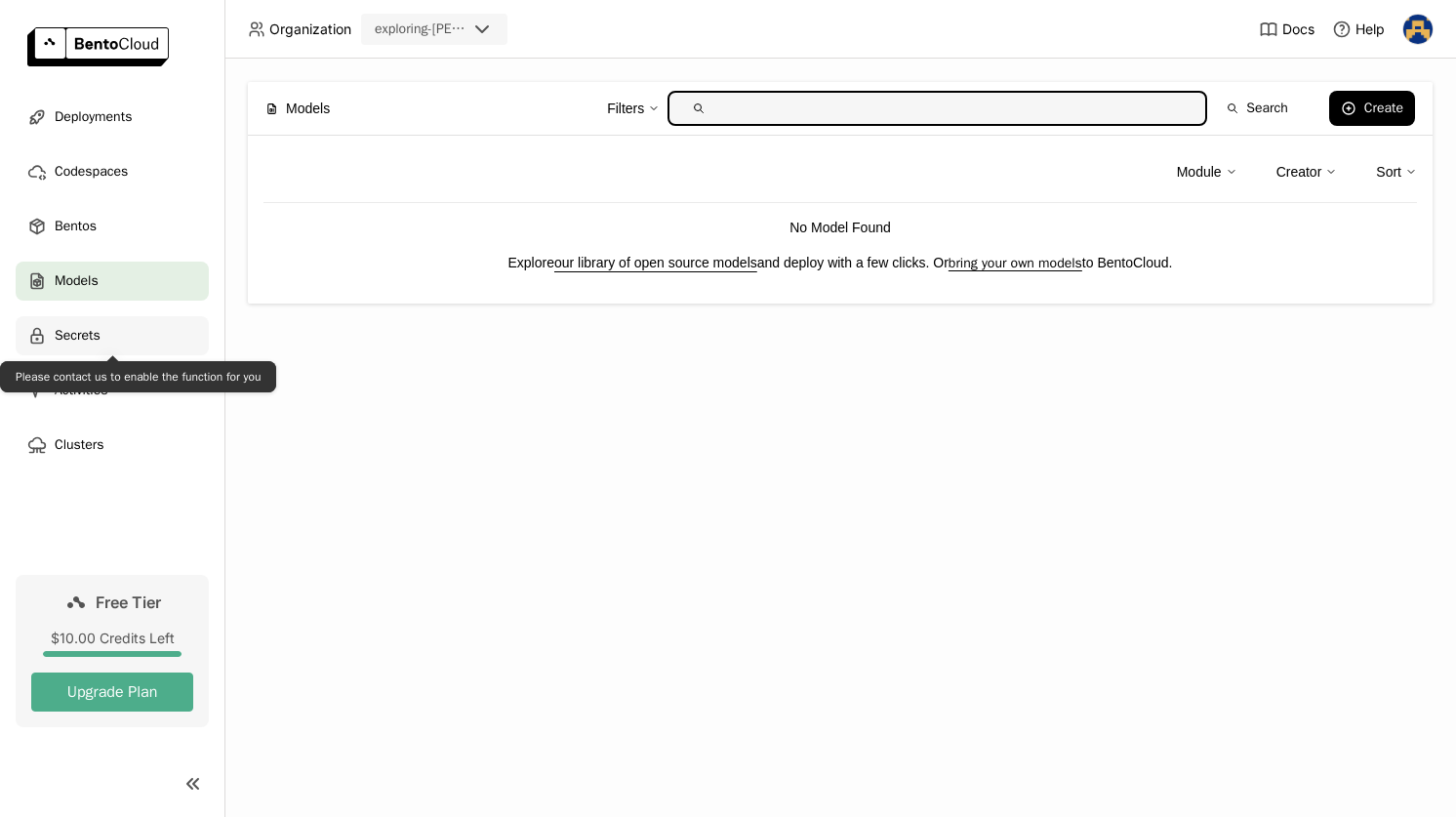 click on "Secrets" at bounding box center (77, 336) 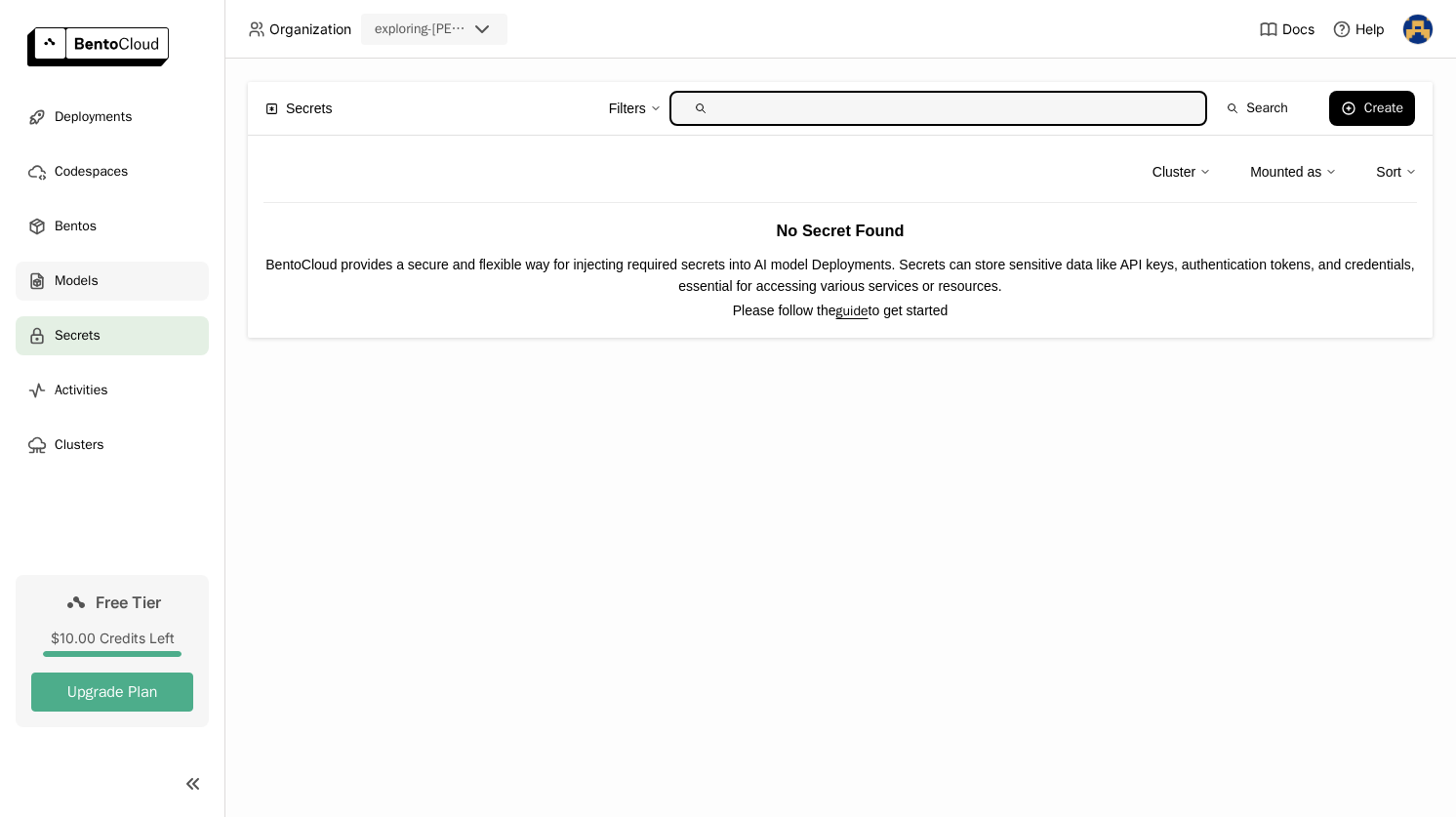 click on "Models" at bounding box center [112, 281] 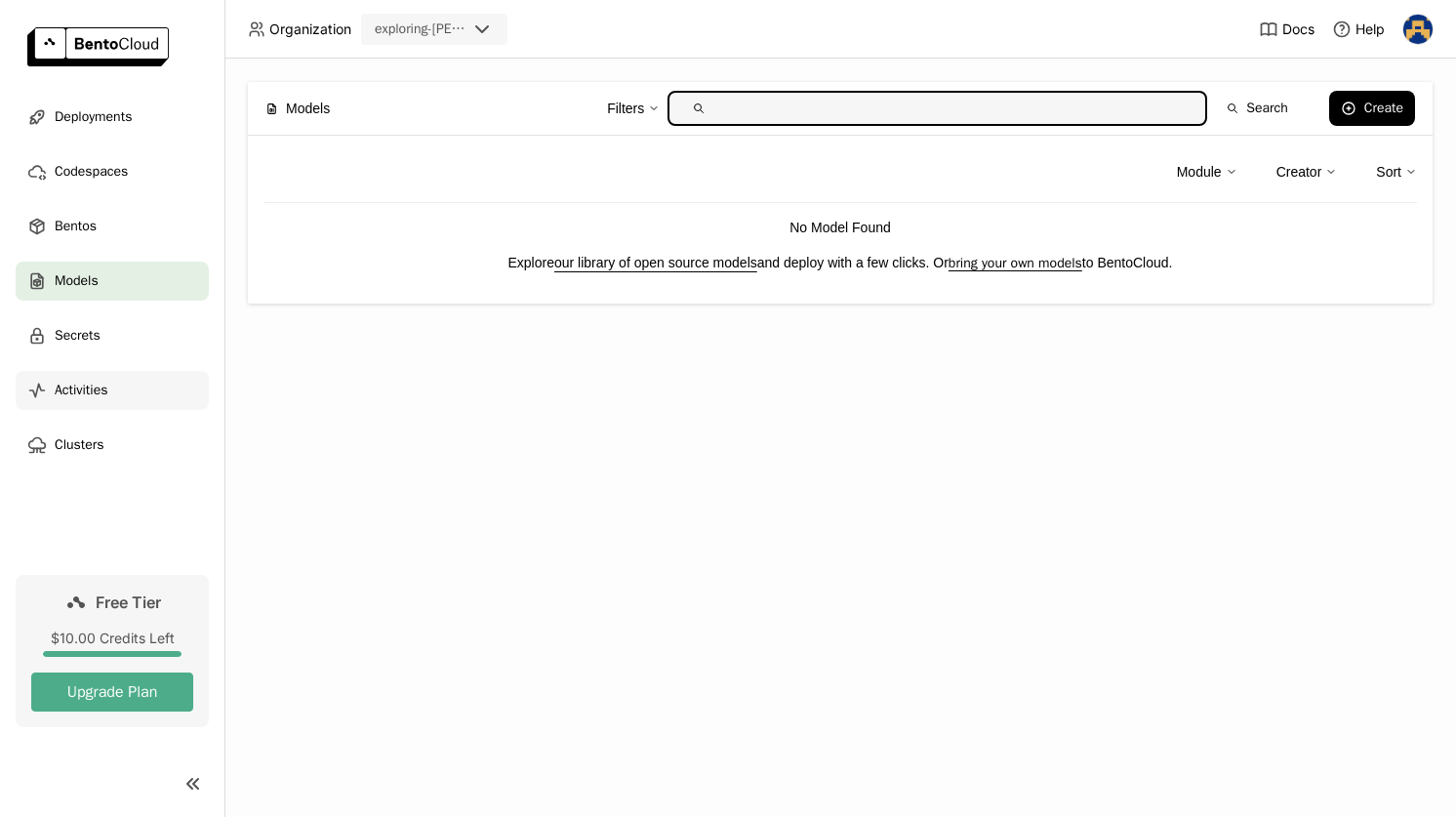 click on "Activities" at bounding box center [112, 390] 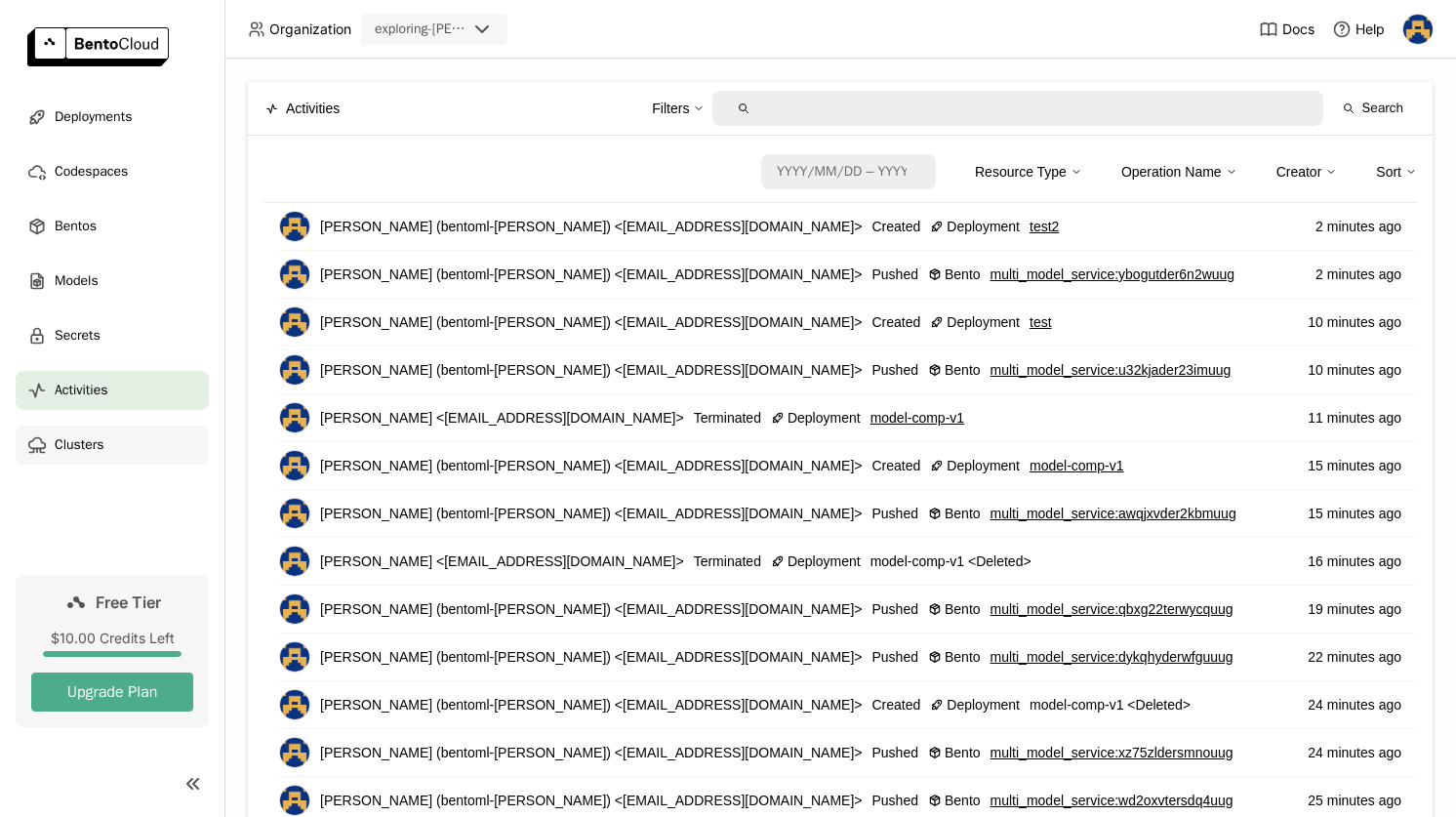 click on "Clusters" at bounding box center (112, 445) 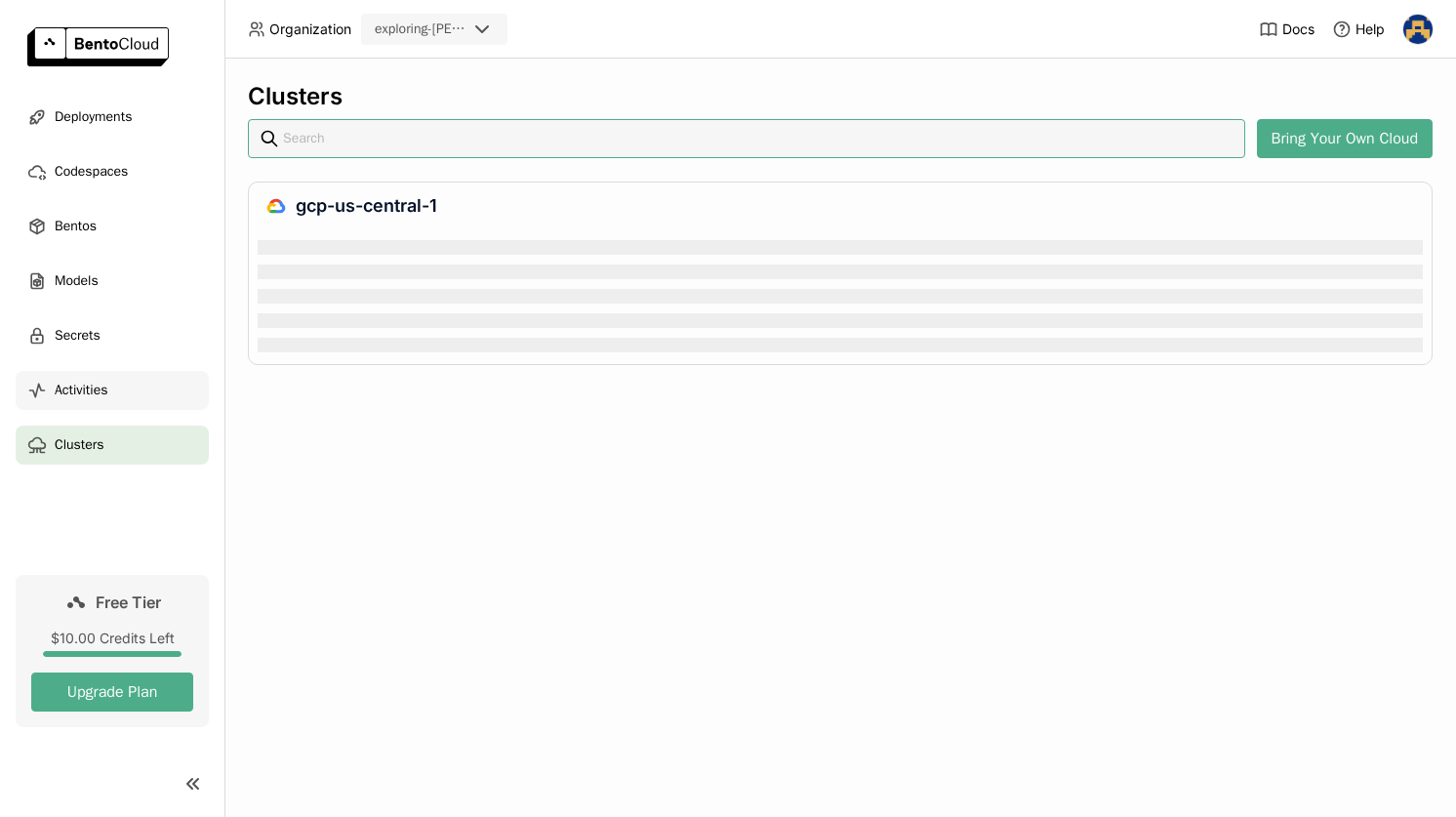 scroll, scrollTop: 0, scrollLeft: 0, axis: both 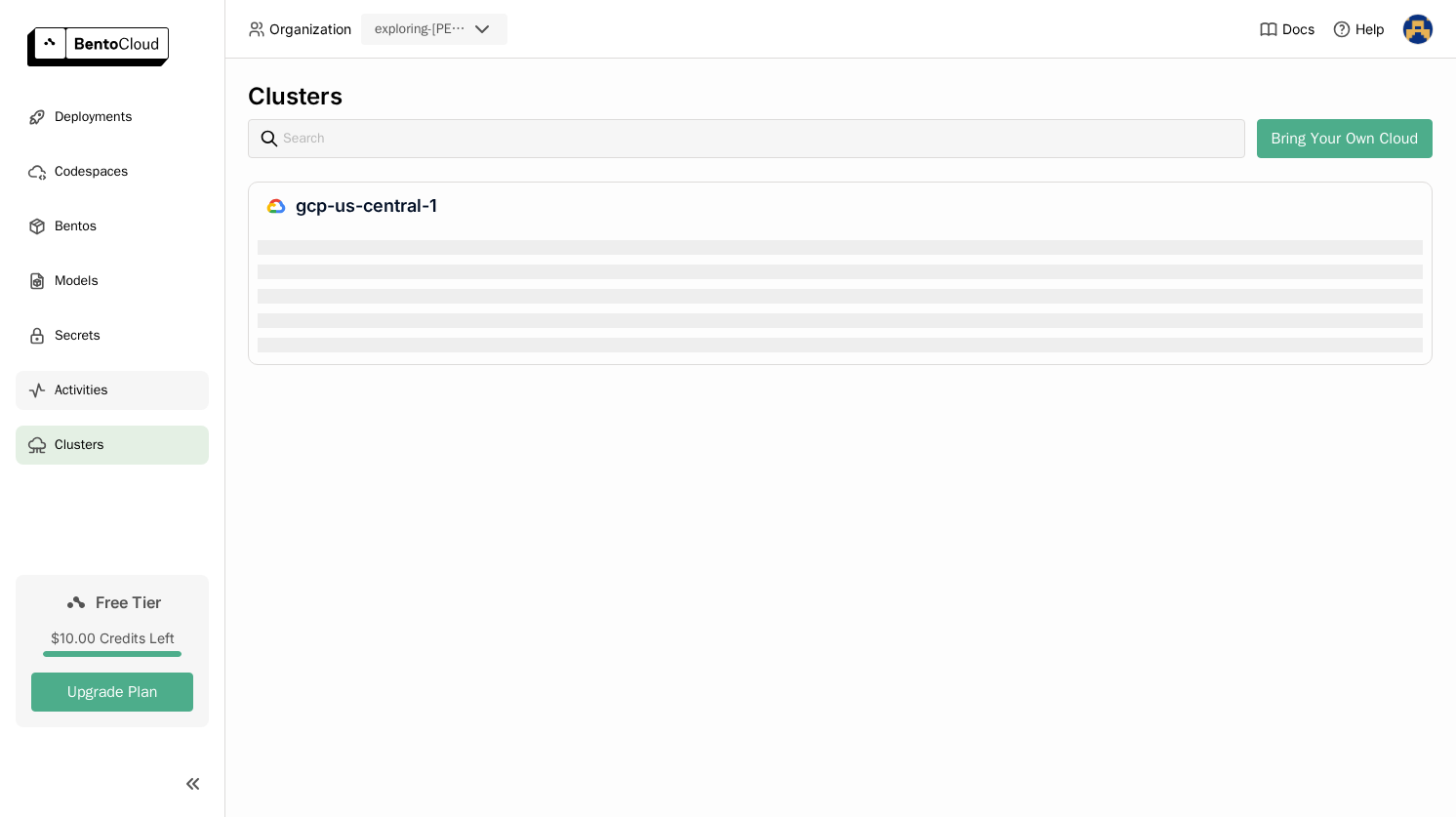 click on "Activities" at bounding box center (112, 390) 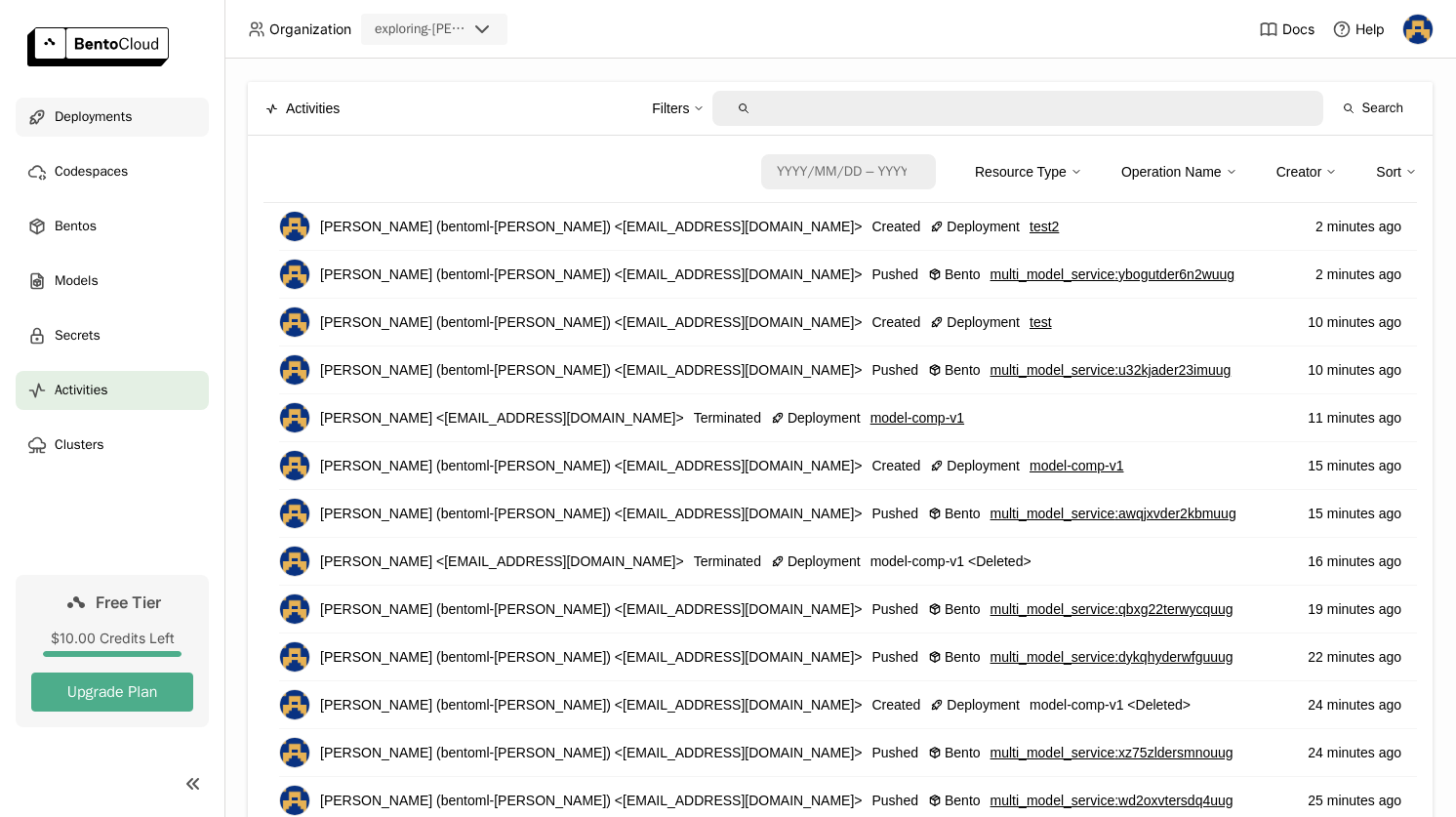 click on "Deployments" at bounding box center [93, 117] 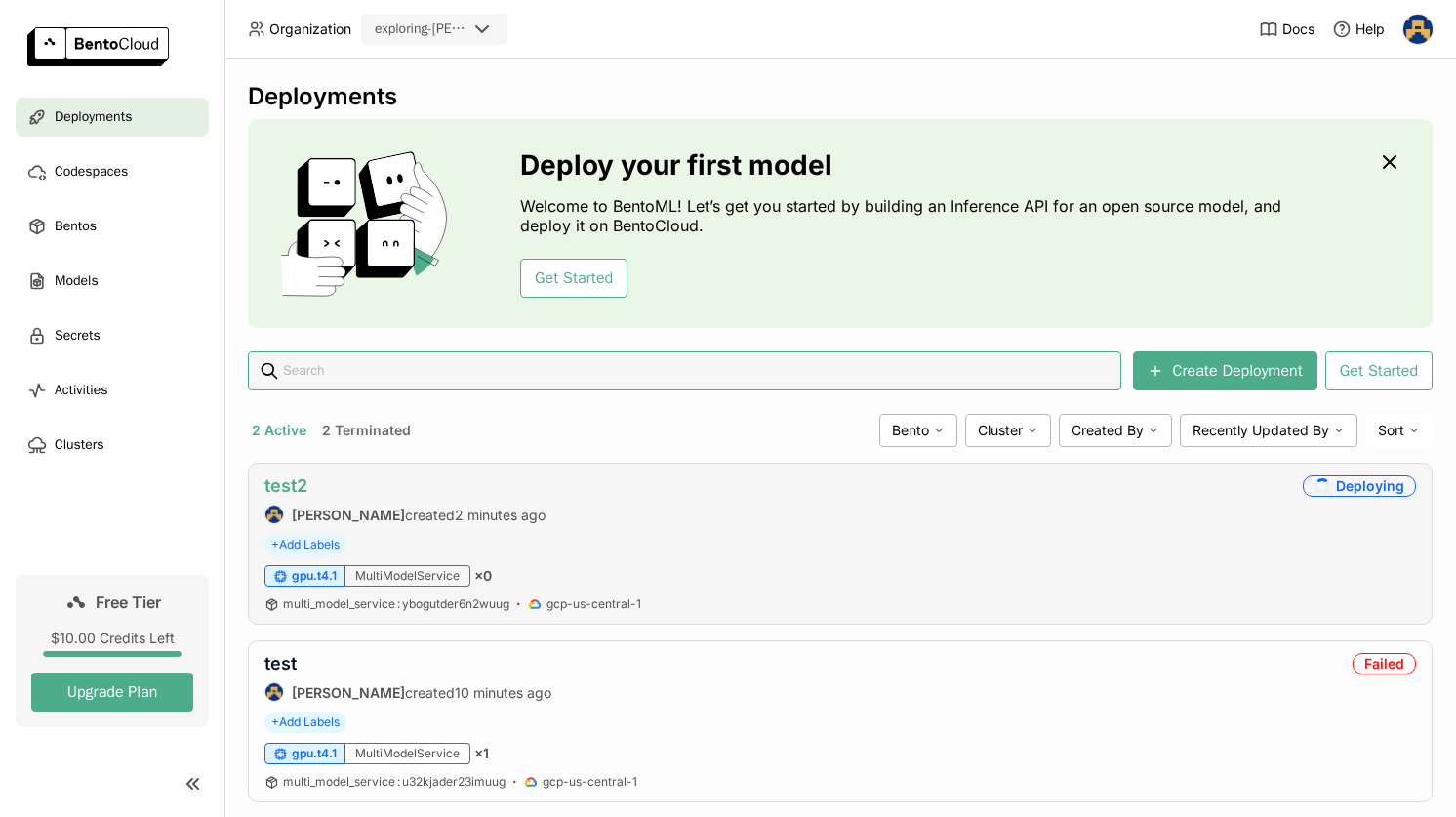 click on "test2" at bounding box center [286, 485] 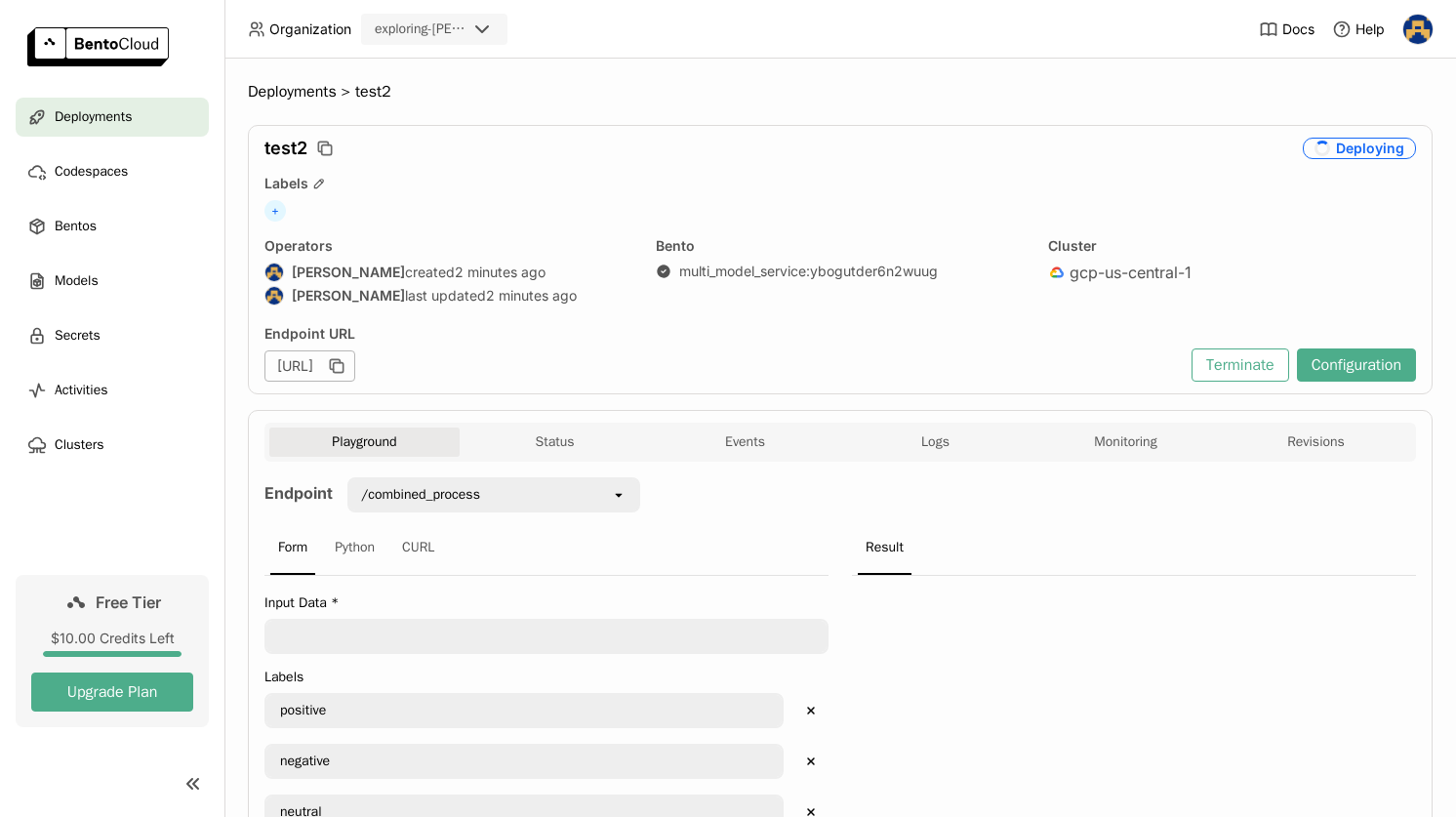 scroll, scrollTop: 0, scrollLeft: 0, axis: both 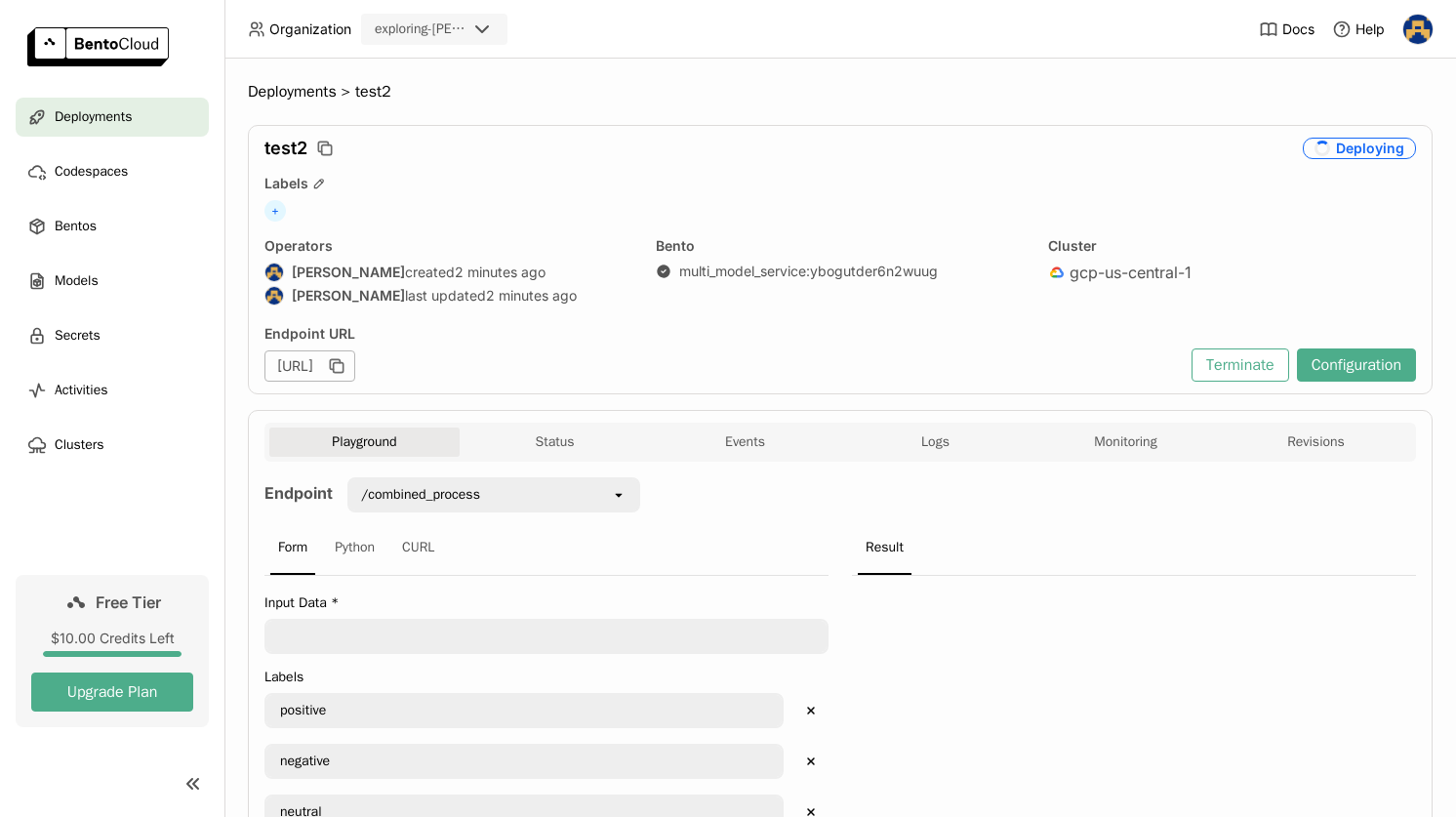 click on "Deployments" at bounding box center (112, 117) 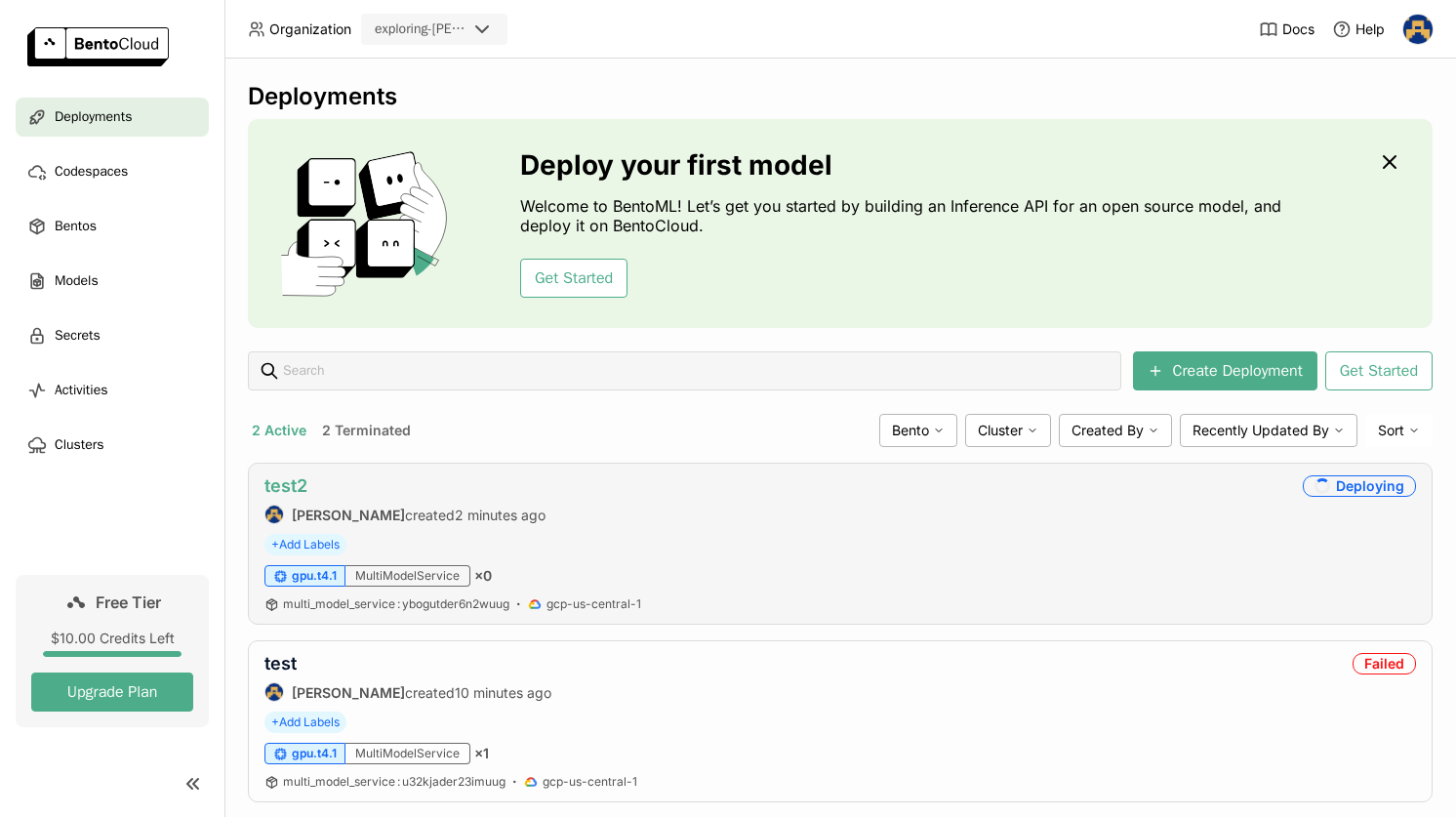 click on "test2" at bounding box center (286, 485) 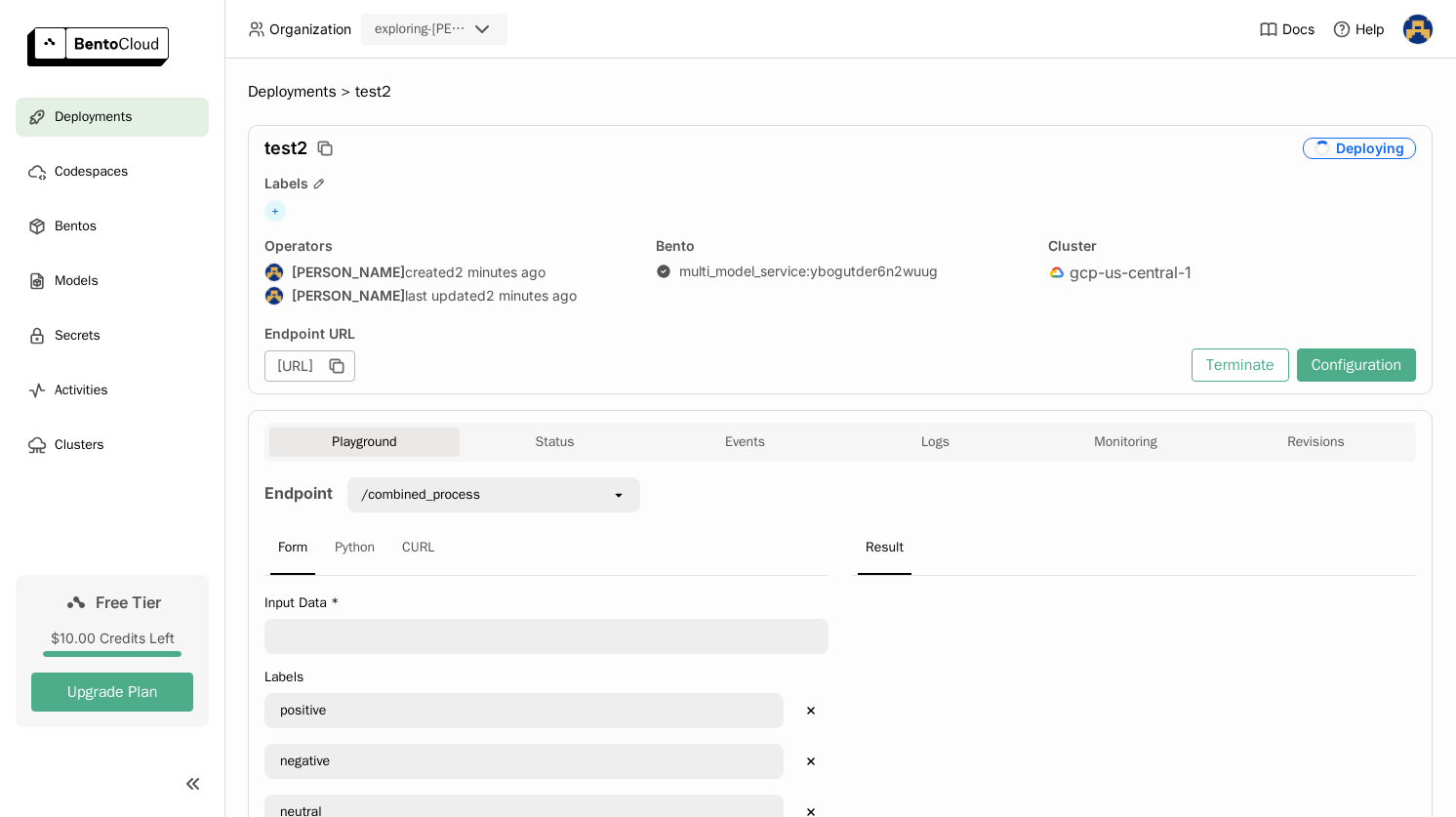scroll, scrollTop: 0, scrollLeft: 0, axis: both 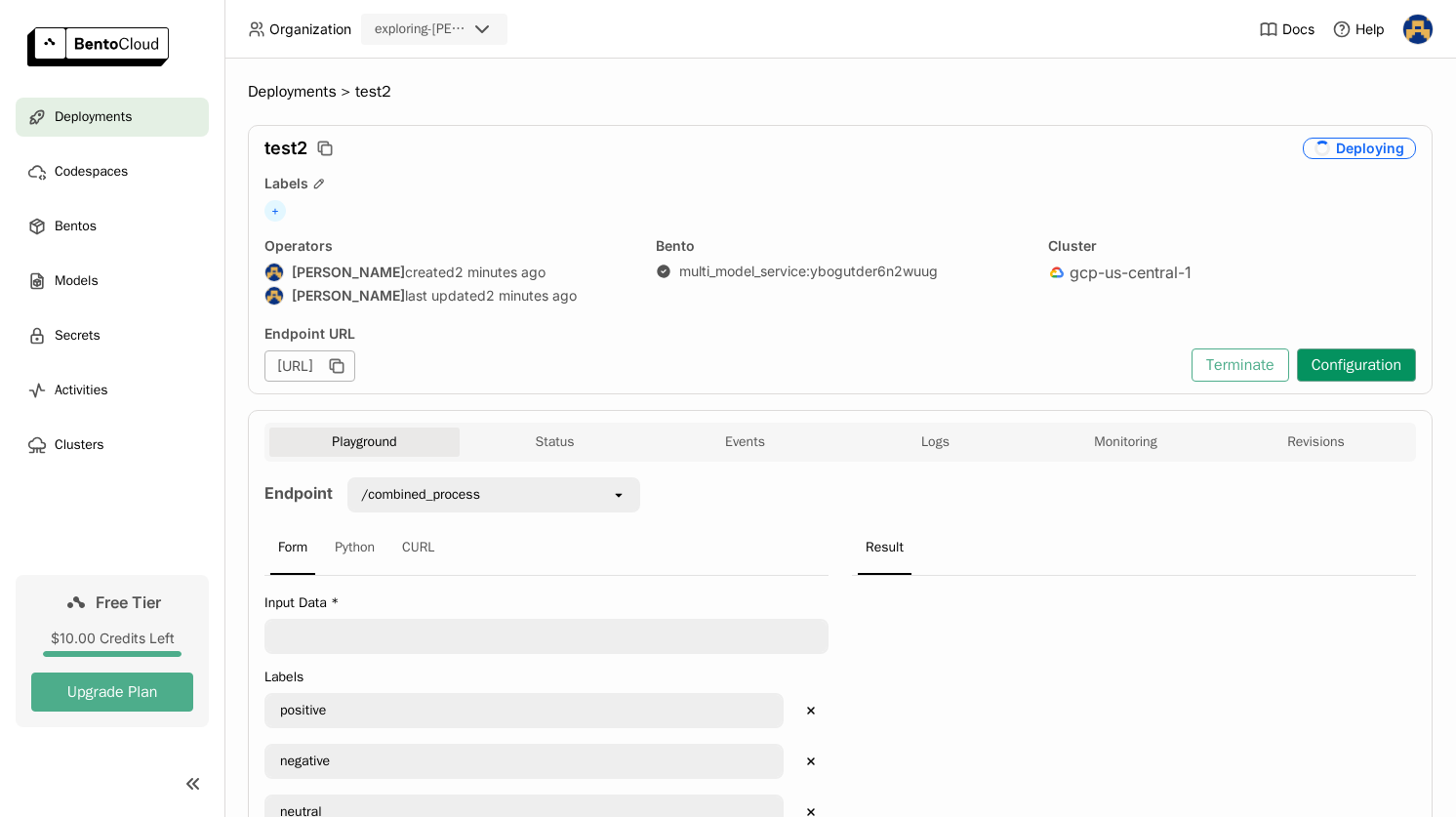 click on "Configuration" at bounding box center [1356, 365] 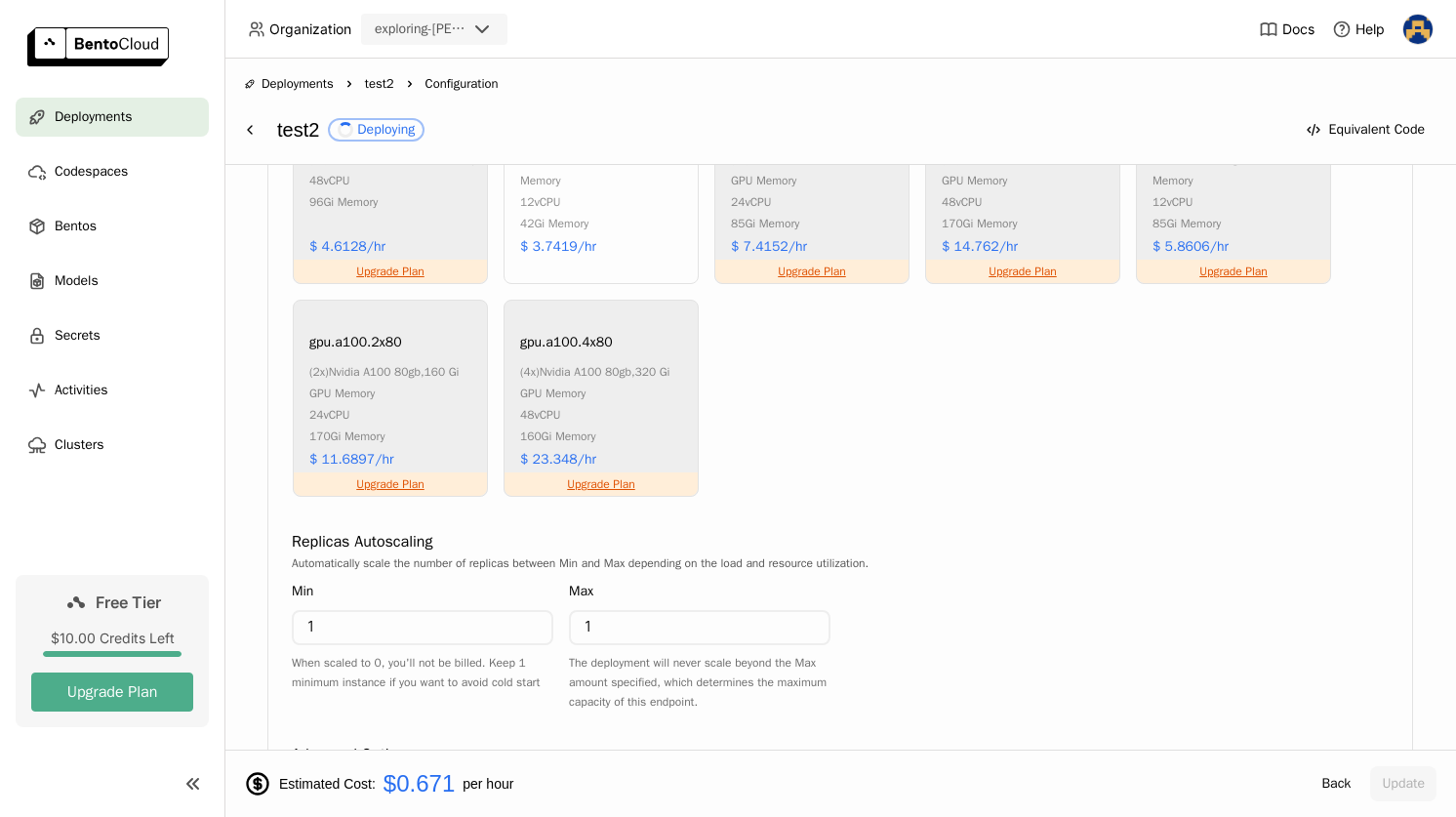 scroll, scrollTop: 1444, scrollLeft: 0, axis: vertical 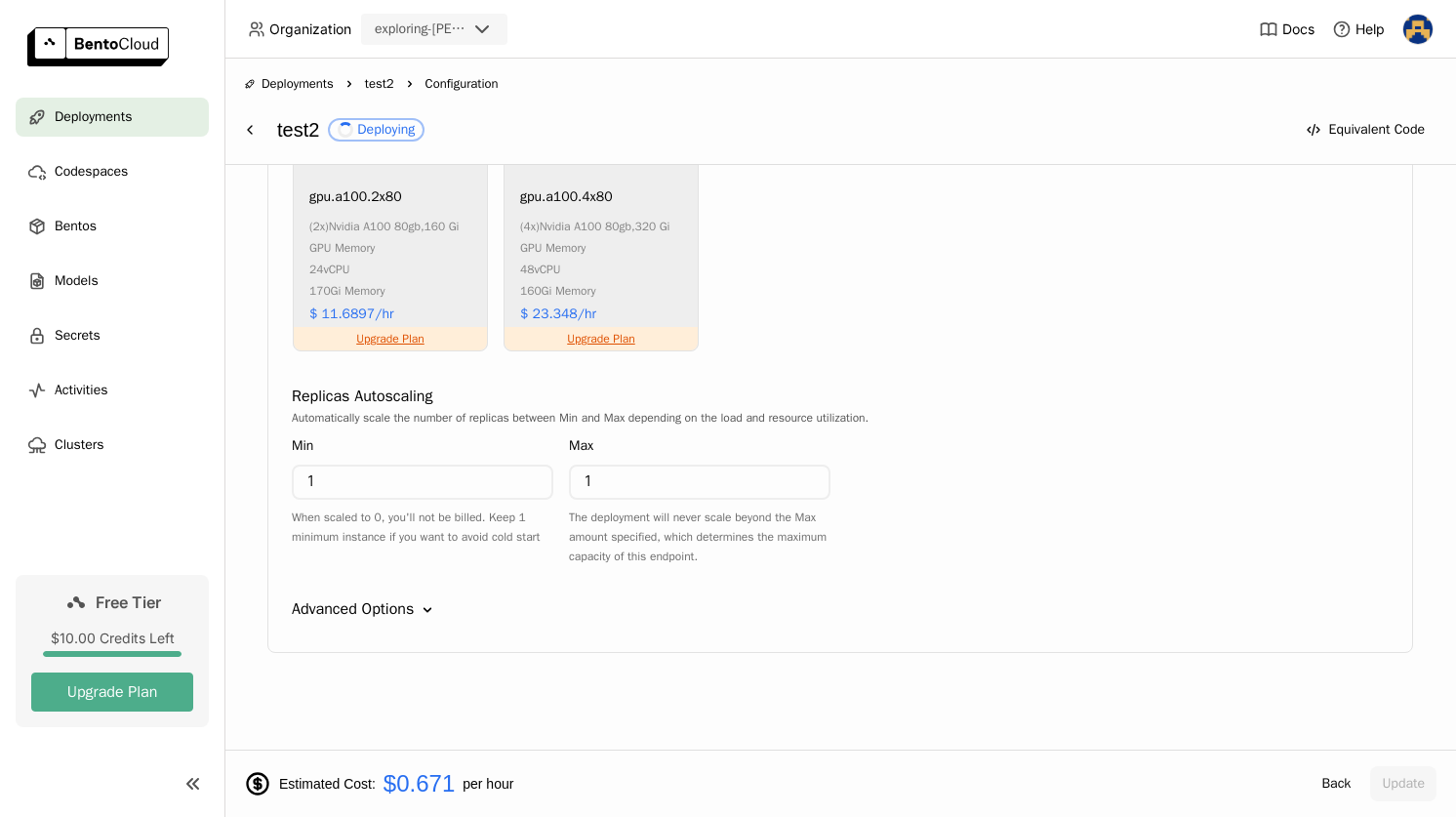 click on "Advanced Options" at bounding box center [352, 609] 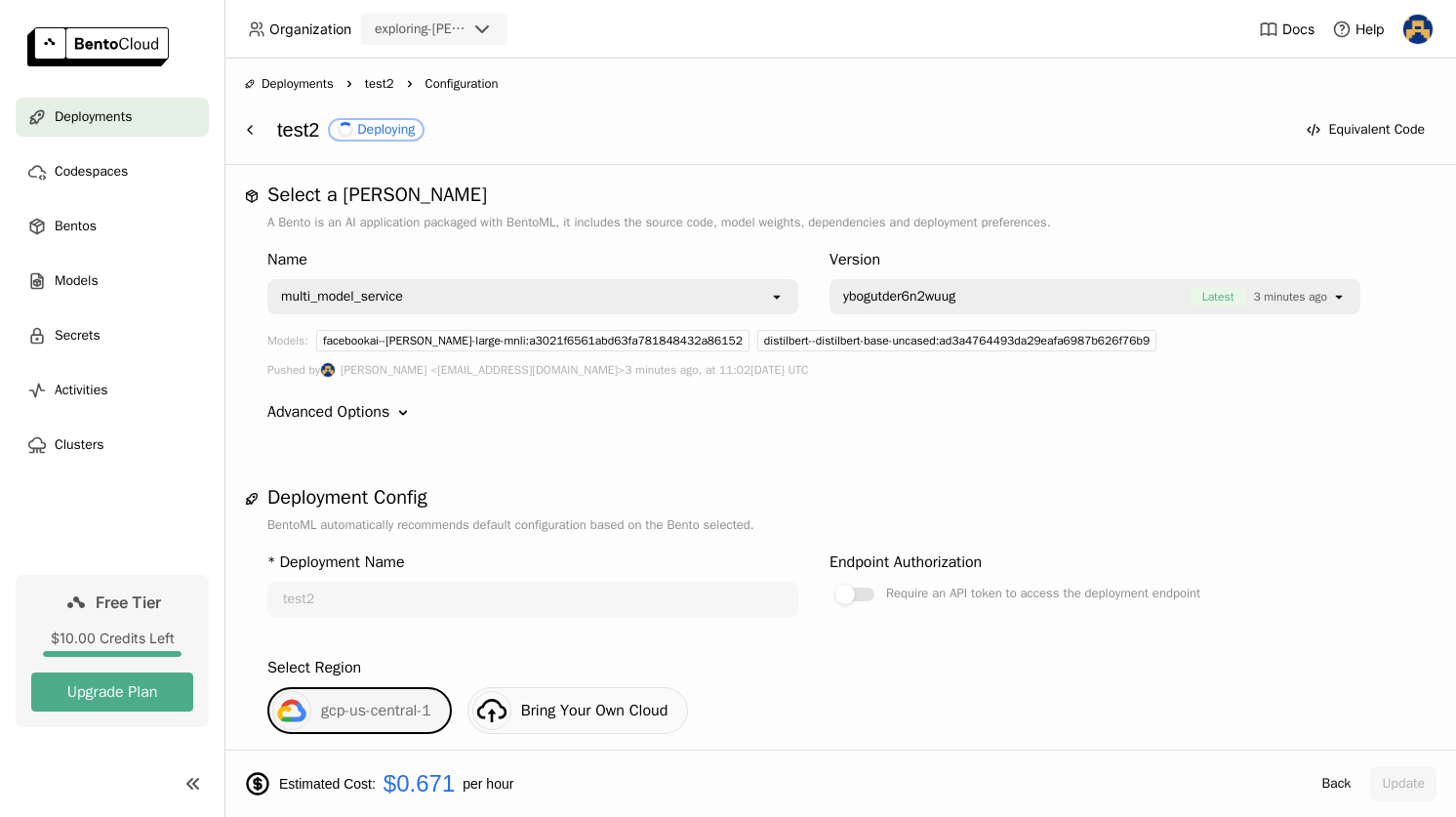 scroll, scrollTop: 0, scrollLeft: 0, axis: both 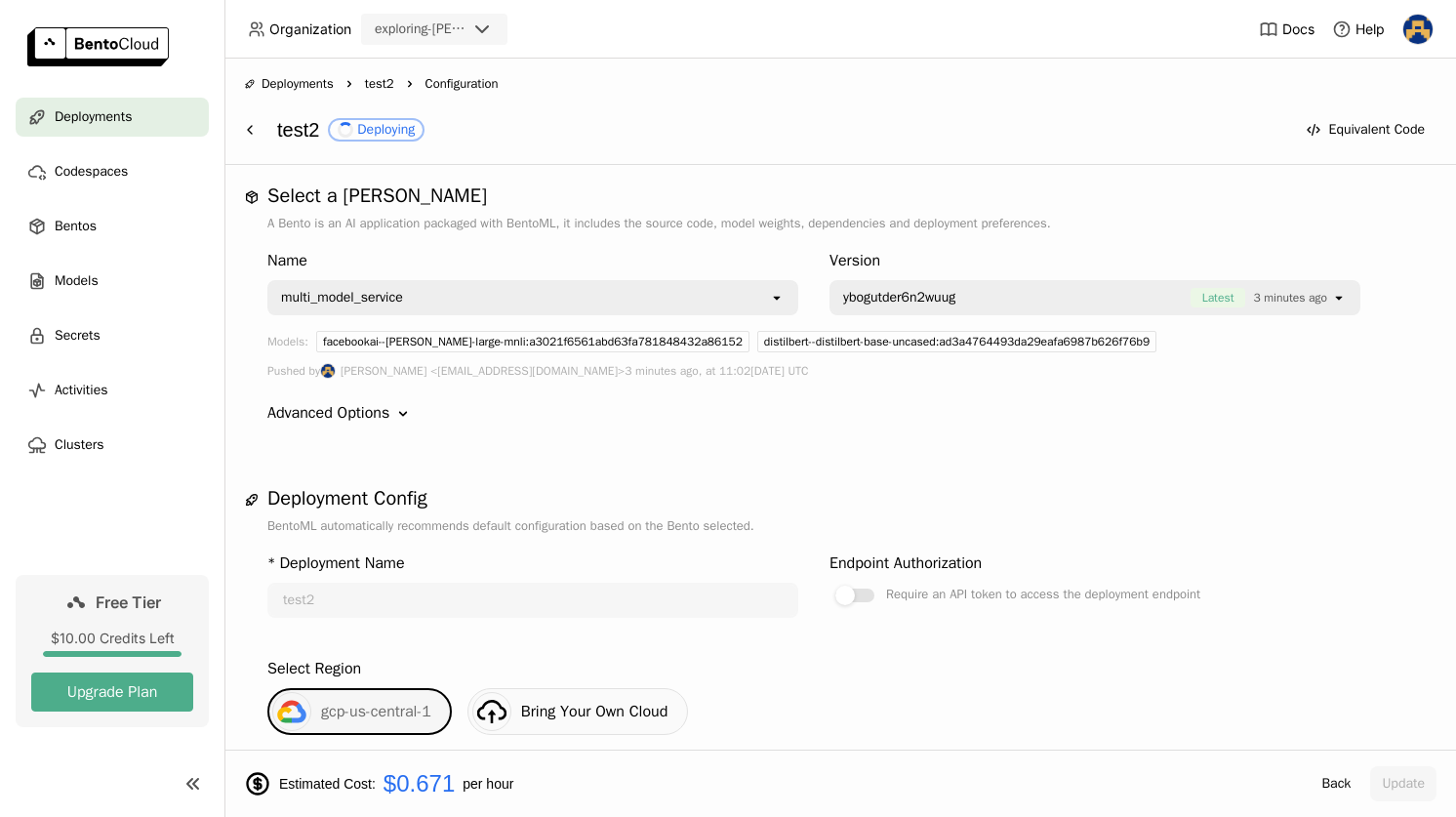 click on "Advanced Options" at bounding box center (328, 413) 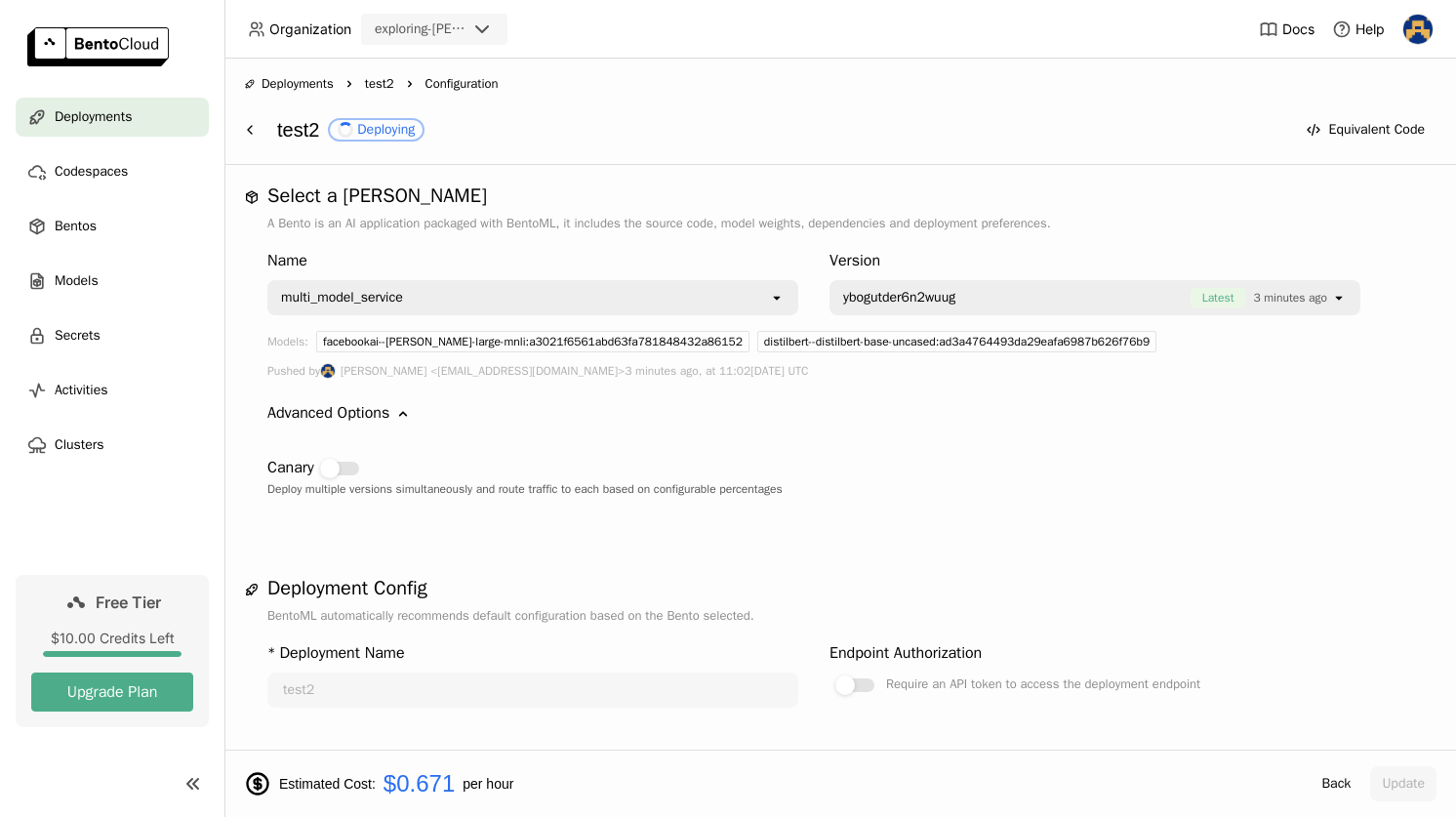 click on "Name multi_model_service open Version ybogutder6n2wuug Latest 3 minutes ago open" at bounding box center [840, 278] 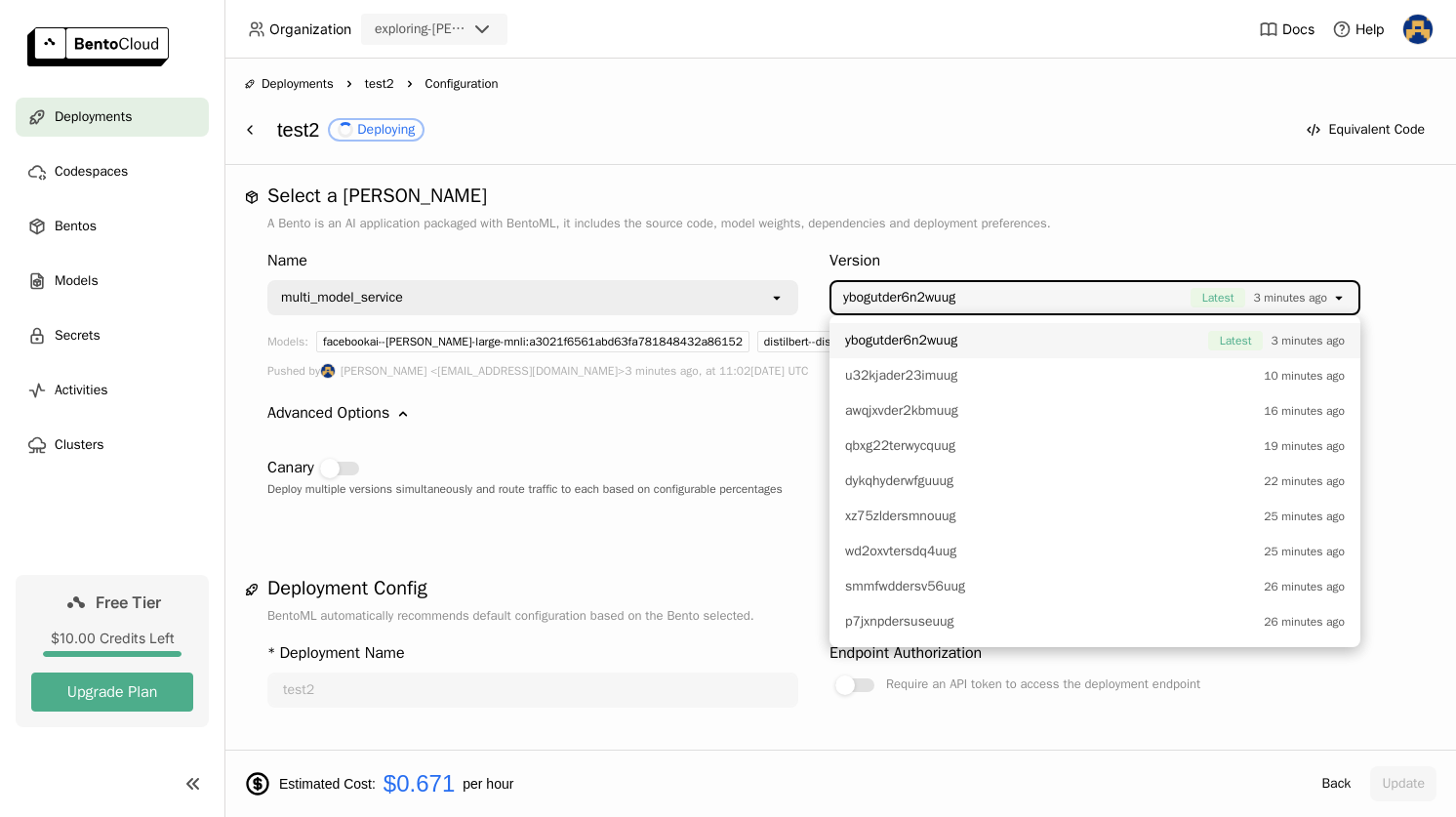 click on "A Bento is an AI application packaged with BentoML, it includes the source code, model weights, dependencies and deployment preferences." at bounding box center (840, 224) 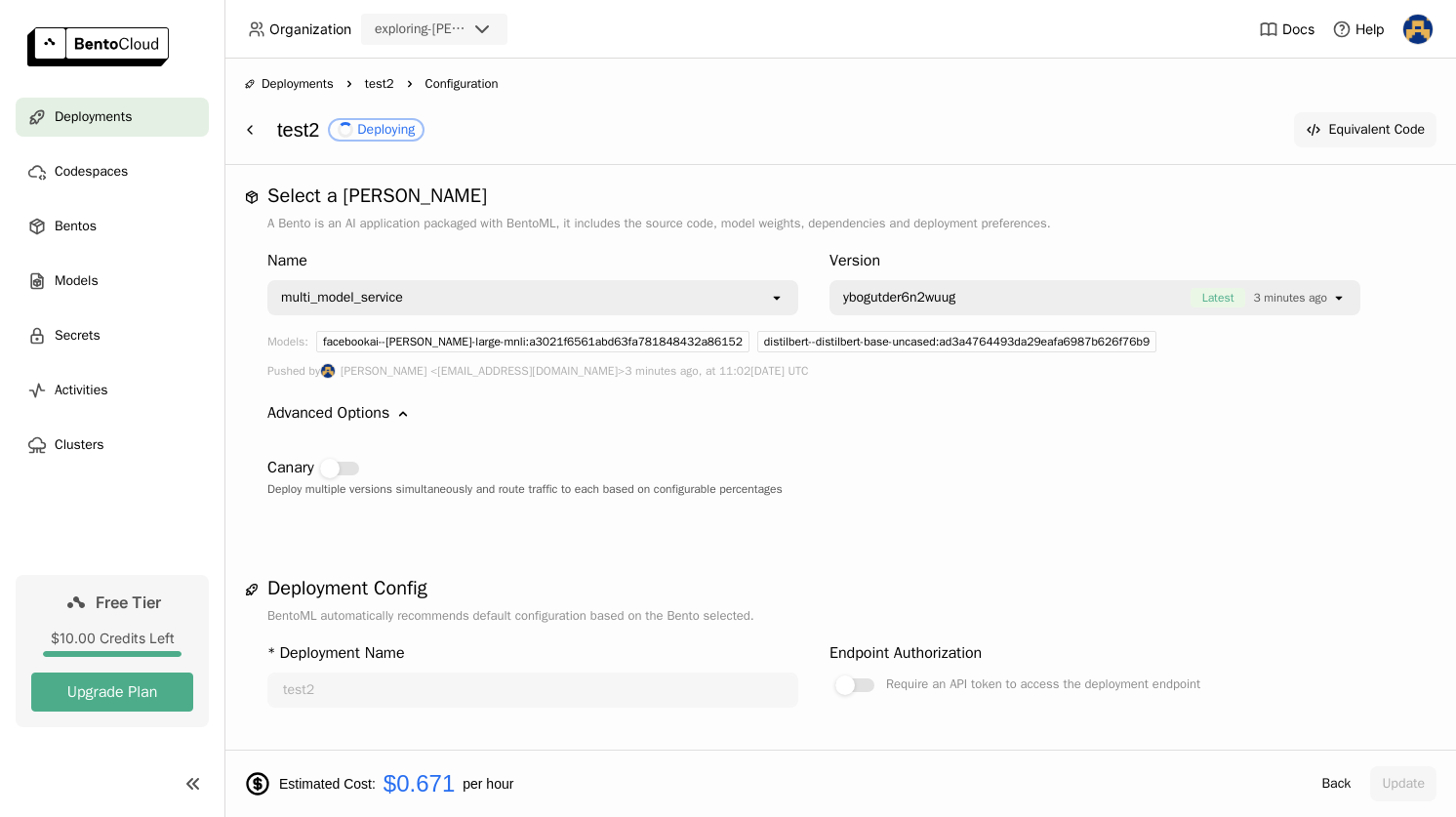 click on "Equivalent Code" at bounding box center (1365, 130) 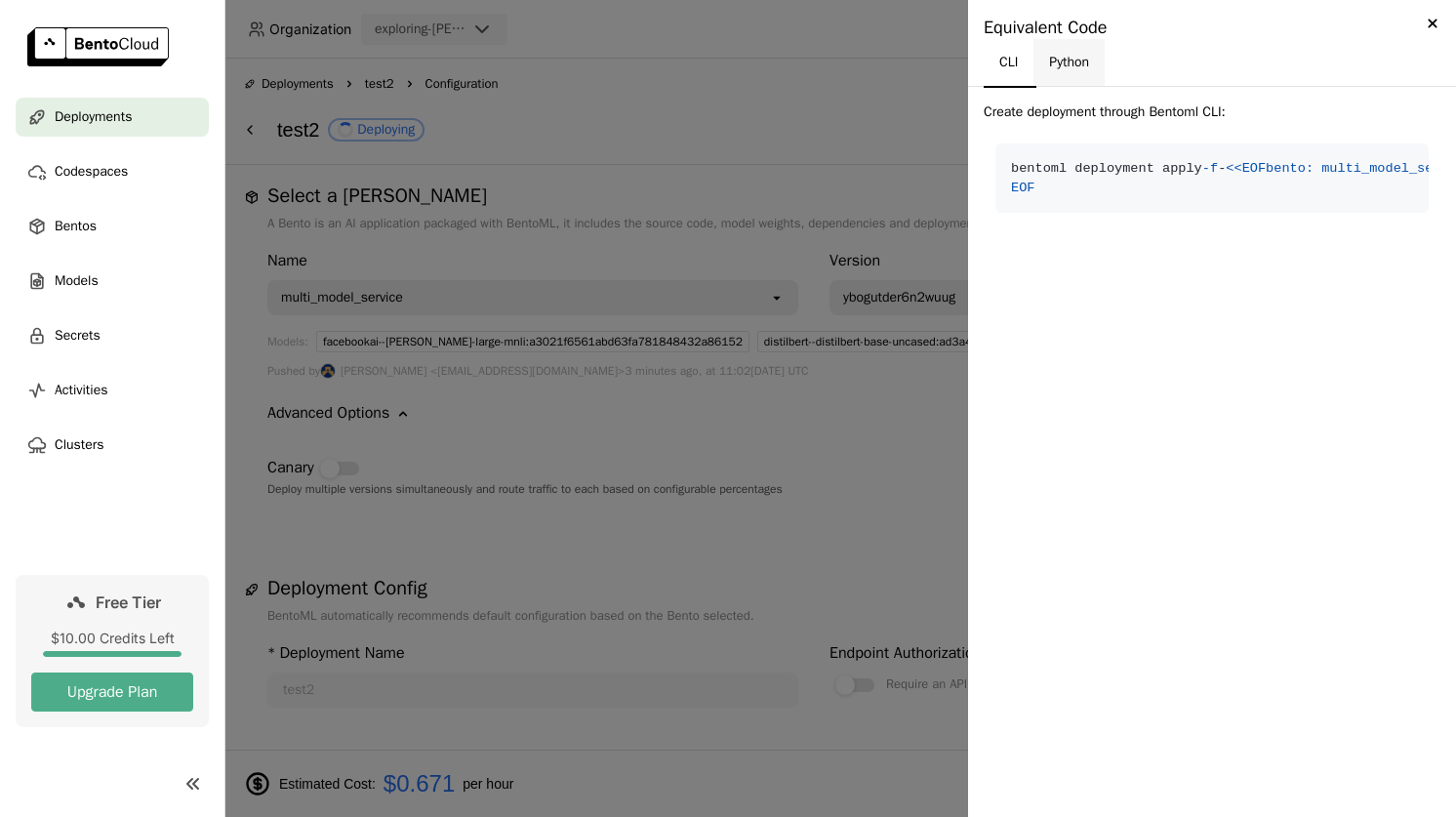 click on "Python" at bounding box center (1069, 62) 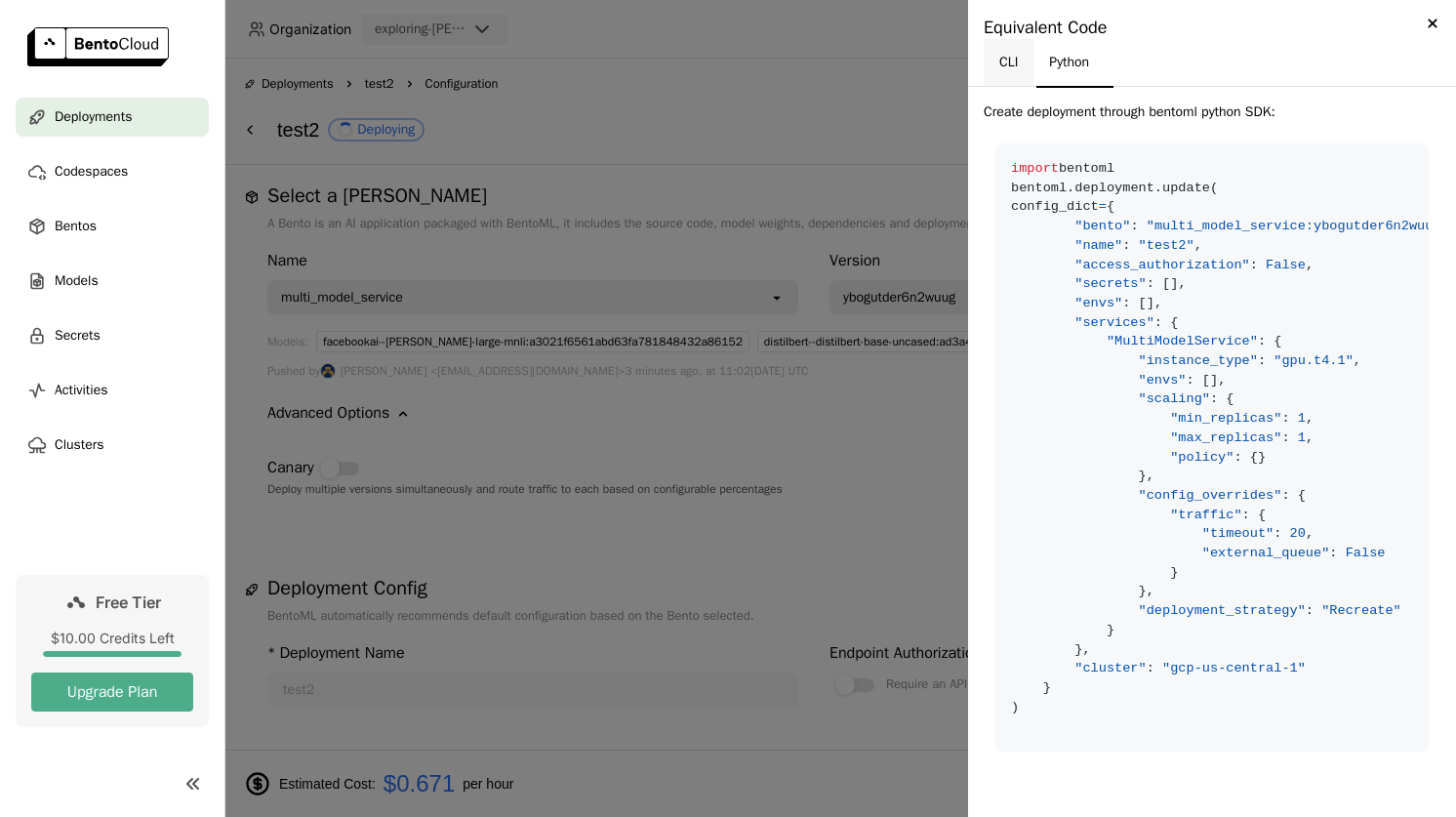 click on "CLI" at bounding box center [1008, 62] 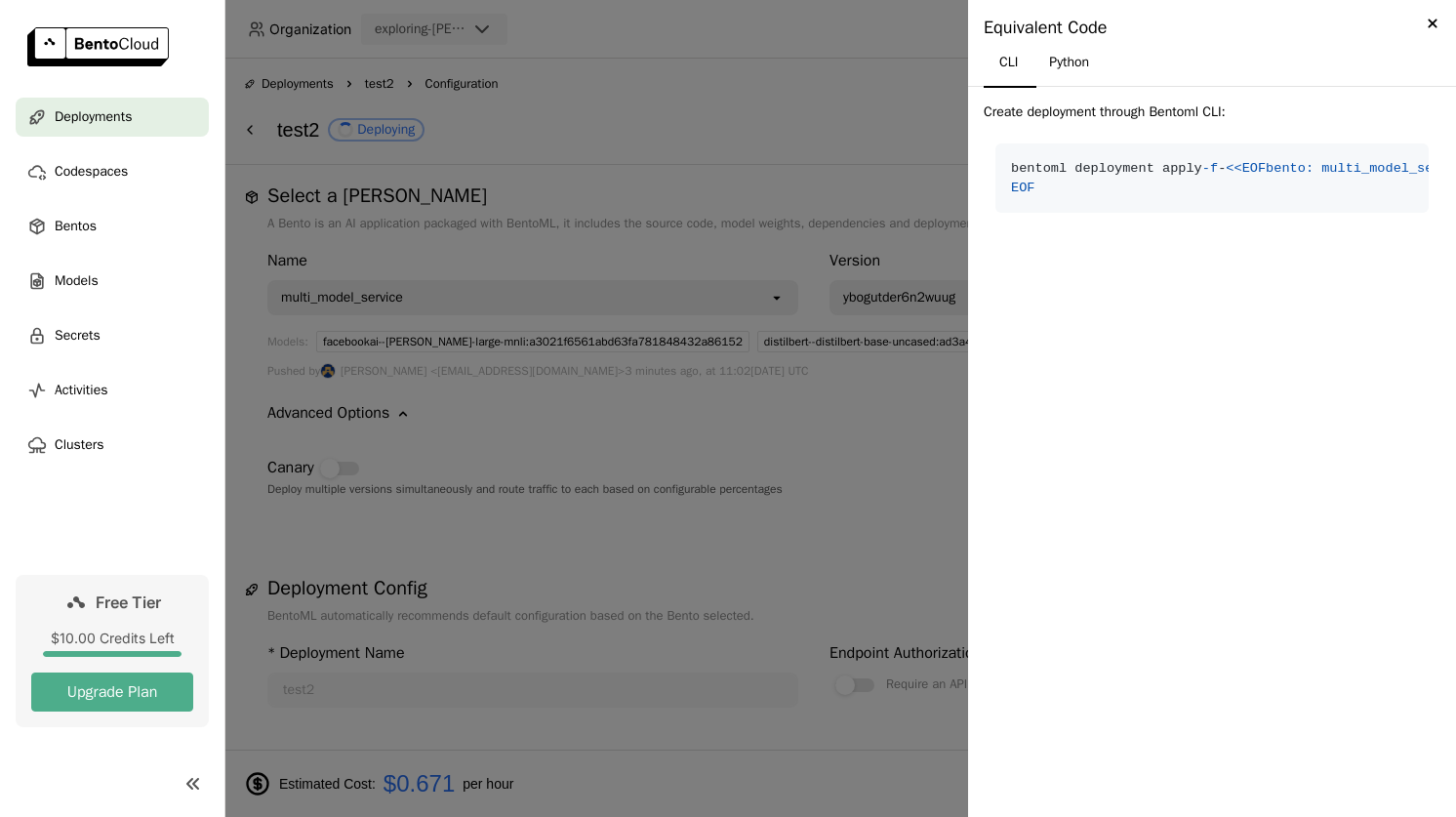 click at bounding box center (728, 408) 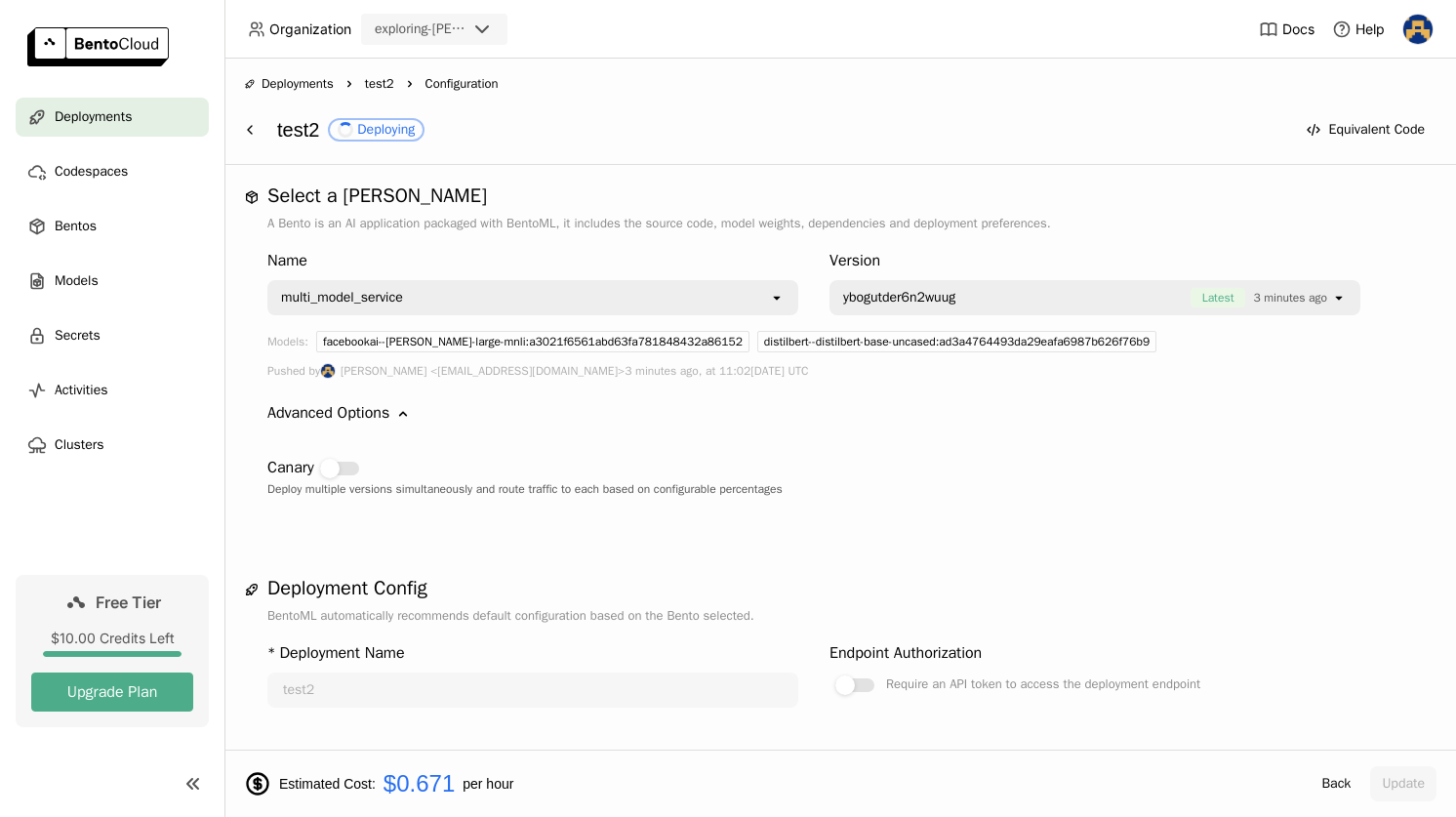 click on "test2" at bounding box center [380, 84] 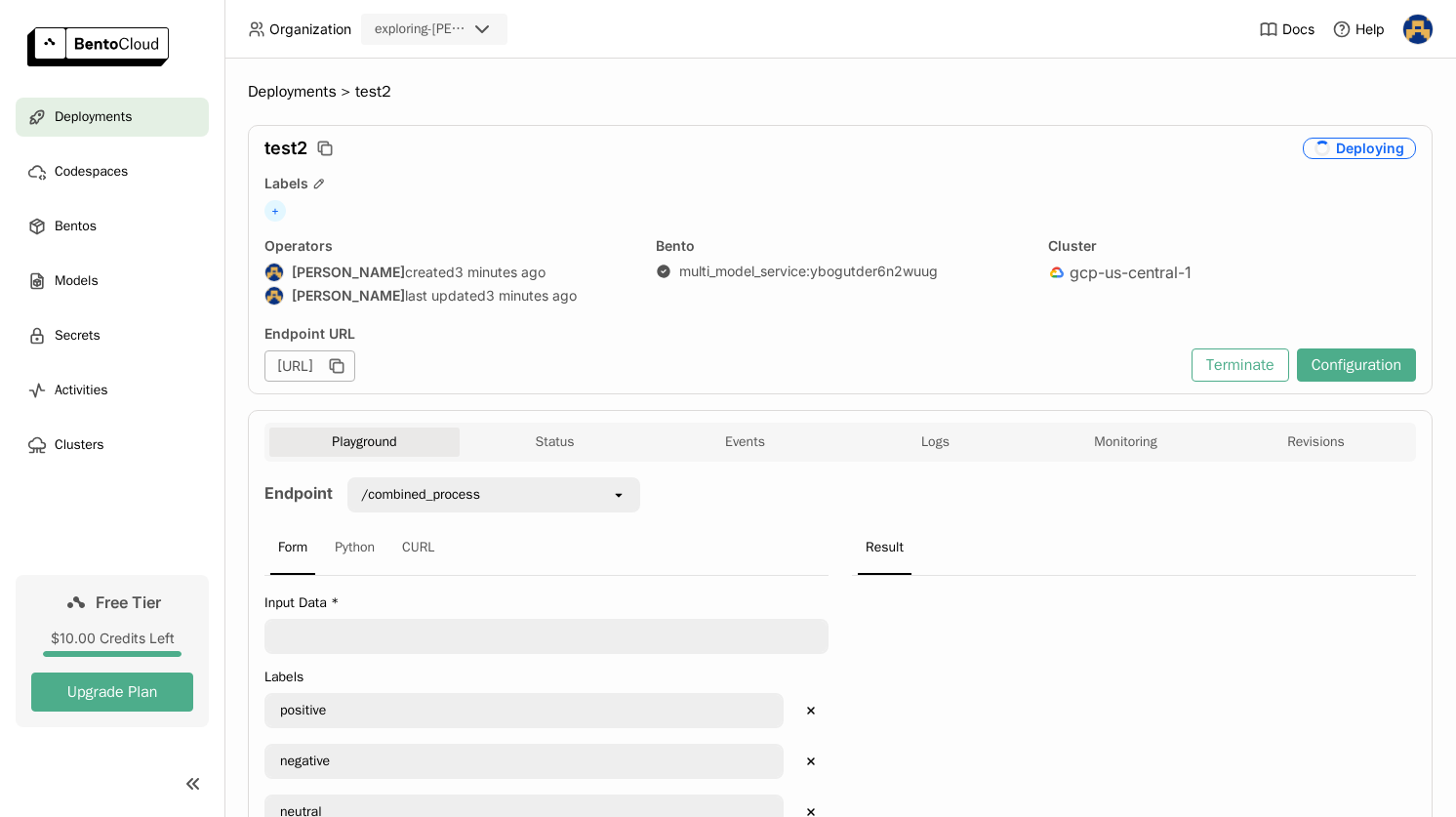 scroll, scrollTop: 0, scrollLeft: 0, axis: both 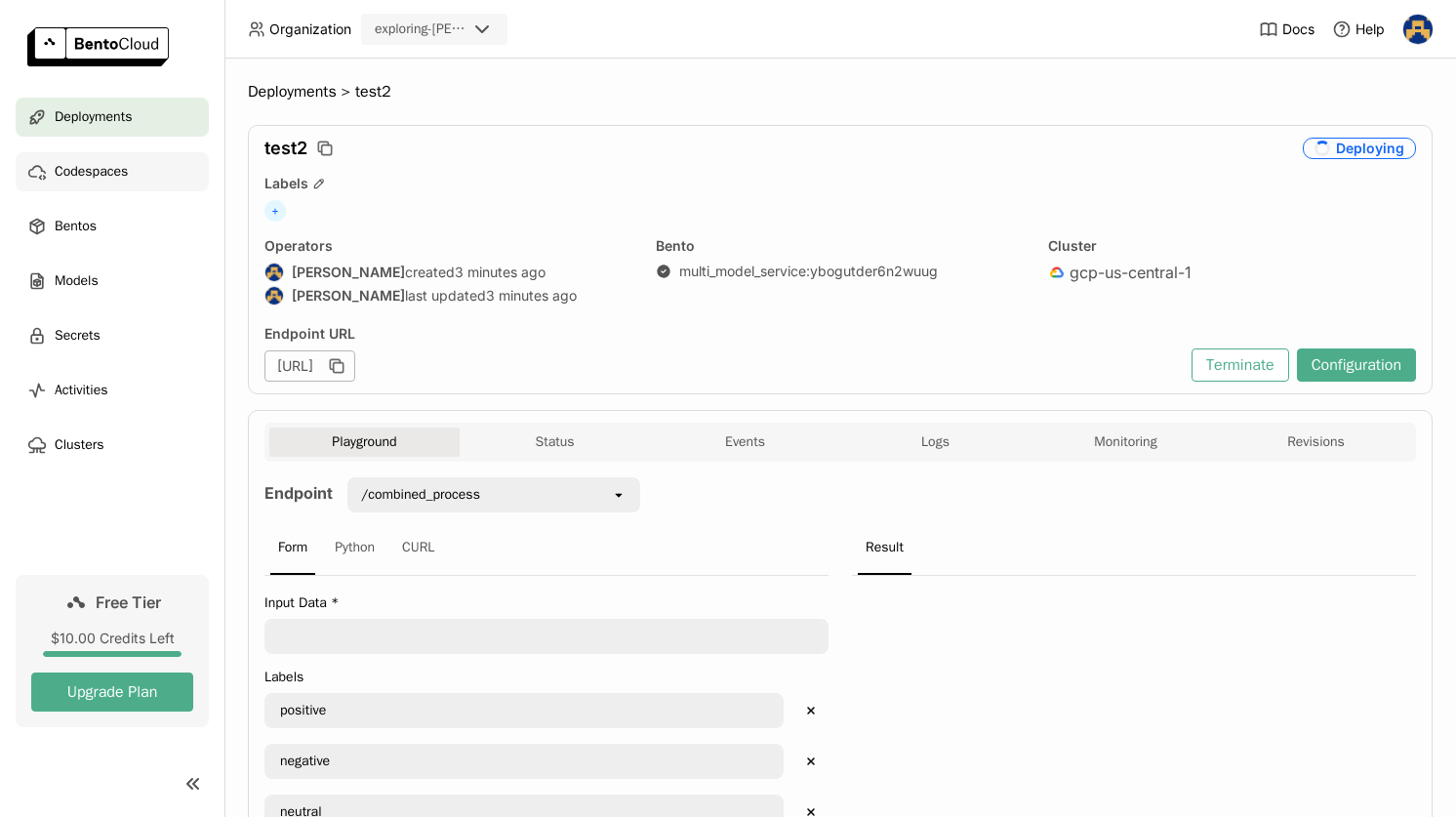 click on "Codespaces" at bounding box center [112, 172] 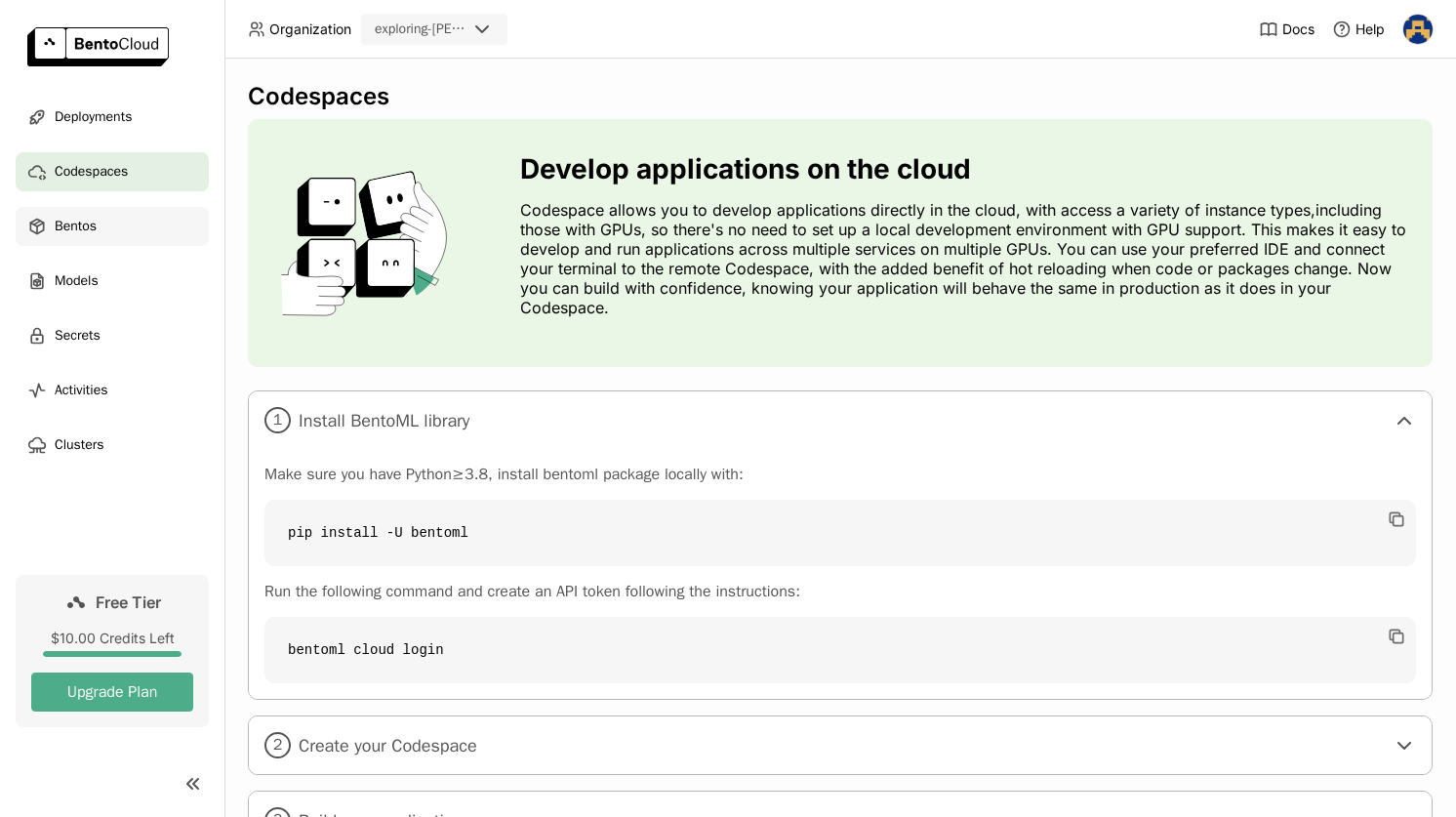 click on "Bentos" at bounding box center [112, 226] 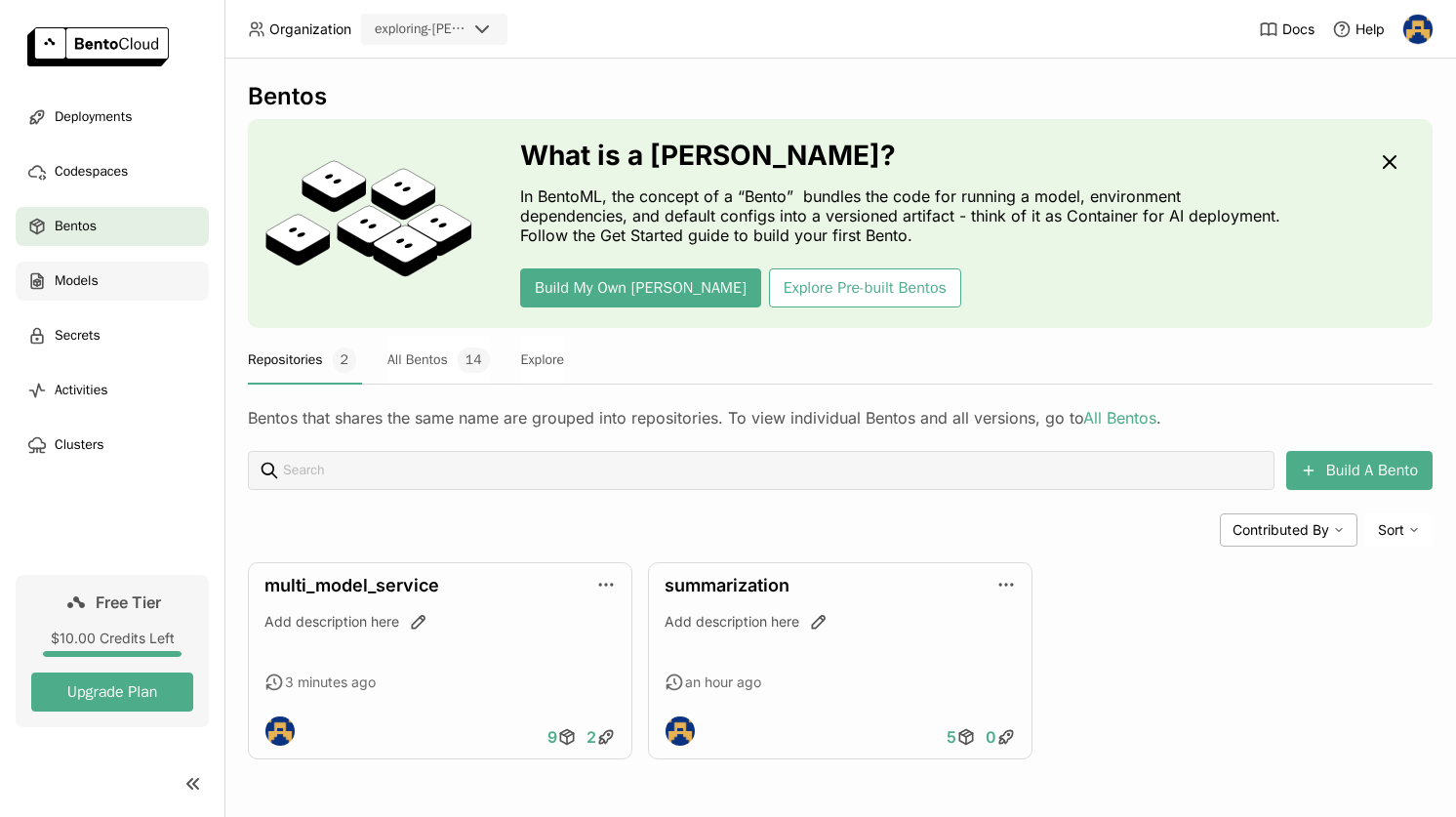 click on "Models" at bounding box center (76, 281) 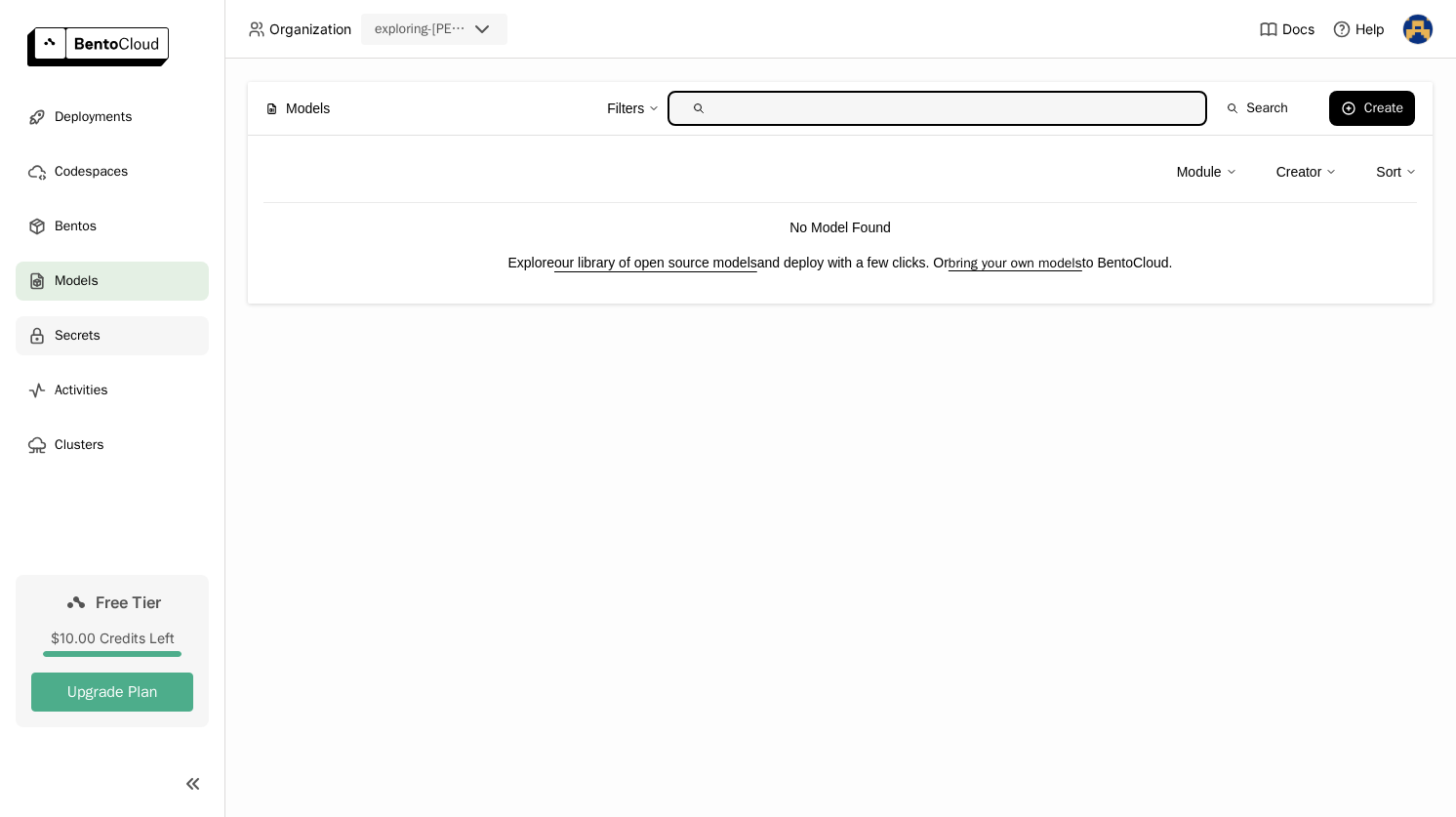 click on "Secrets" at bounding box center [77, 336] 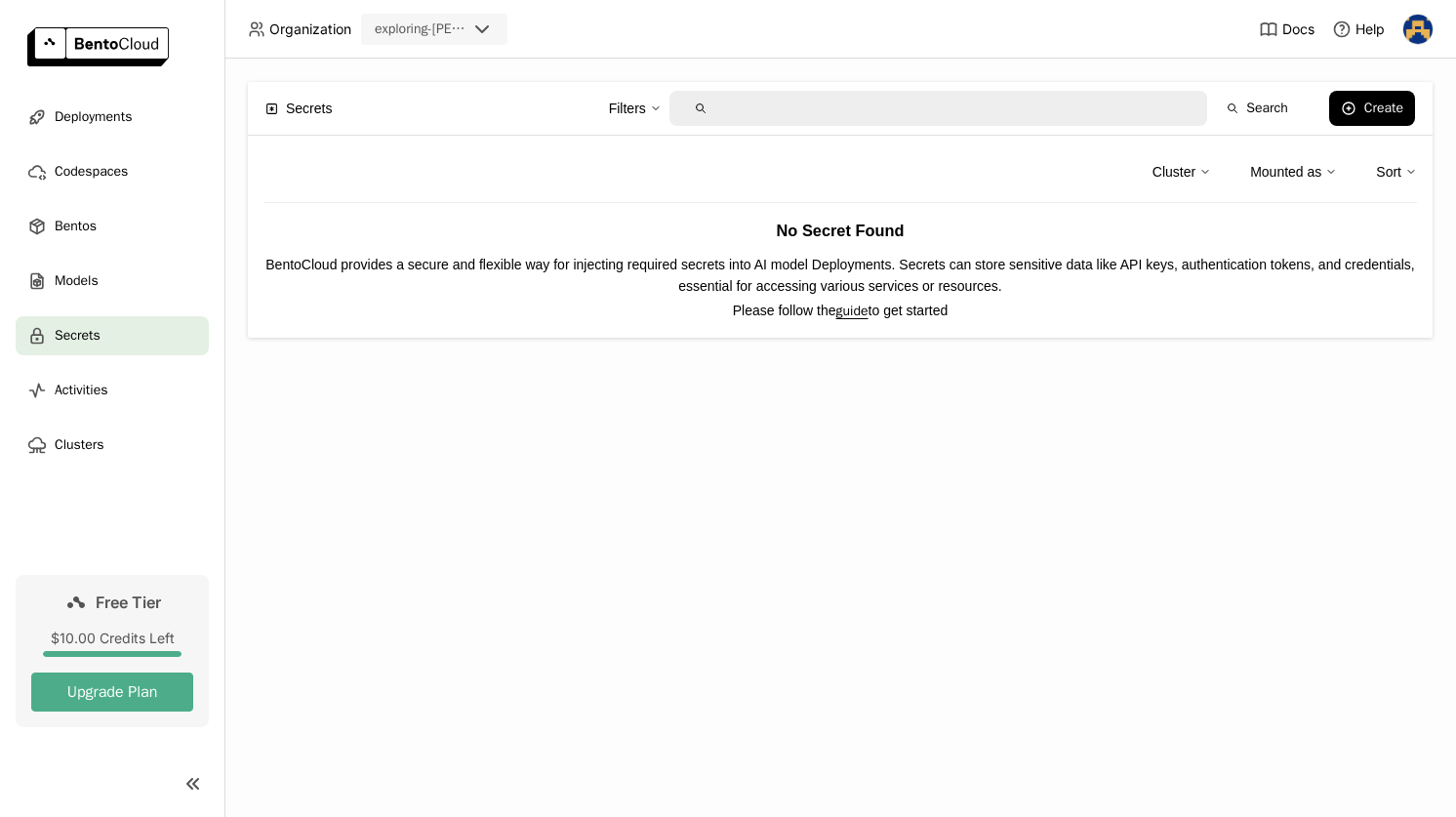 click on "Deployments Codespaces Bentos Models Secrets Activities Clusters" at bounding box center [112, 281] 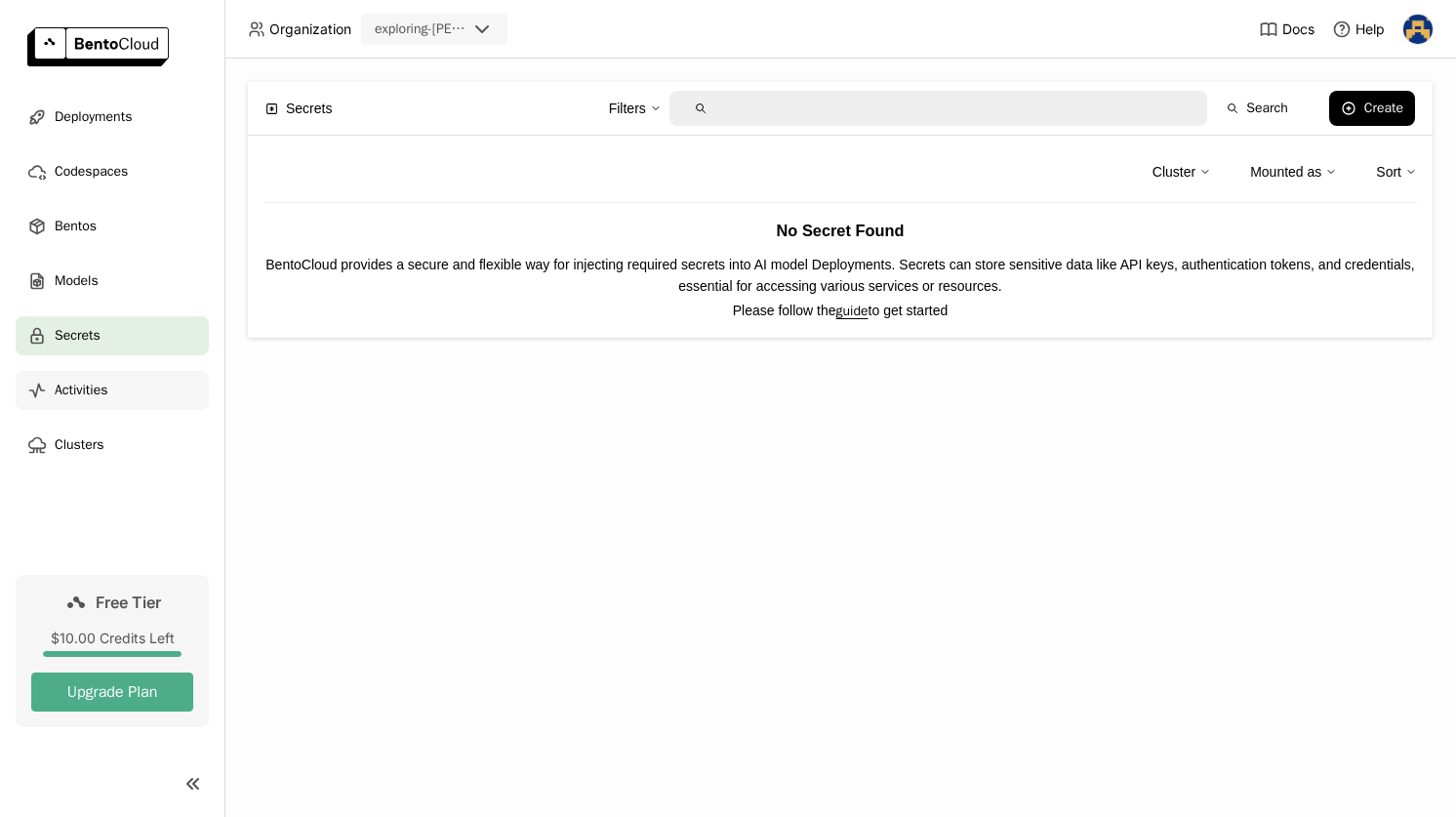 click on "Activities" at bounding box center [81, 390] 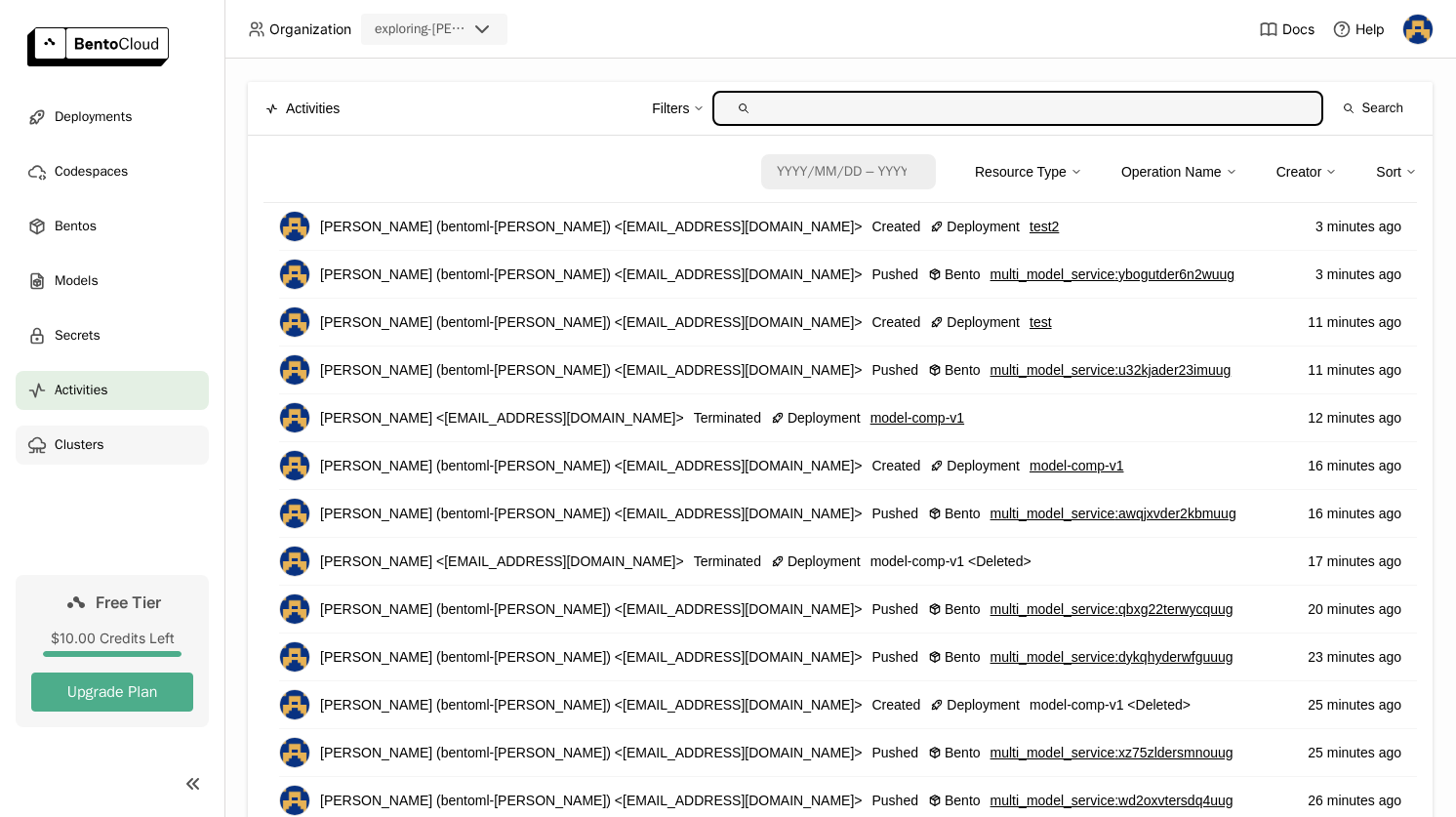 click on "Clusters" at bounding box center (79, 445) 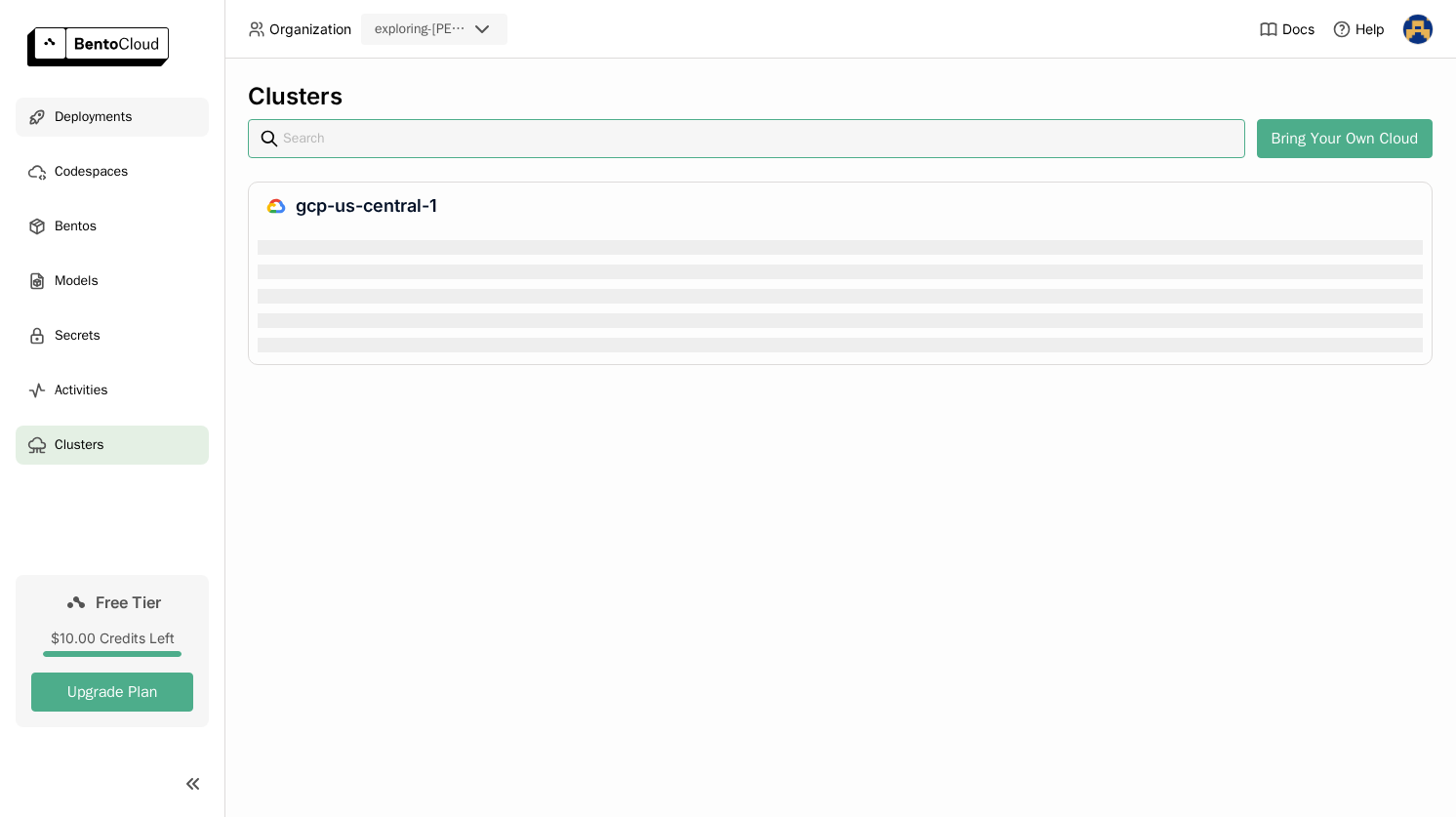 scroll, scrollTop: 0, scrollLeft: 0, axis: both 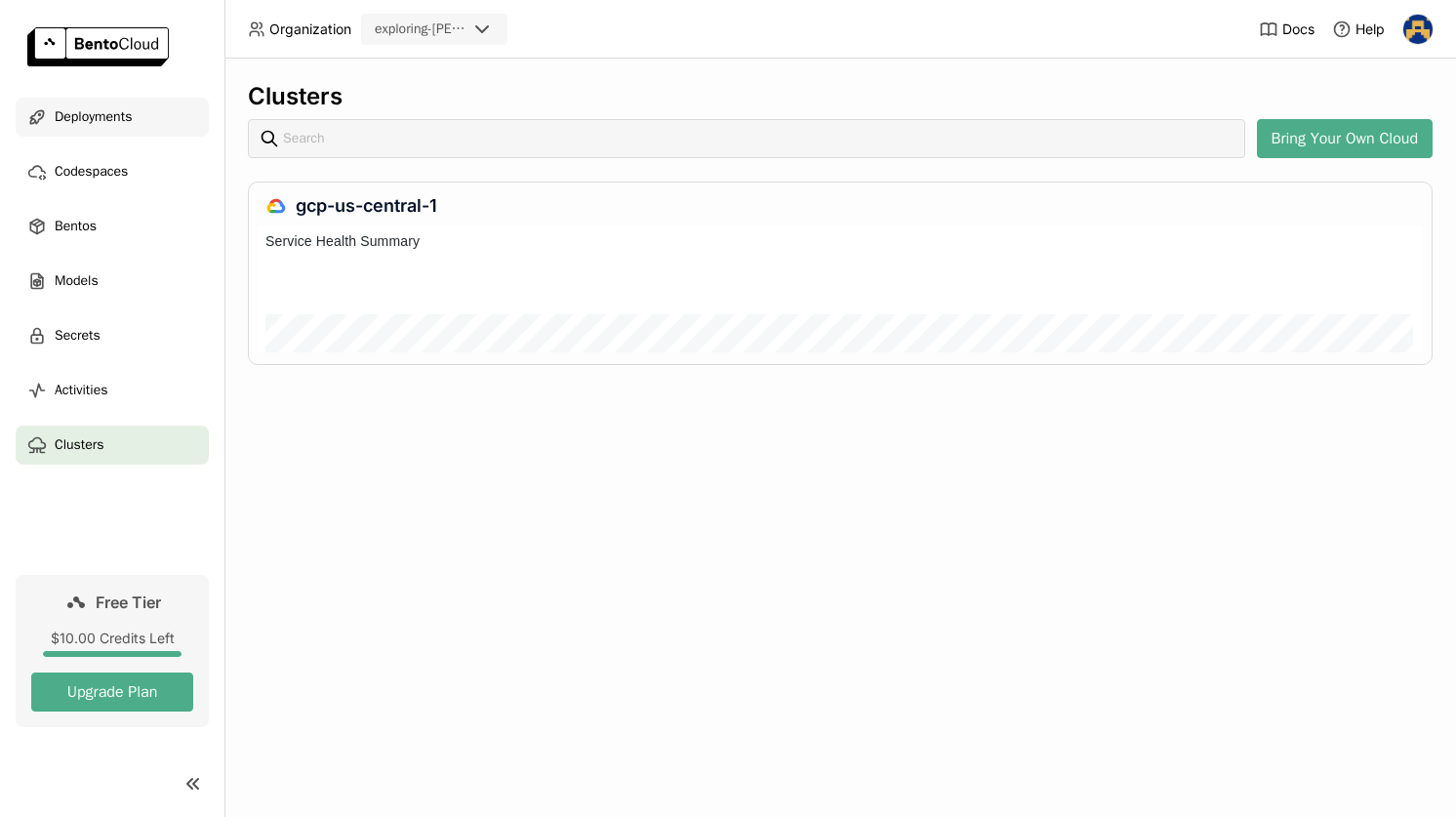 click on "Deployments" at bounding box center (93, 117) 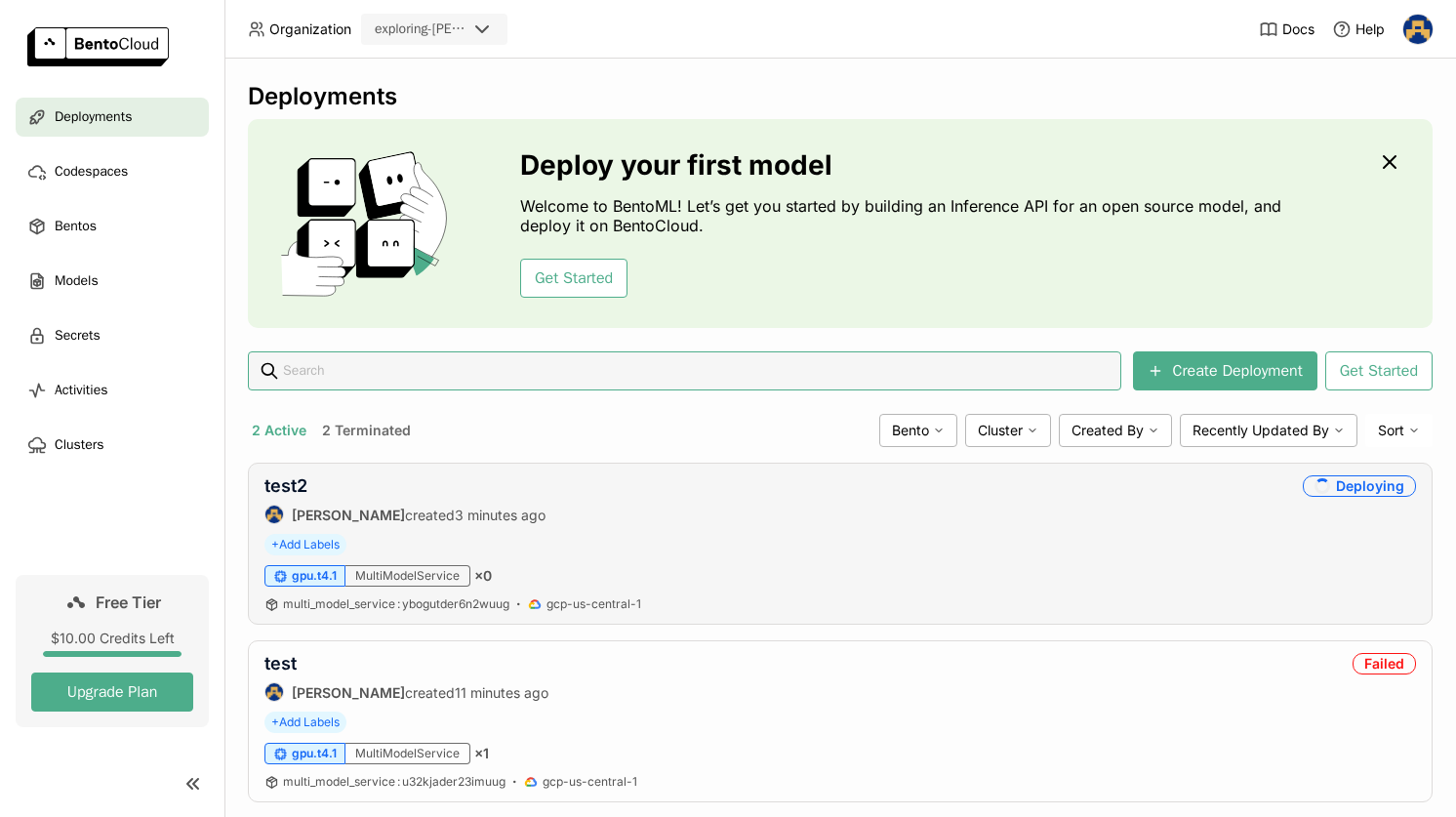 scroll, scrollTop: 24, scrollLeft: 0, axis: vertical 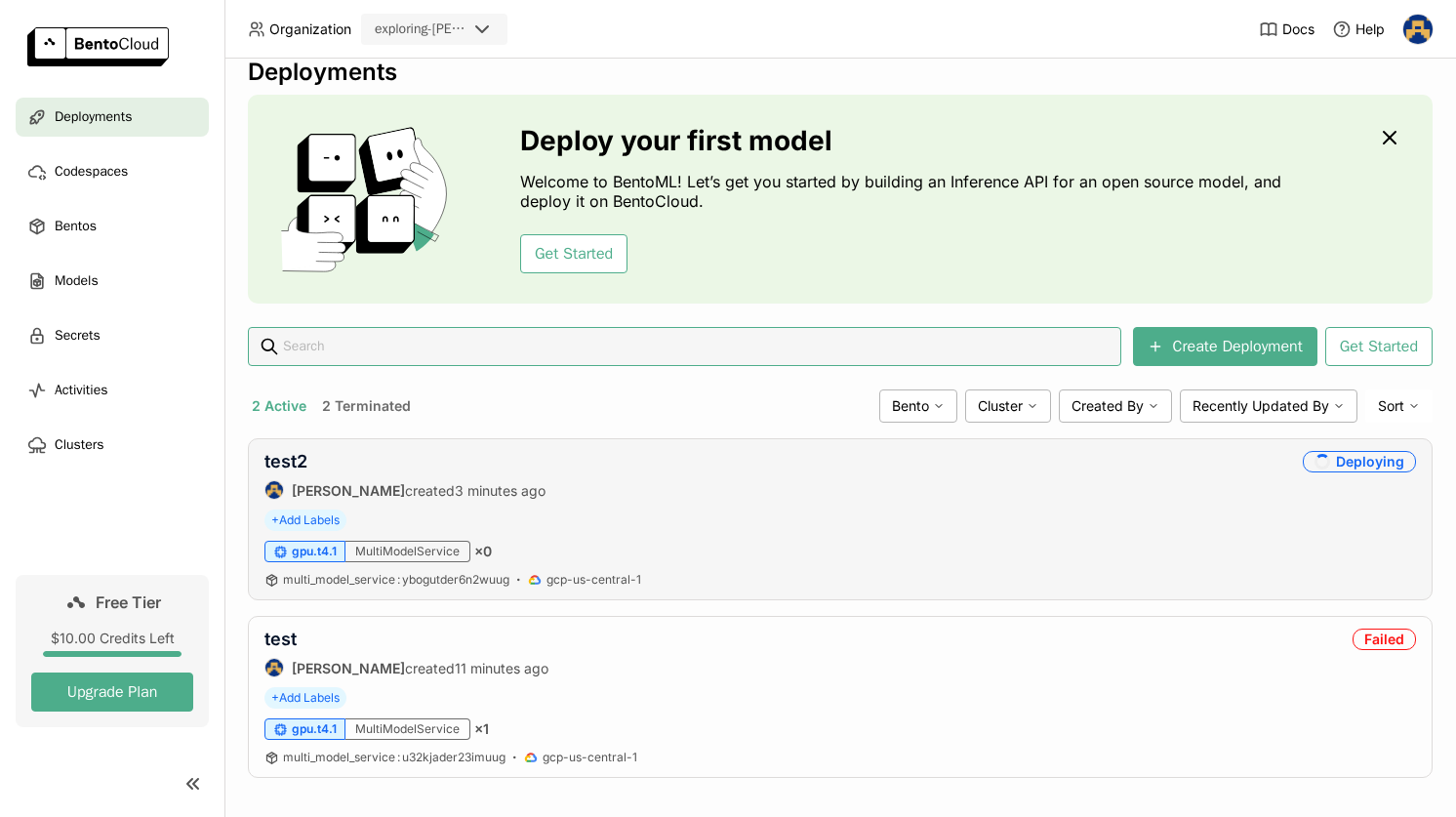 click on "MultiModelService" at bounding box center [408, 551] 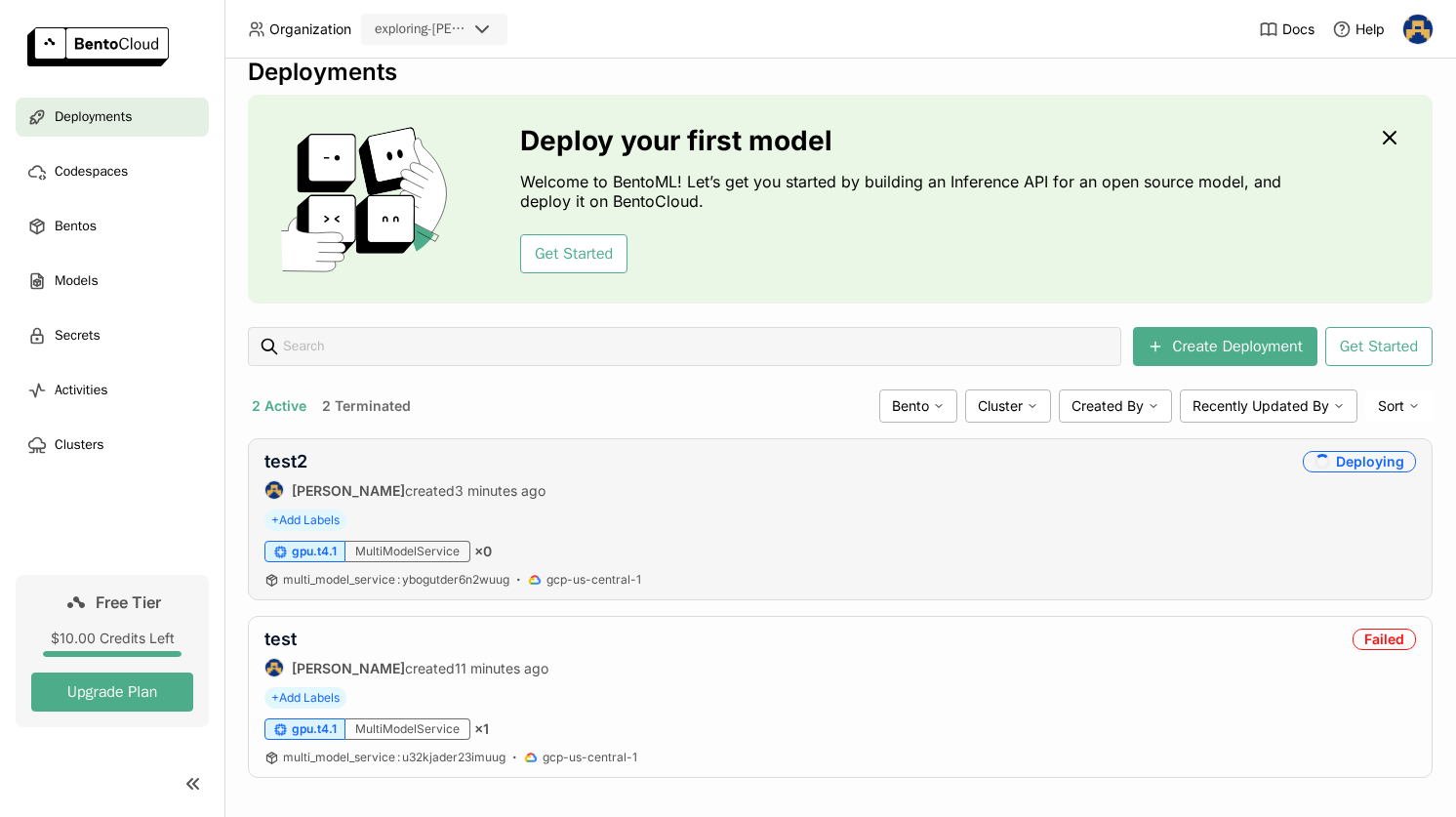 click on "test2 Kerry Jones  created  3 minutes ago Deploying" at bounding box center (840, 475) 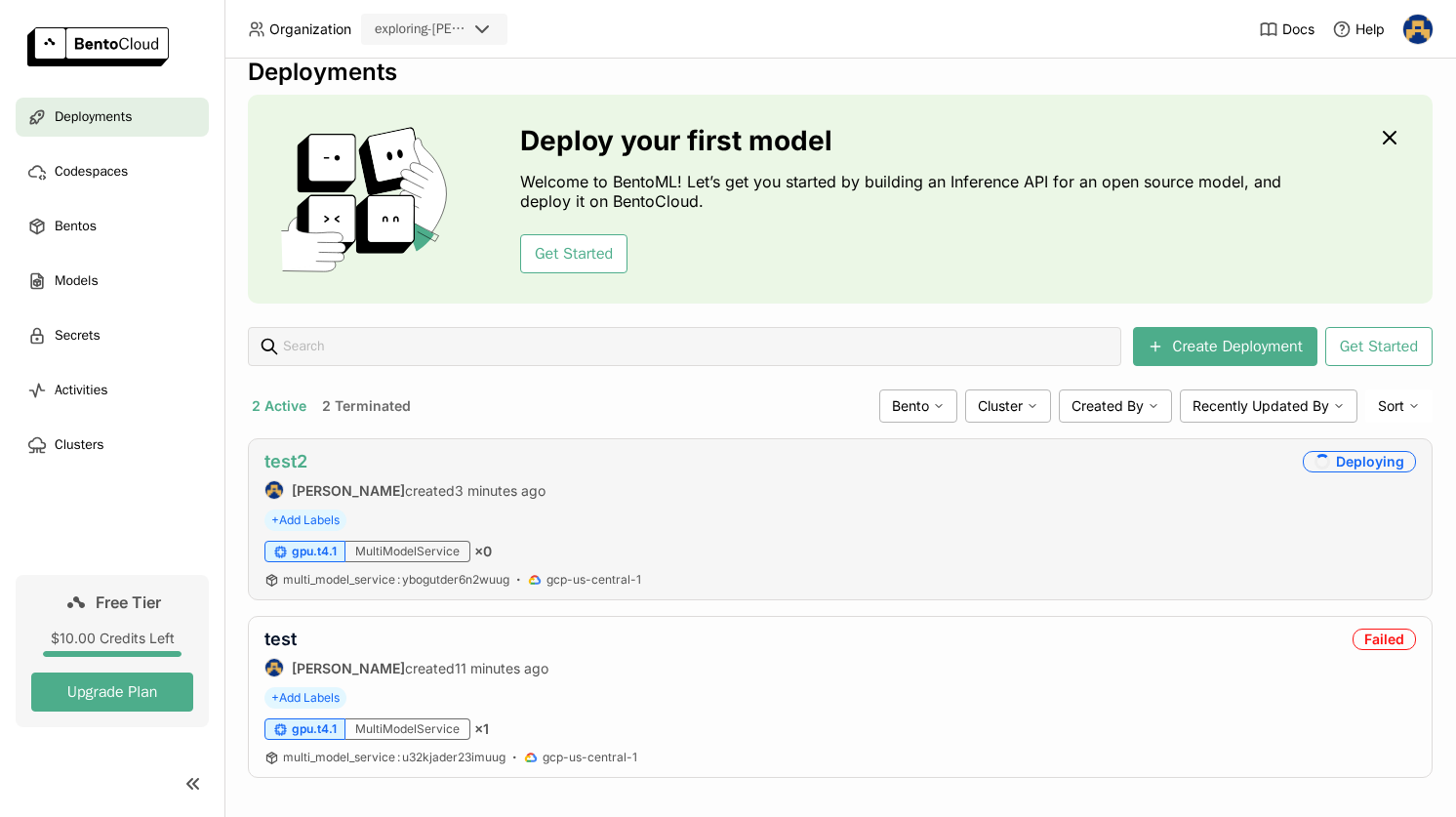 click on "test2" at bounding box center (286, 461) 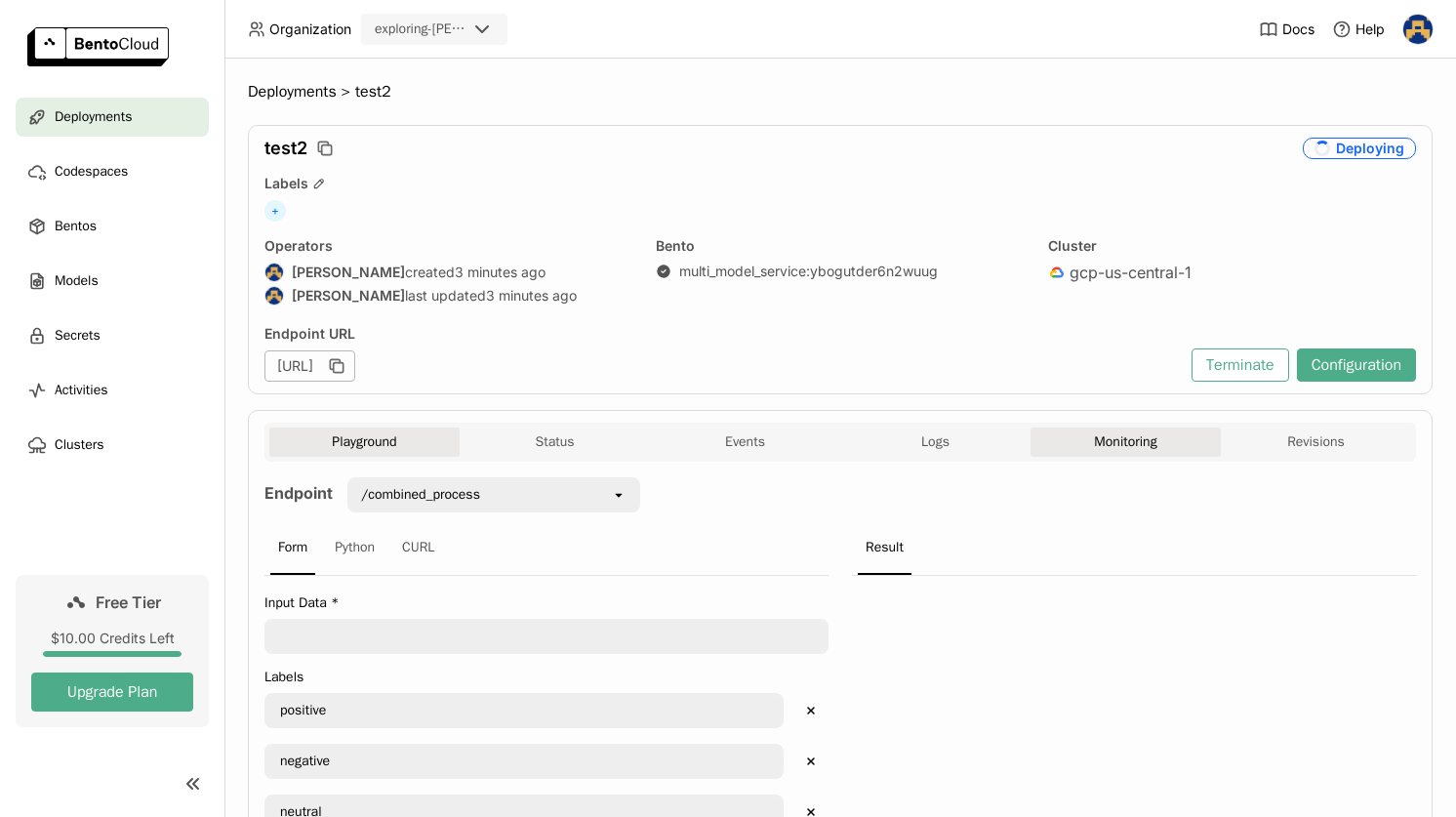 scroll, scrollTop: 144, scrollLeft: 0, axis: vertical 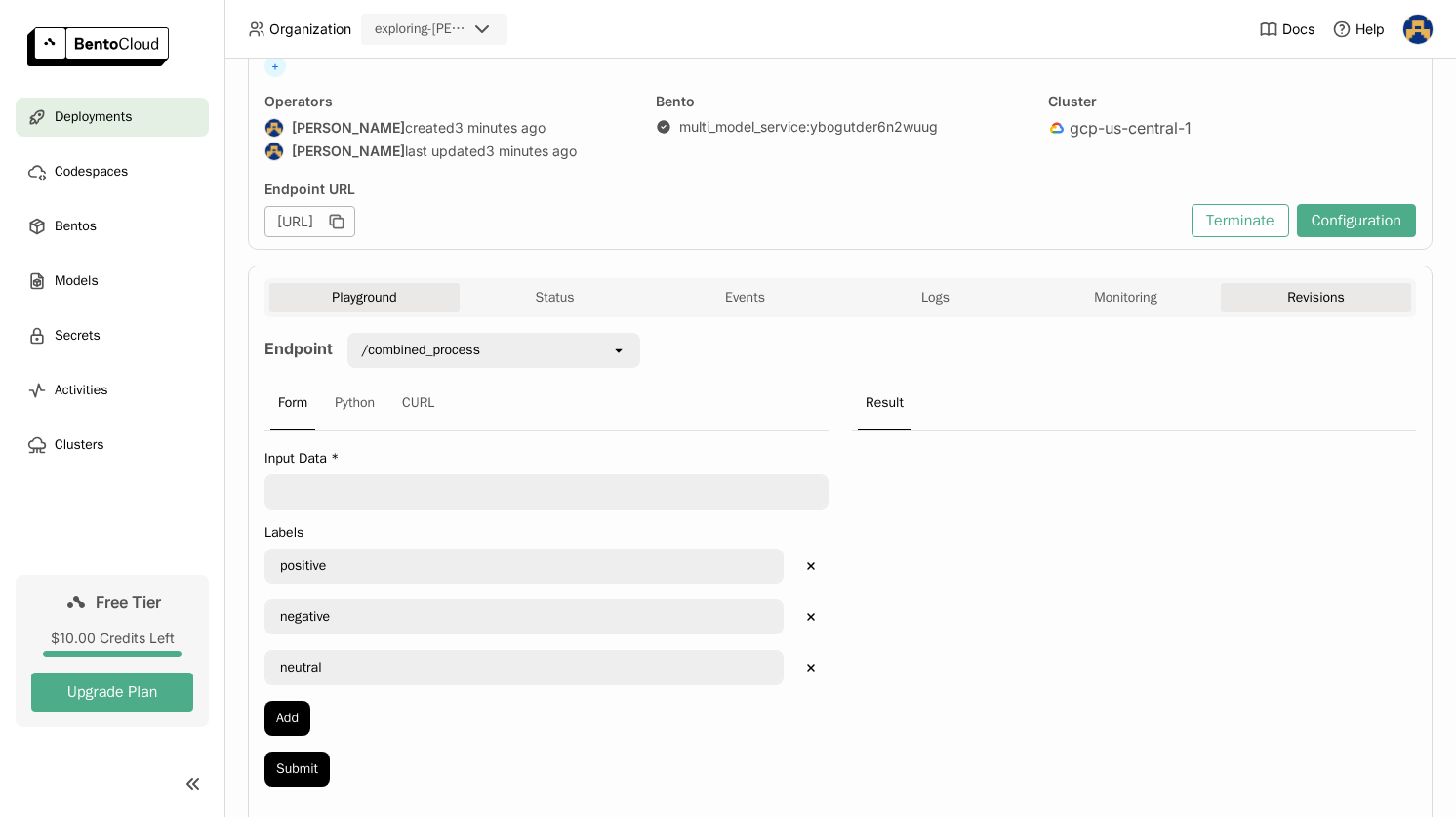click on "Revisions" at bounding box center [1315, 298] 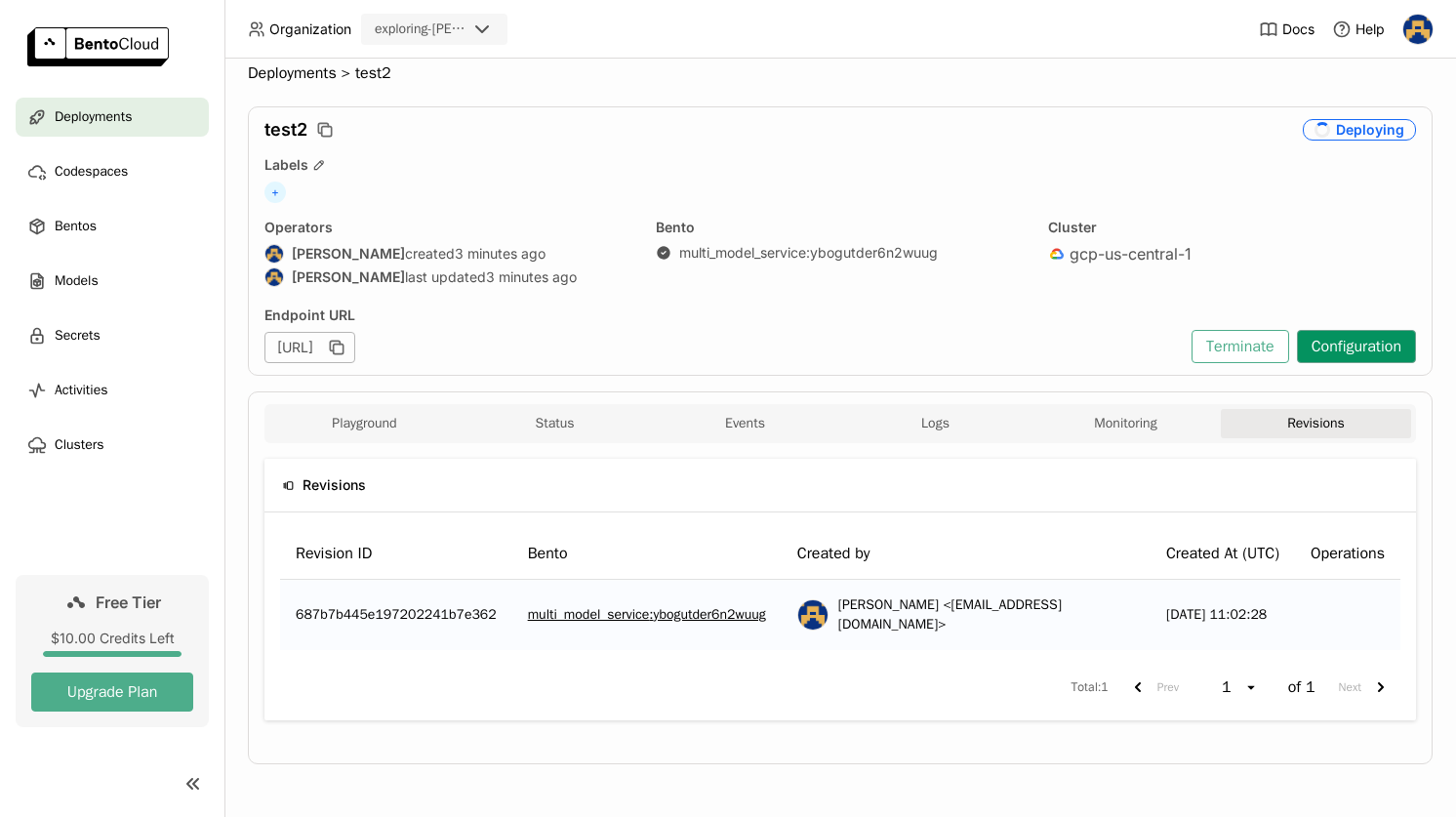 click on "Configuration" at bounding box center [1356, 347] 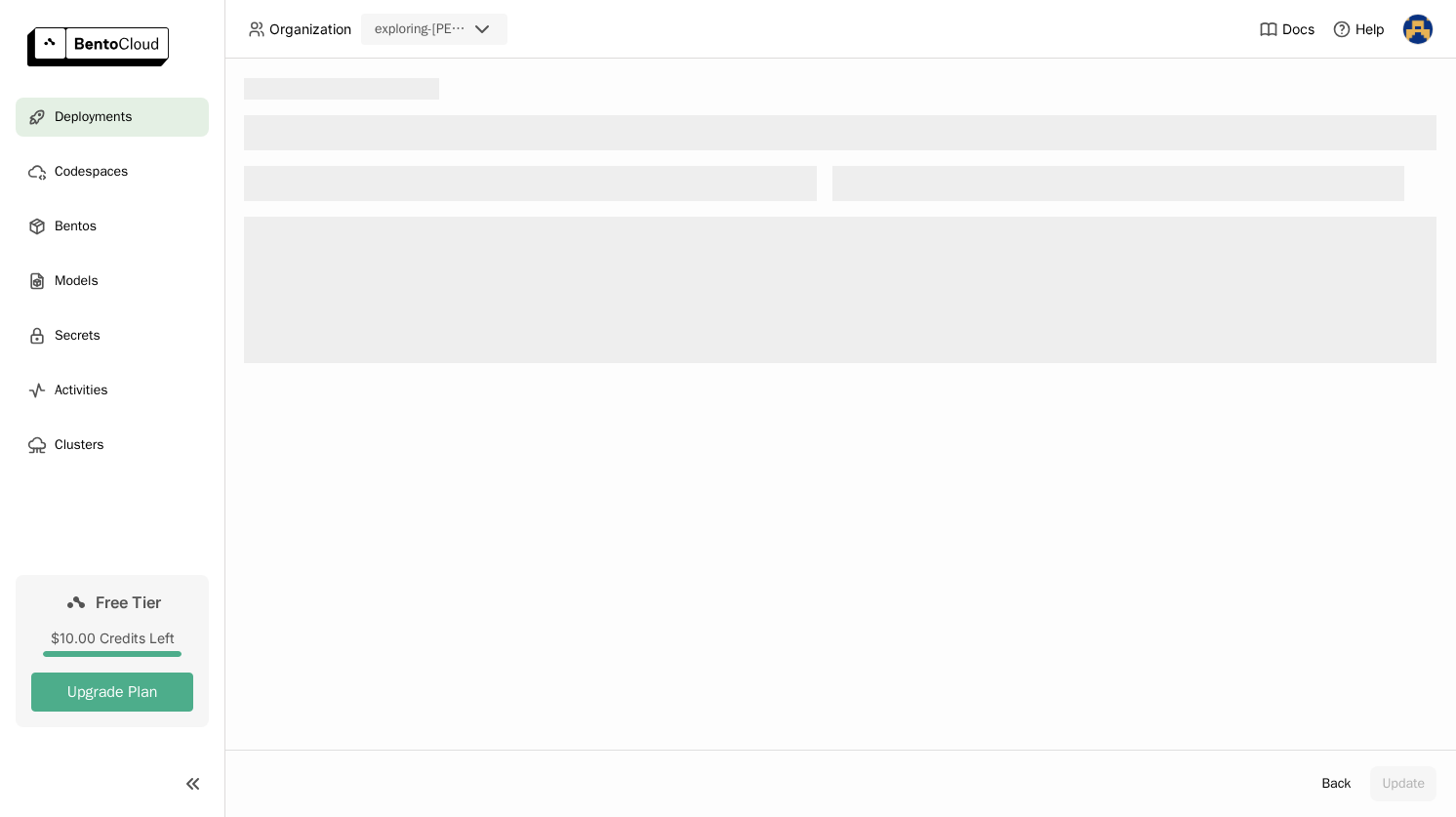 click on "Deployments" at bounding box center [93, 117] 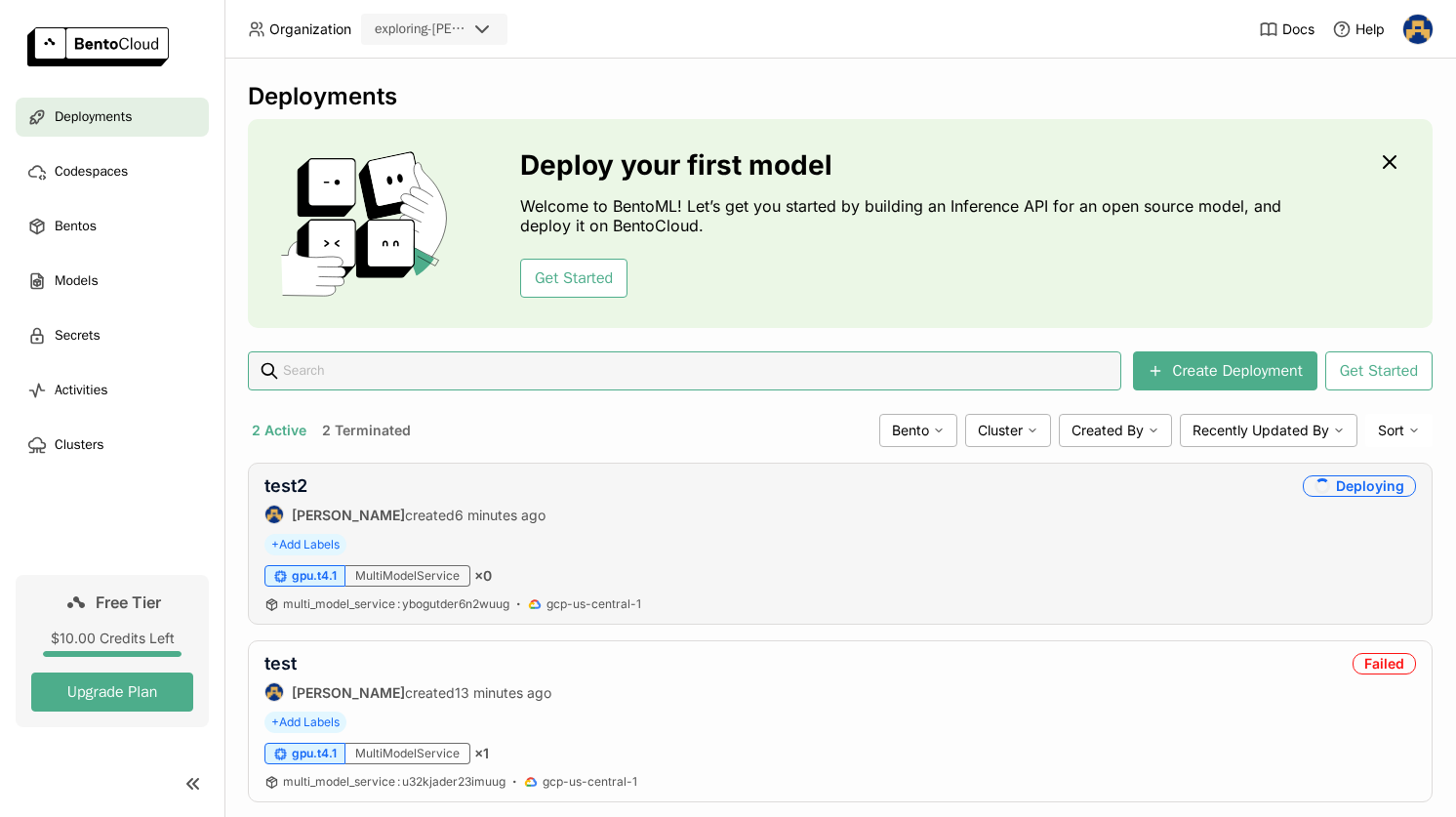 click on "test2 Kerry Jones  created  6 minutes ago Deploying +  Add Labels gpu.t4.1 MultiModelService × 0 multi_model_service : ybogutder6n2wuug gcp-us-central-1" at bounding box center [840, 544] 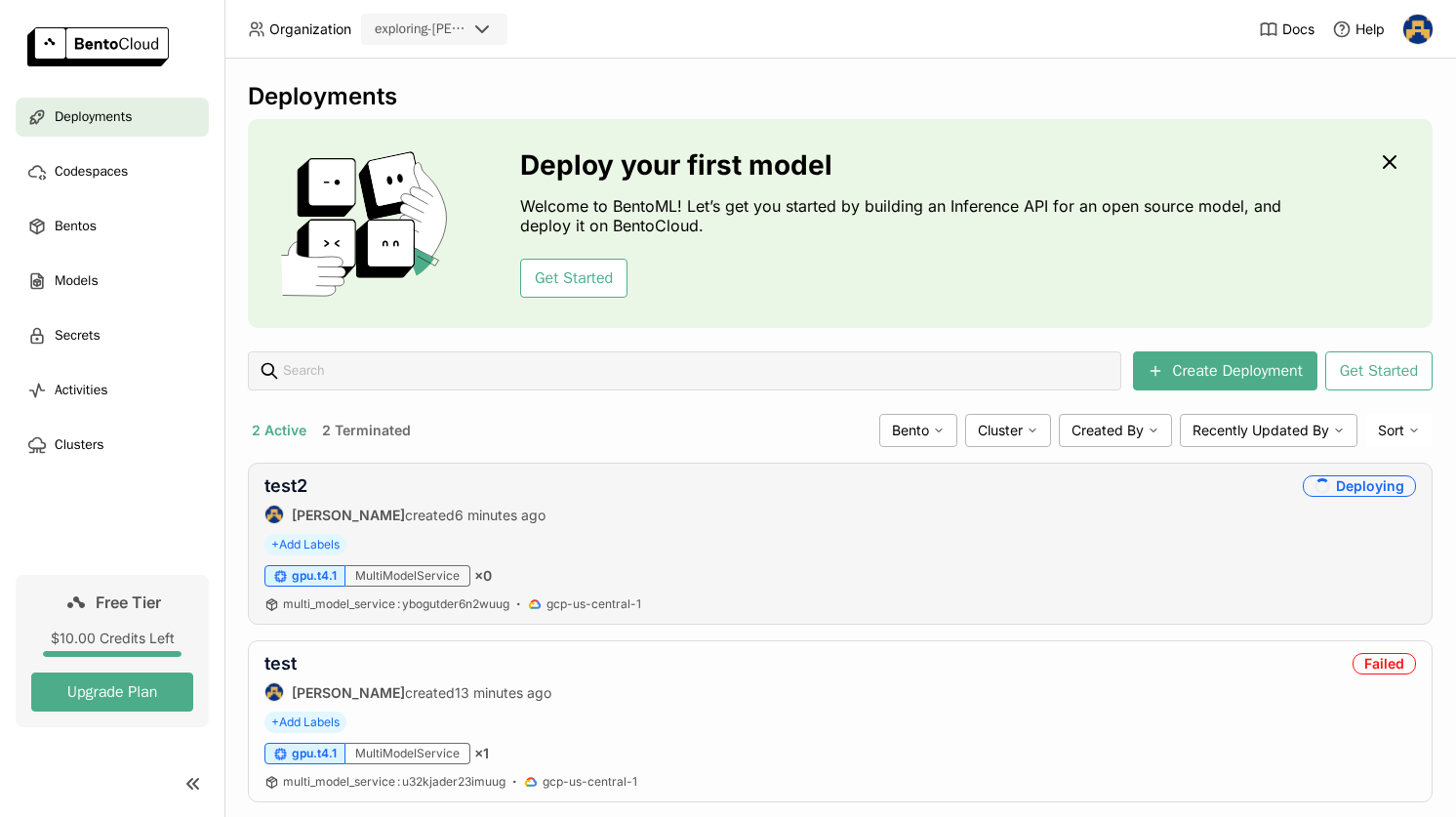 click on "MultiModelService" at bounding box center [408, 576] 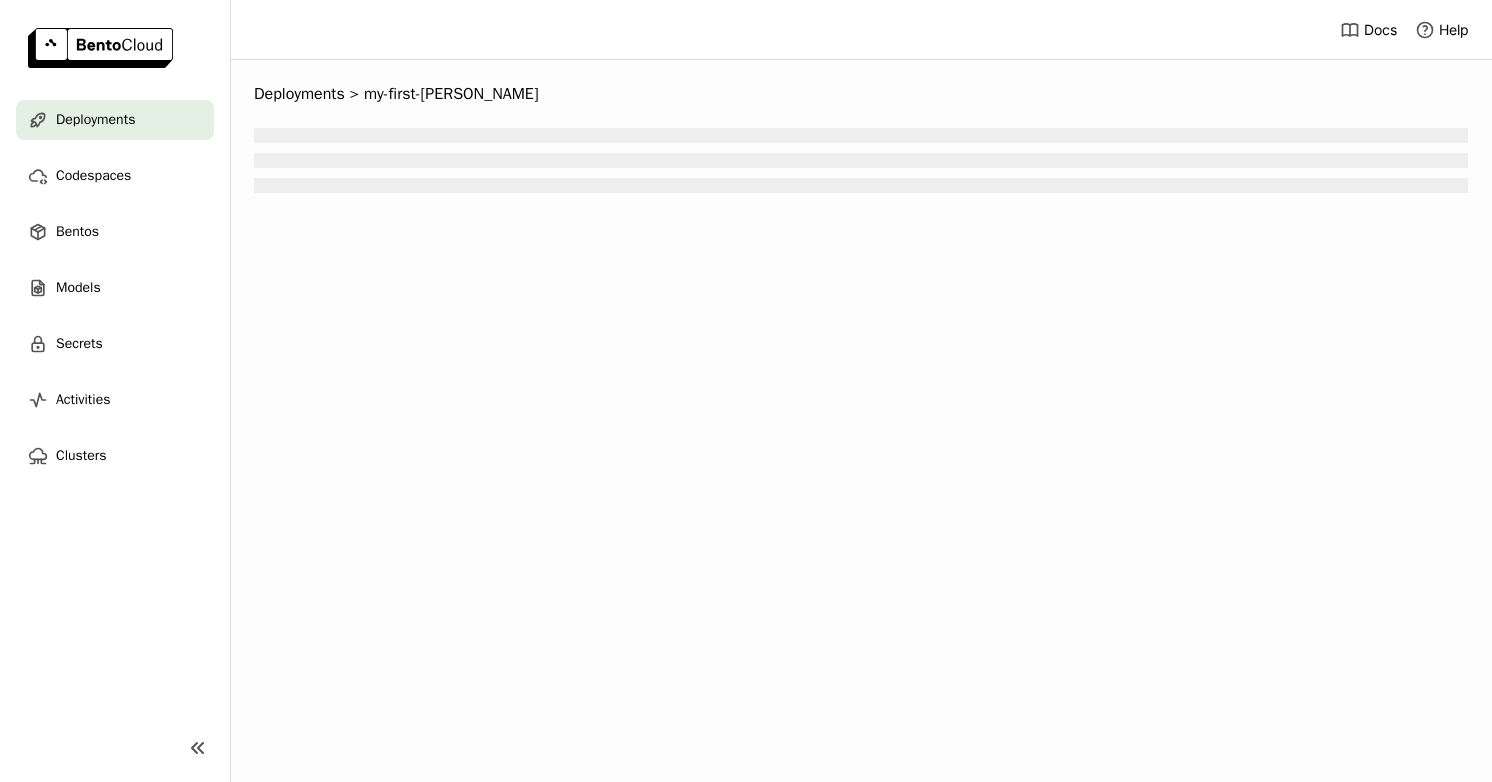 scroll, scrollTop: 0, scrollLeft: 0, axis: both 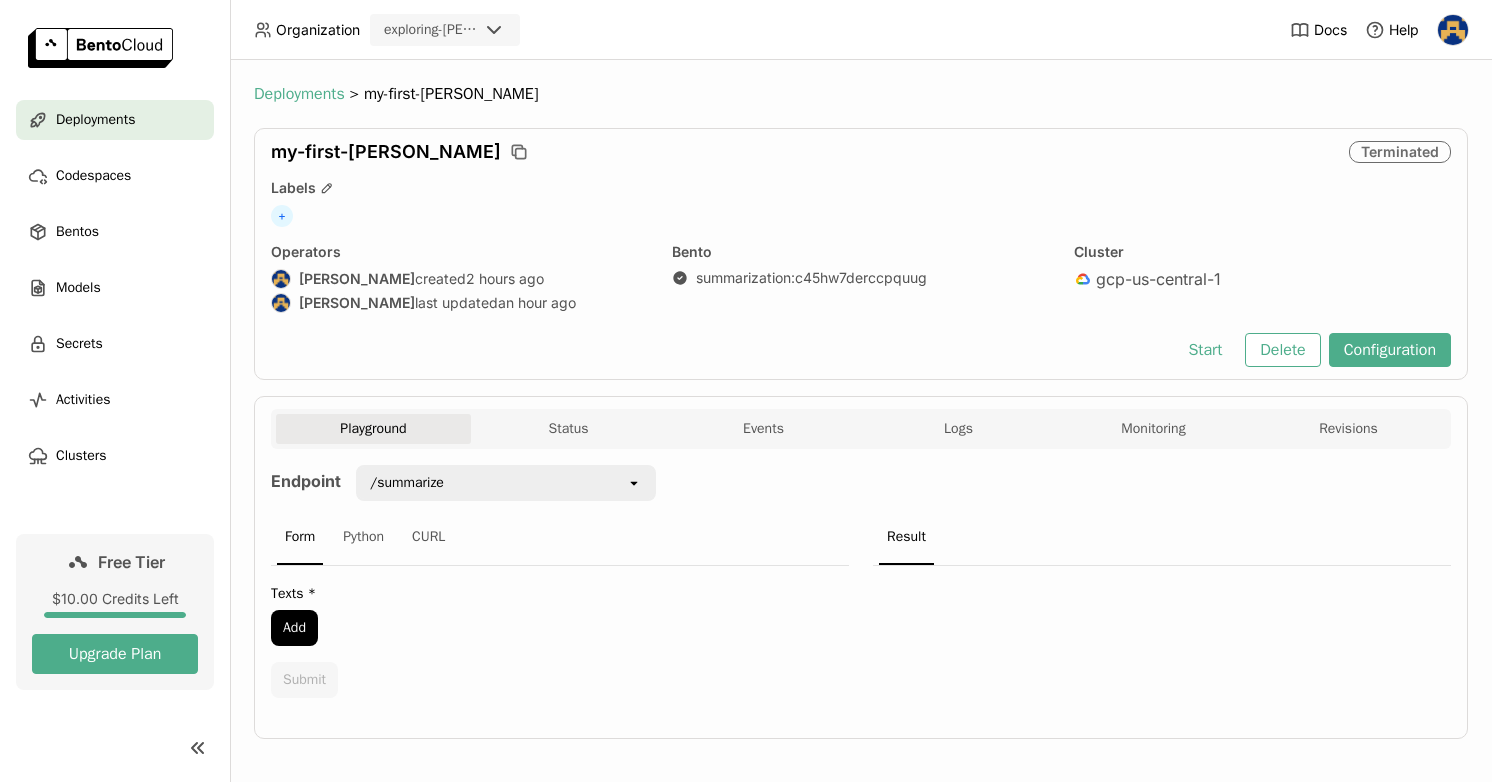 click on "Deployments" at bounding box center (299, 94) 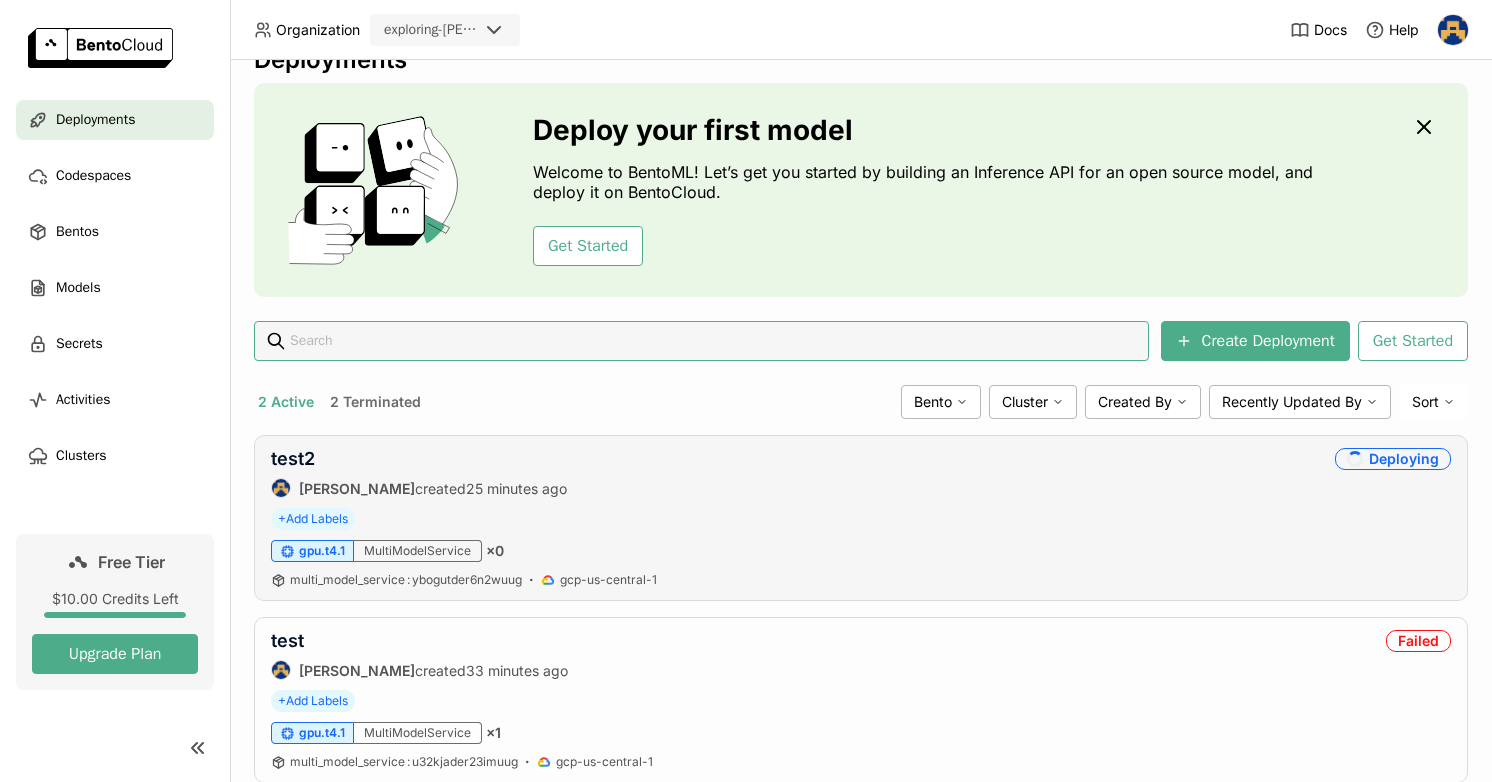 scroll, scrollTop: 41, scrollLeft: 0, axis: vertical 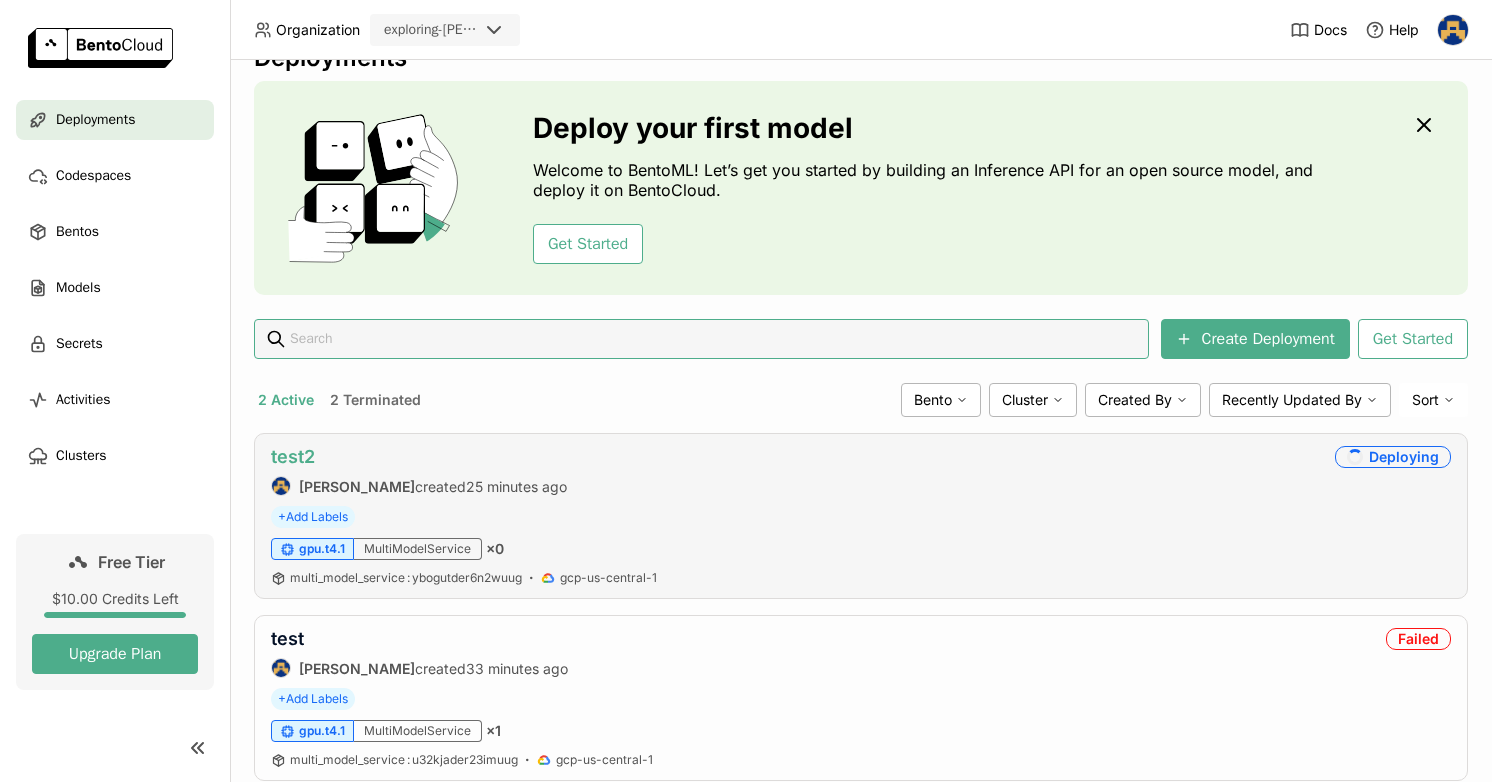click on "test2" at bounding box center (293, 456) 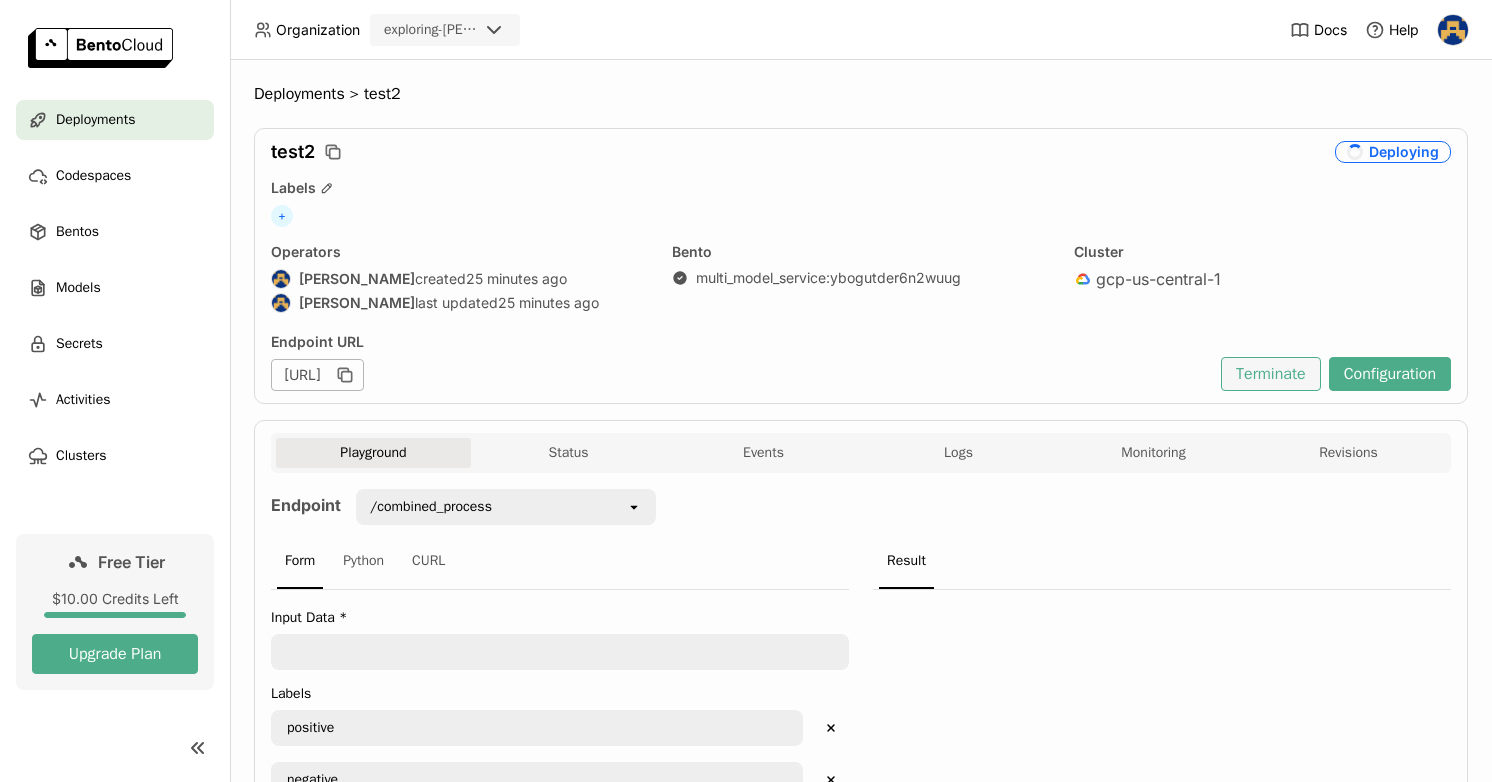 click on "Terminate" at bounding box center (1271, 374) 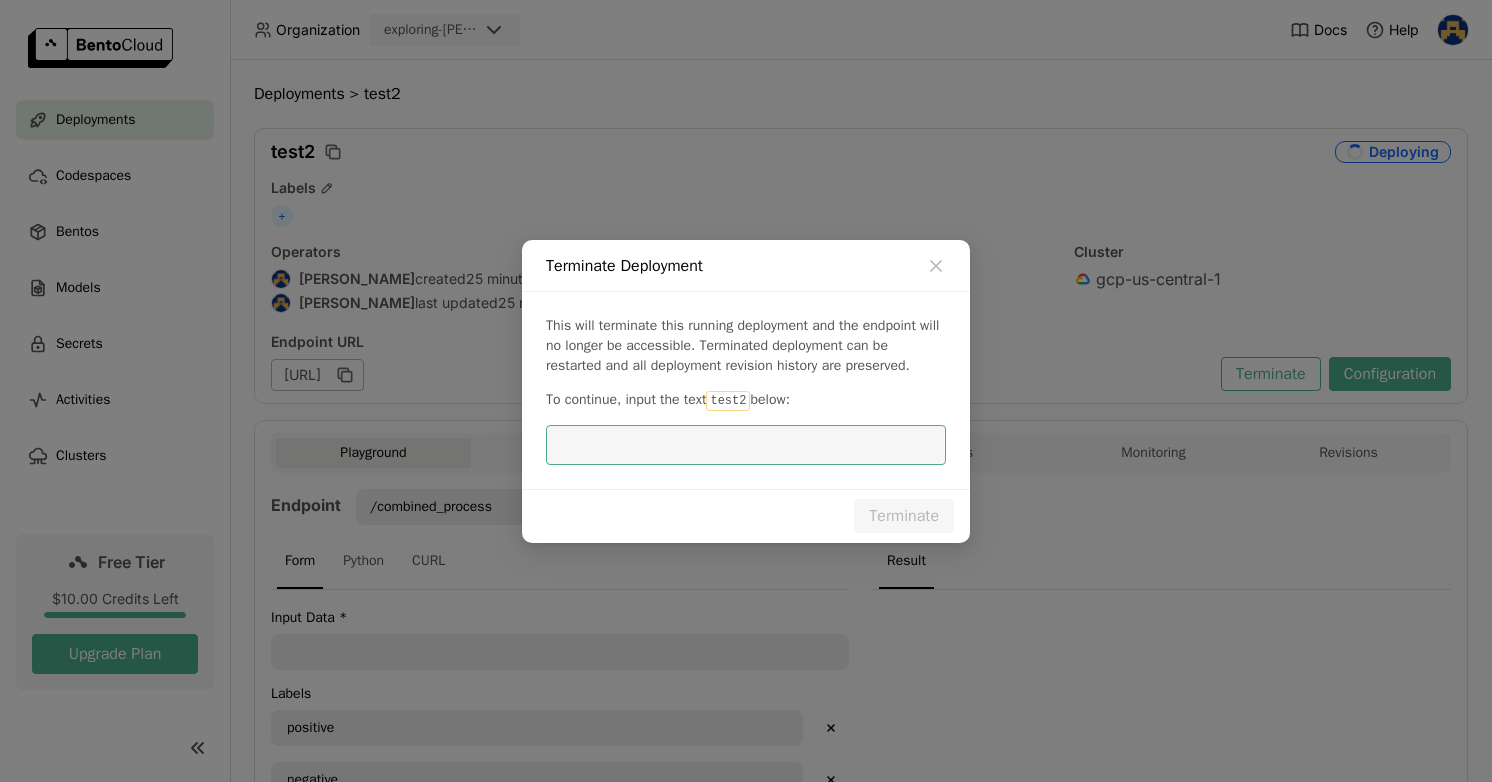 scroll, scrollTop: 0, scrollLeft: 0, axis: both 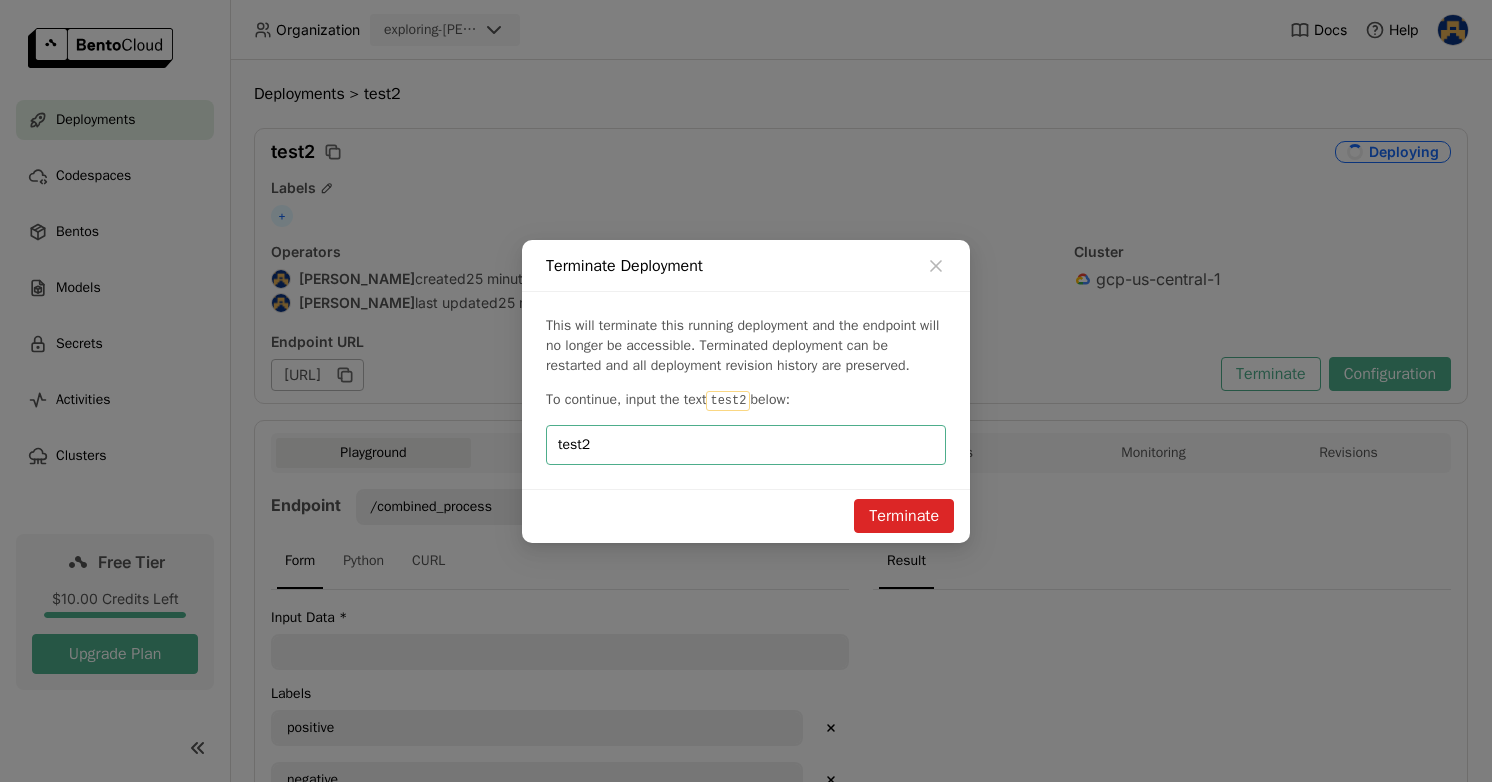type on "test2" 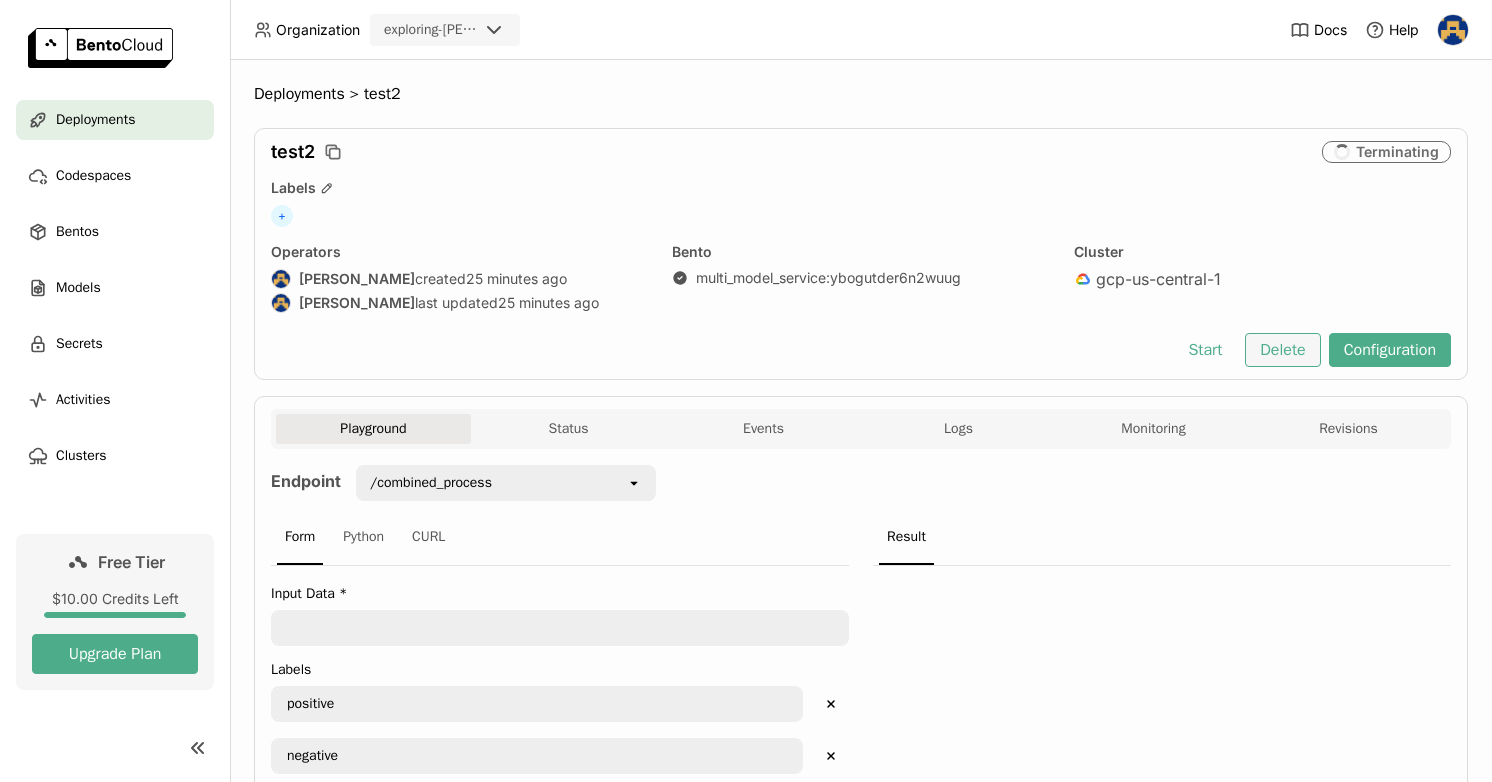 click on "Delete" at bounding box center [1282, 350] 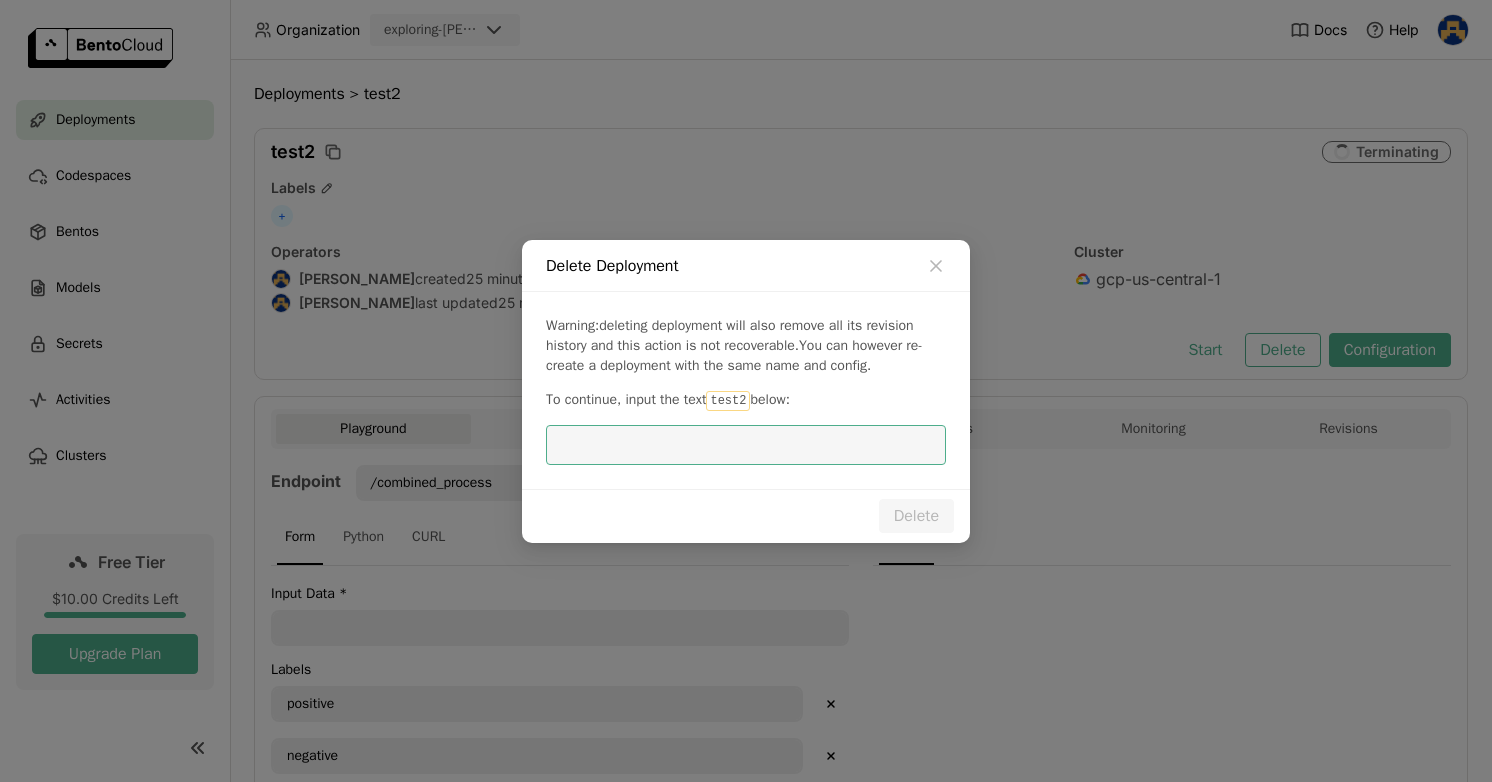 click at bounding box center (746, 445) 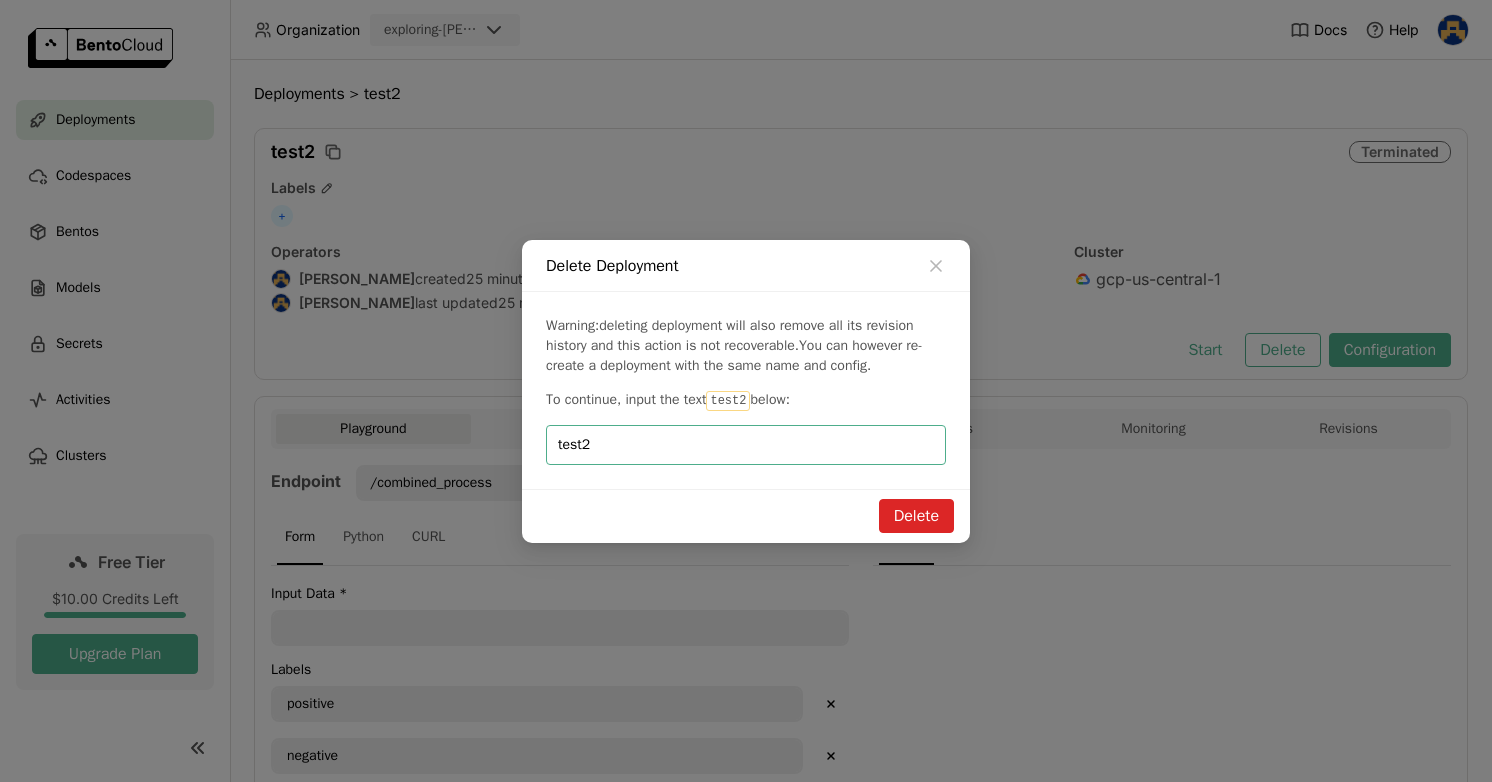 type on "test2" 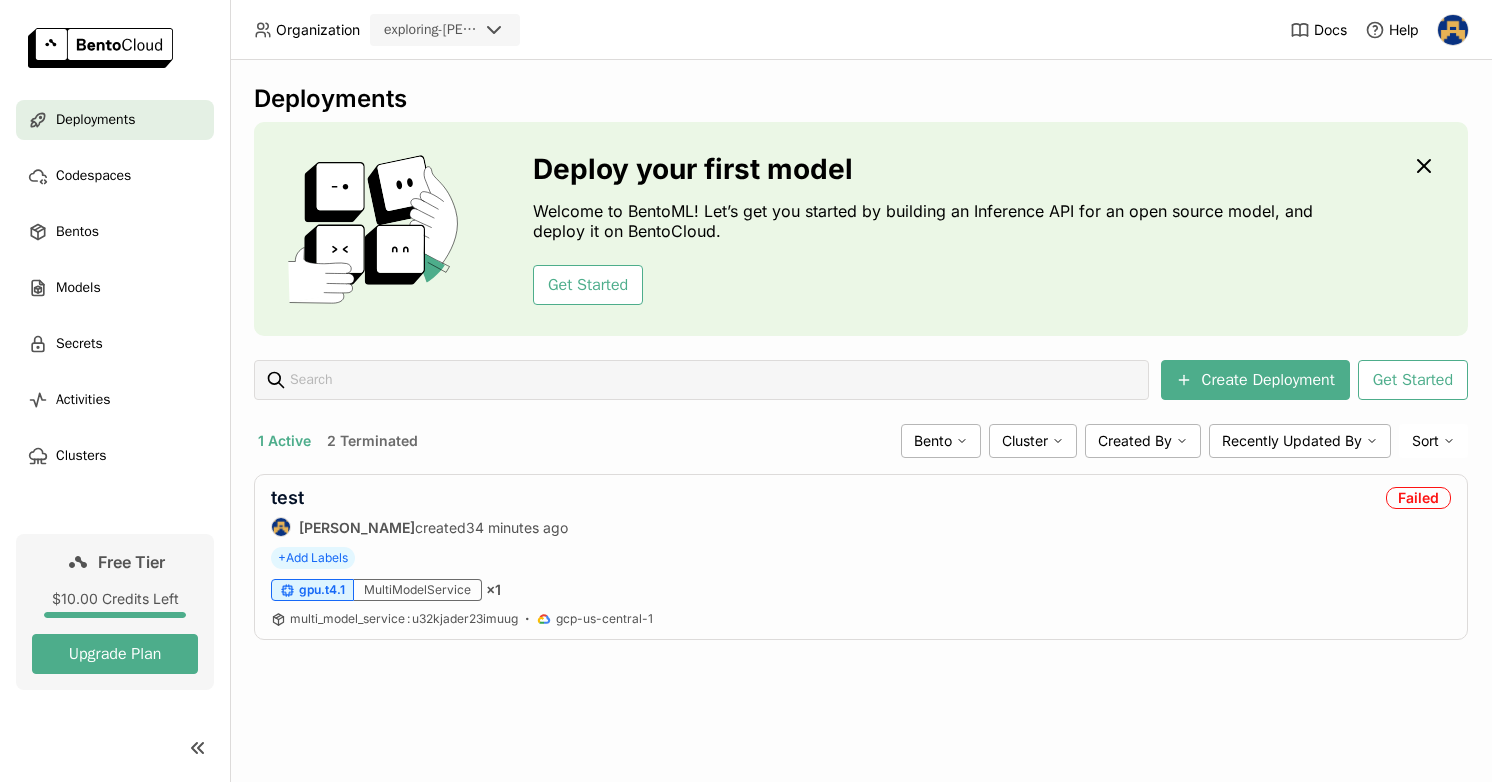 click on "2   Terminated" at bounding box center [372, 441] 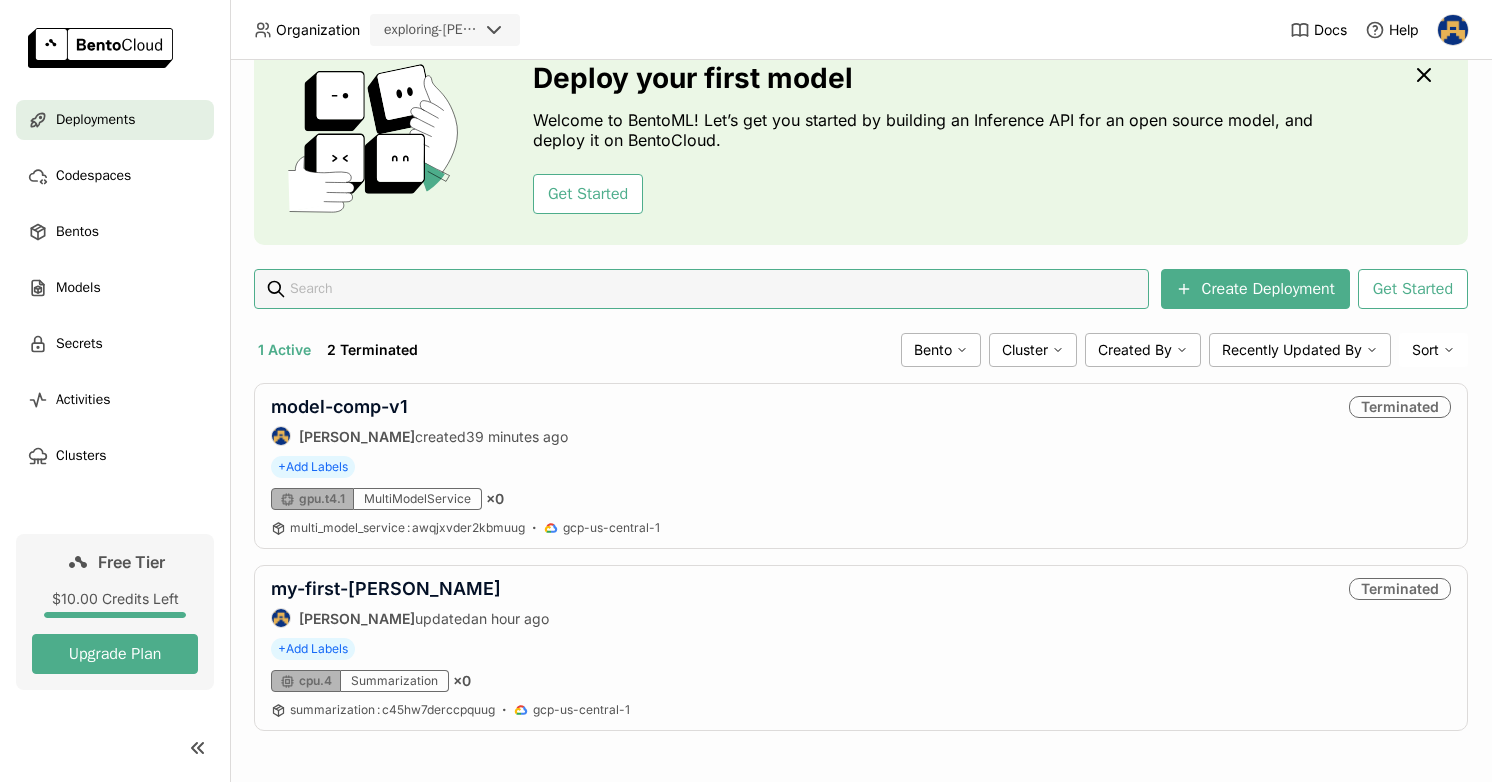 scroll, scrollTop: 94, scrollLeft: 0, axis: vertical 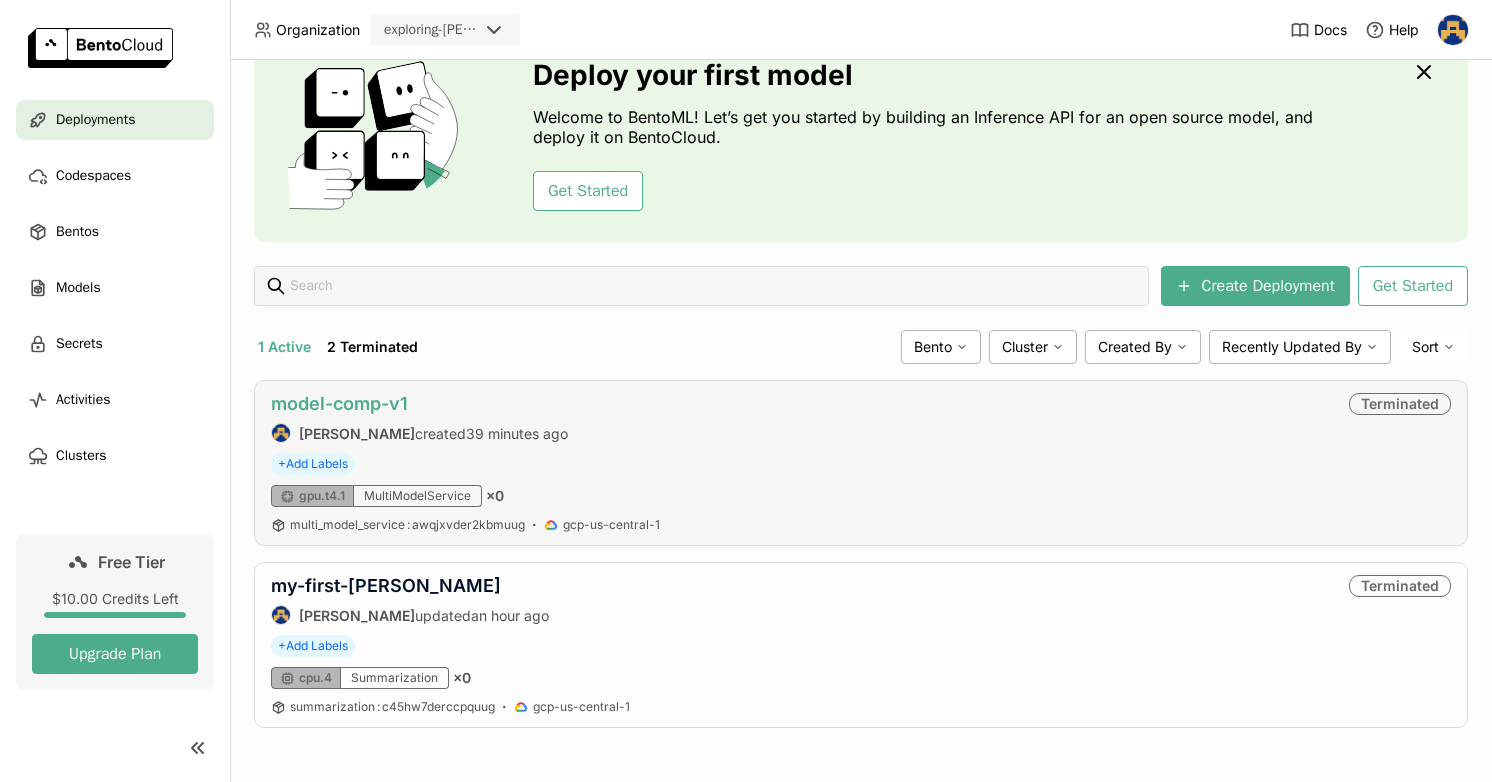 click on "model-comp-v1" at bounding box center (339, 403) 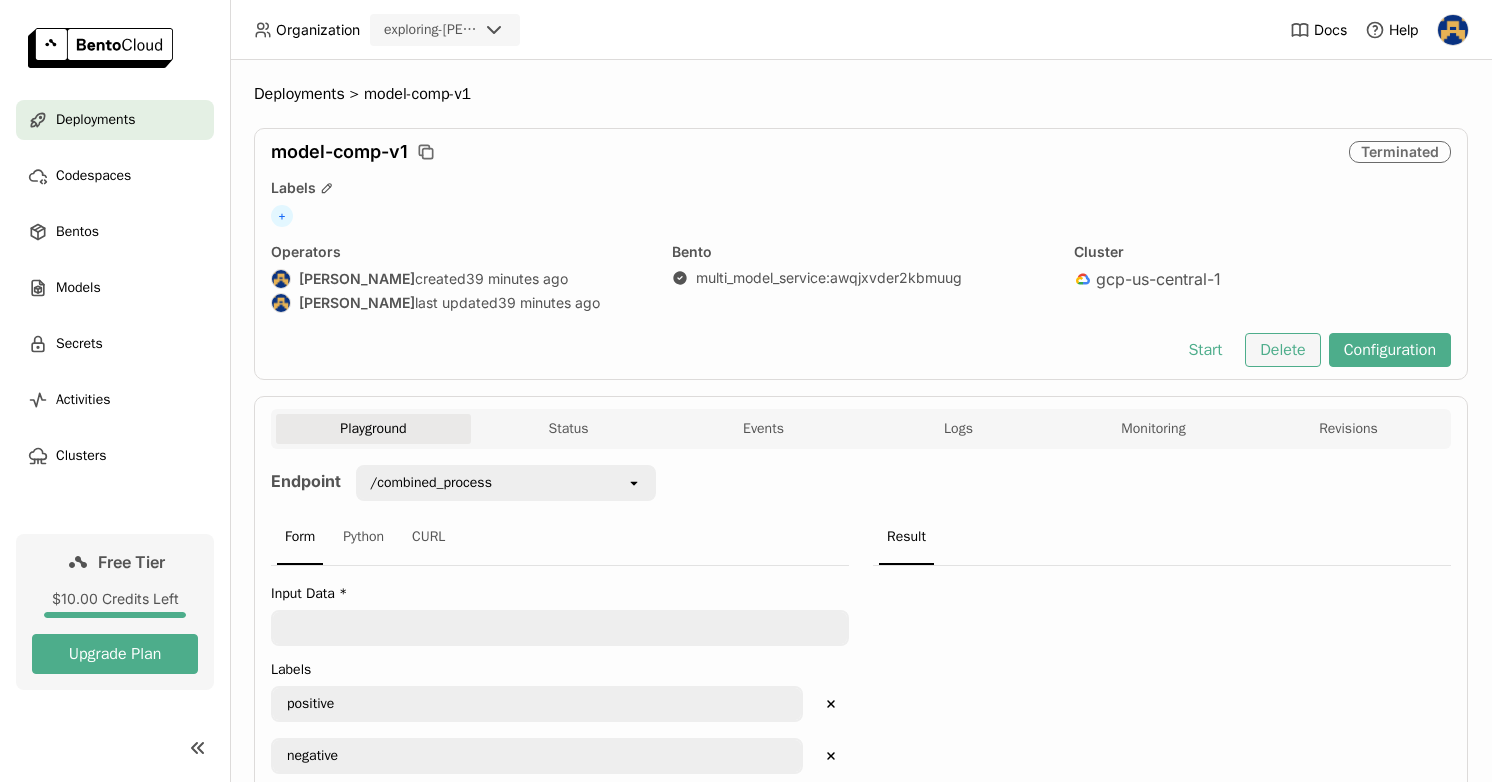 click on "Delete" at bounding box center (1282, 350) 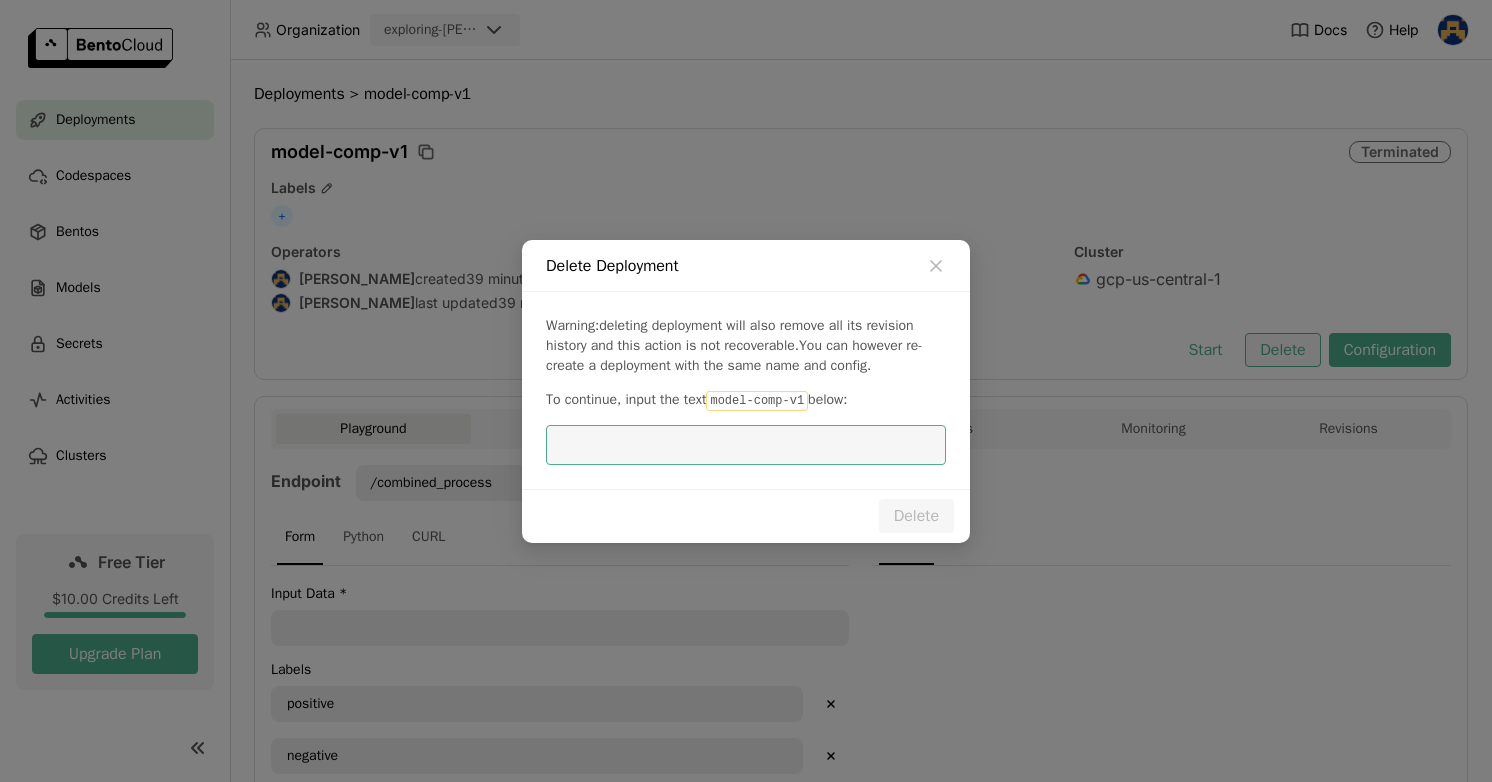 scroll, scrollTop: 0, scrollLeft: 0, axis: both 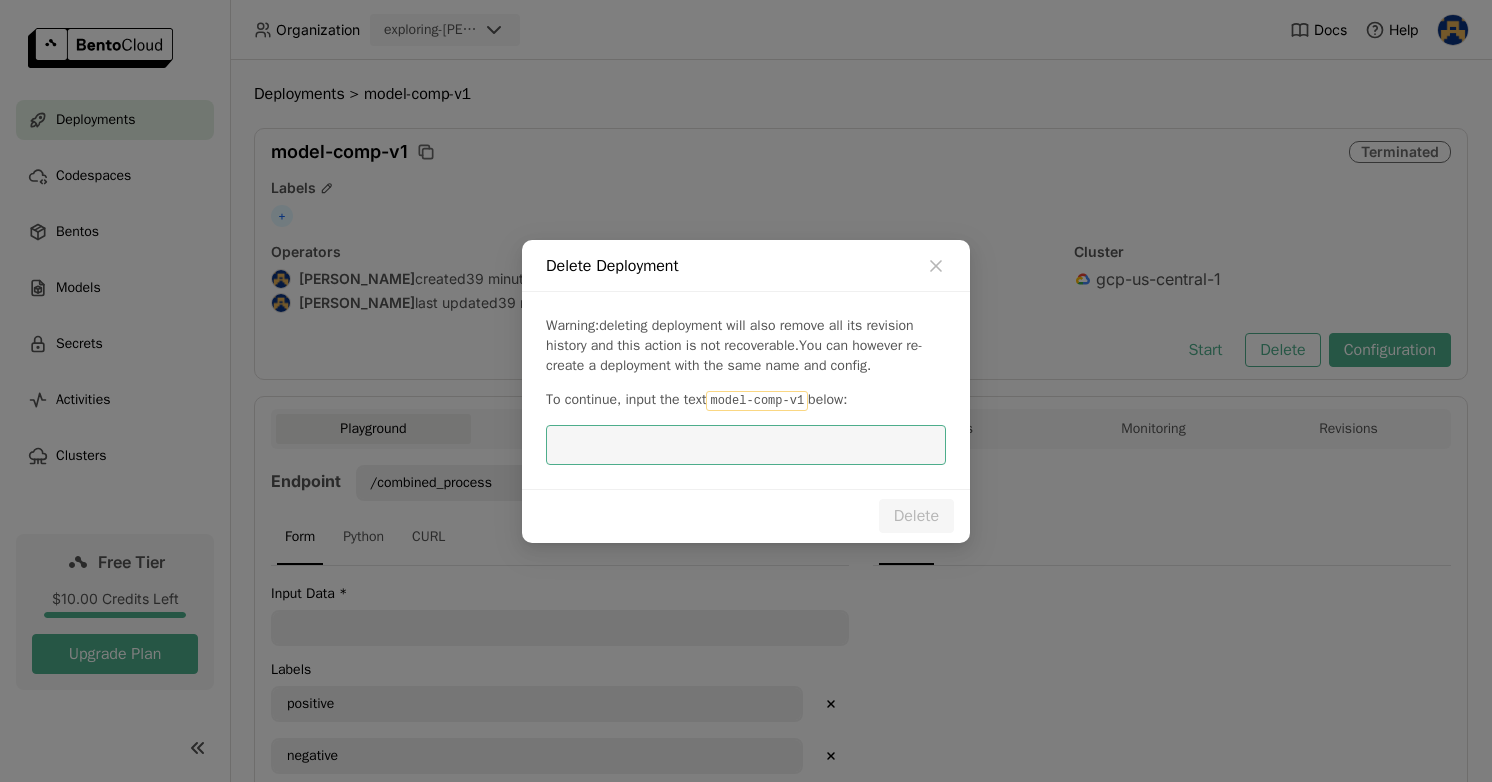 click at bounding box center [746, 445] 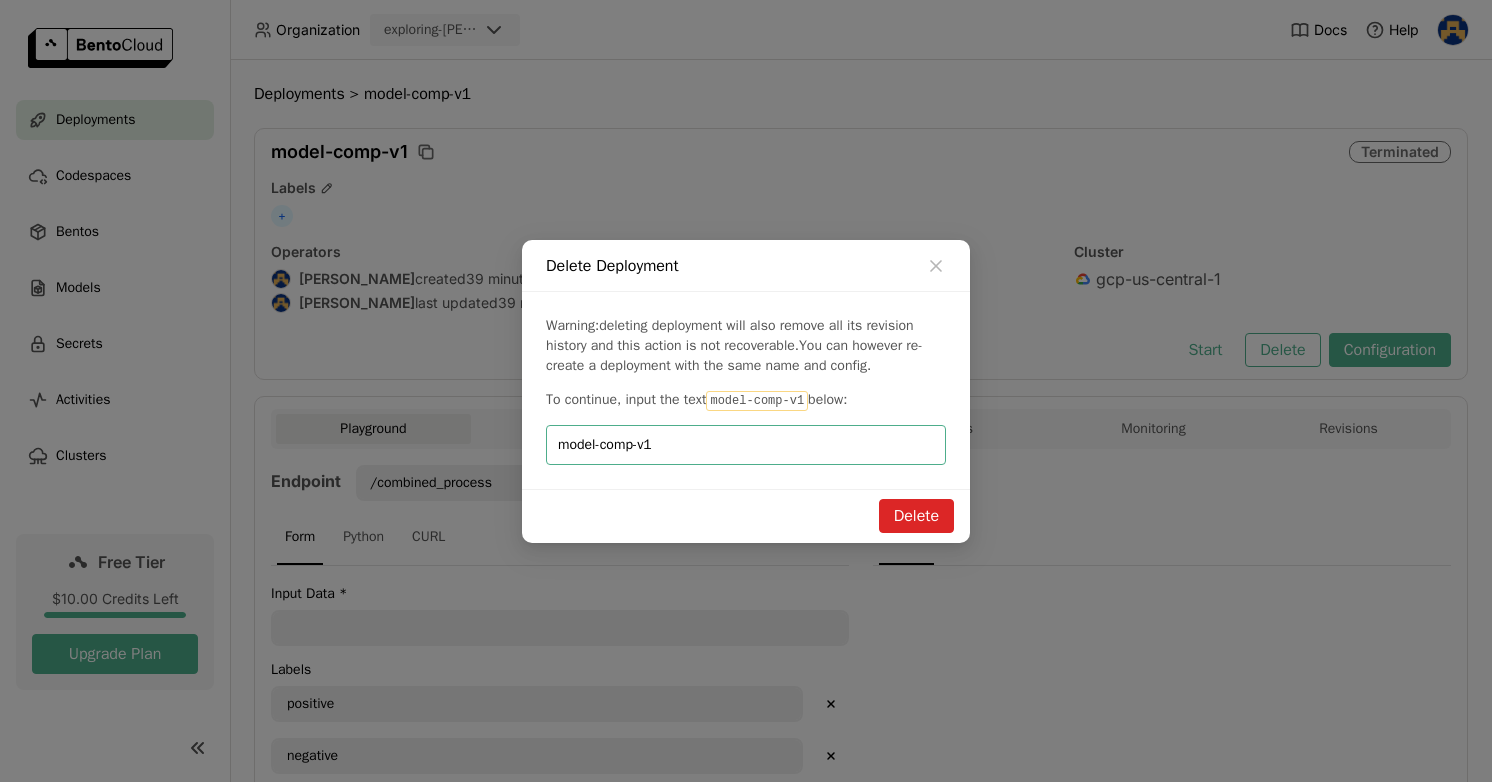 type on "model-comp-v1" 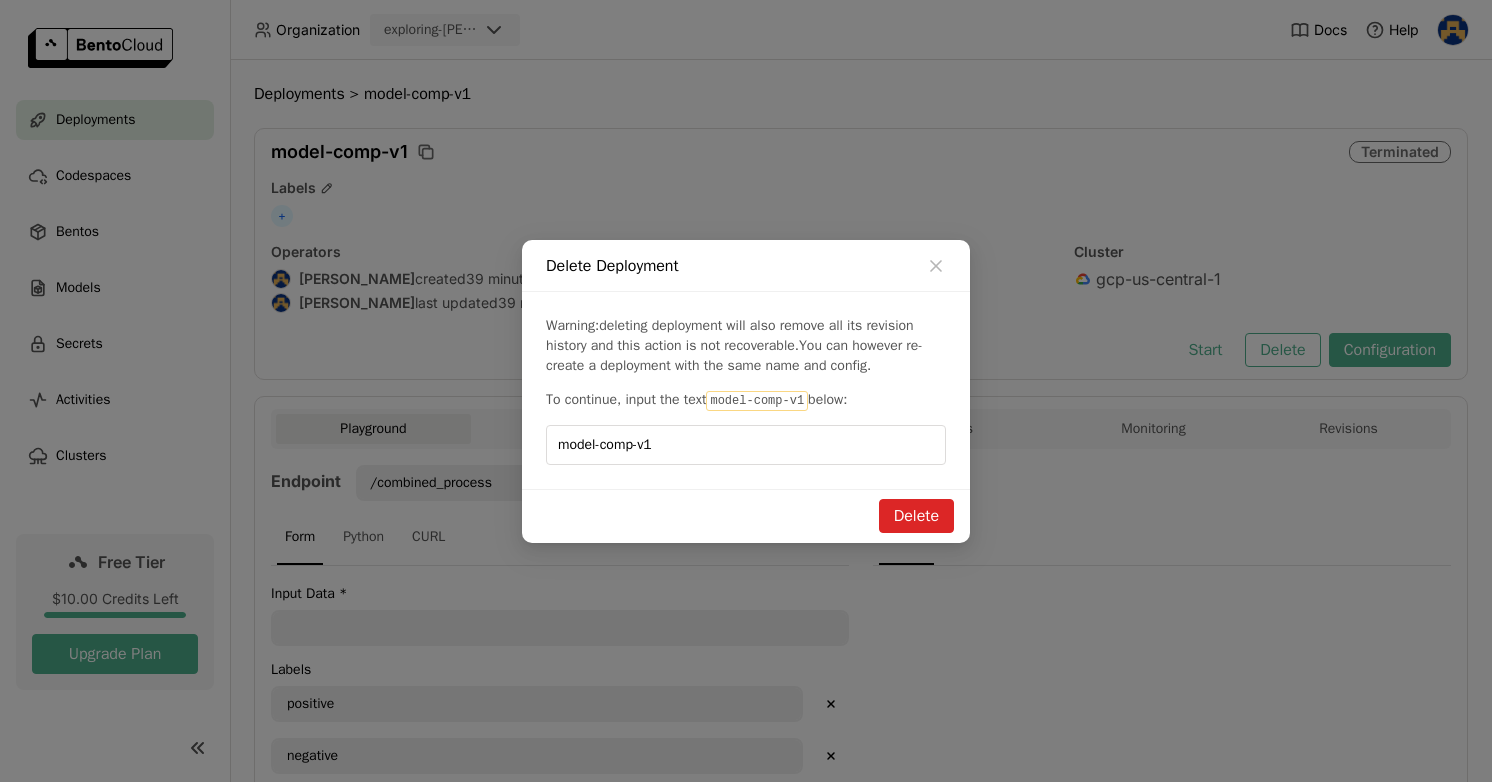 click on "Delete" at bounding box center [916, 516] 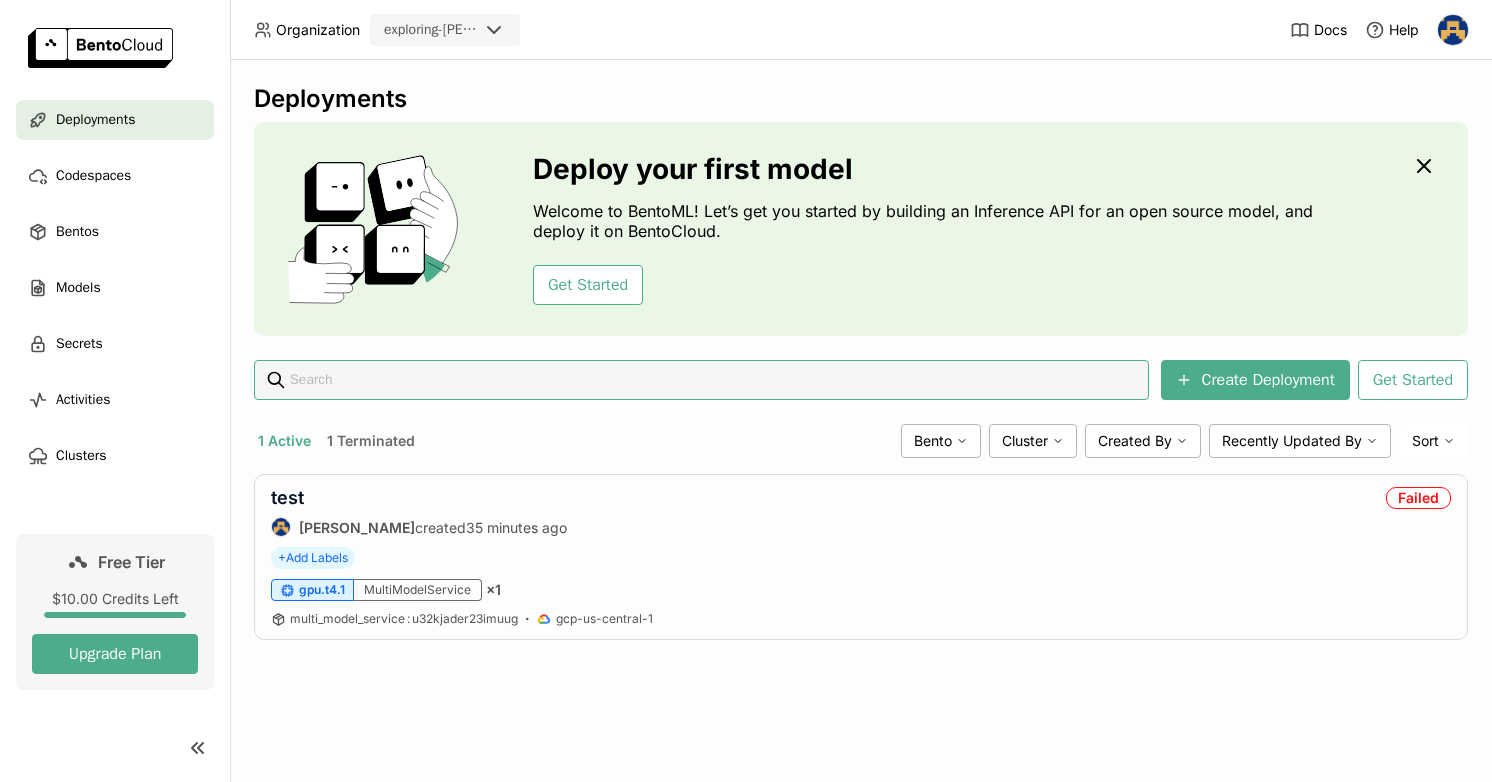 click on "Deployments" at bounding box center (115, 120) 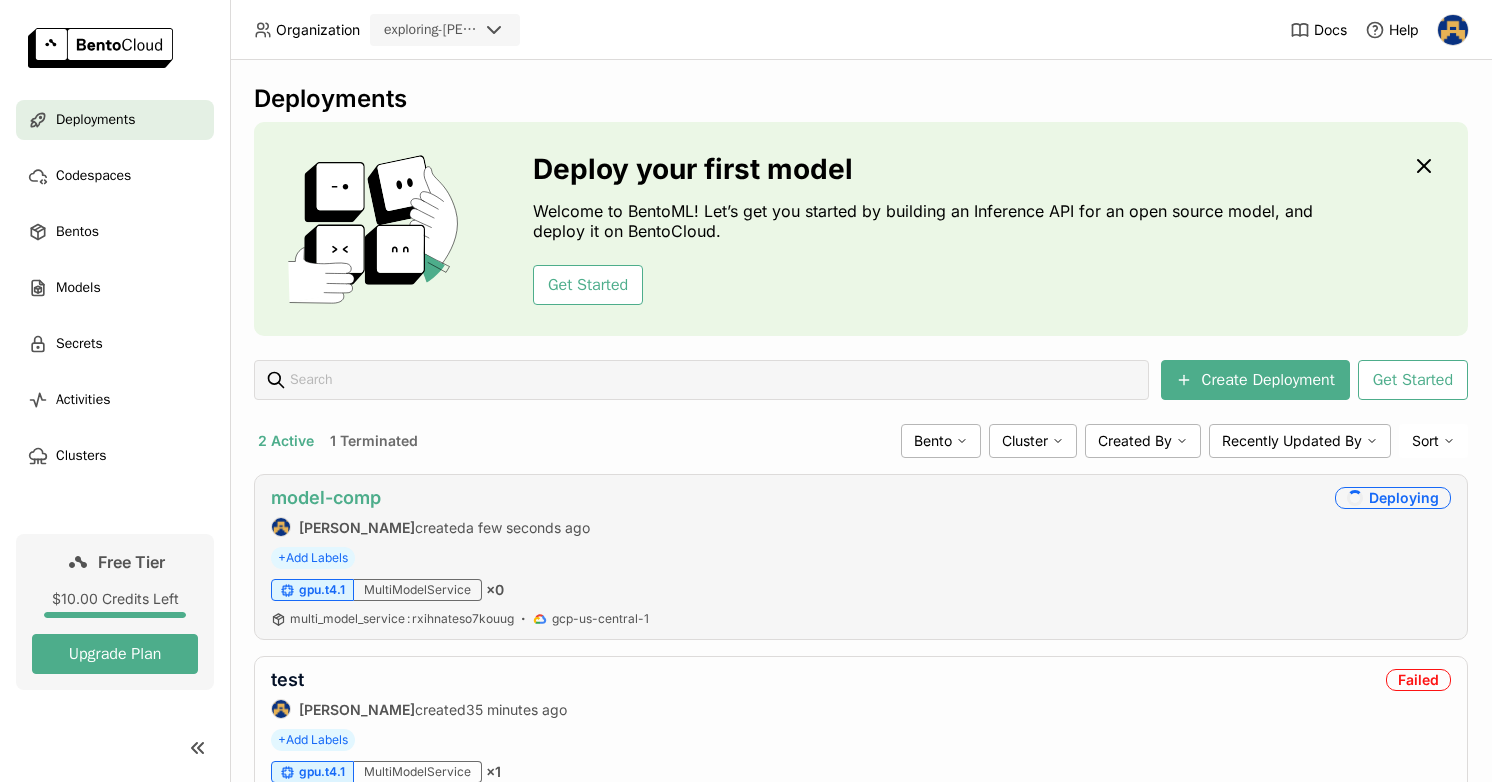 click on "model-comp" at bounding box center [326, 497] 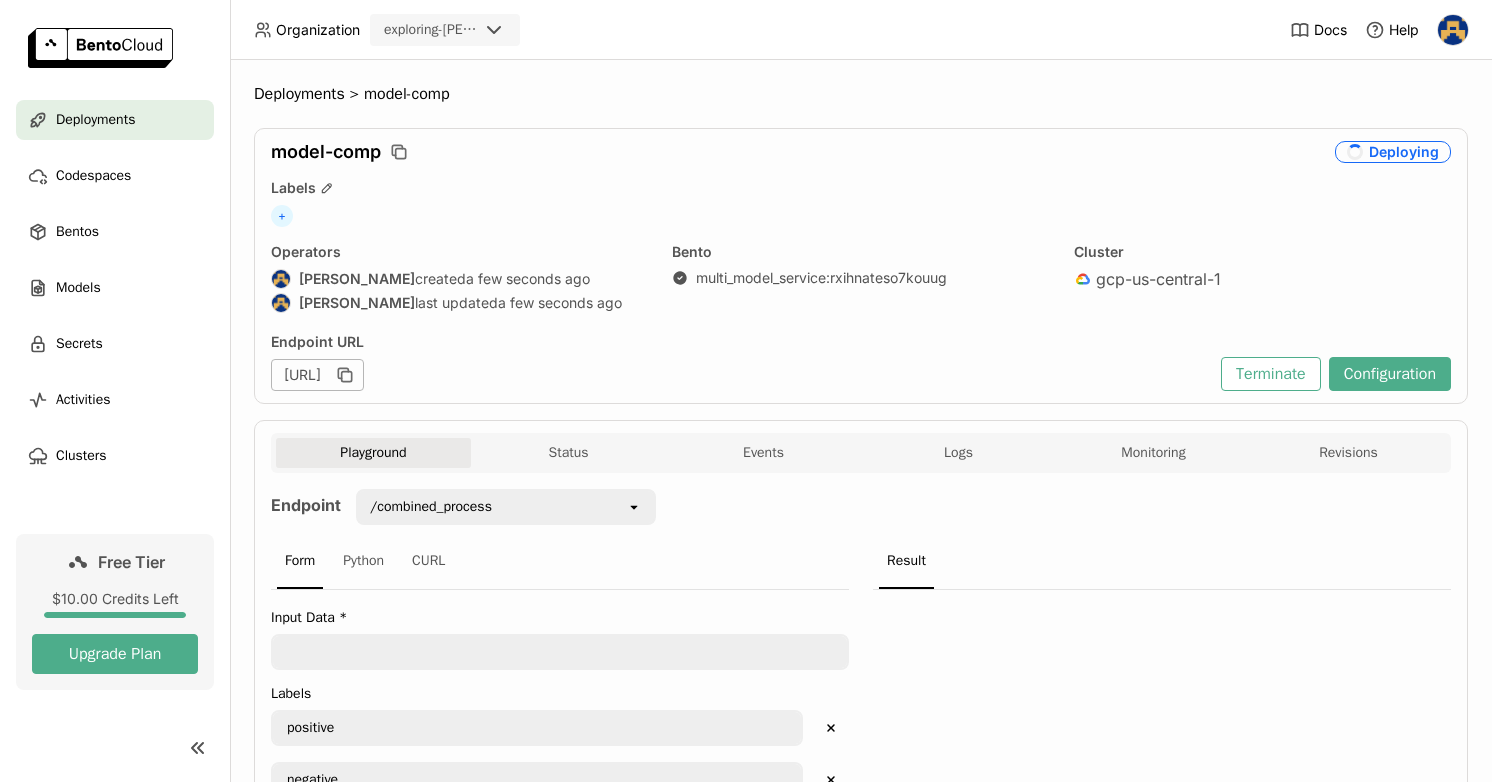 scroll, scrollTop: 80, scrollLeft: 0, axis: vertical 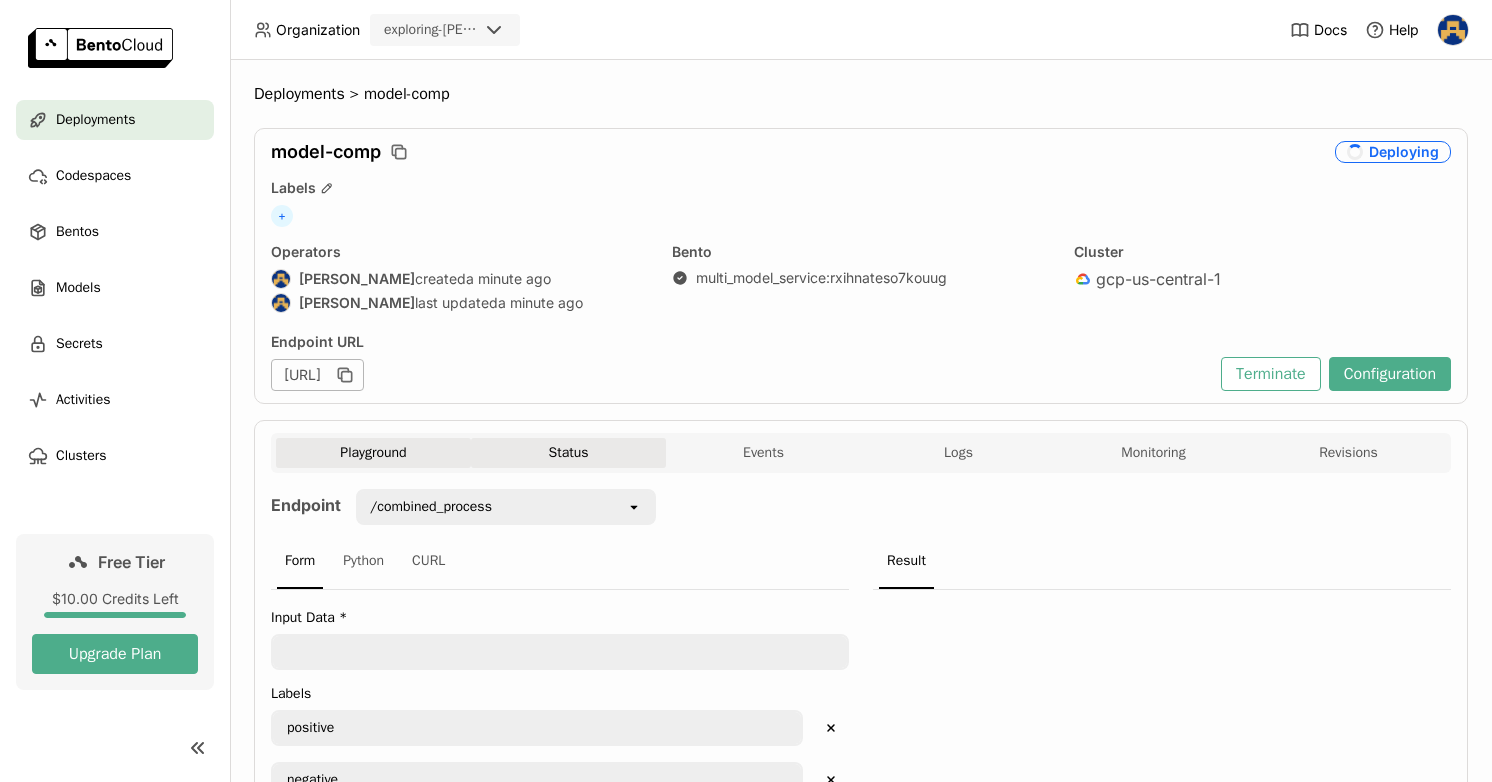 click on "Status" at bounding box center (568, 453) 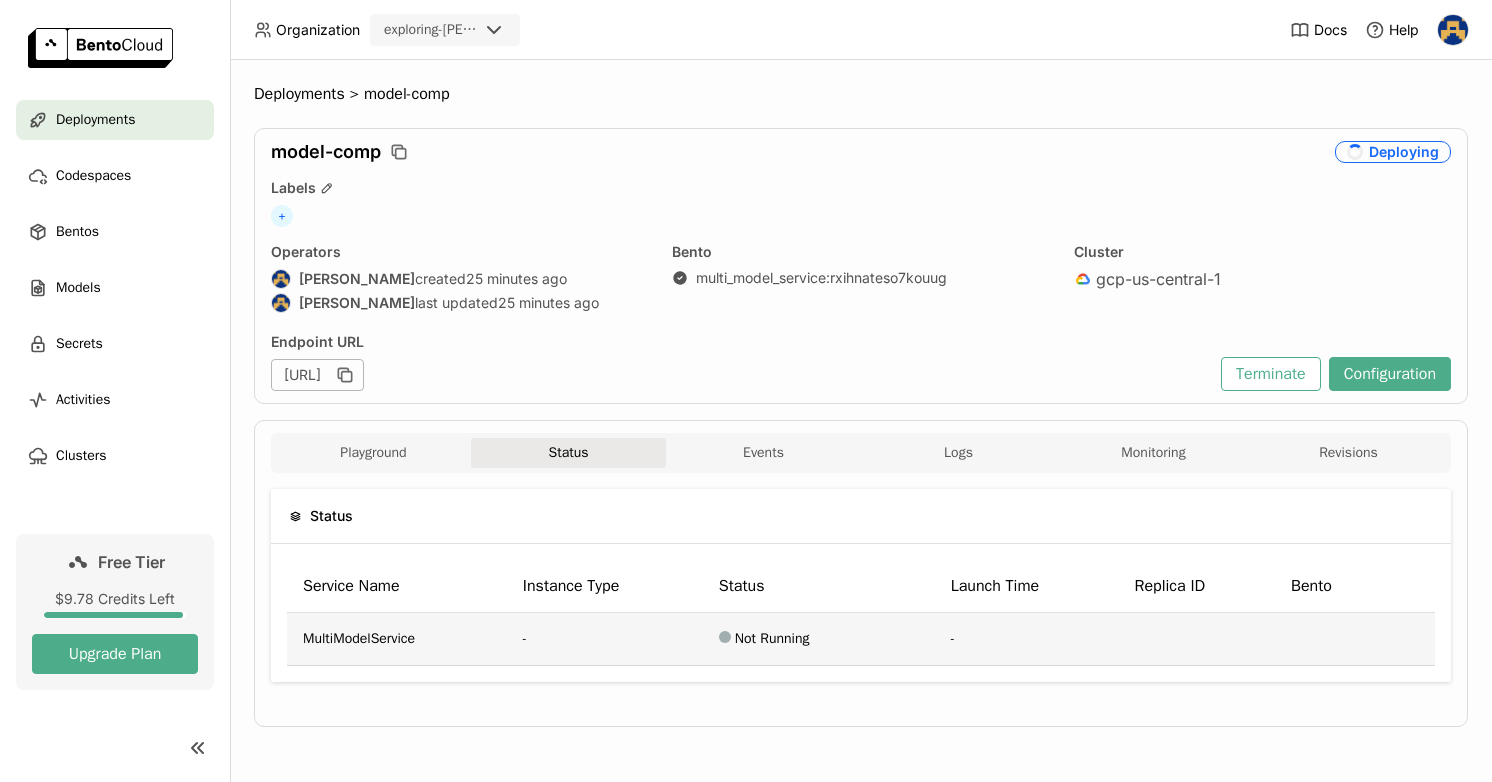 click on "MultiModelService" at bounding box center [359, 639] 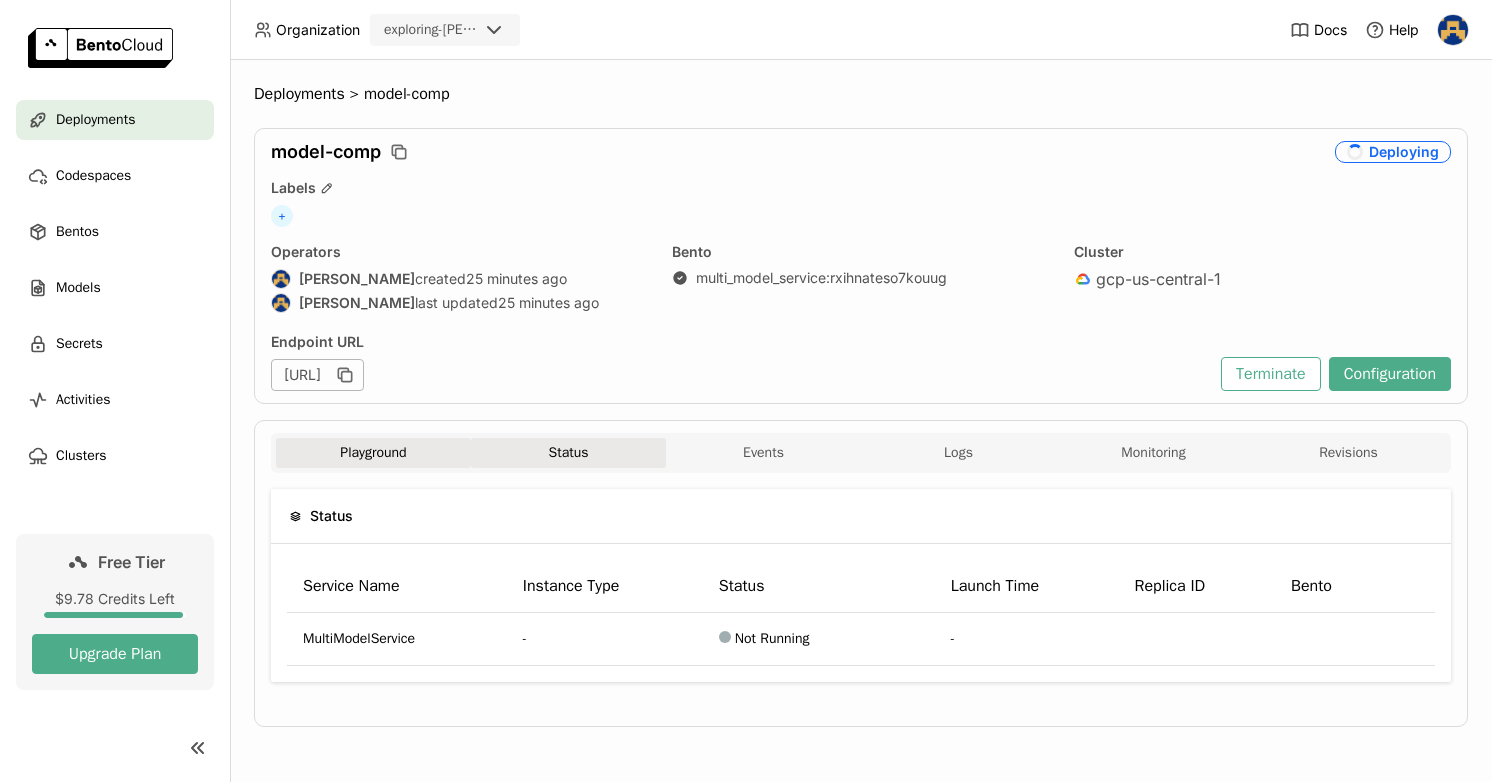 click on "Playground" at bounding box center [373, 453] 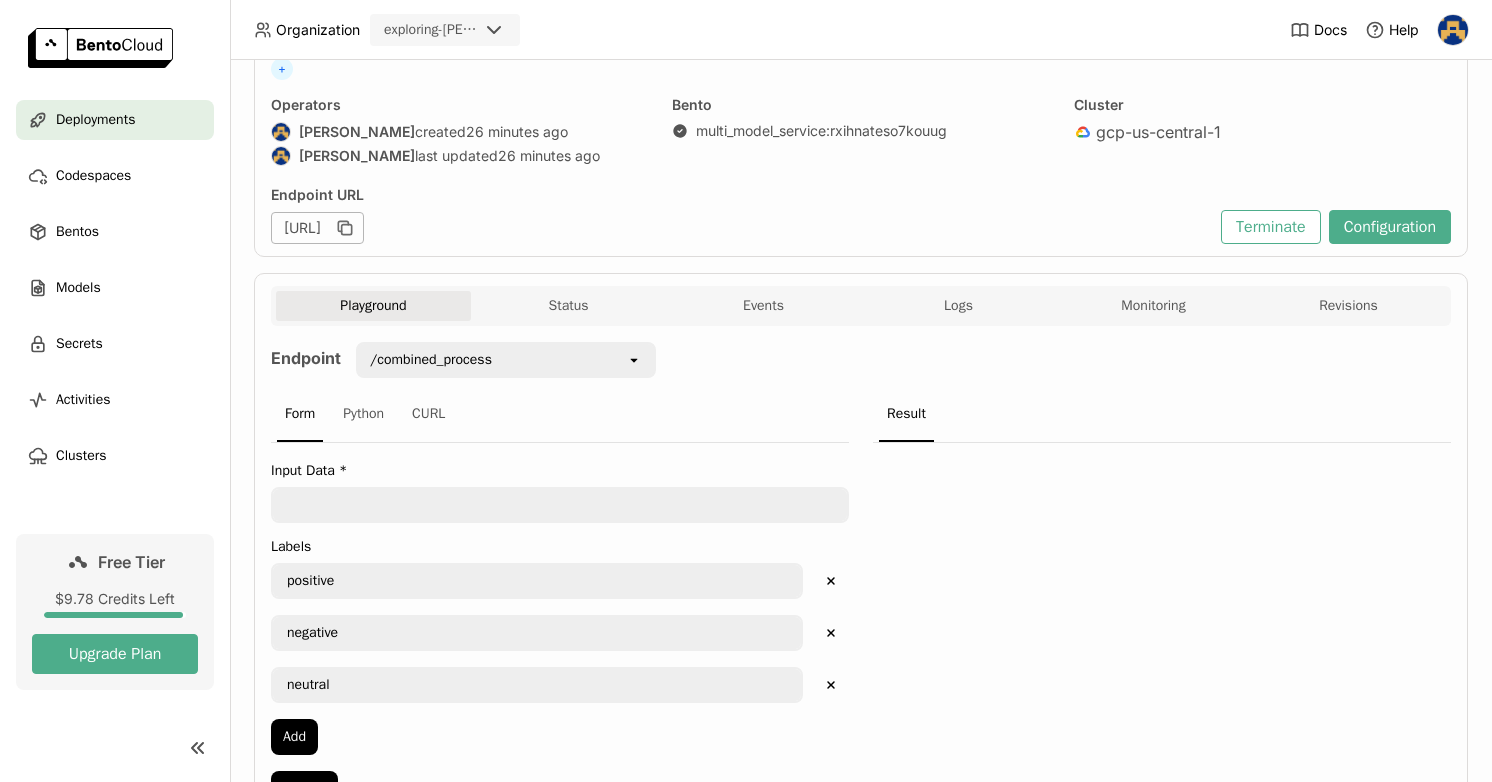 scroll, scrollTop: 0, scrollLeft: 0, axis: both 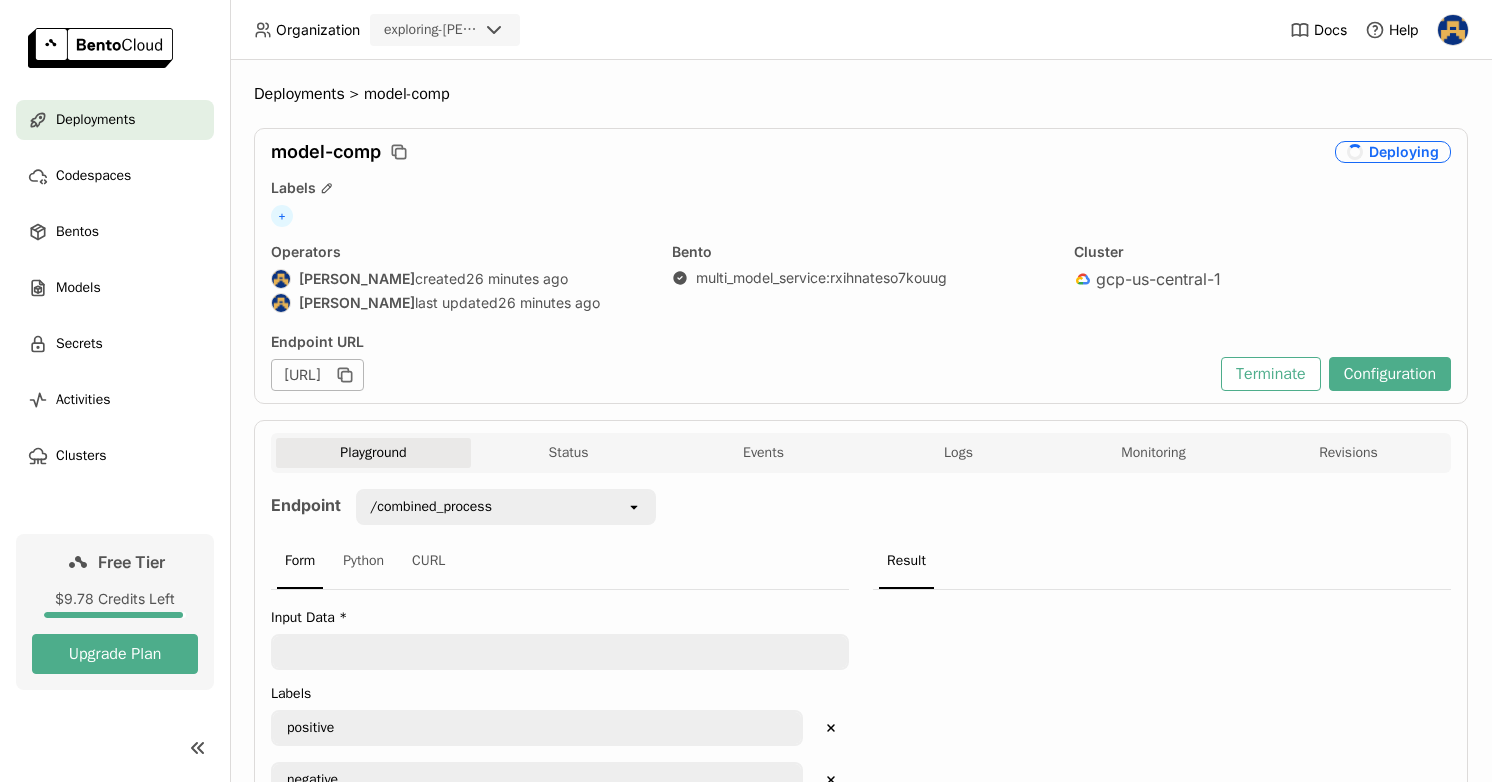 click on "Deployments" at bounding box center [115, 120] 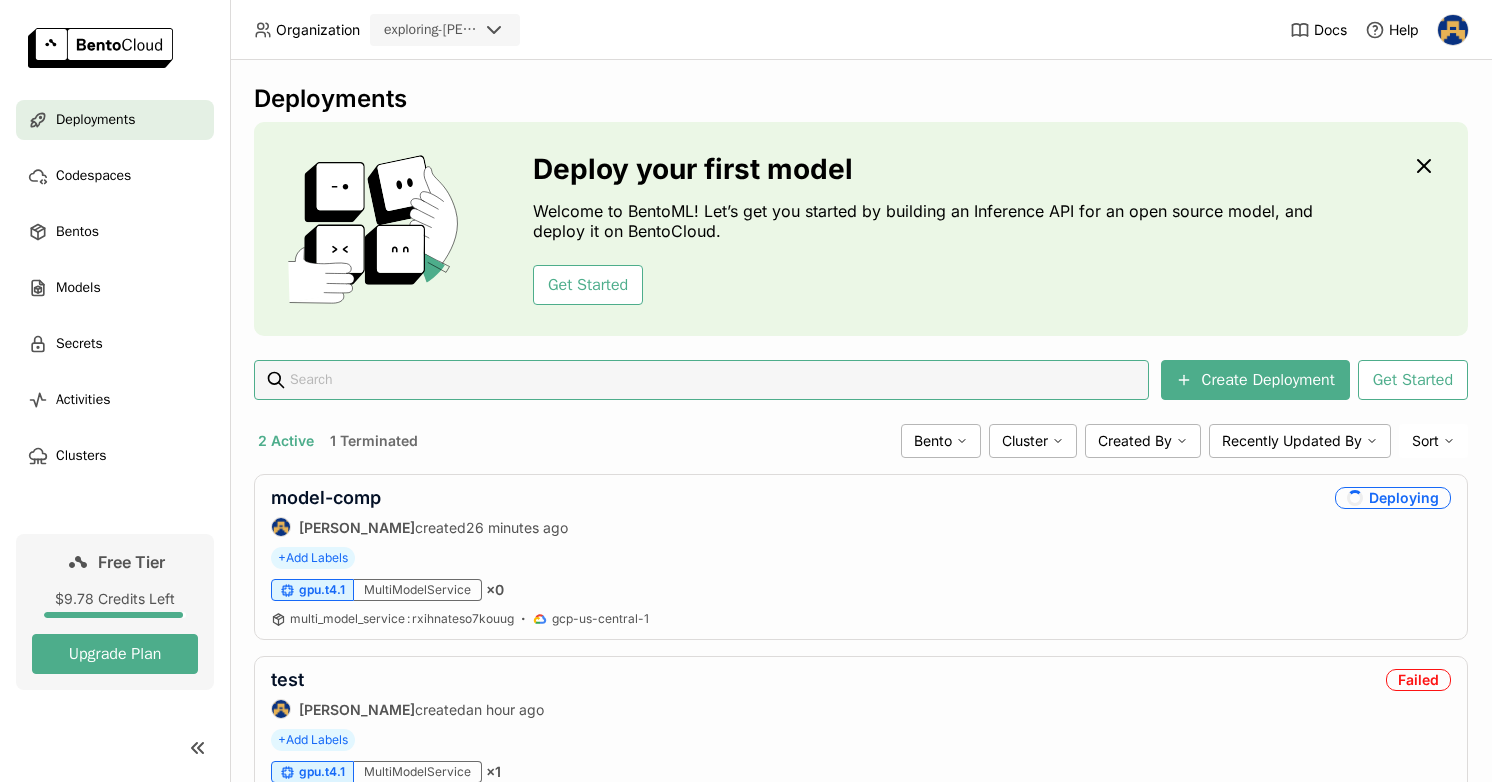 click on "Free Tier" at bounding box center (131, 562) 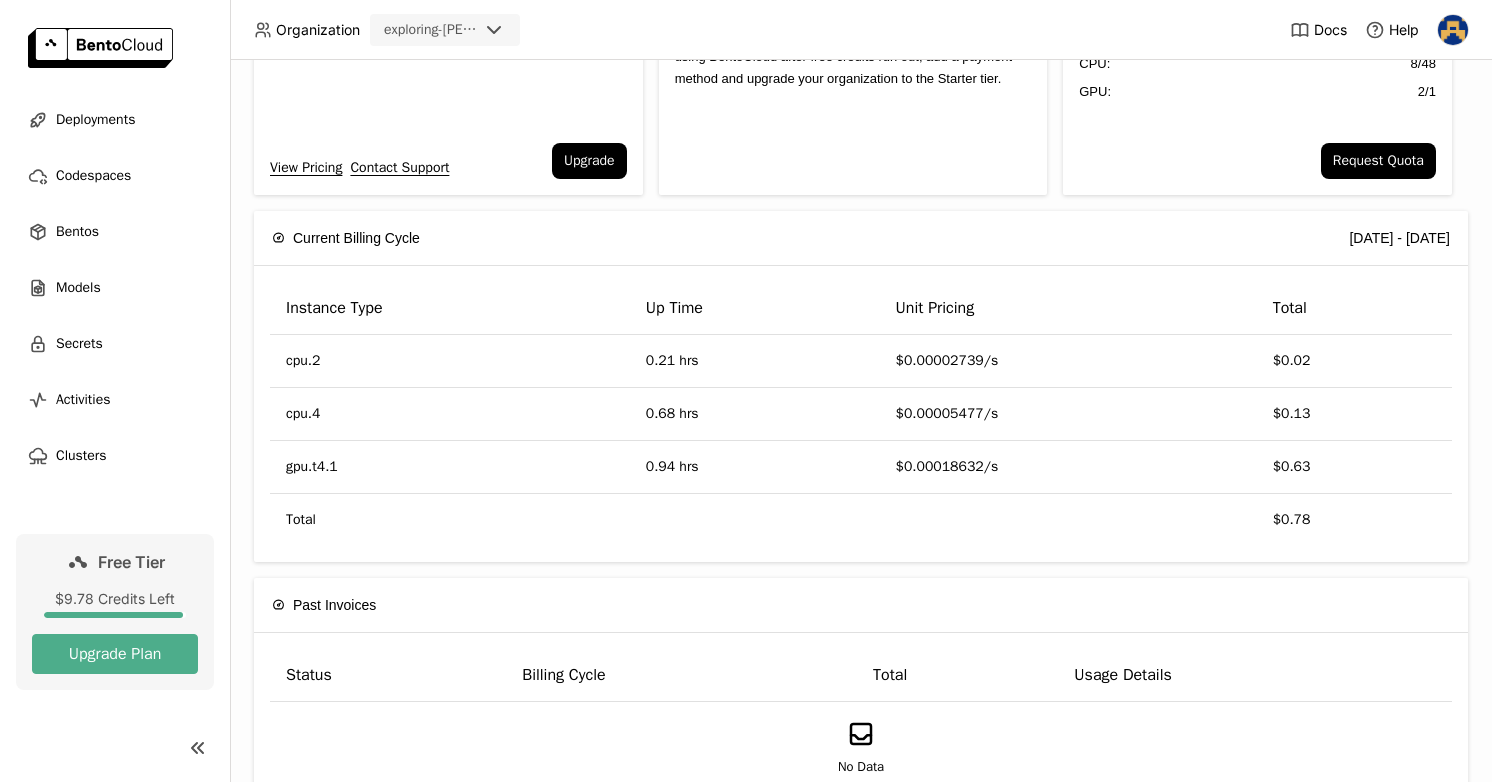 scroll, scrollTop: 225, scrollLeft: 0, axis: vertical 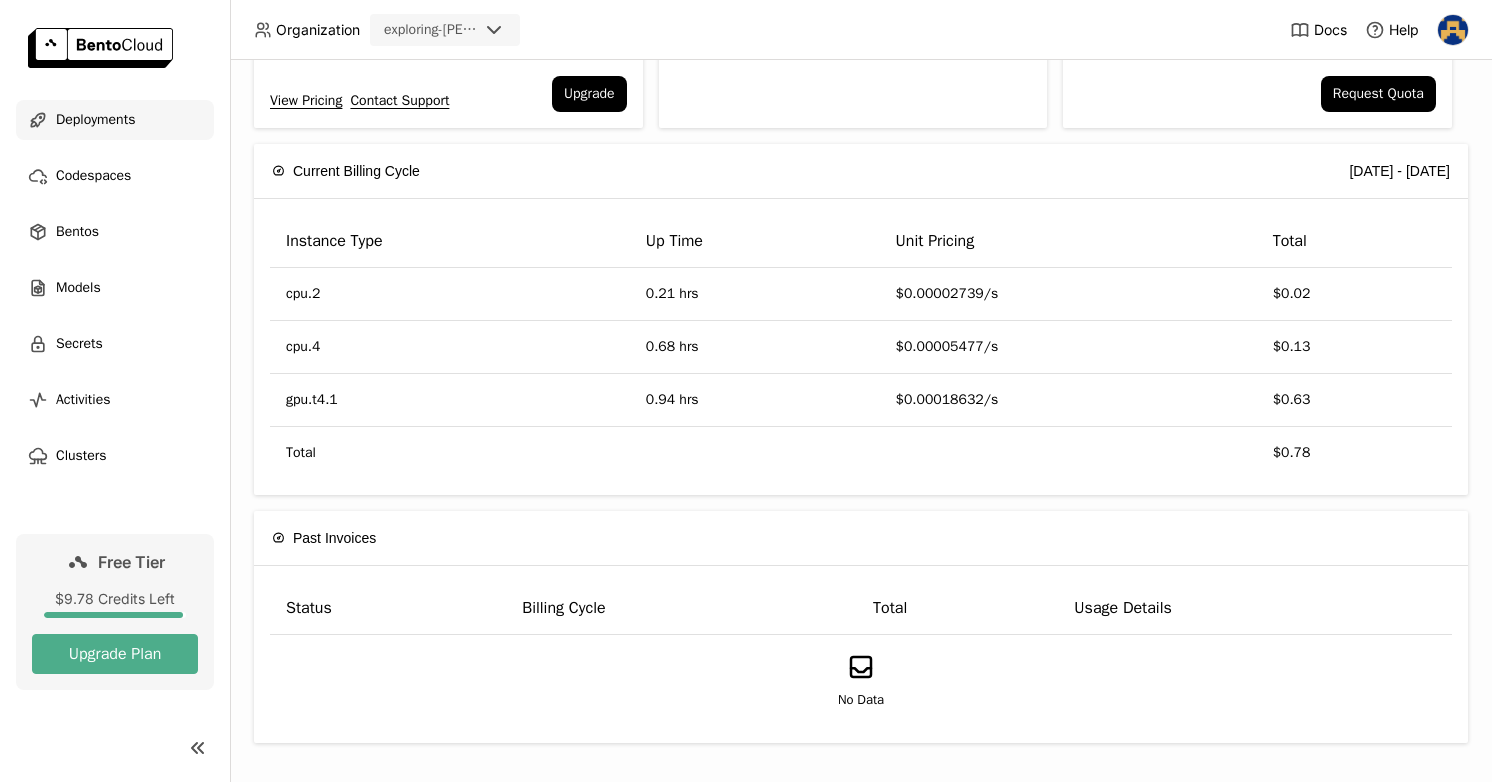 click on "Deployments" at bounding box center [95, 120] 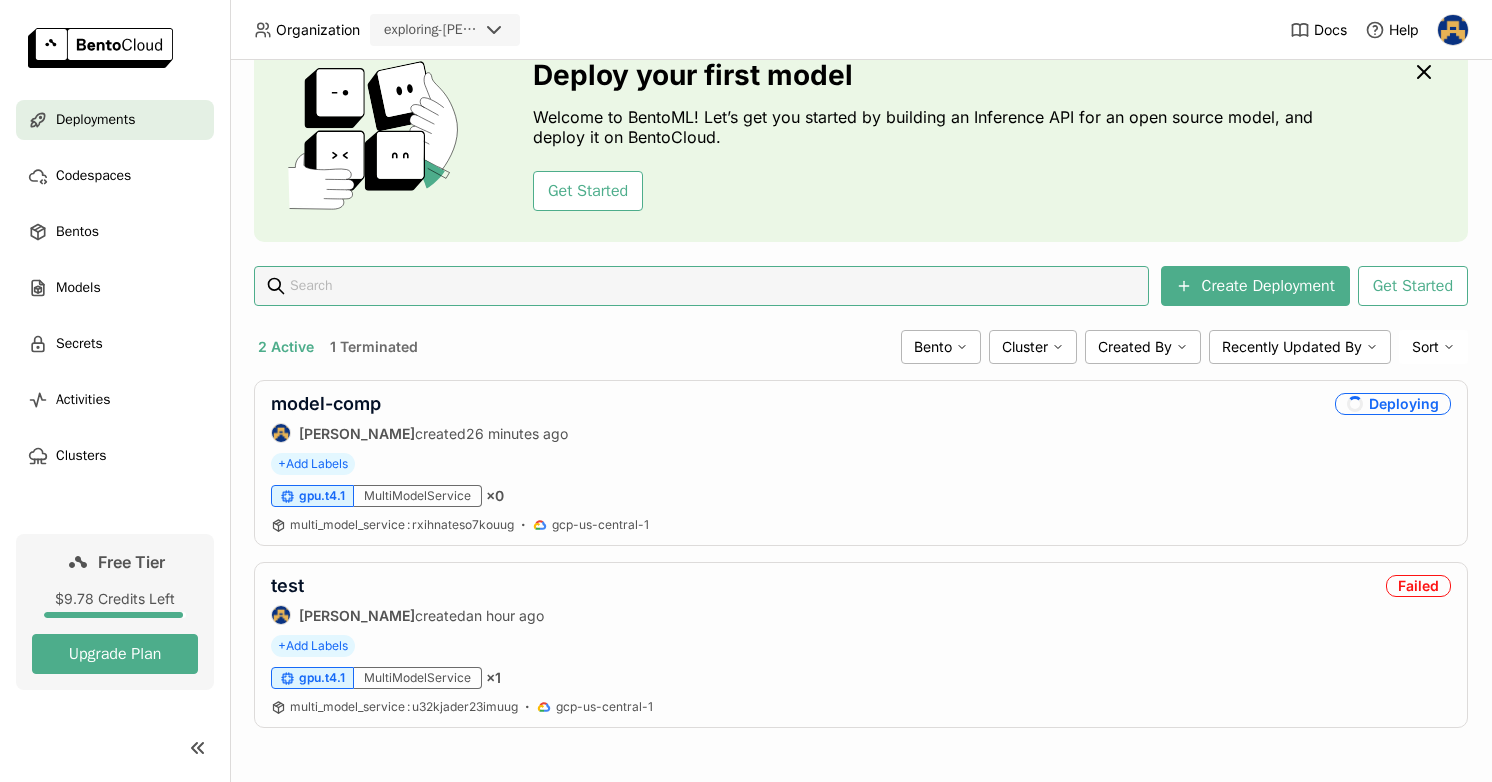 scroll, scrollTop: 94, scrollLeft: 0, axis: vertical 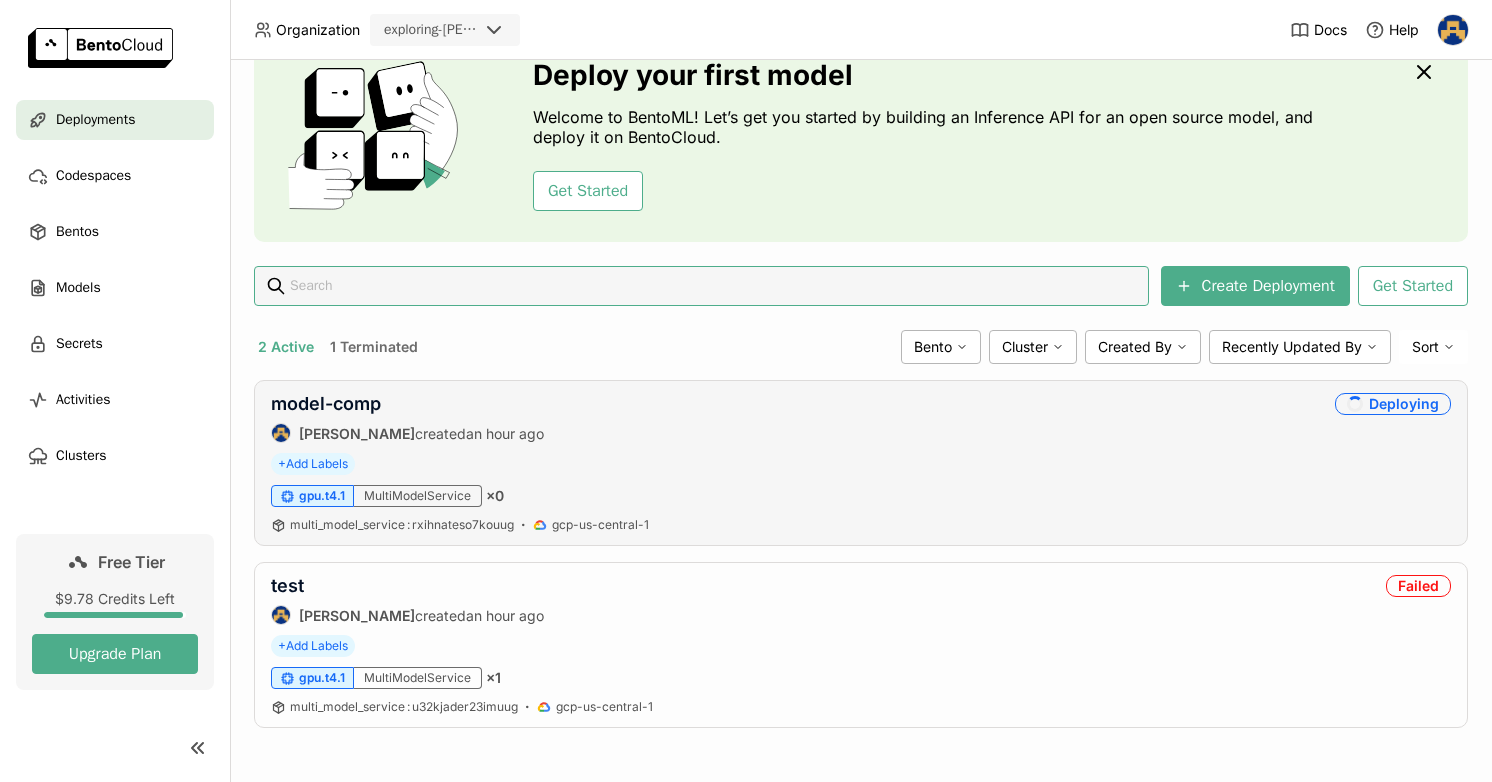 click on "gpu.t4.1 MultiModelService × 0" at bounding box center (861, 496) 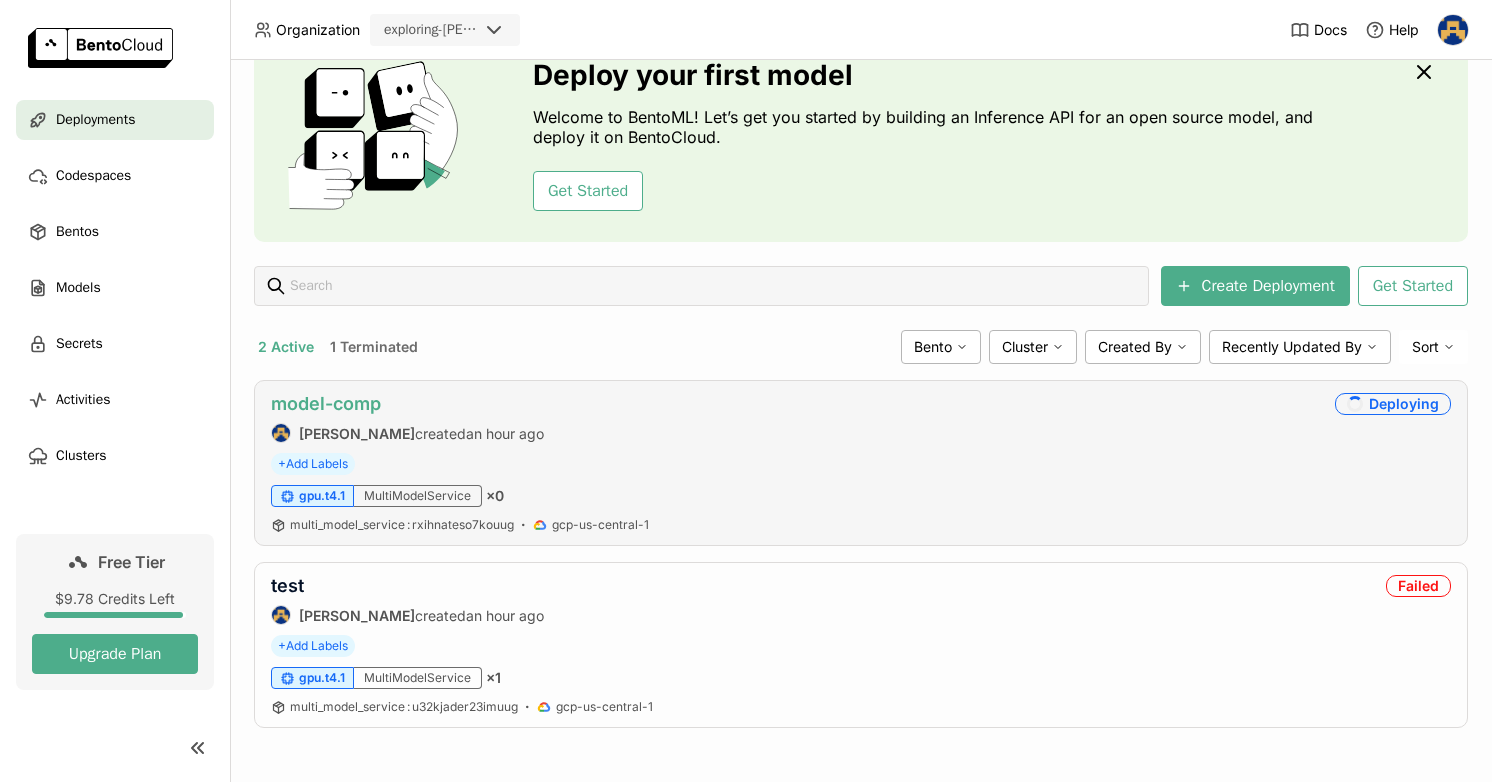 click on "model-comp" at bounding box center [326, 403] 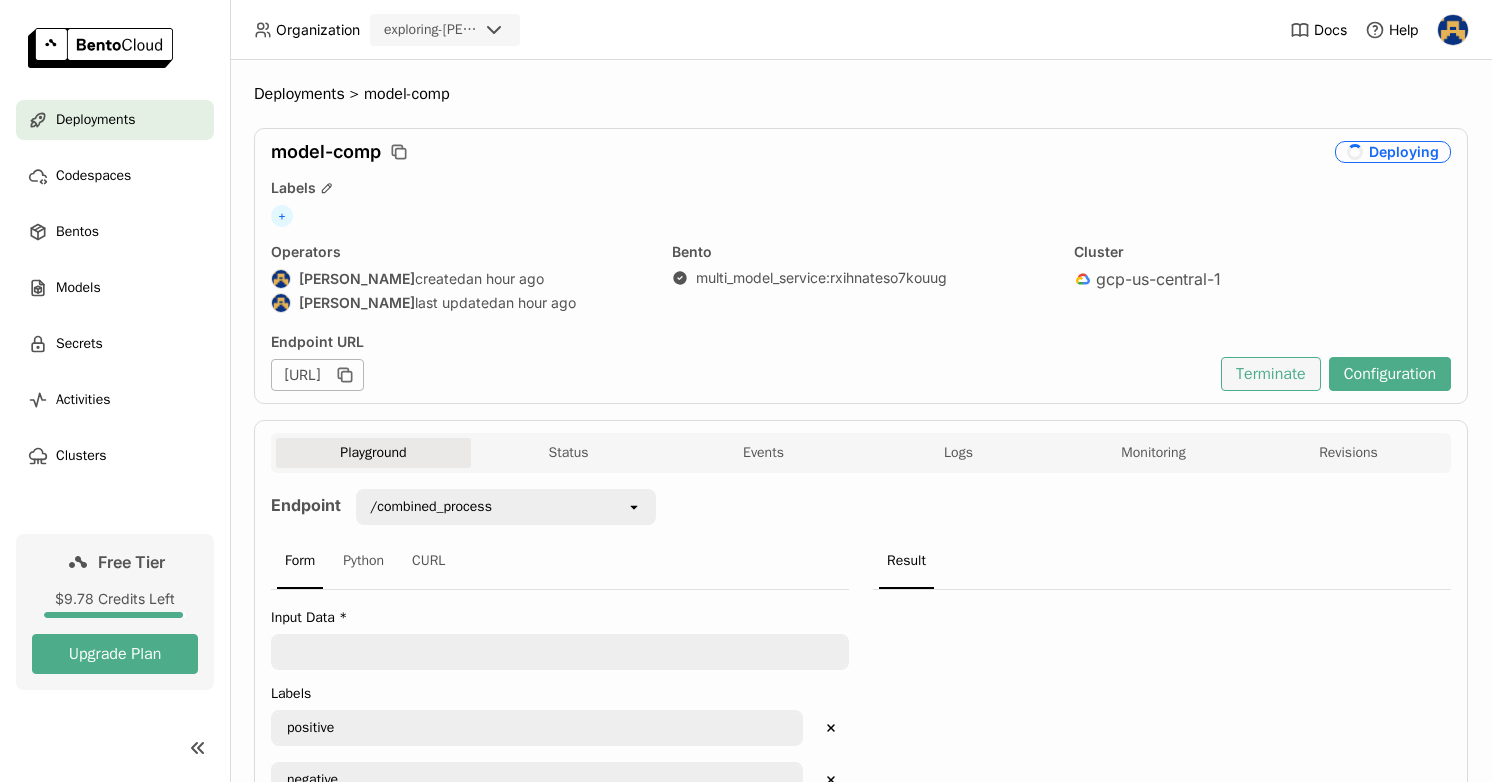 scroll, scrollTop: 0, scrollLeft: 0, axis: both 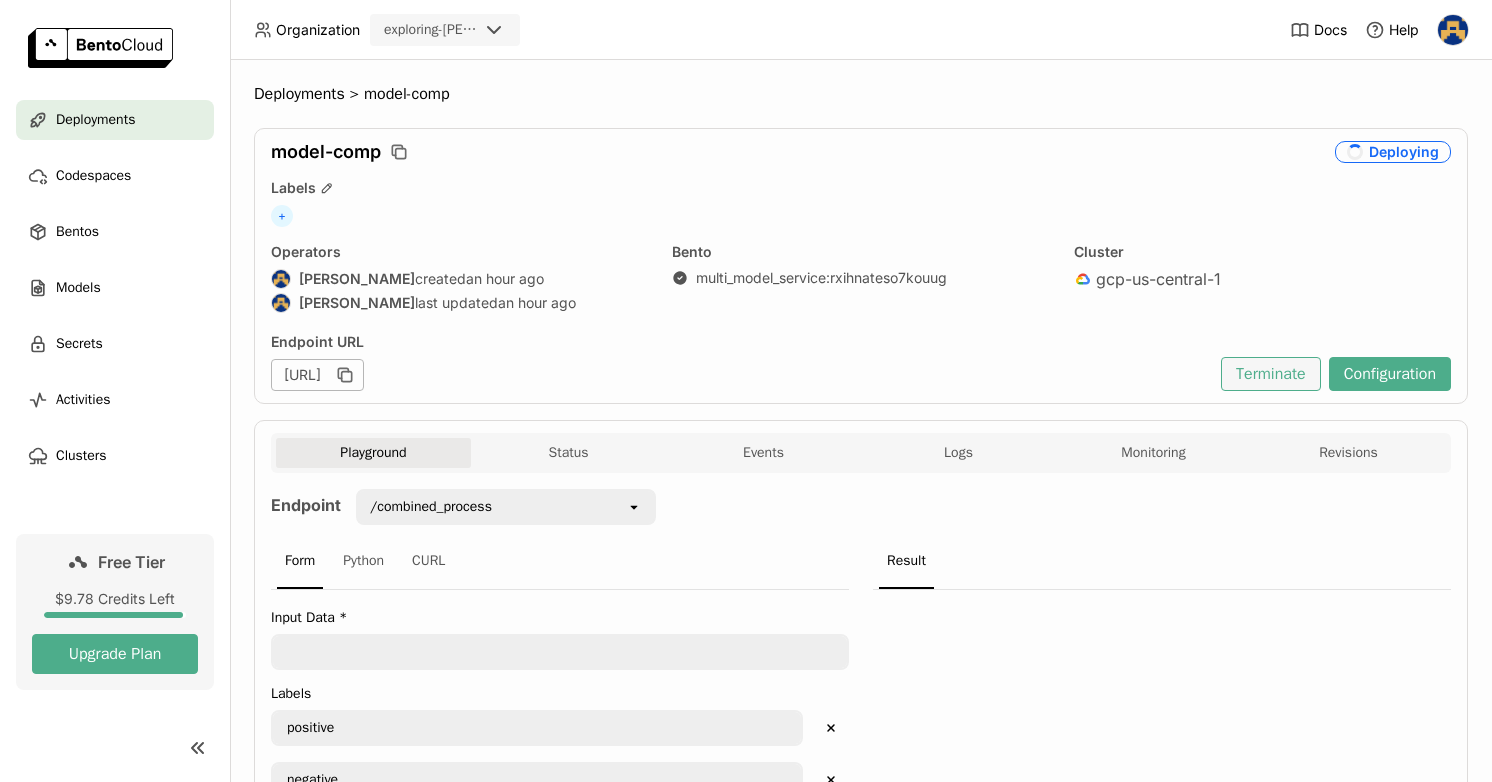 click on "Terminate" at bounding box center [1271, 374] 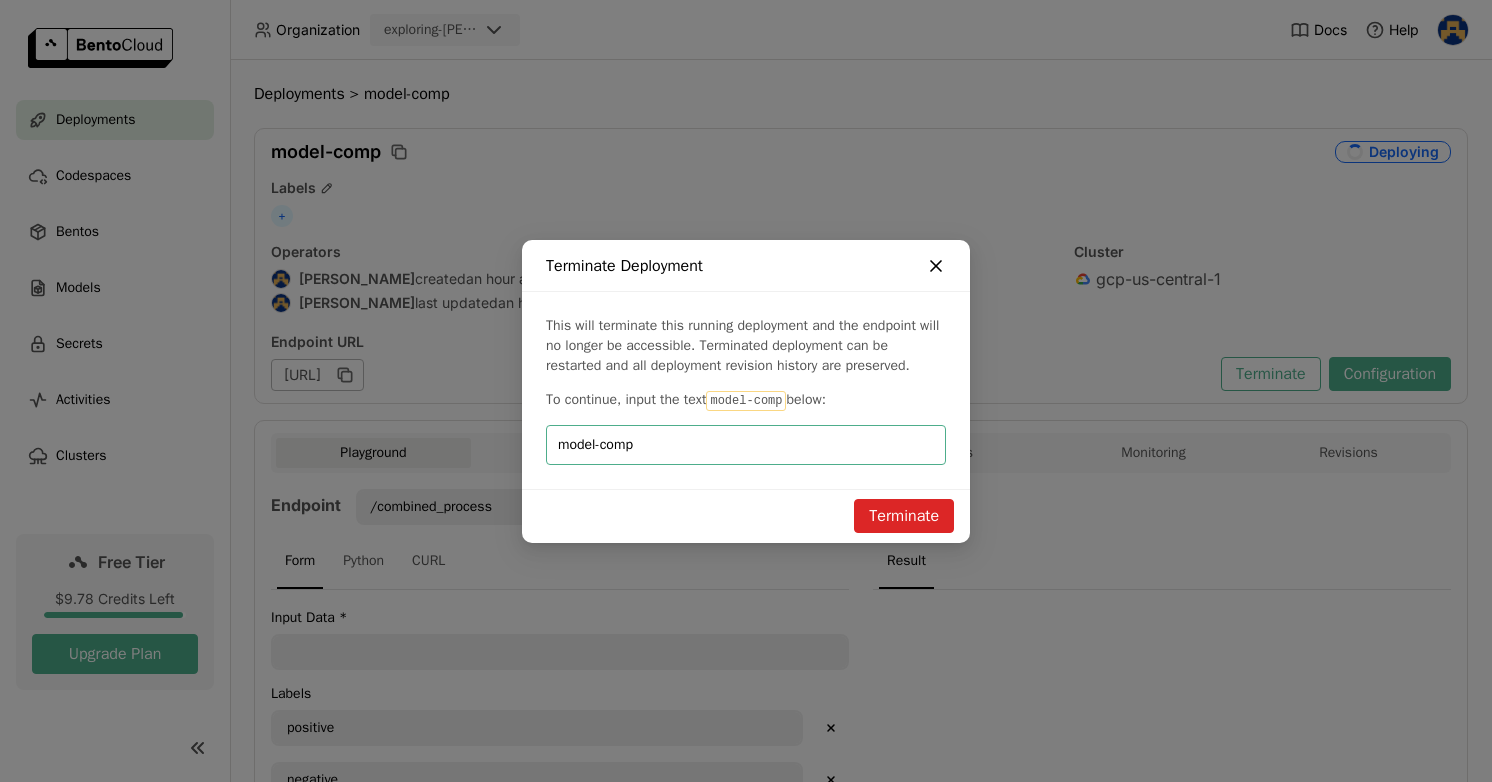 type on "model-comp" 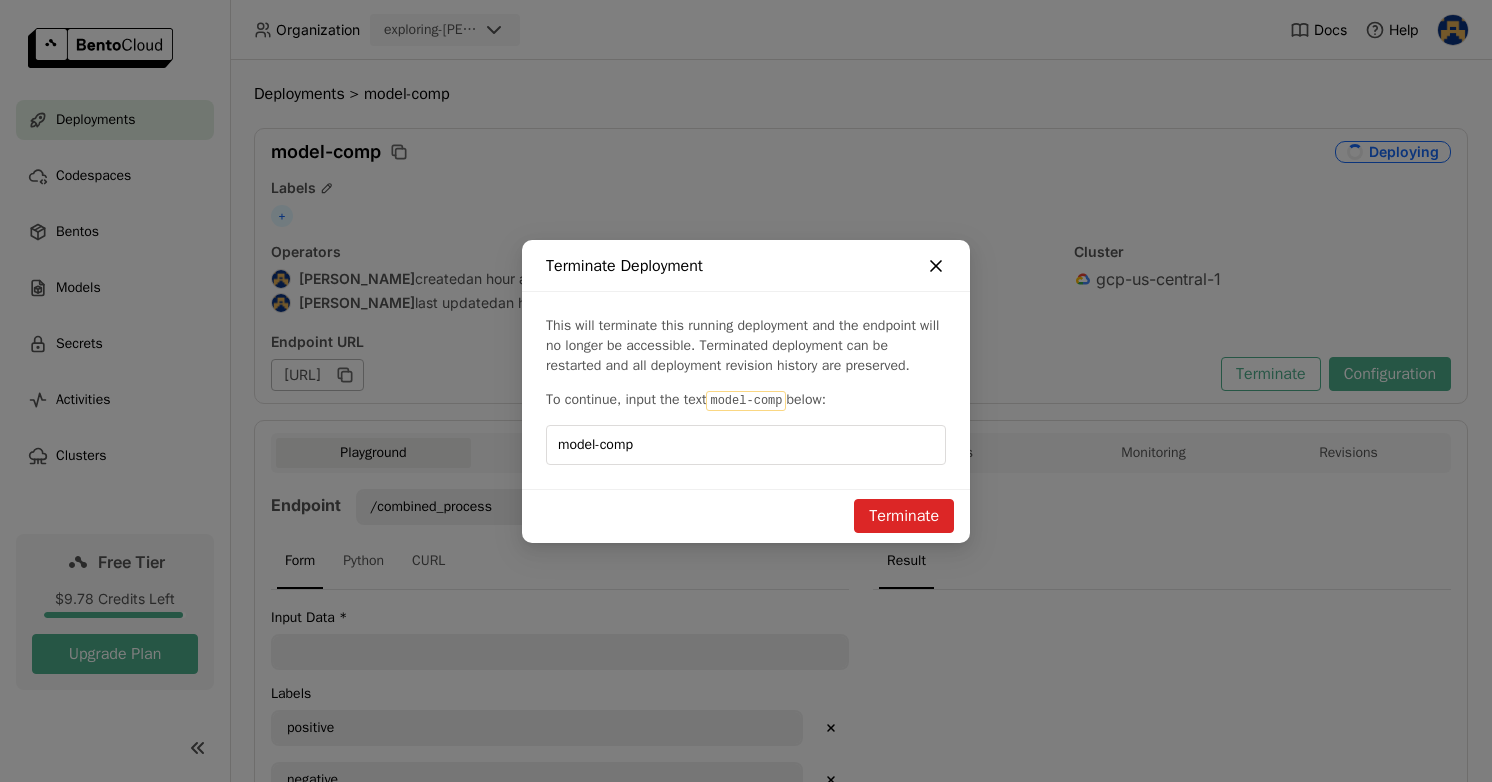 click 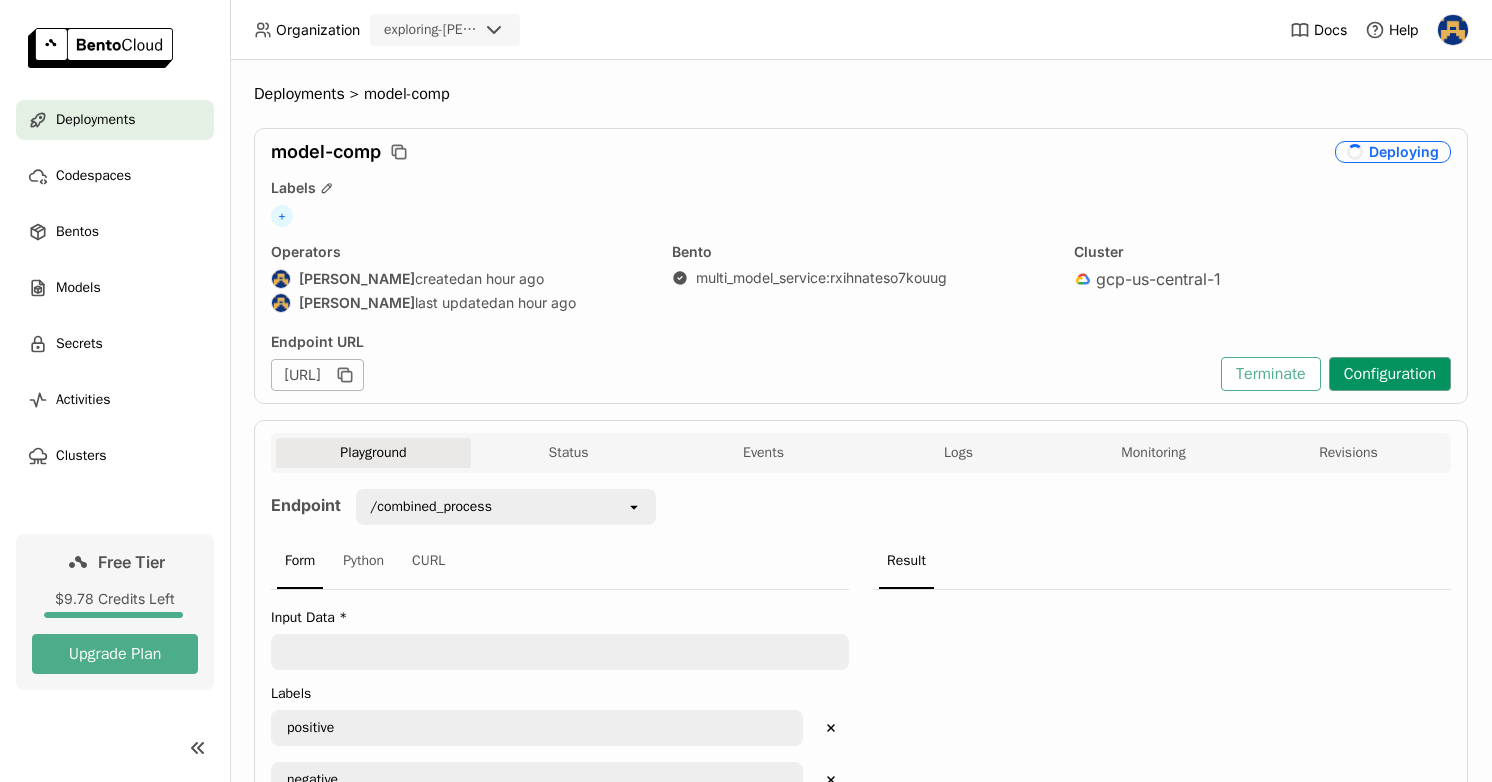 click on "Configuration" at bounding box center (1390, 374) 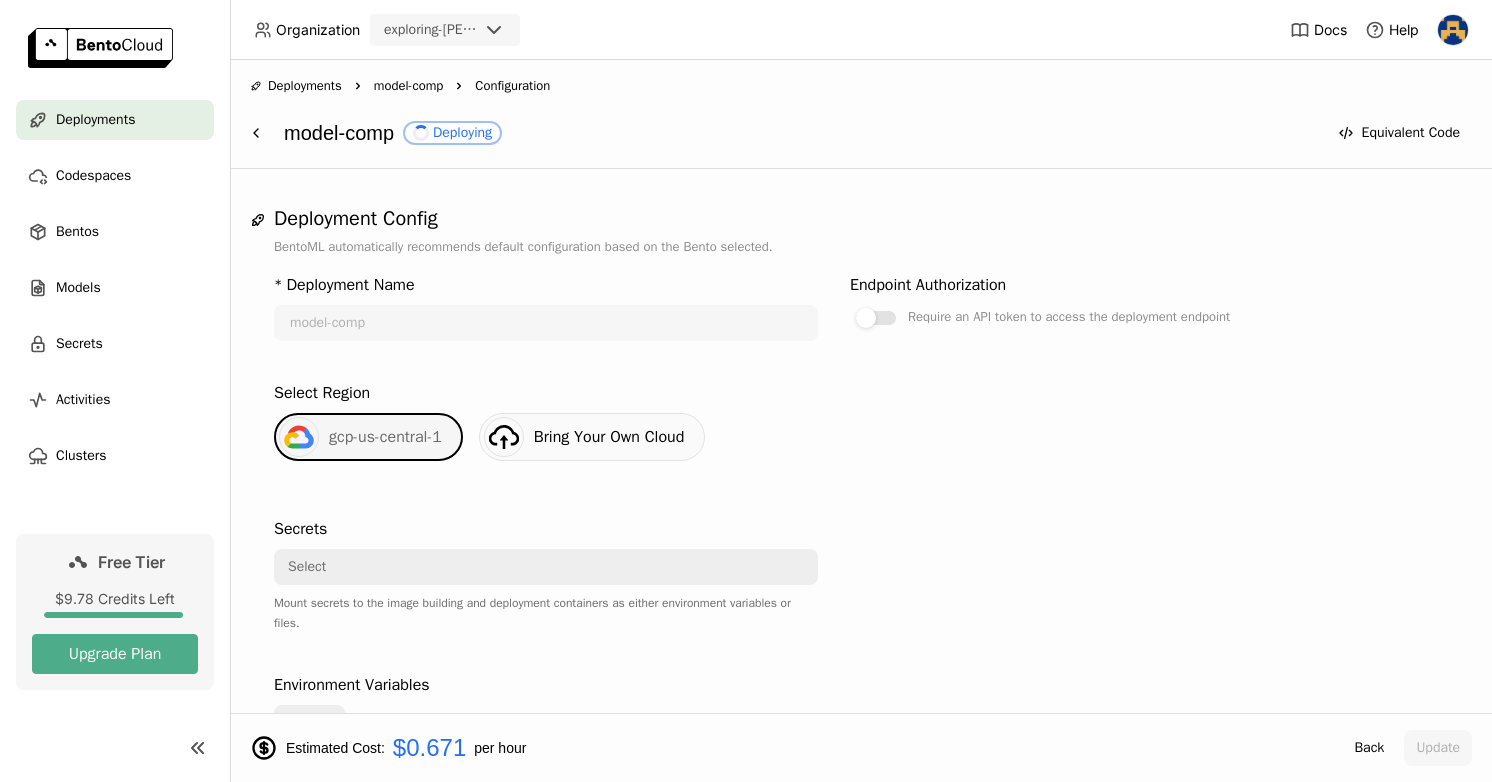 scroll, scrollTop: 0, scrollLeft: 0, axis: both 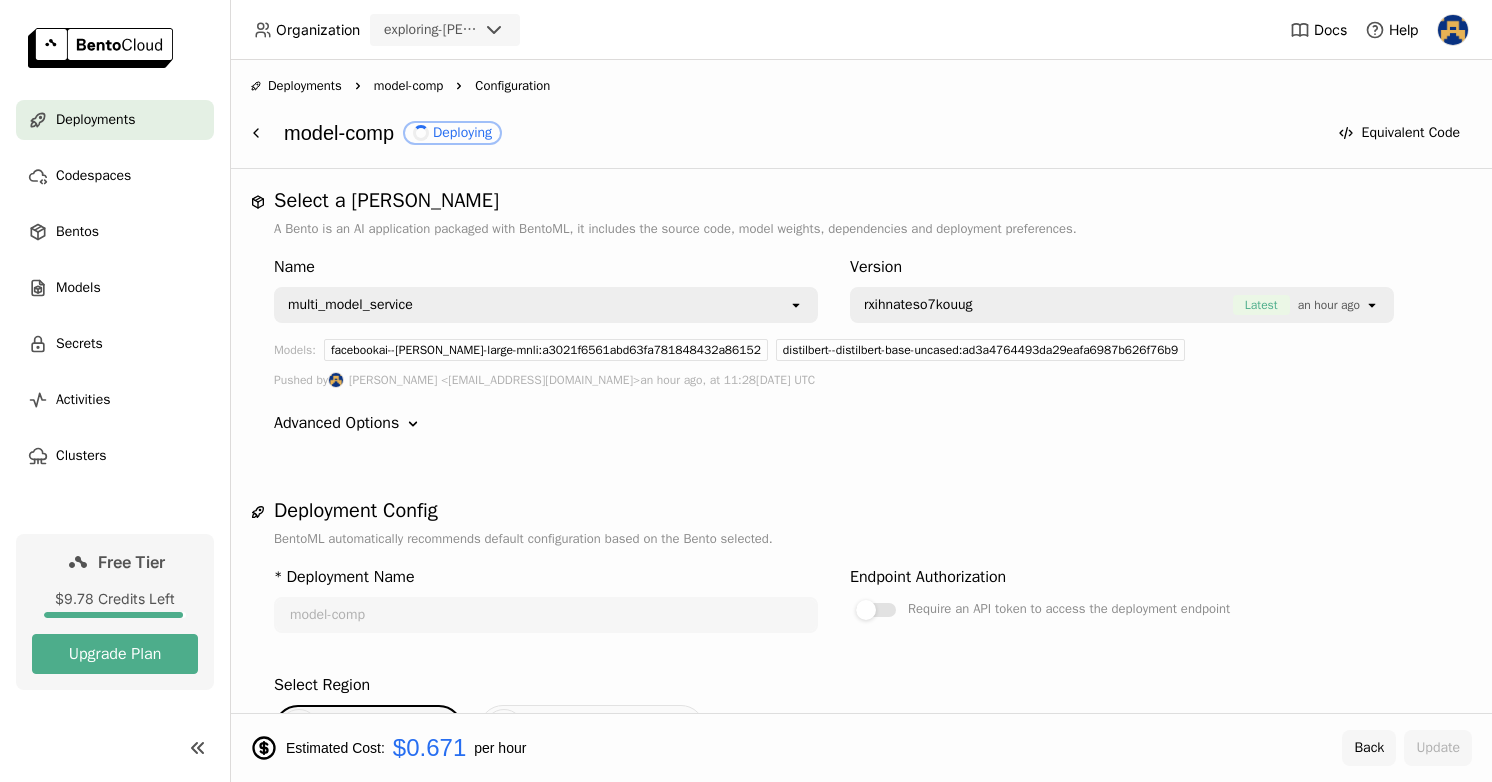 click on "Back" at bounding box center [1369, 748] 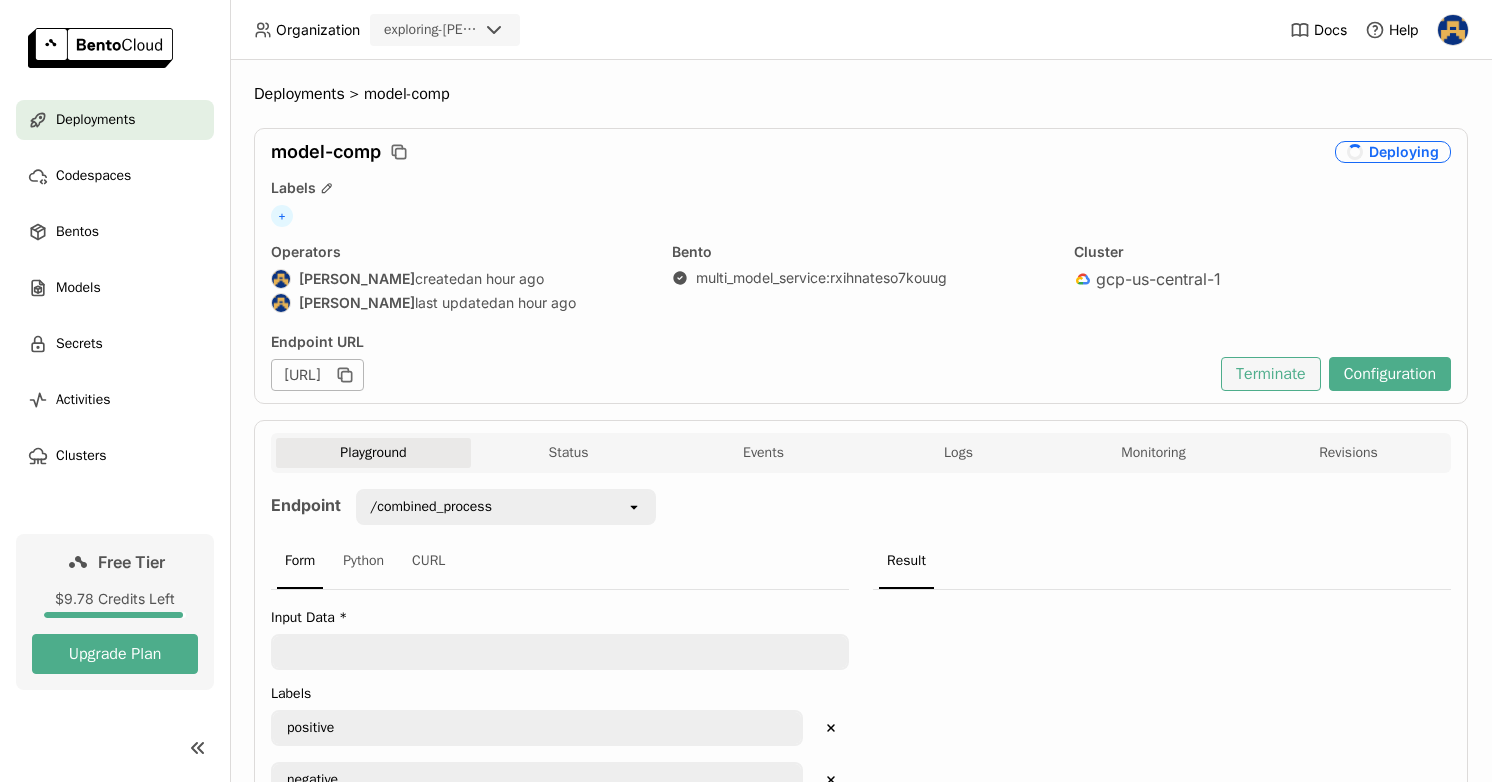 click on "Terminate" at bounding box center (1271, 374) 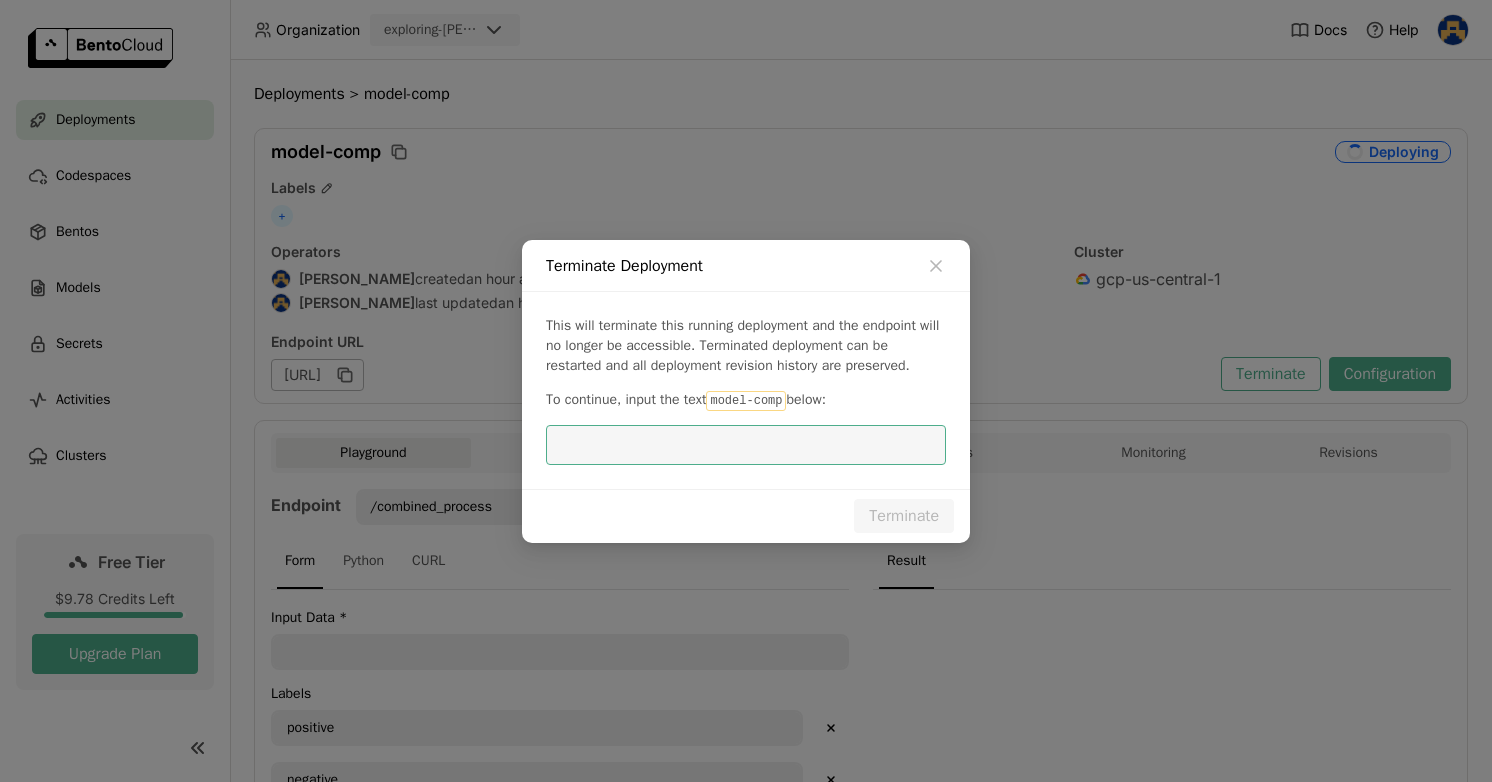 scroll, scrollTop: 0, scrollLeft: 0, axis: both 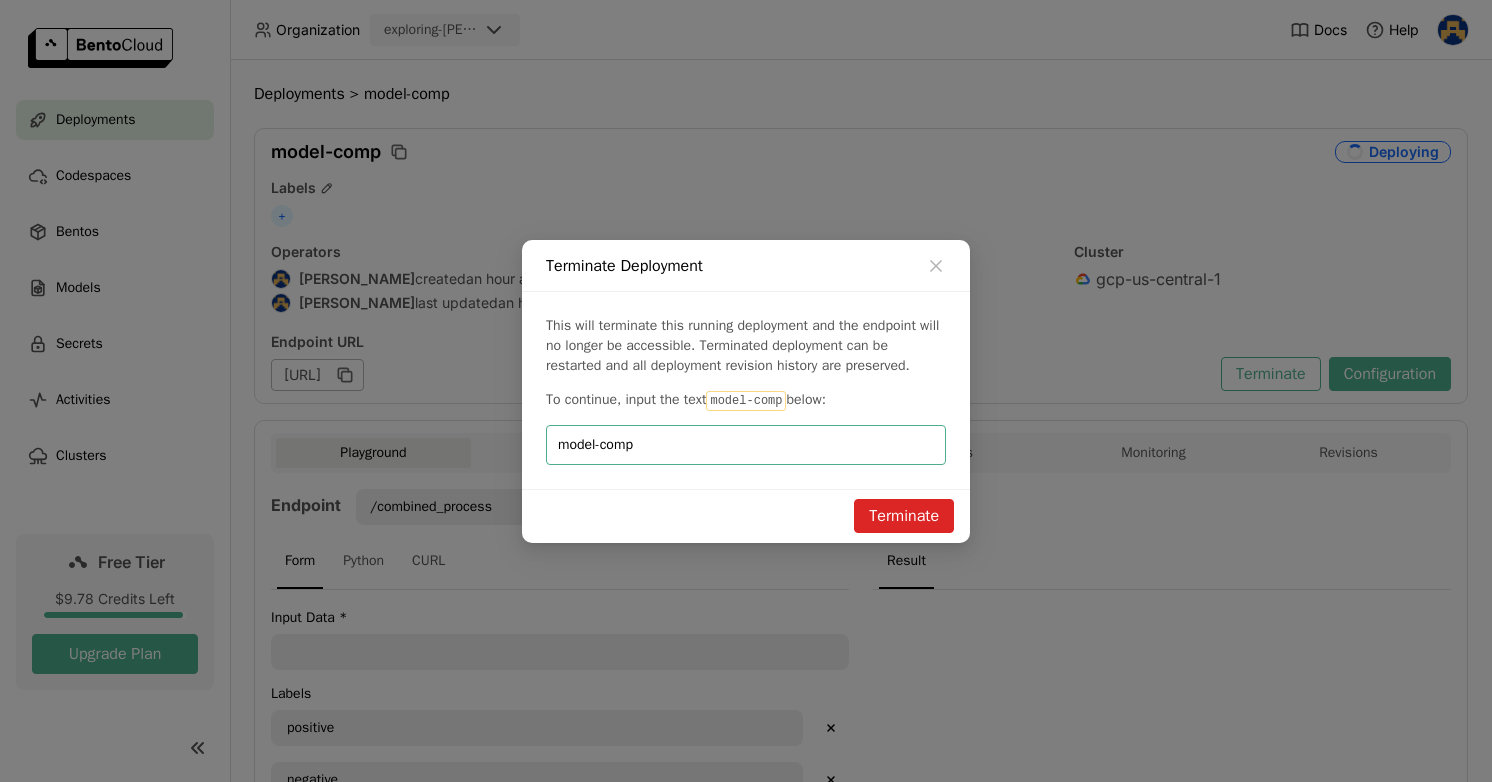 type on "model-comp" 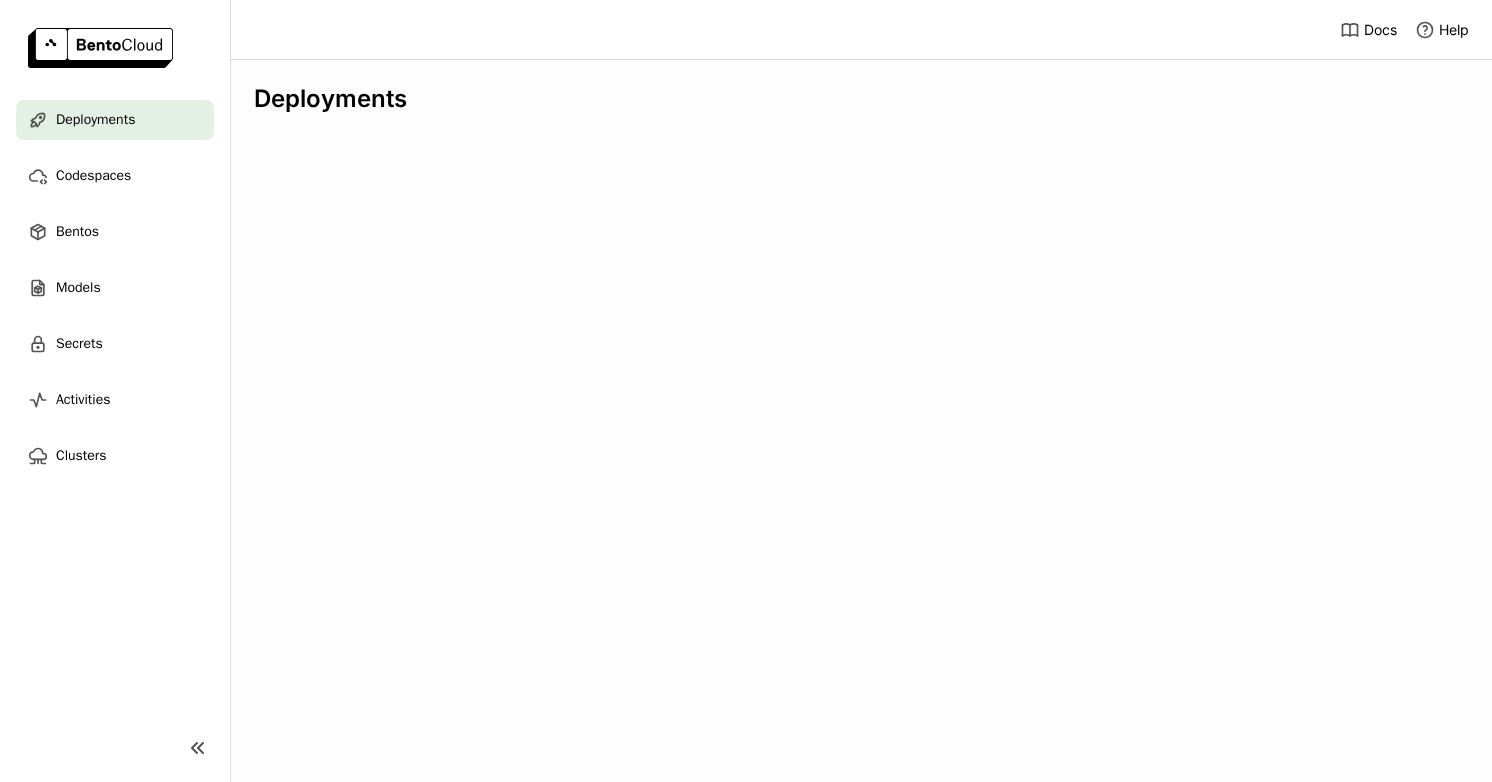 scroll, scrollTop: 0, scrollLeft: 0, axis: both 